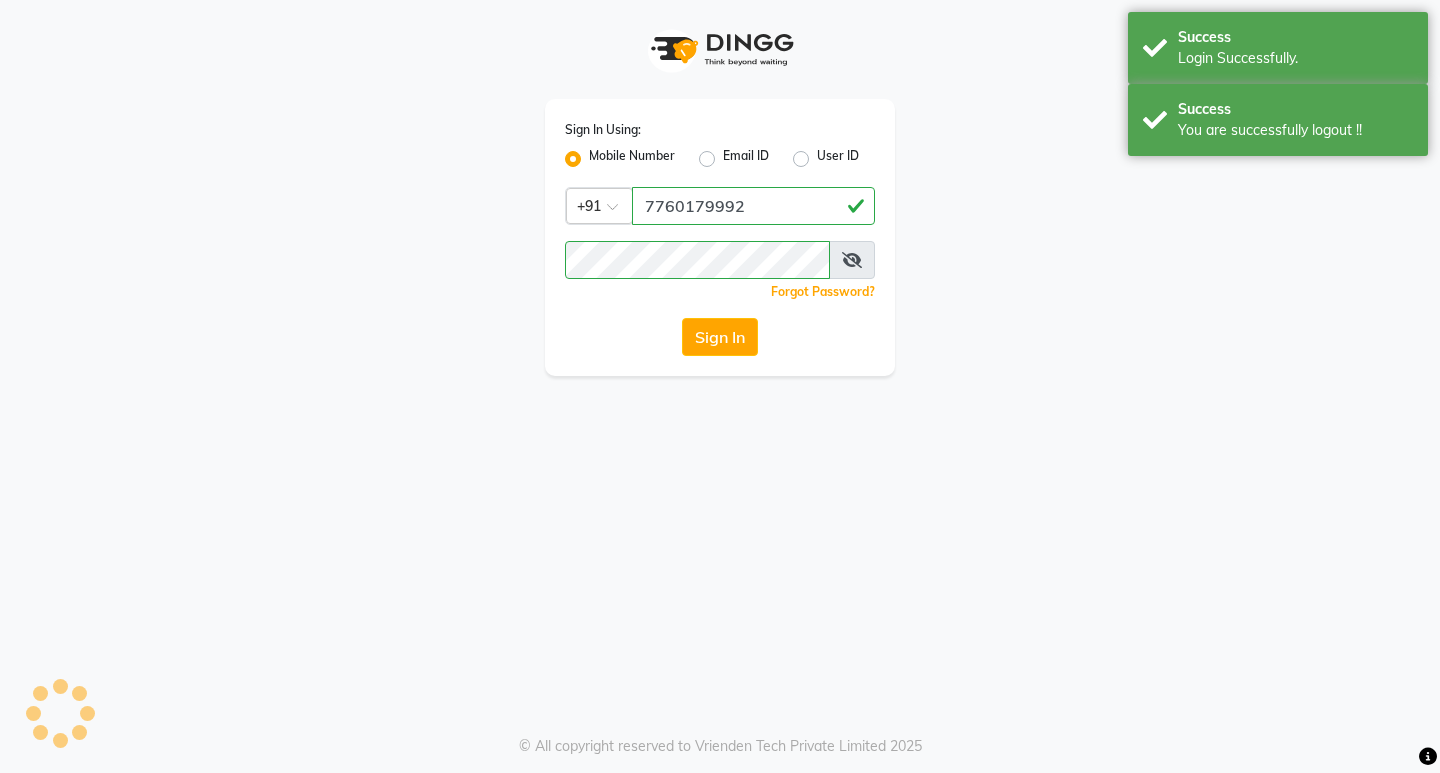 scroll, scrollTop: 0, scrollLeft: 0, axis: both 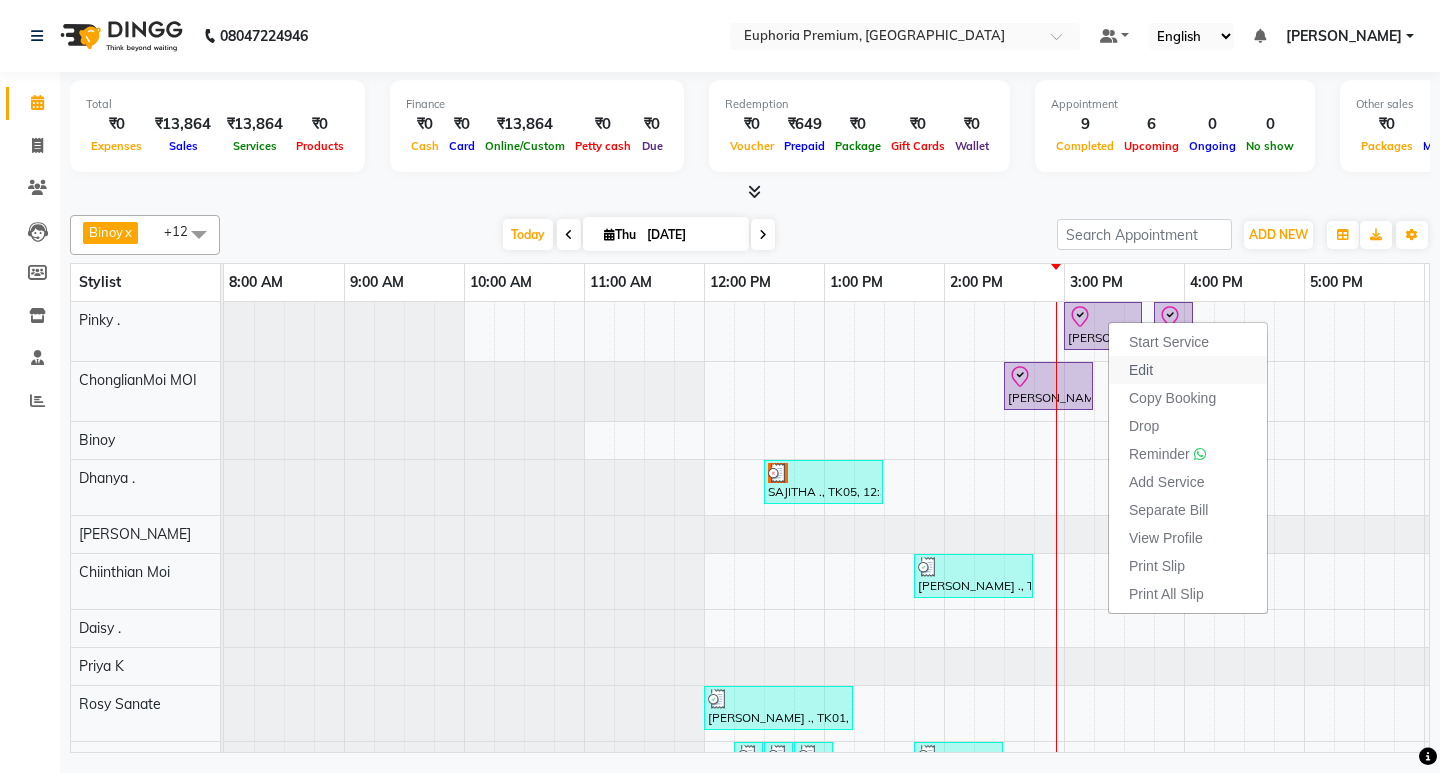 click on "Edit" at bounding box center [1188, 370] 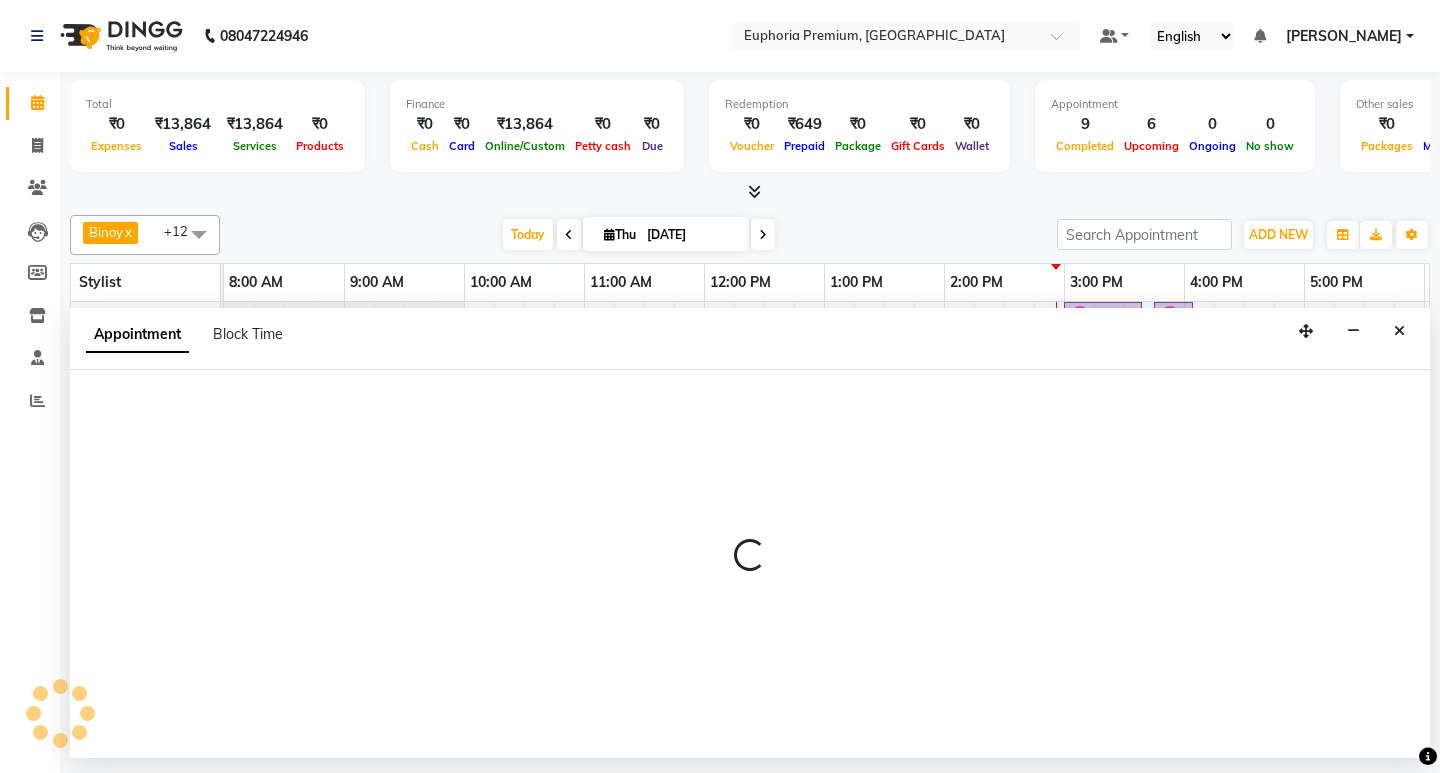 select on "tentative" 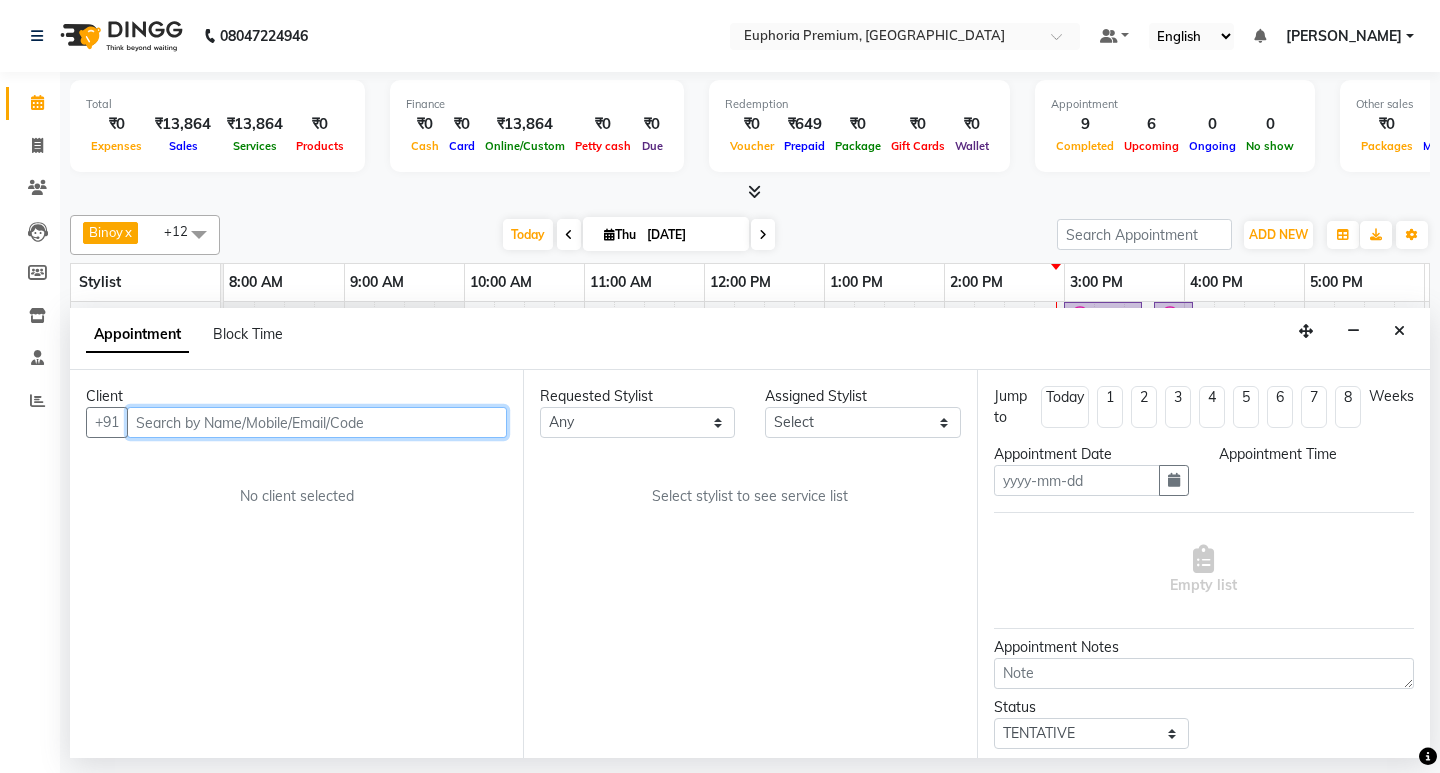type on "[DATE]" 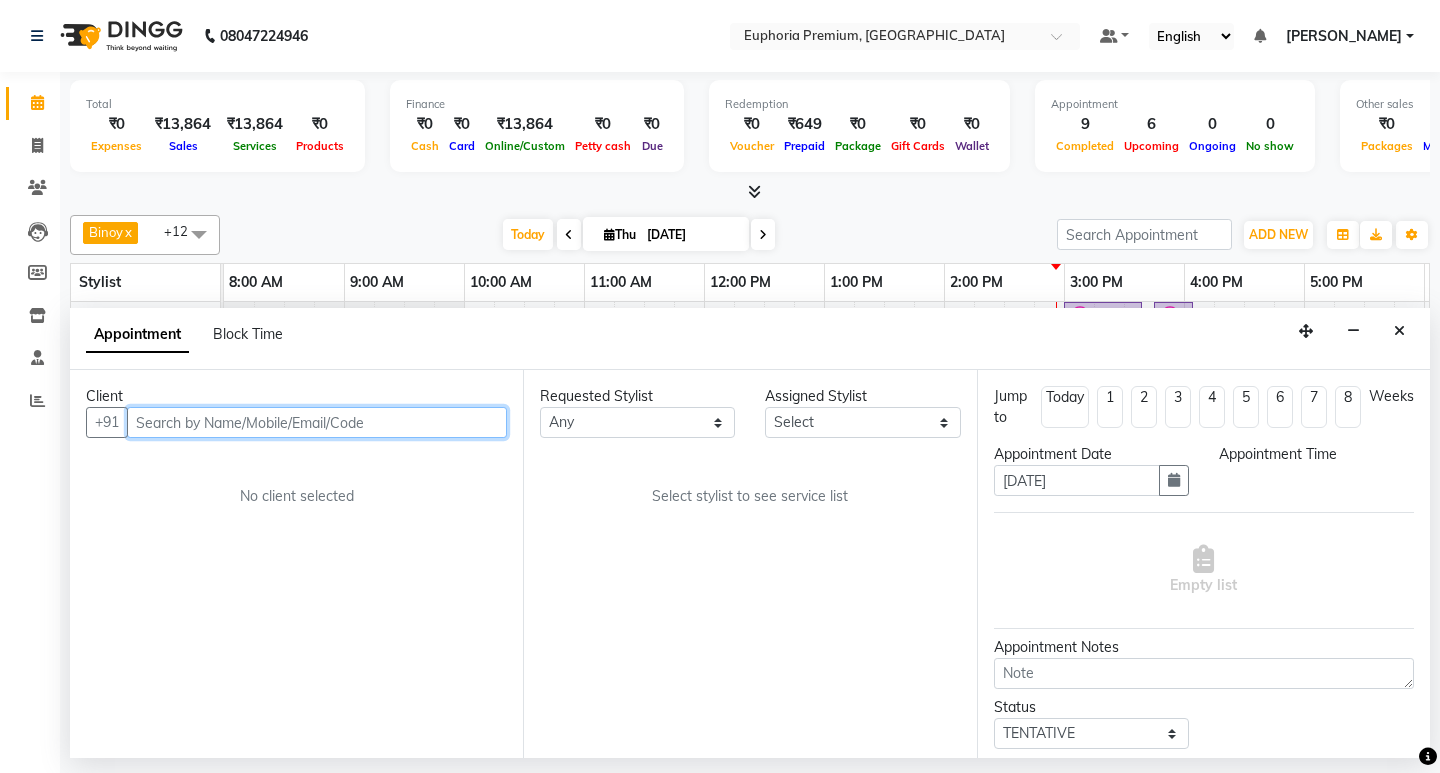 select on "71596" 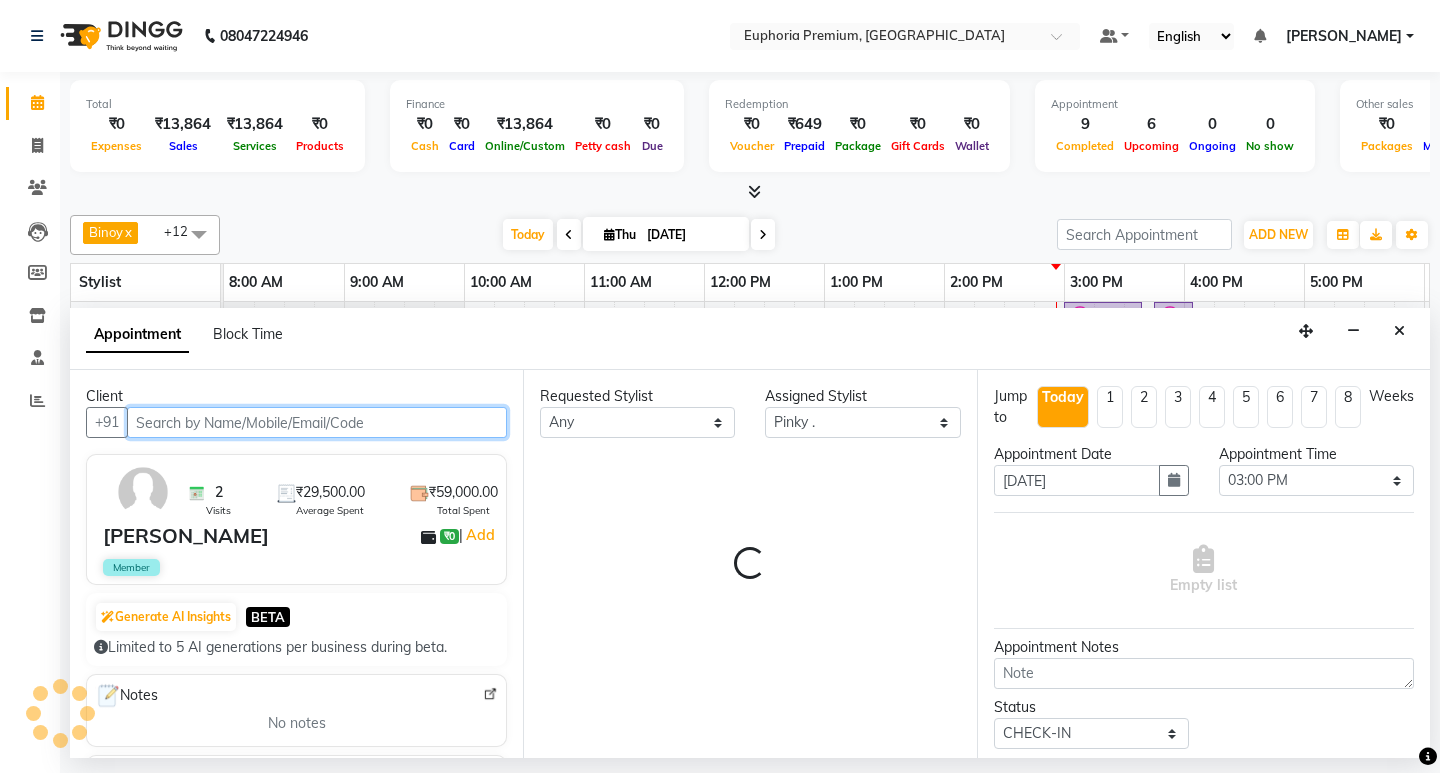 scroll, scrollTop: 0, scrollLeft: 475, axis: horizontal 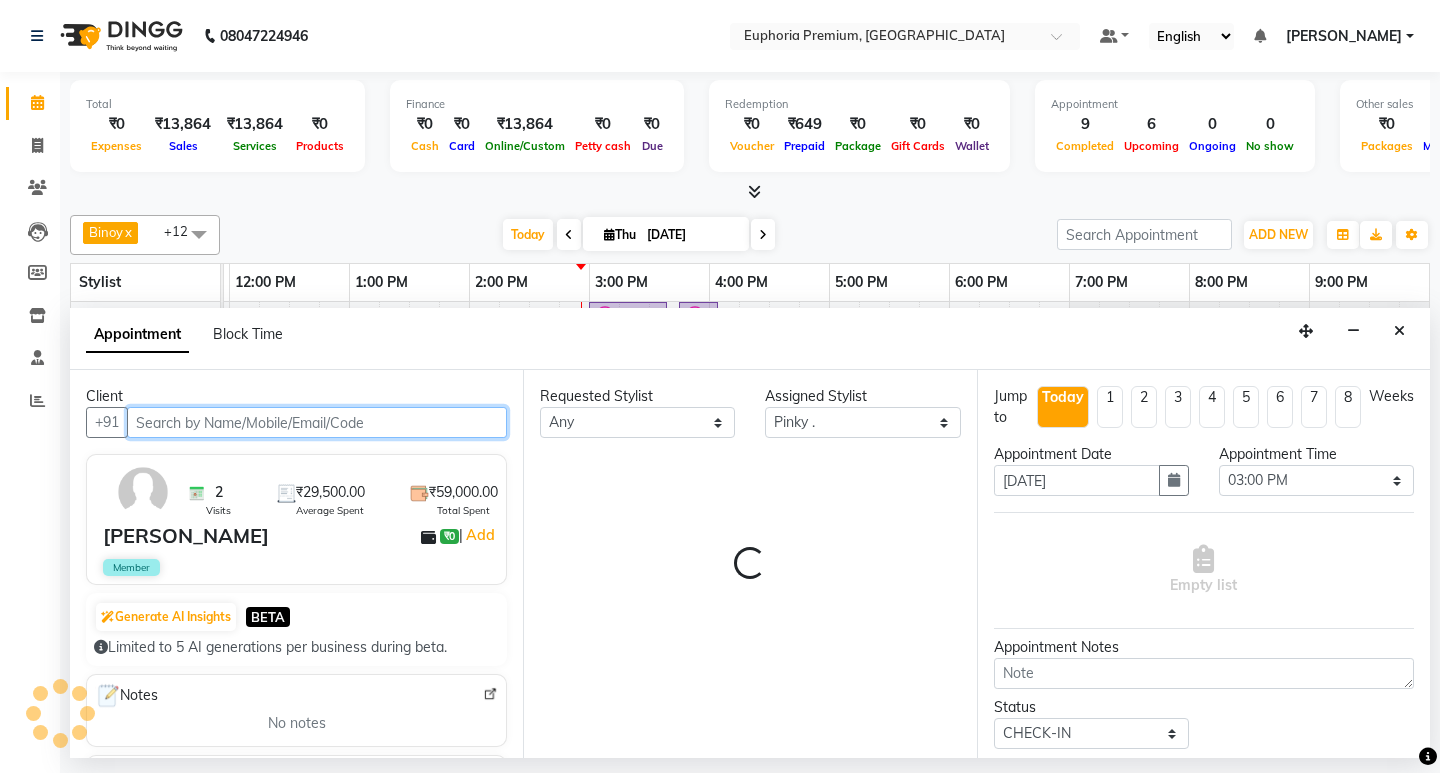 select on "4006" 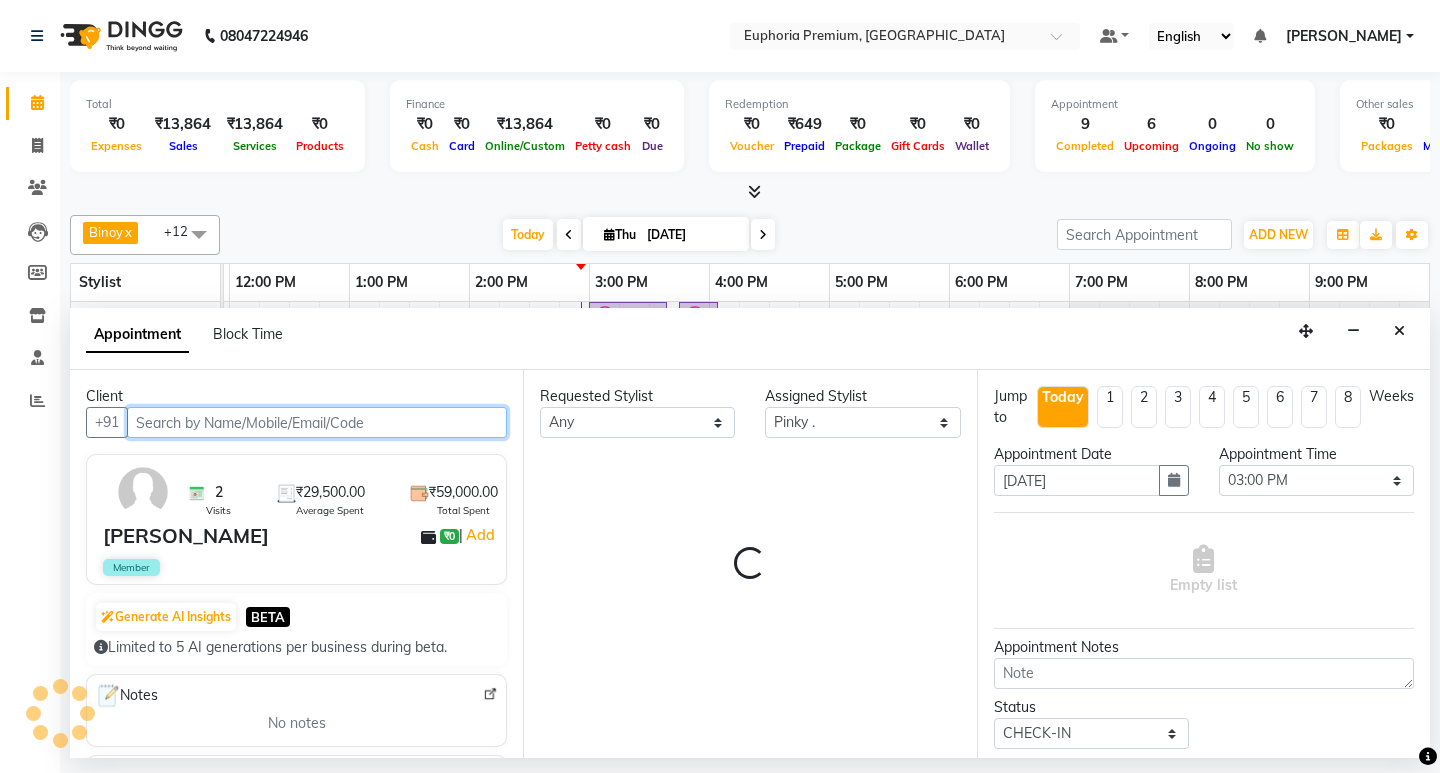 select on "4006" 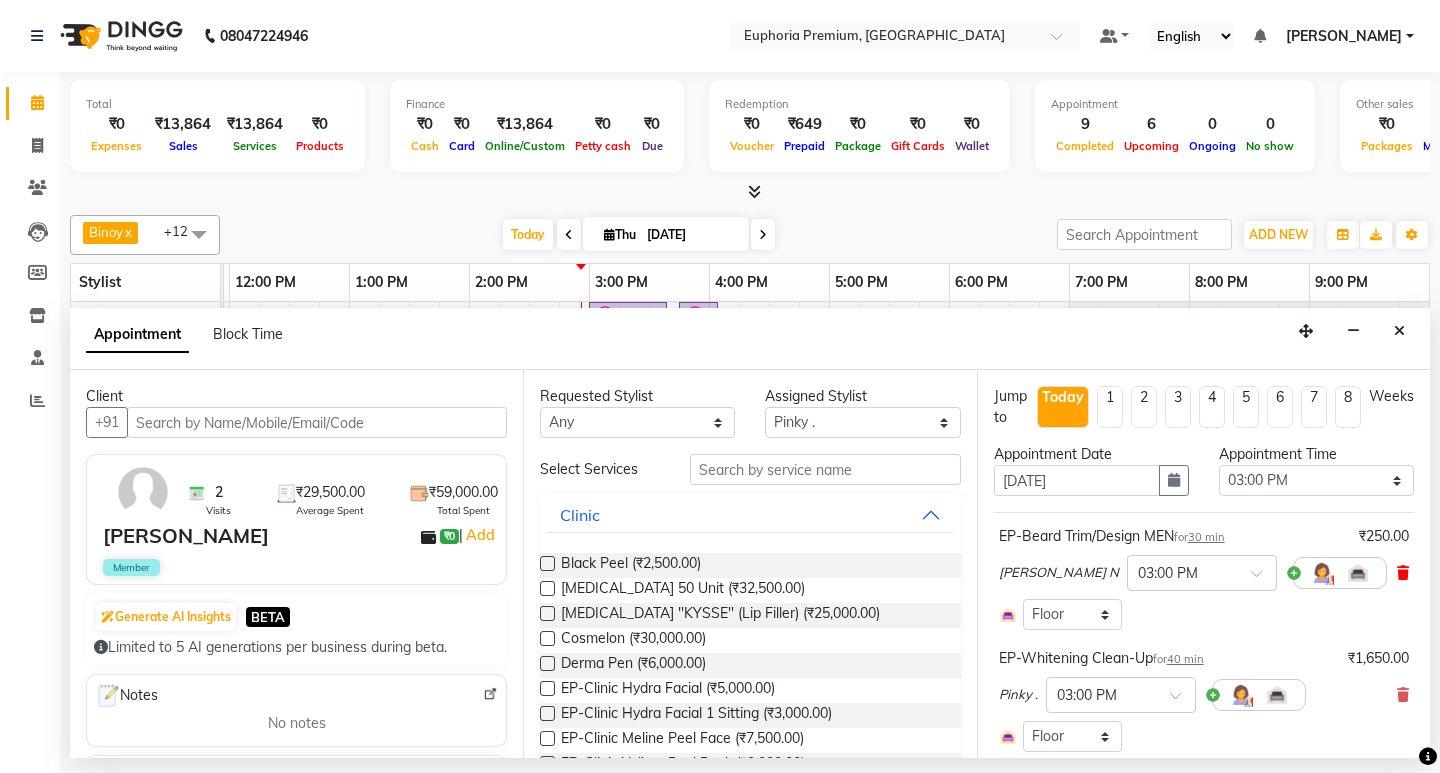 click at bounding box center [1403, 573] 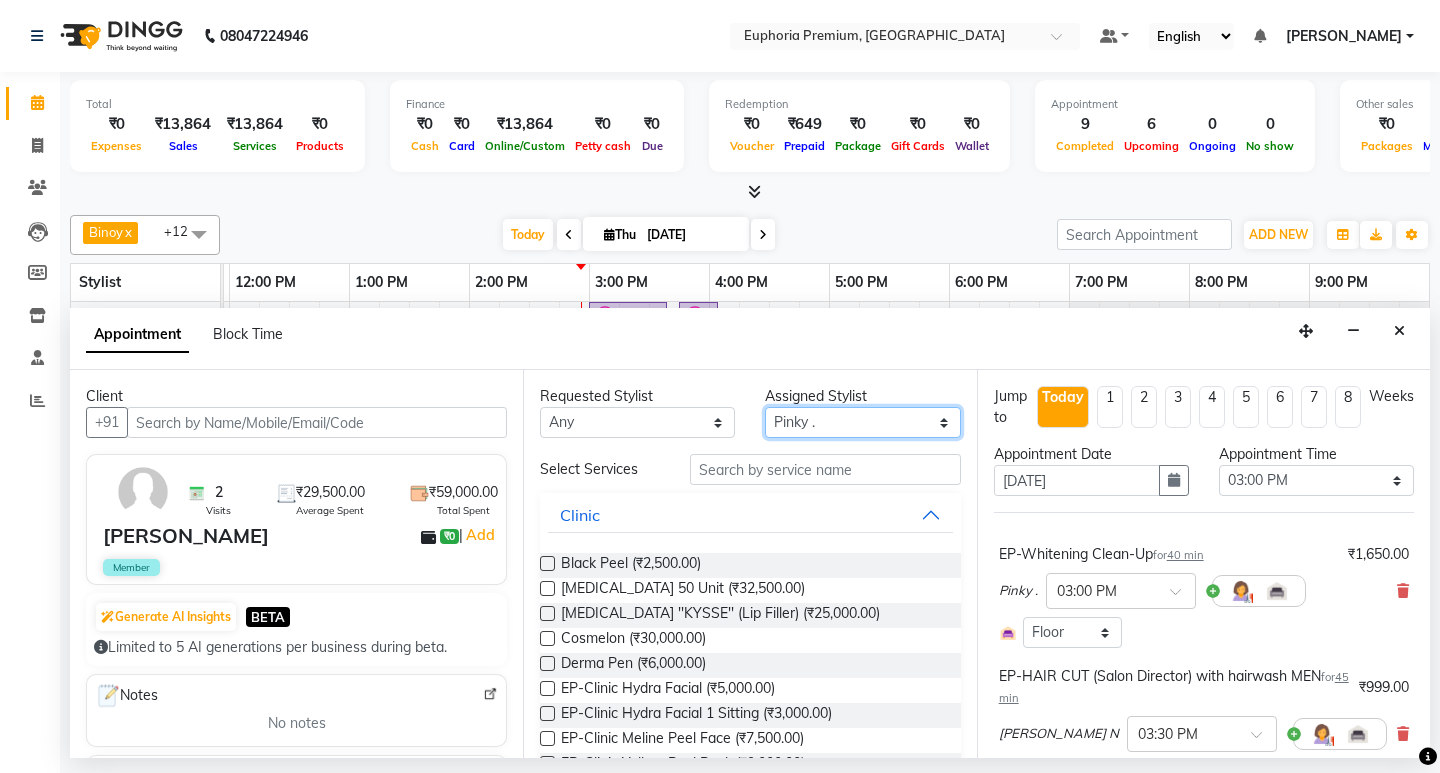 click on "Select Babu V Bharath N [PERSON_NAME] [PERSON_NAME] N  Chiinthian [PERSON_NAME] MOI [PERSON_NAME] . [PERSON_NAME] . [PERSON_NAME] [PERSON_NAME] K [PERSON_NAME] [PERSON_NAME] [MEDICAL_DATA] Pinky . Priya  K Rosy Sanate [PERSON_NAME] [PERSON_NAME] Shishi L [PERSON_NAME] M [PERSON_NAME]" at bounding box center (862, 422) 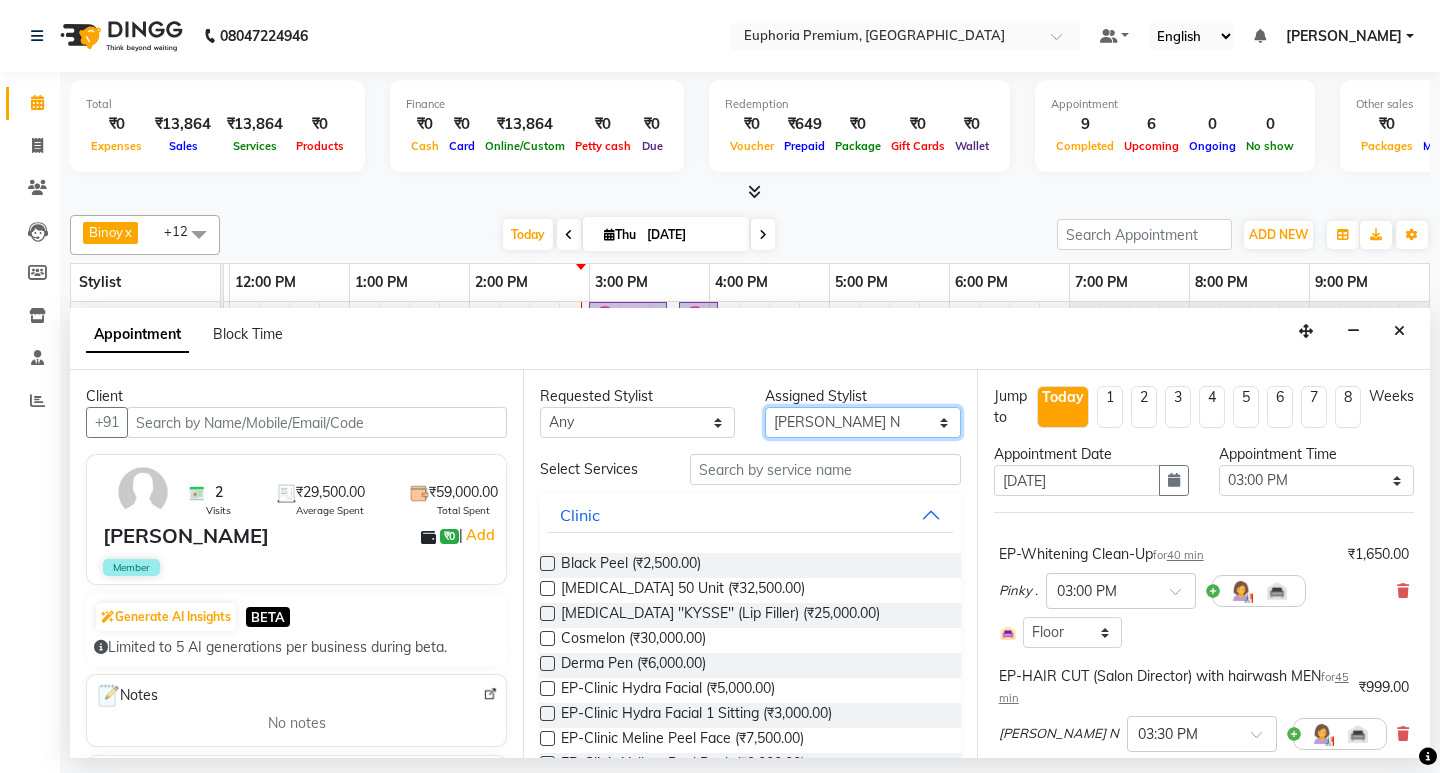 click on "Select Babu V Bharath N [PERSON_NAME] [PERSON_NAME] N  Chiinthian [PERSON_NAME] MOI [PERSON_NAME] . [PERSON_NAME] . [PERSON_NAME] [PERSON_NAME] K [PERSON_NAME] [PERSON_NAME] [MEDICAL_DATA] Pinky . Priya  K Rosy Sanate [PERSON_NAME] [PERSON_NAME] Shishi L [PERSON_NAME] M [PERSON_NAME]" at bounding box center (862, 422) 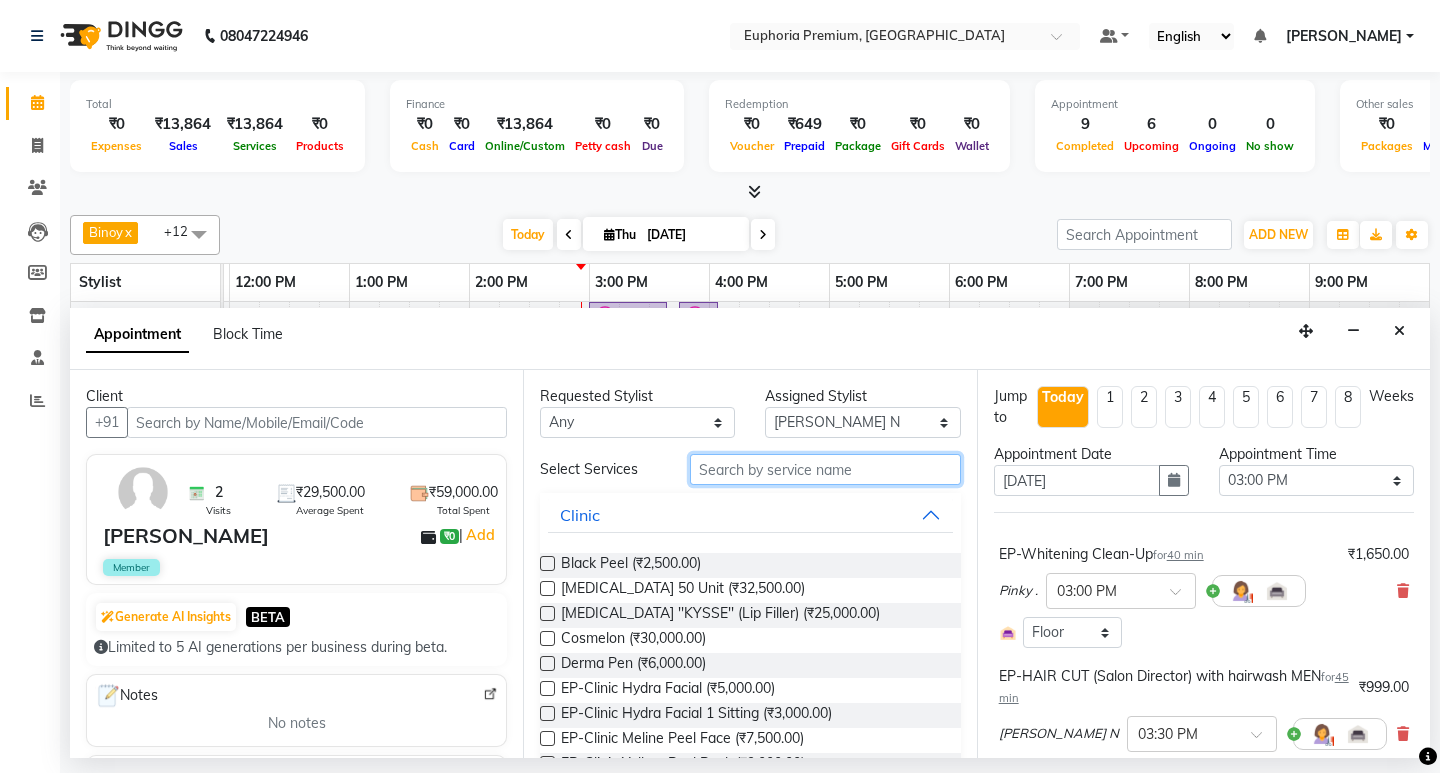 click at bounding box center (825, 469) 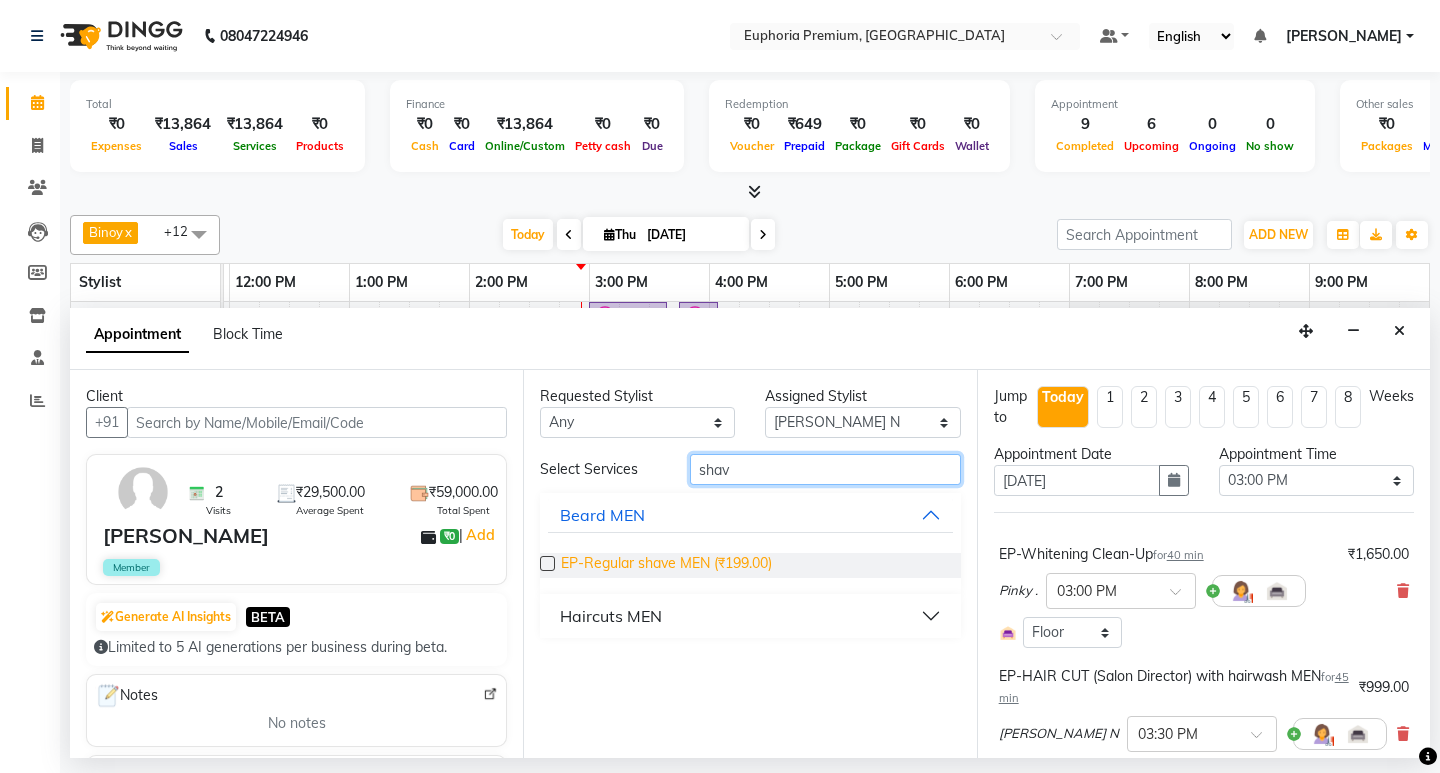type on "shav" 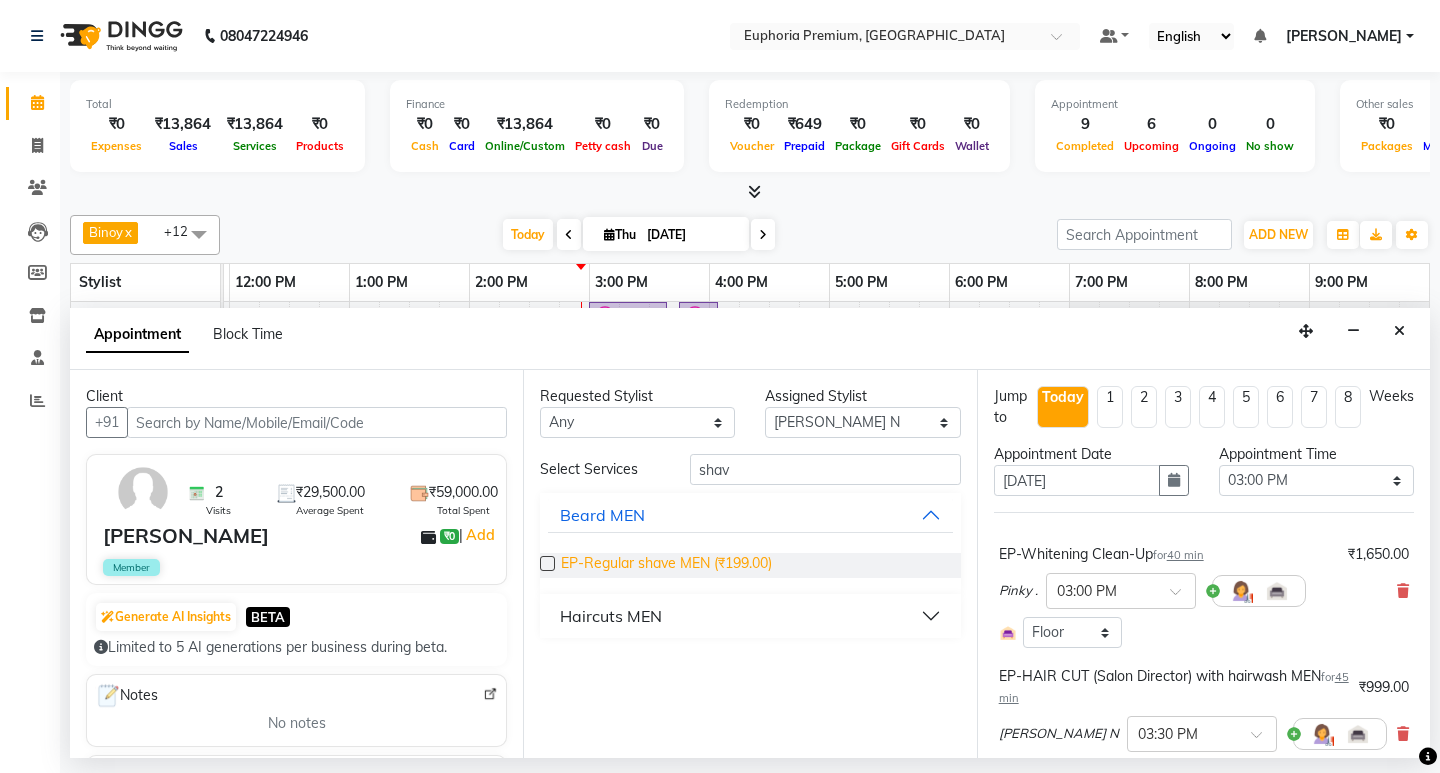 click on "EP-Regular shave MEN (₹199.00)" at bounding box center [666, 565] 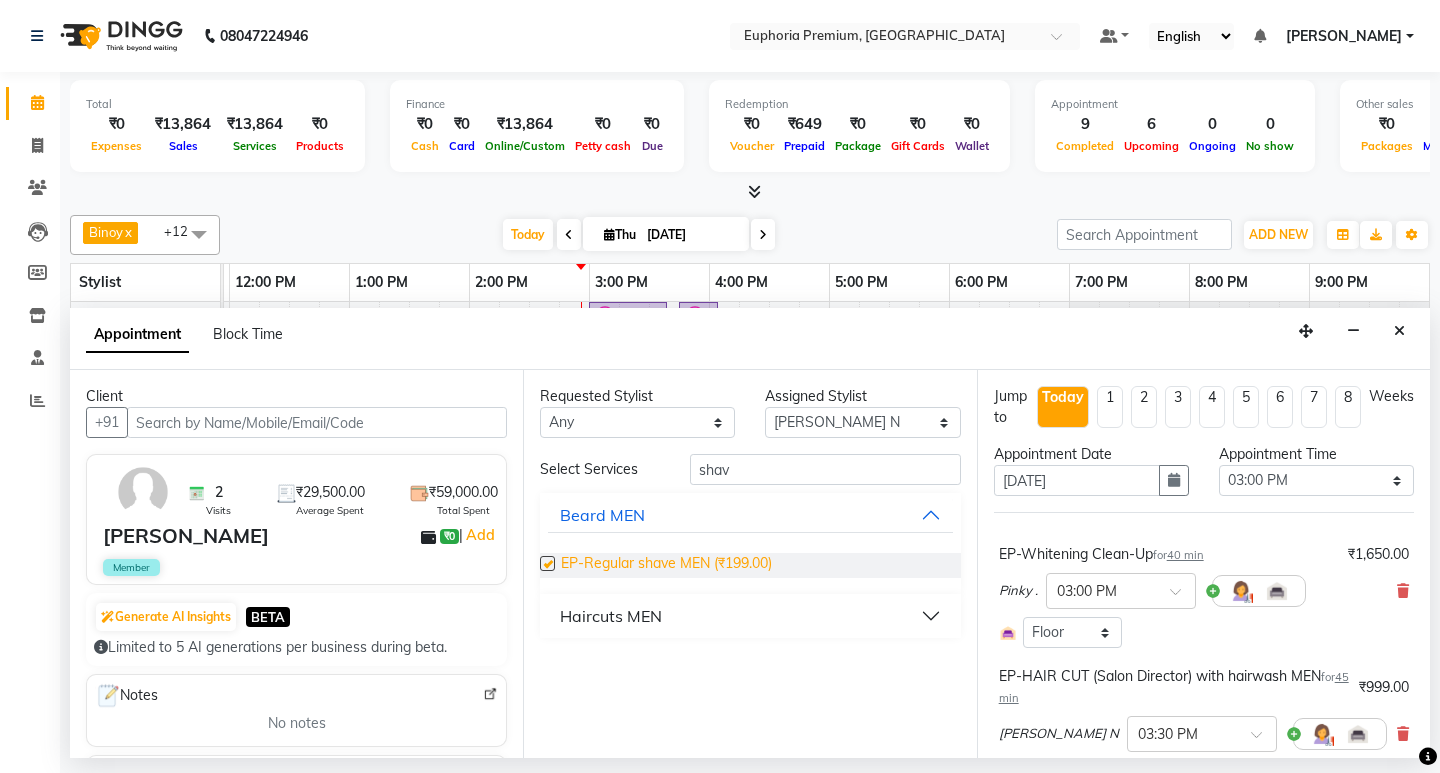 checkbox on "false" 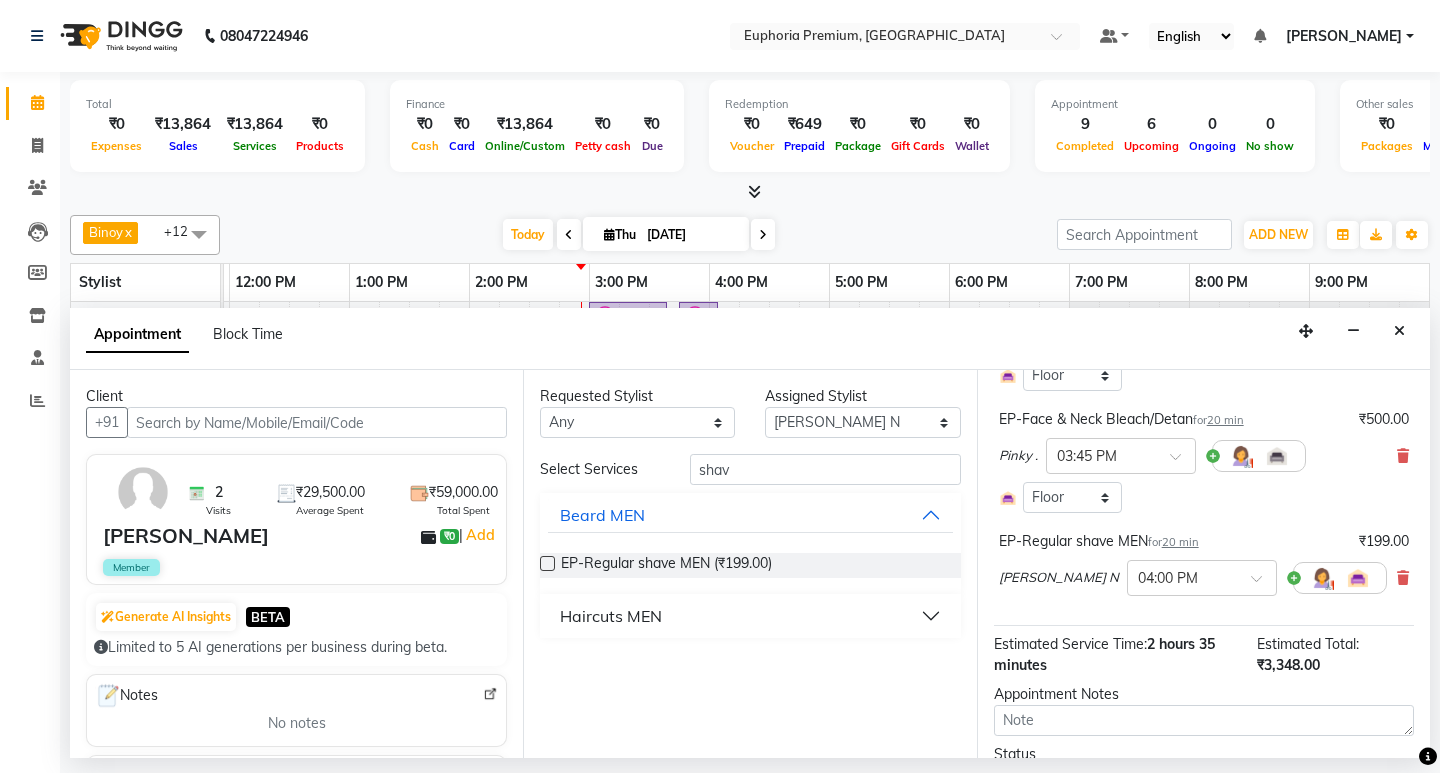 scroll, scrollTop: 506, scrollLeft: 0, axis: vertical 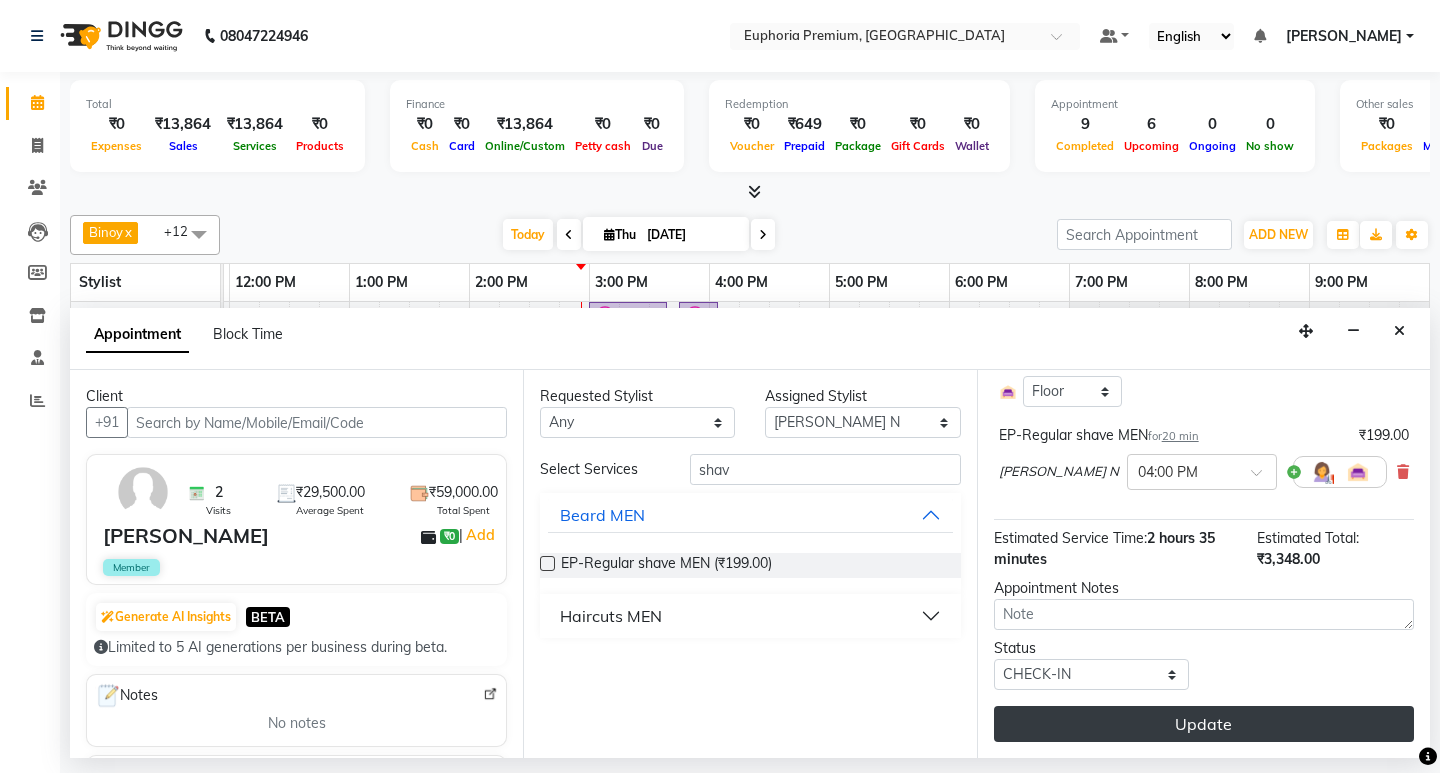 click on "Update" at bounding box center [1204, 724] 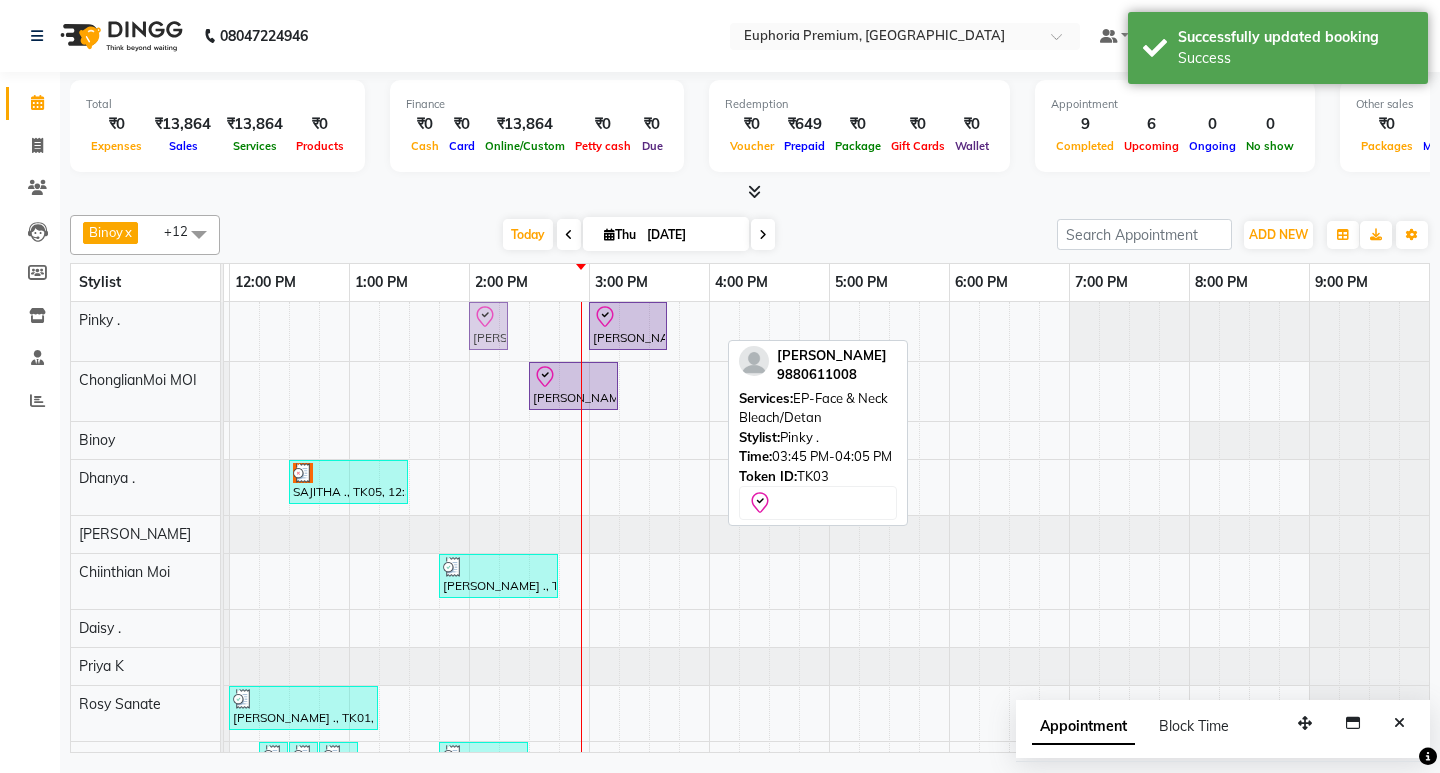drag, startPoint x: 699, startPoint y: 333, endPoint x: 489, endPoint y: 337, distance: 210.03809 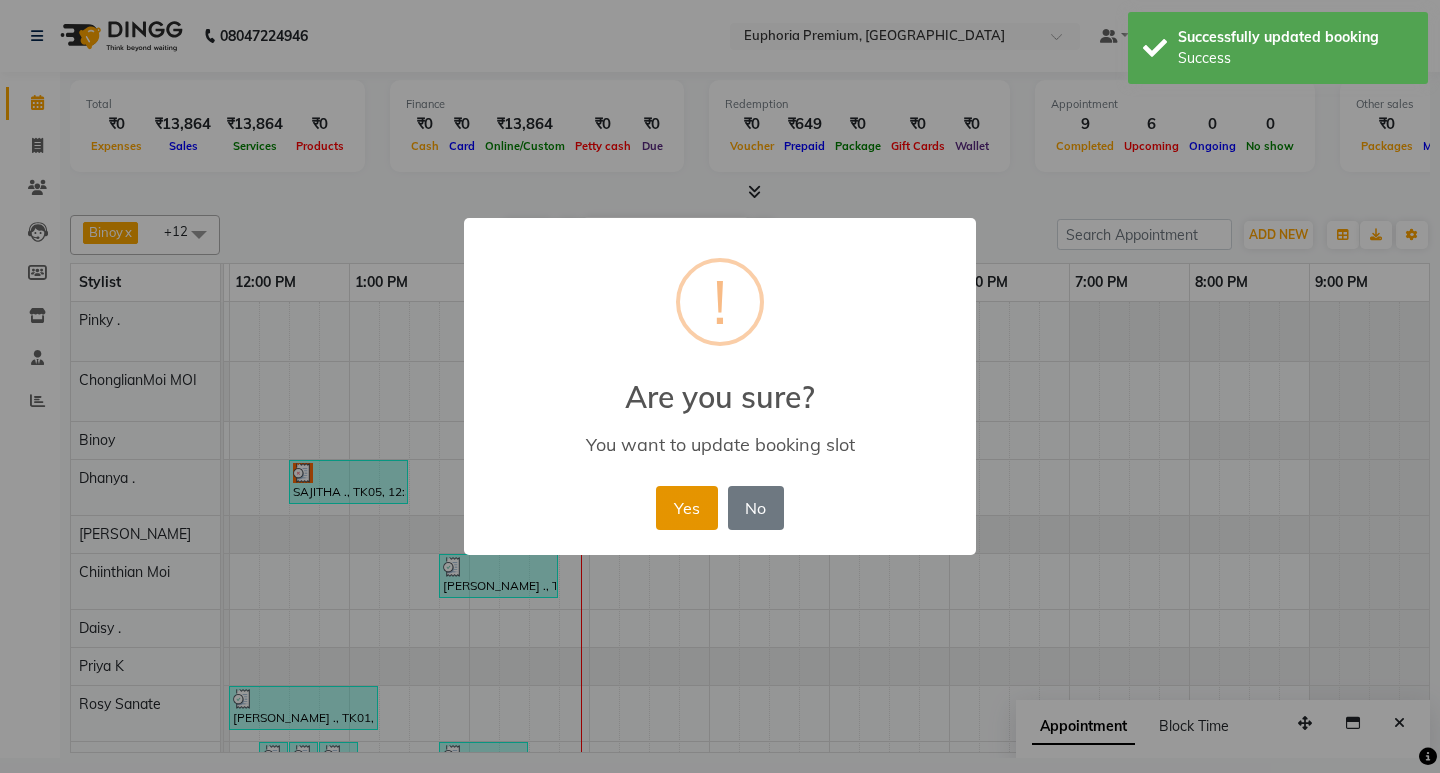 click on "Yes" at bounding box center (686, 508) 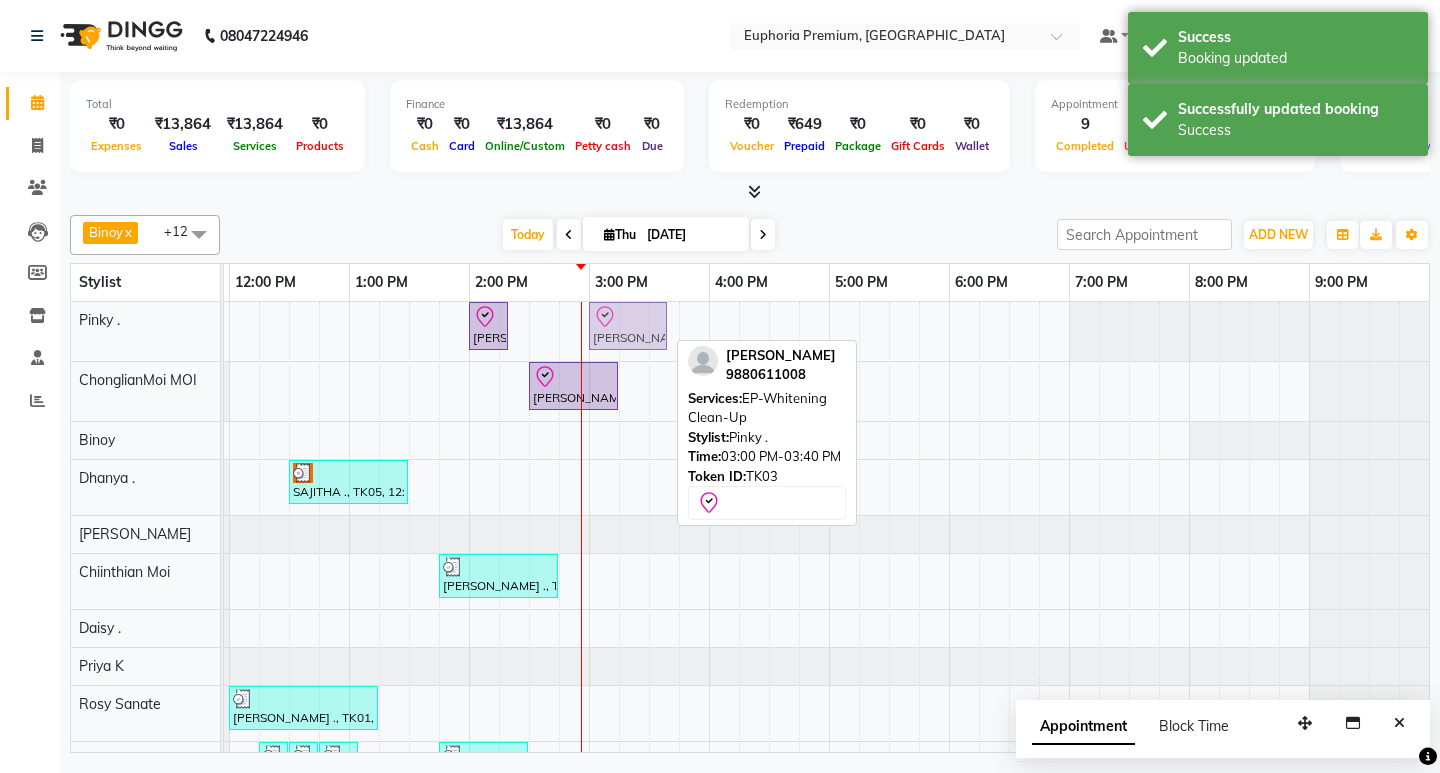 drag, startPoint x: 645, startPoint y: 333, endPoint x: 640, endPoint y: 354, distance: 21.587032 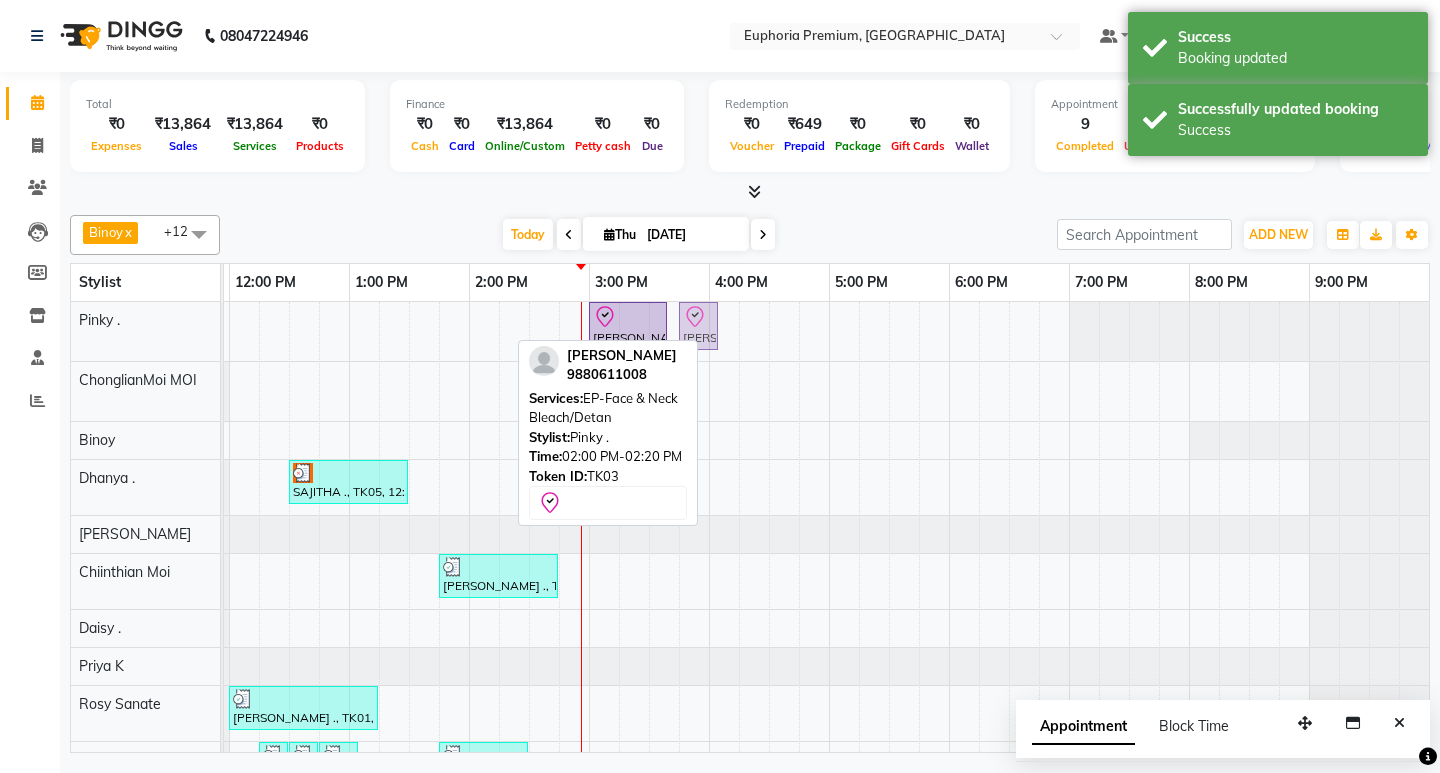 drag, startPoint x: 476, startPoint y: 325, endPoint x: 696, endPoint y: 343, distance: 220.73514 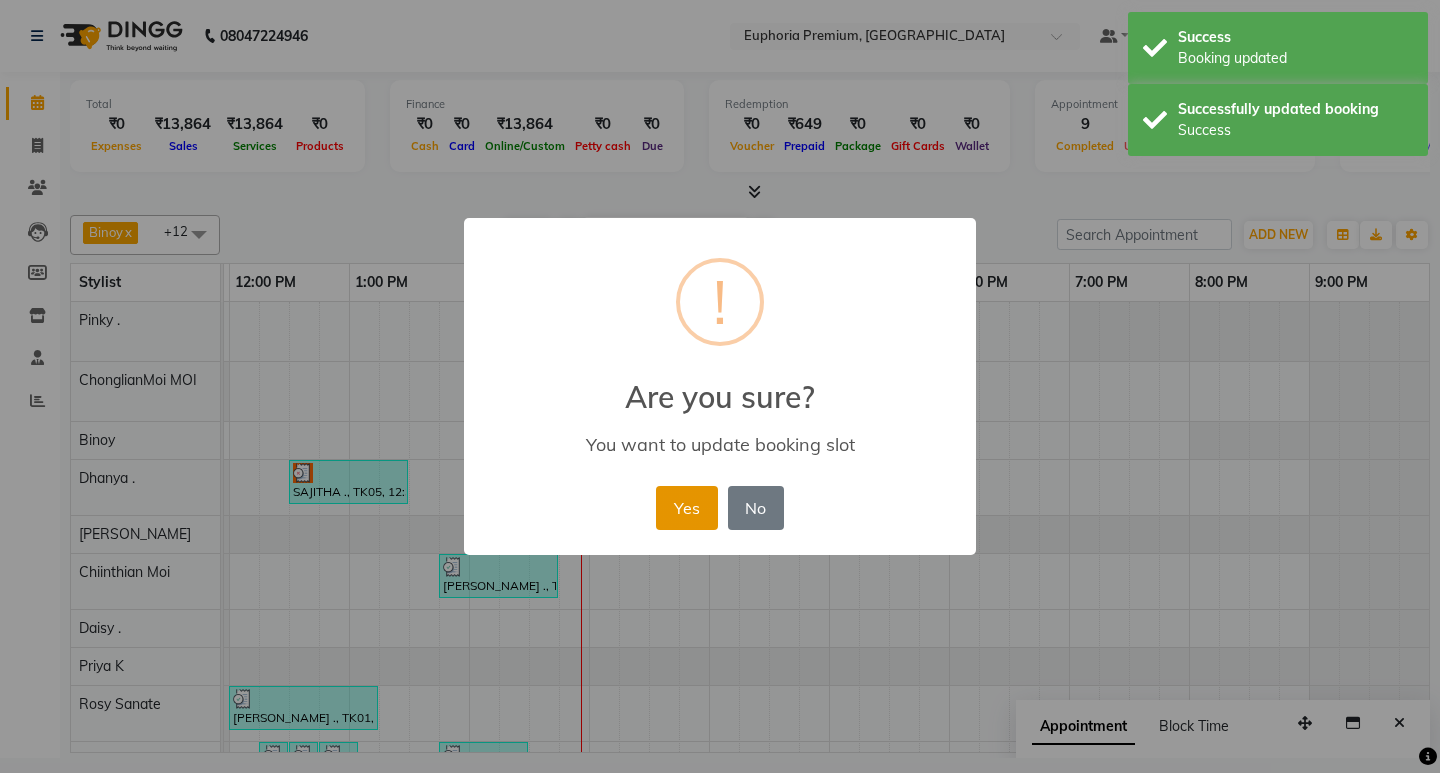 click on "Yes" at bounding box center [686, 508] 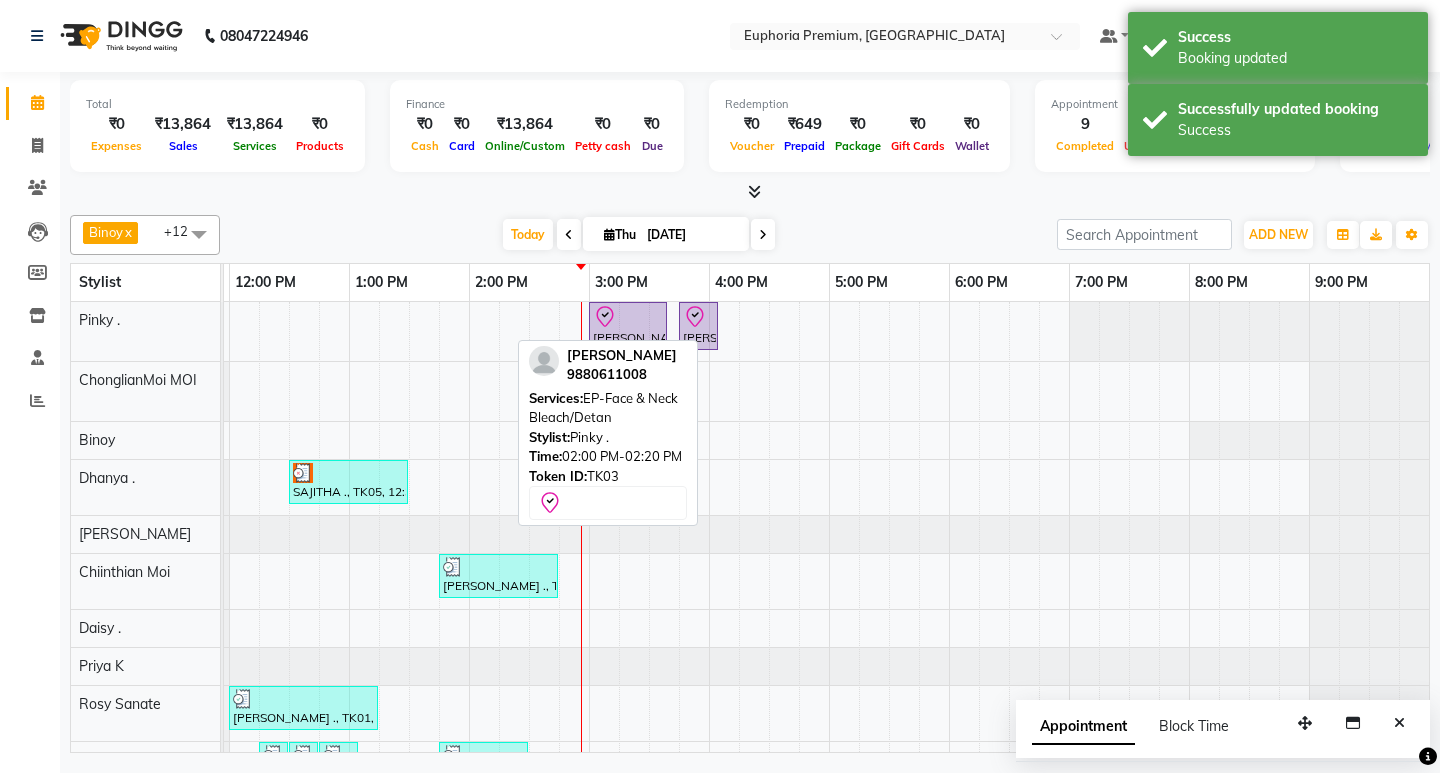 scroll, scrollTop: 261, scrollLeft: 475, axis: both 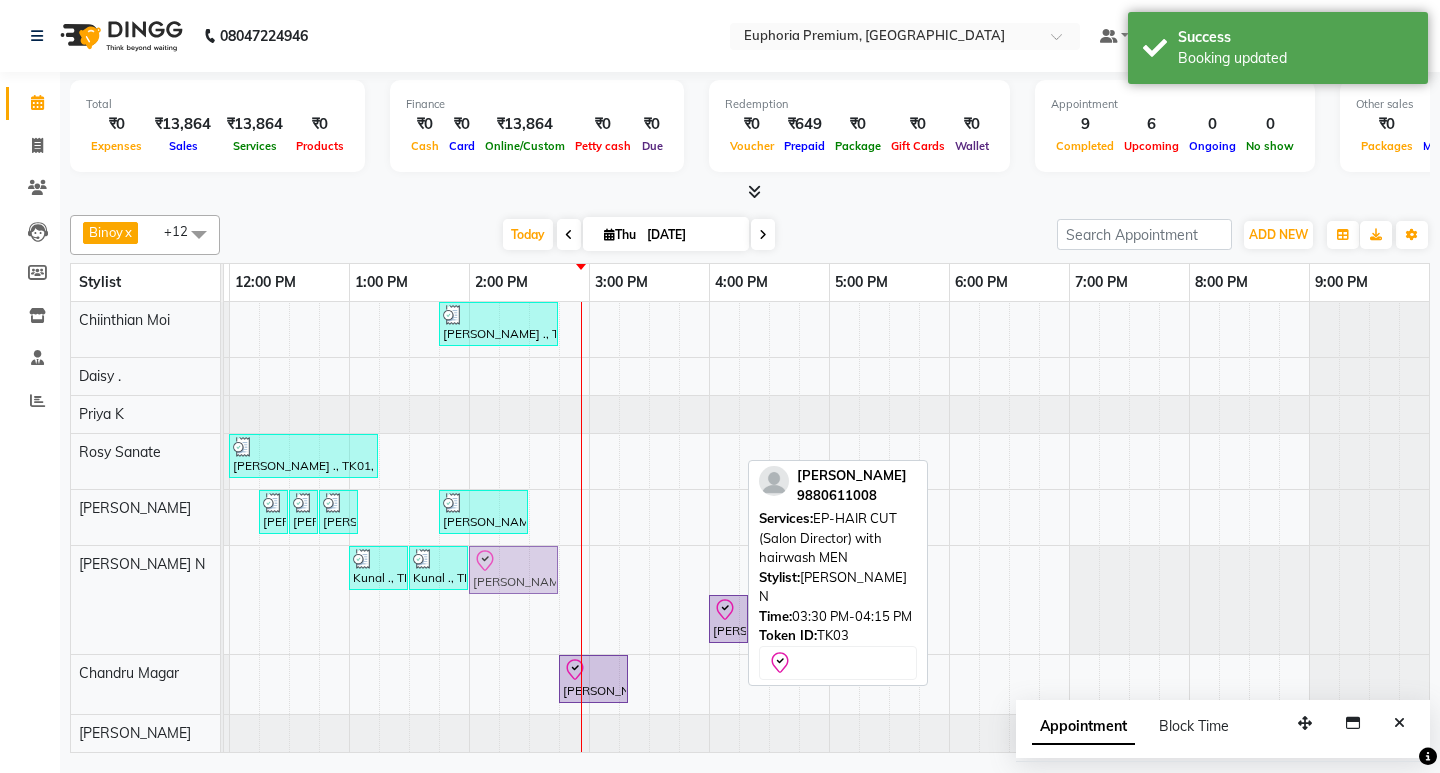 drag, startPoint x: 669, startPoint y: 569, endPoint x: 476, endPoint y: 568, distance: 193.0026 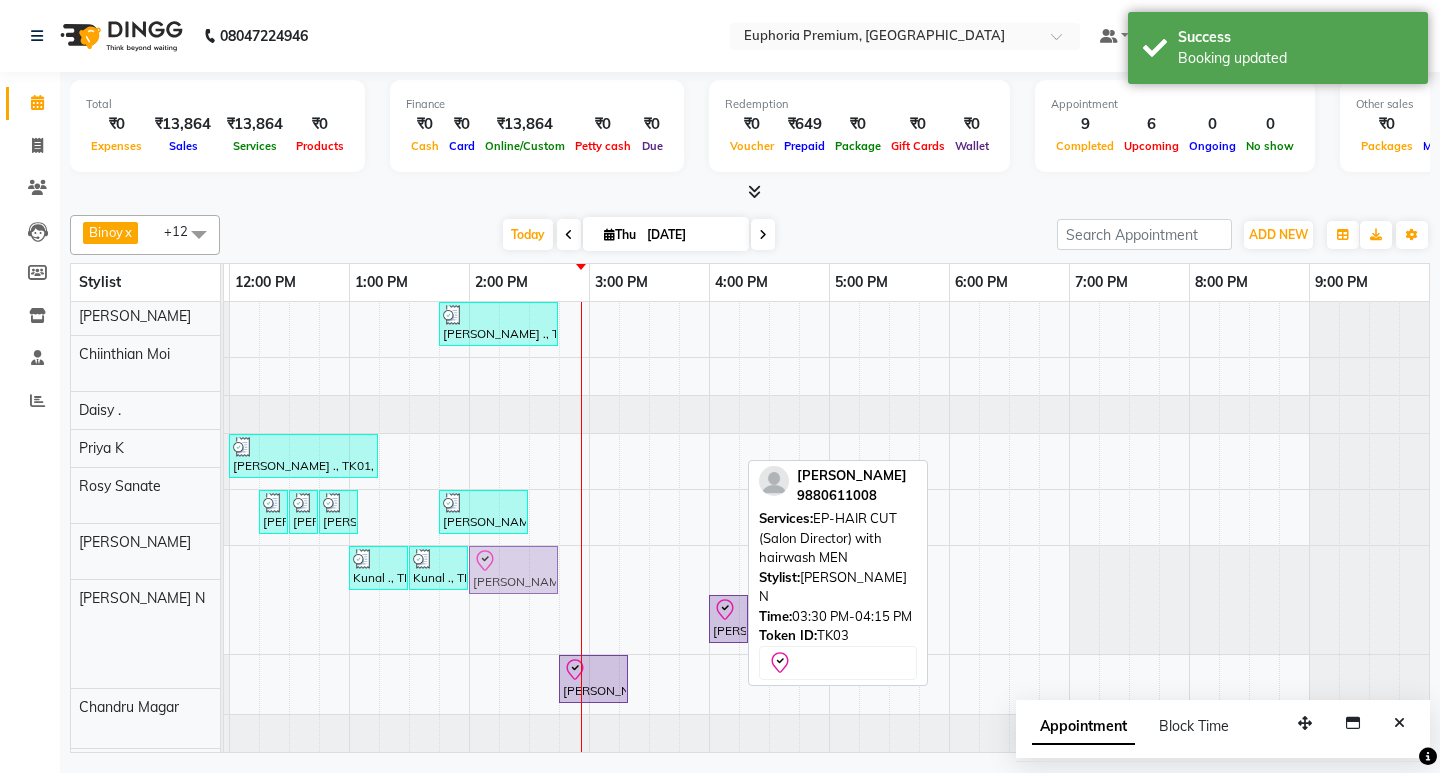 scroll, scrollTop: 218, scrollLeft: 475, axis: both 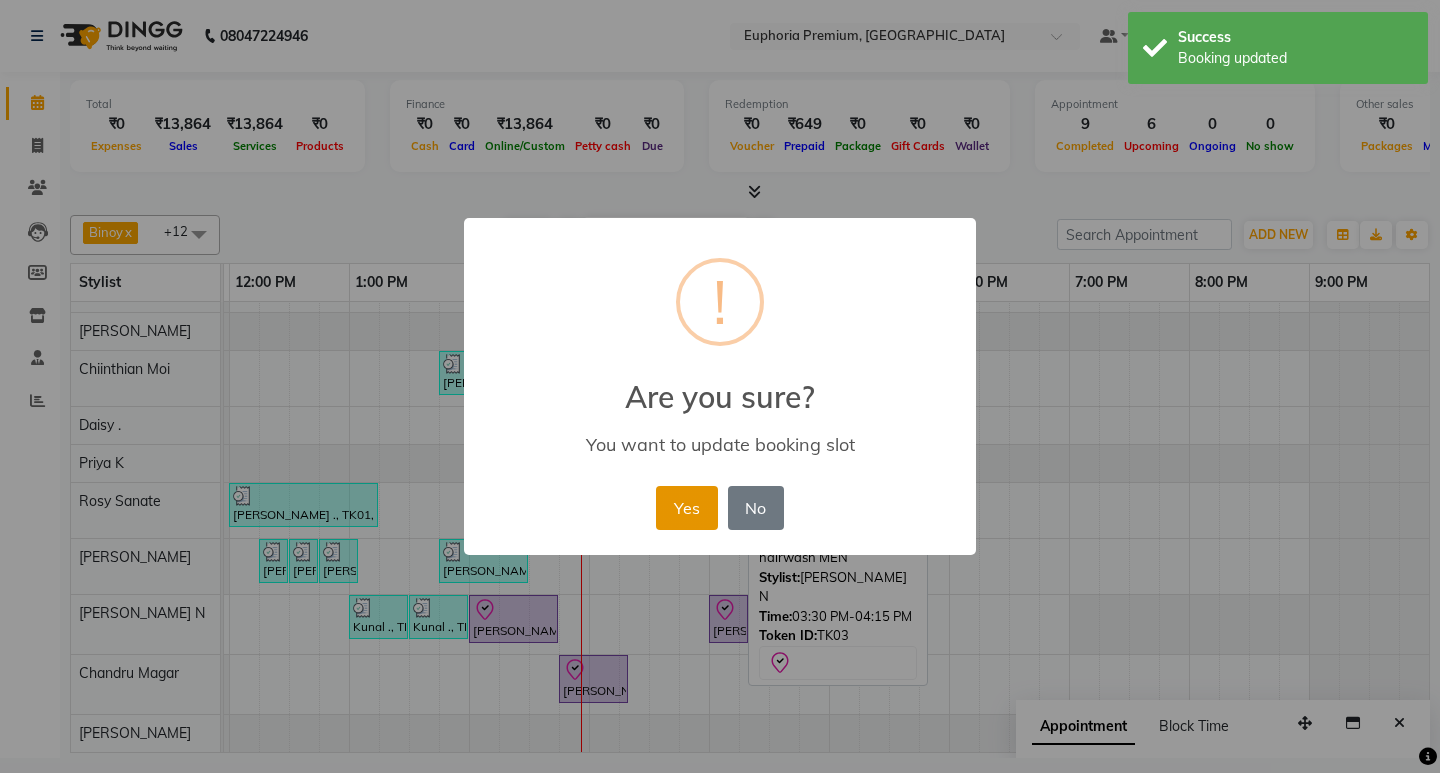 click on "Yes" at bounding box center [686, 508] 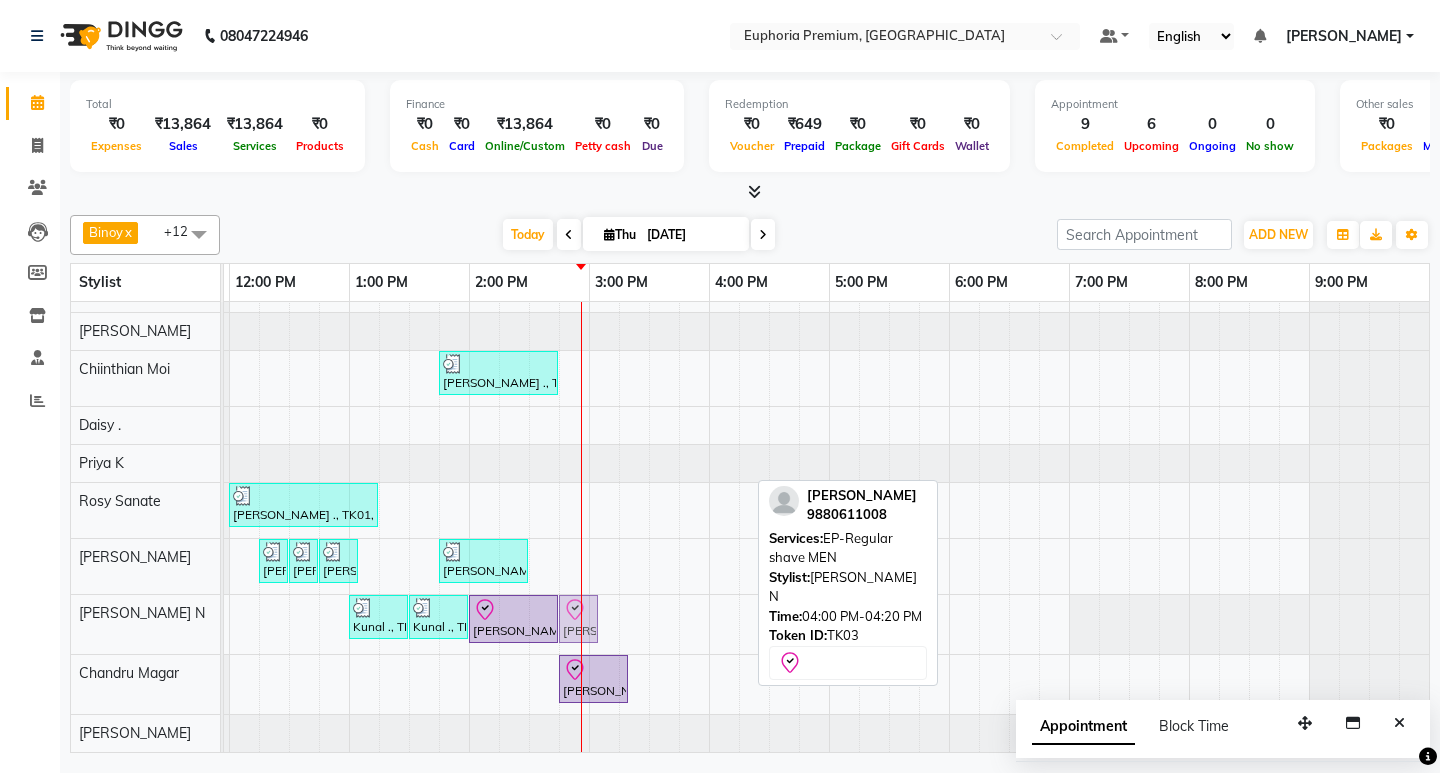 drag, startPoint x: 735, startPoint y: 599, endPoint x: 589, endPoint y: 620, distance: 147.50255 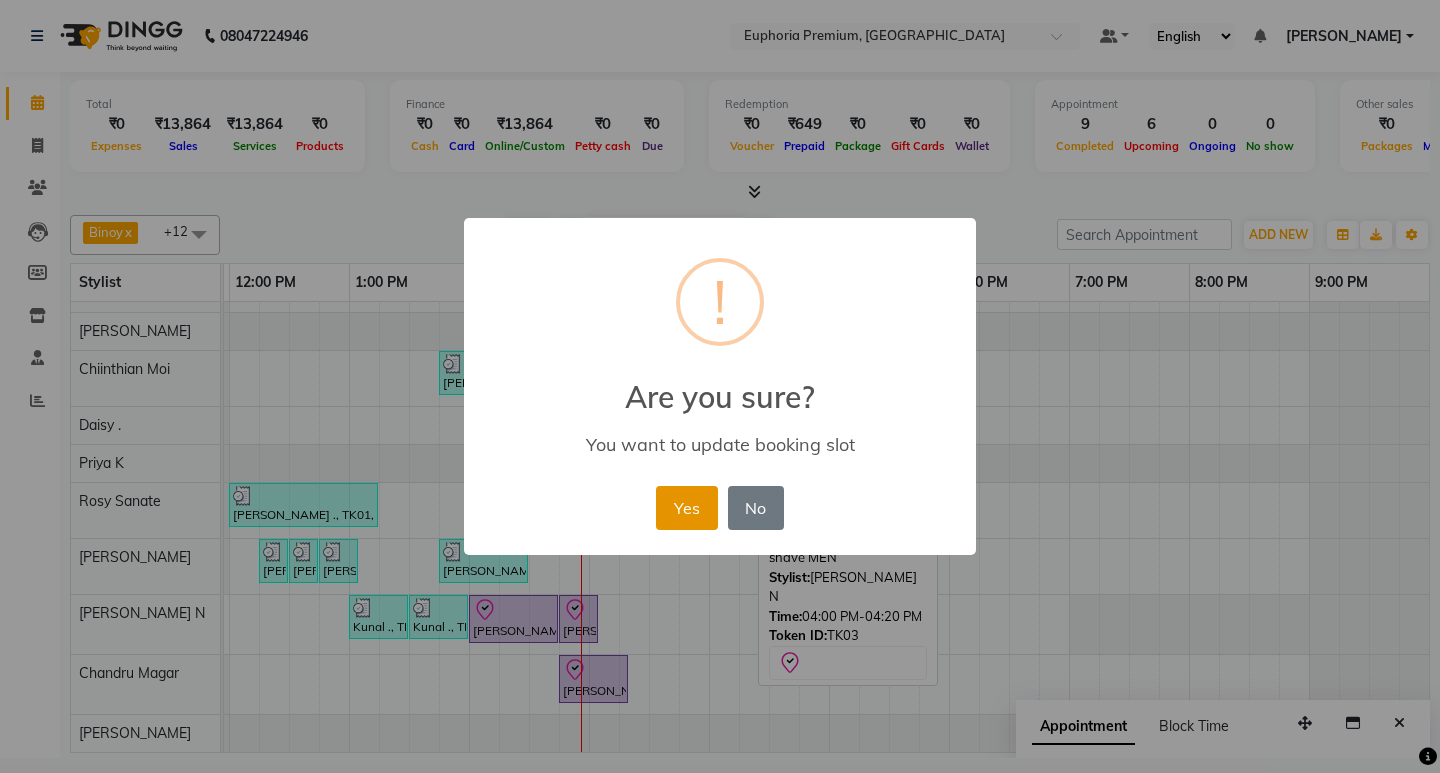 click on "Yes" at bounding box center (686, 508) 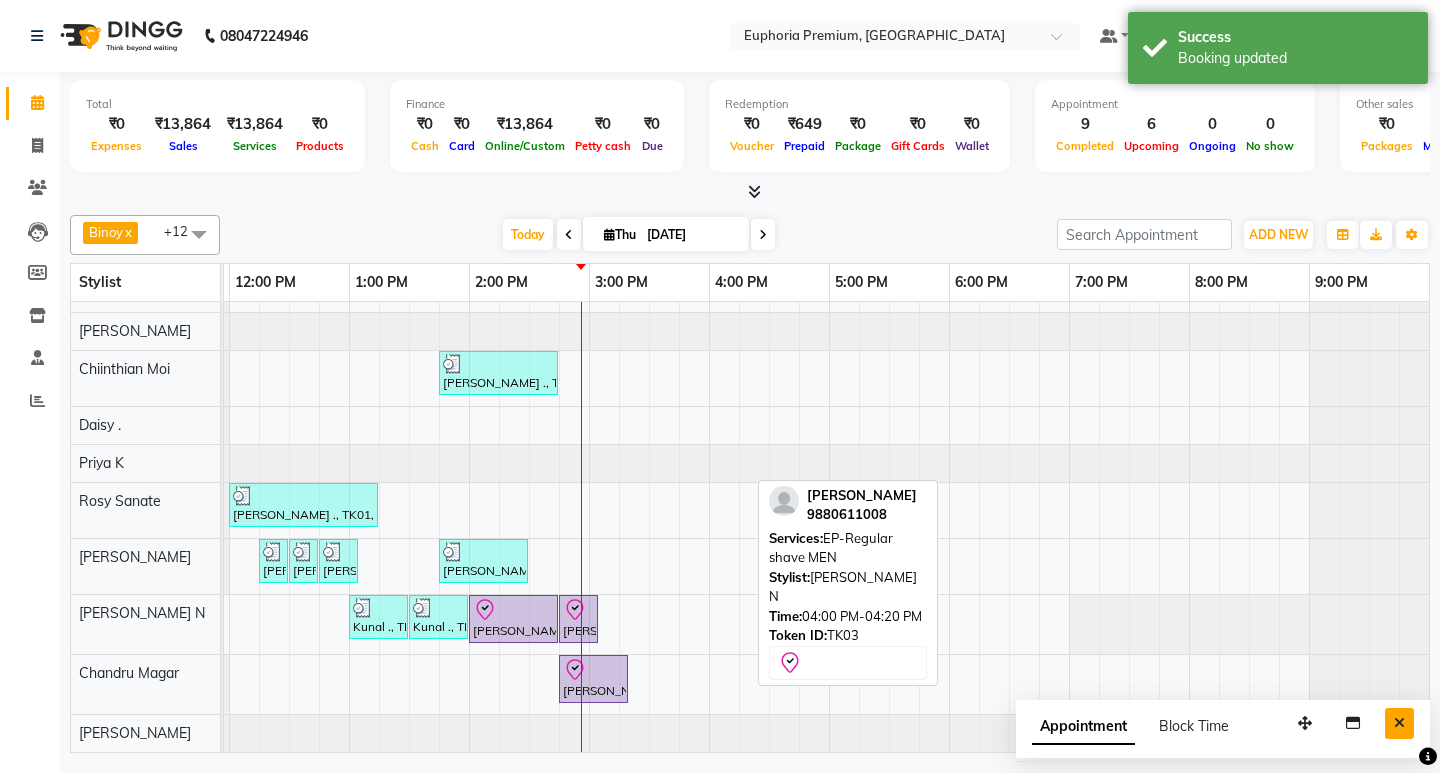 click at bounding box center (1399, 723) 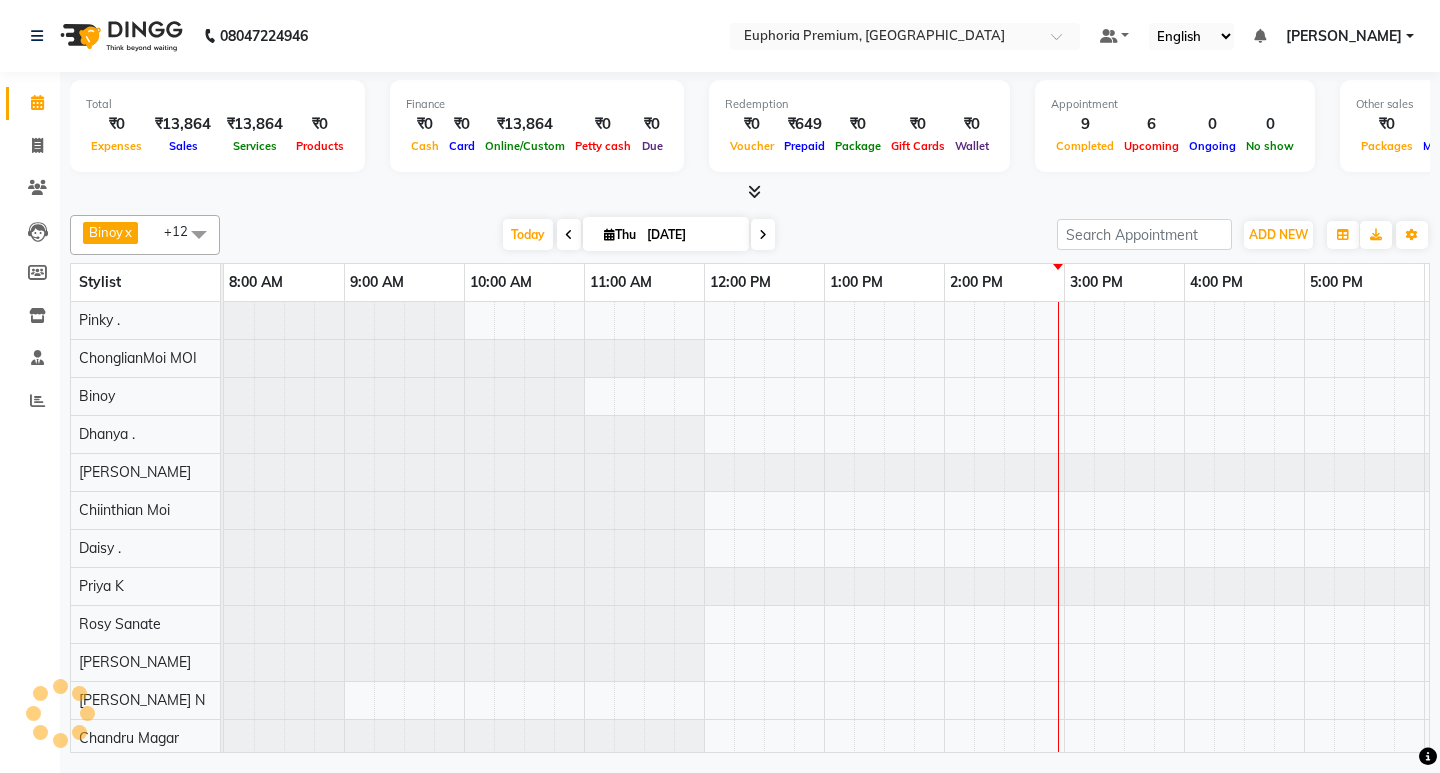 scroll, scrollTop: 0, scrollLeft: 0, axis: both 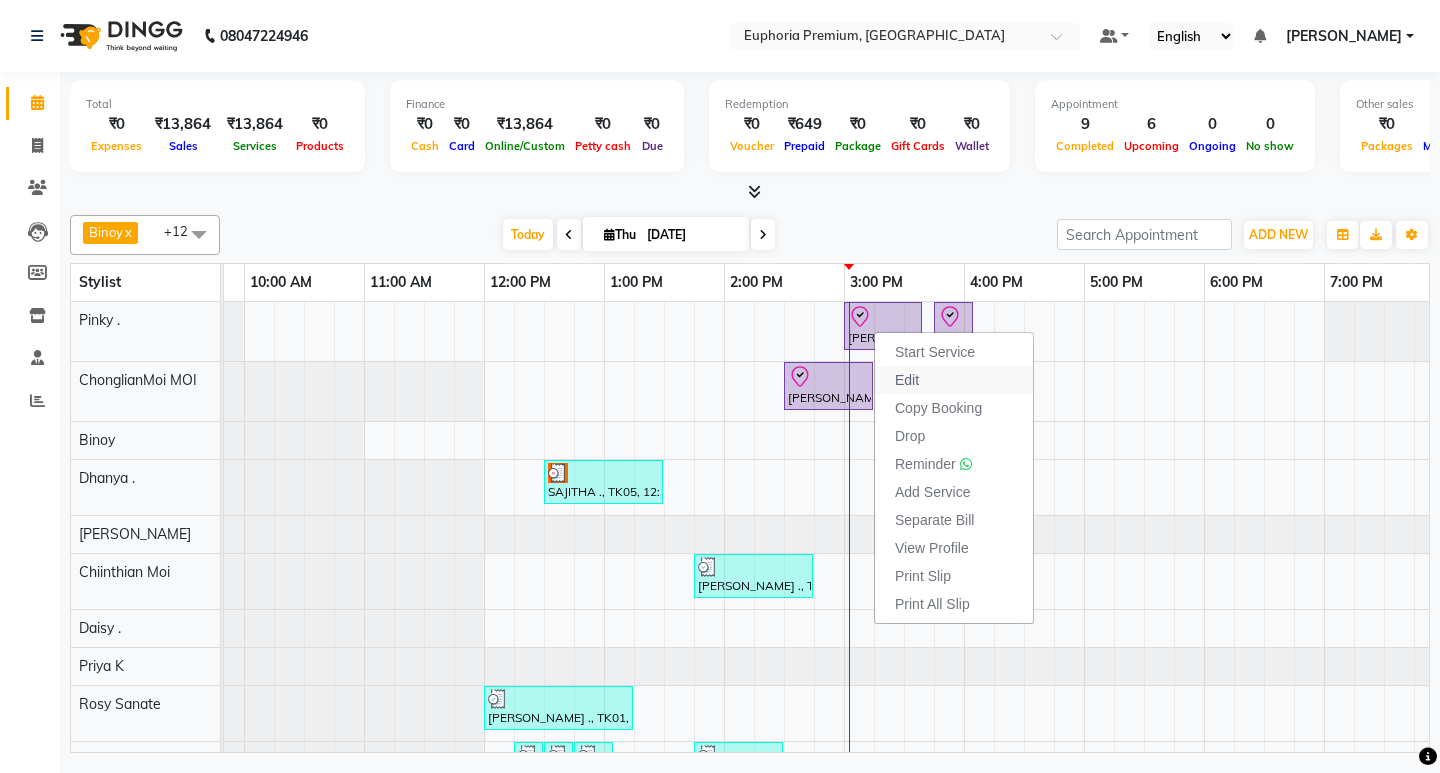 click on "Edit" at bounding box center (907, 380) 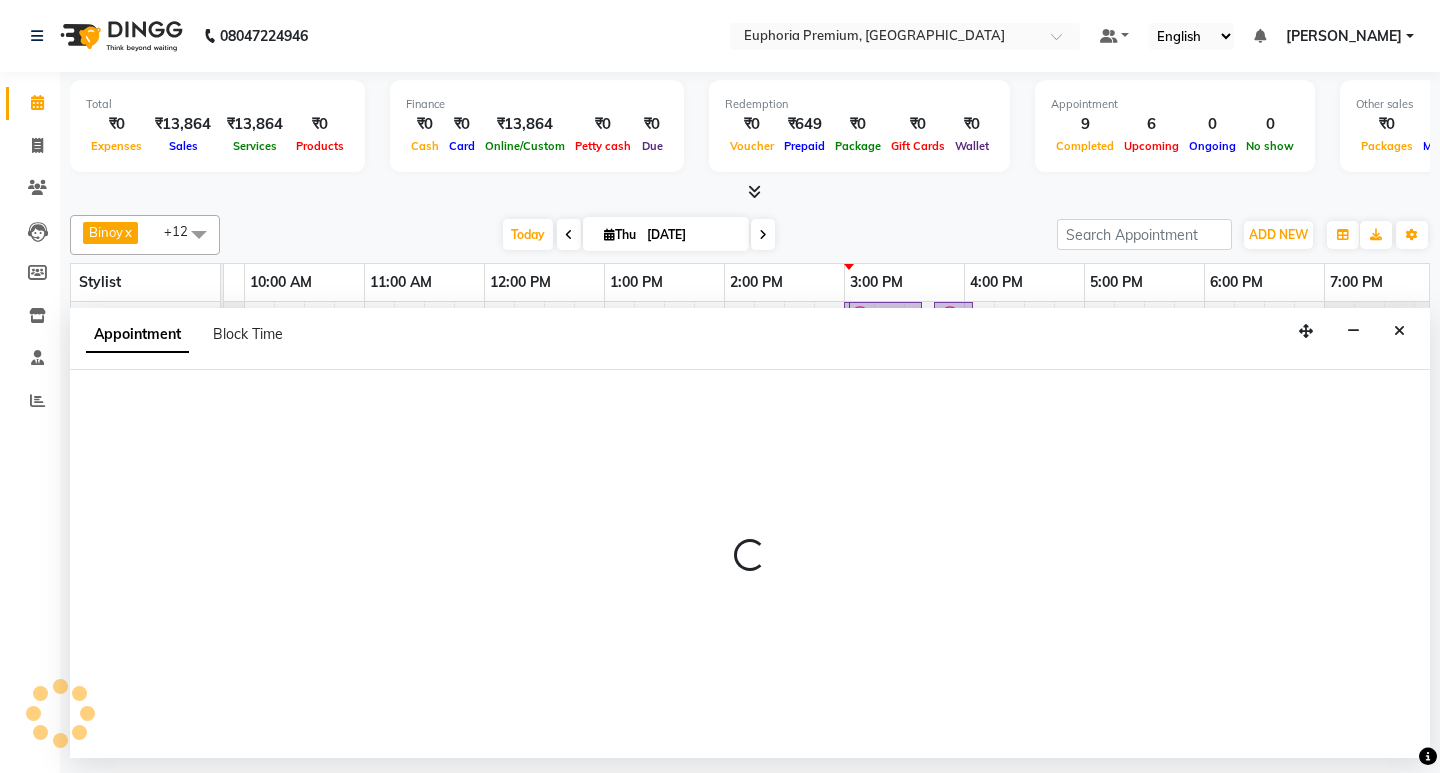 select on "tentative" 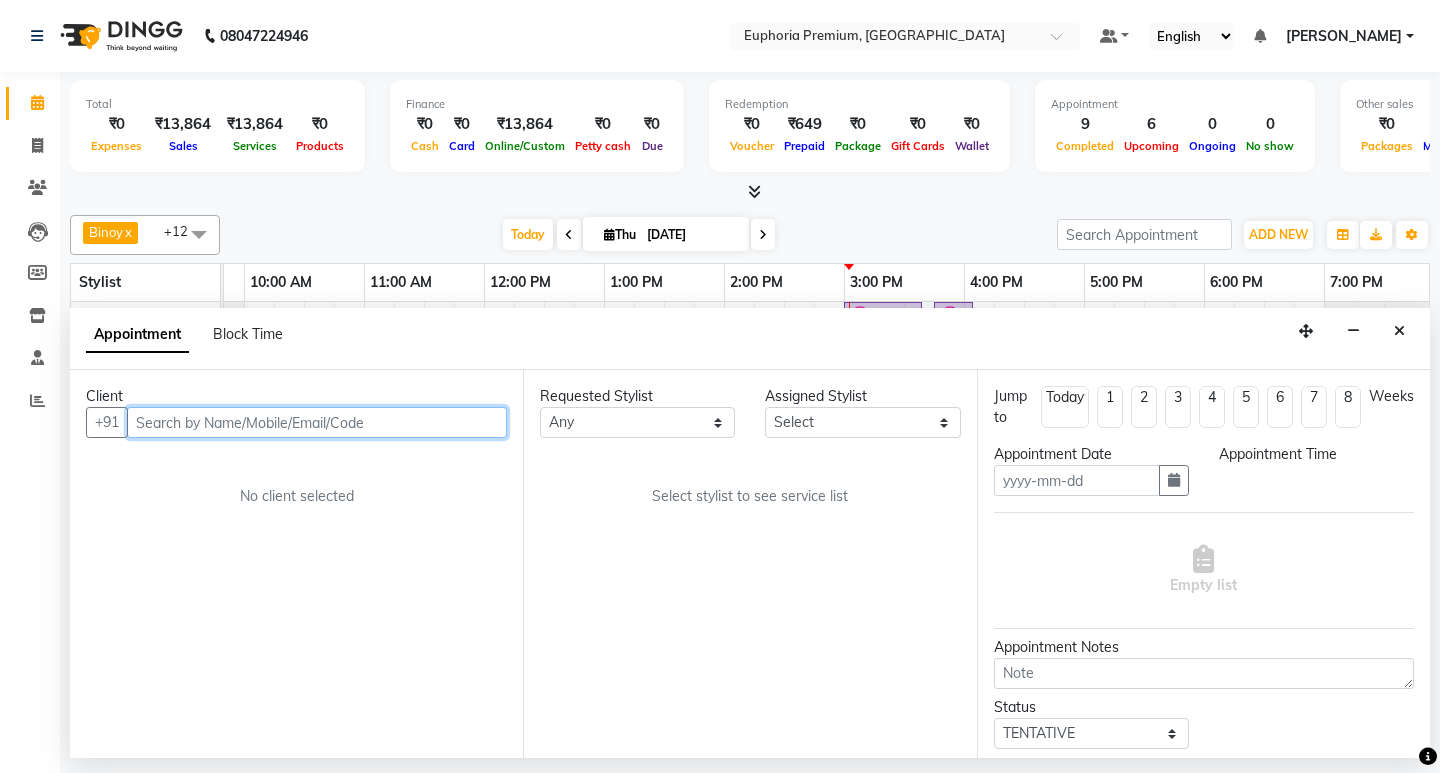 type on "[DATE]" 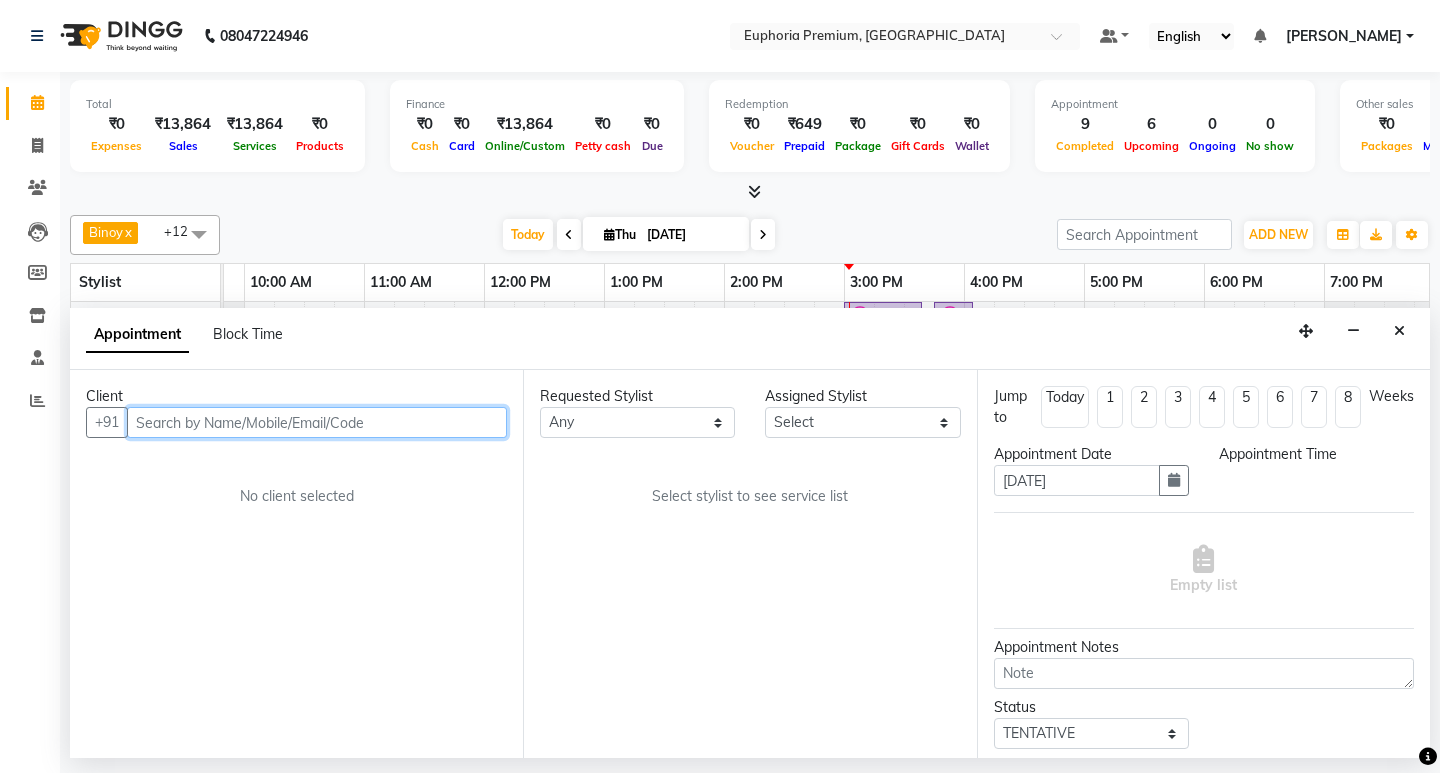 select on "check-in" 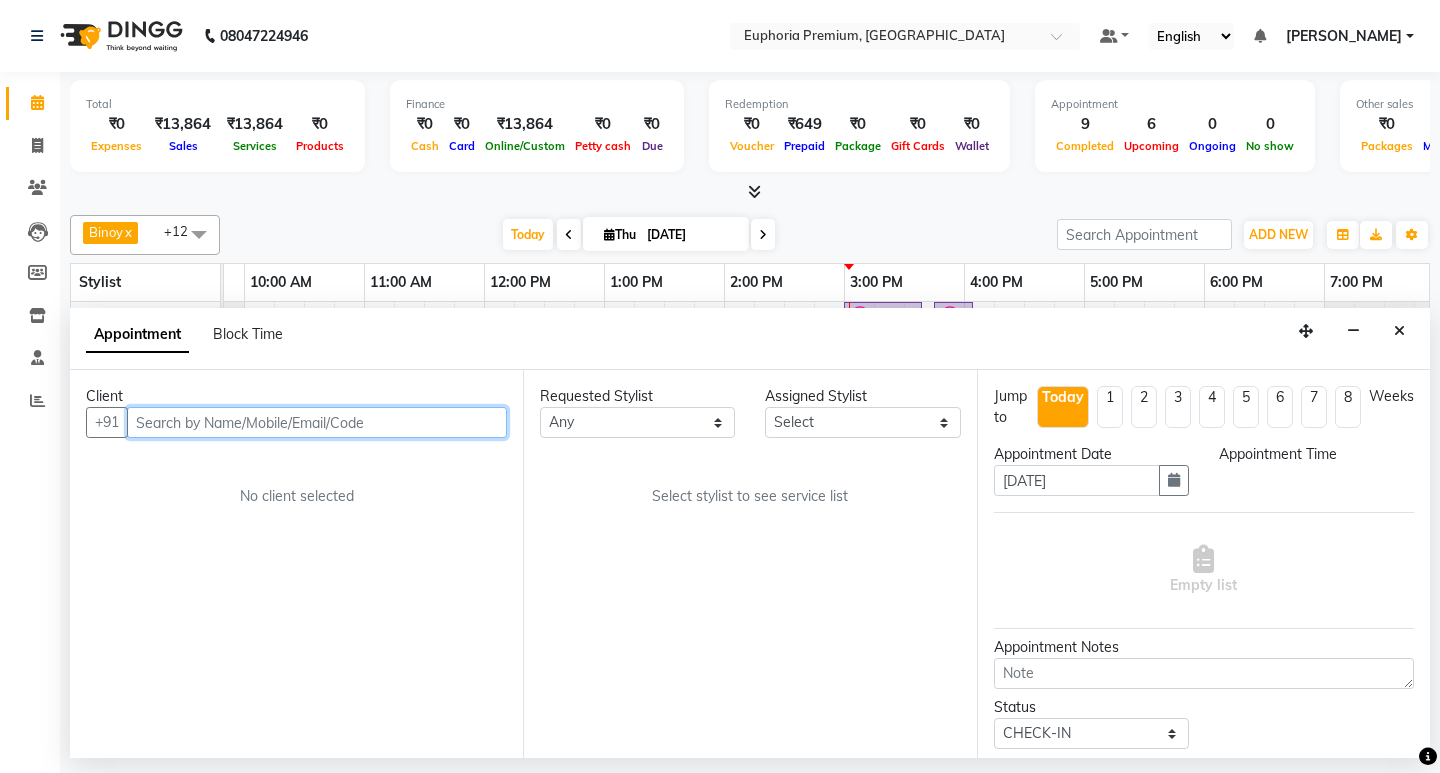 select on "71596" 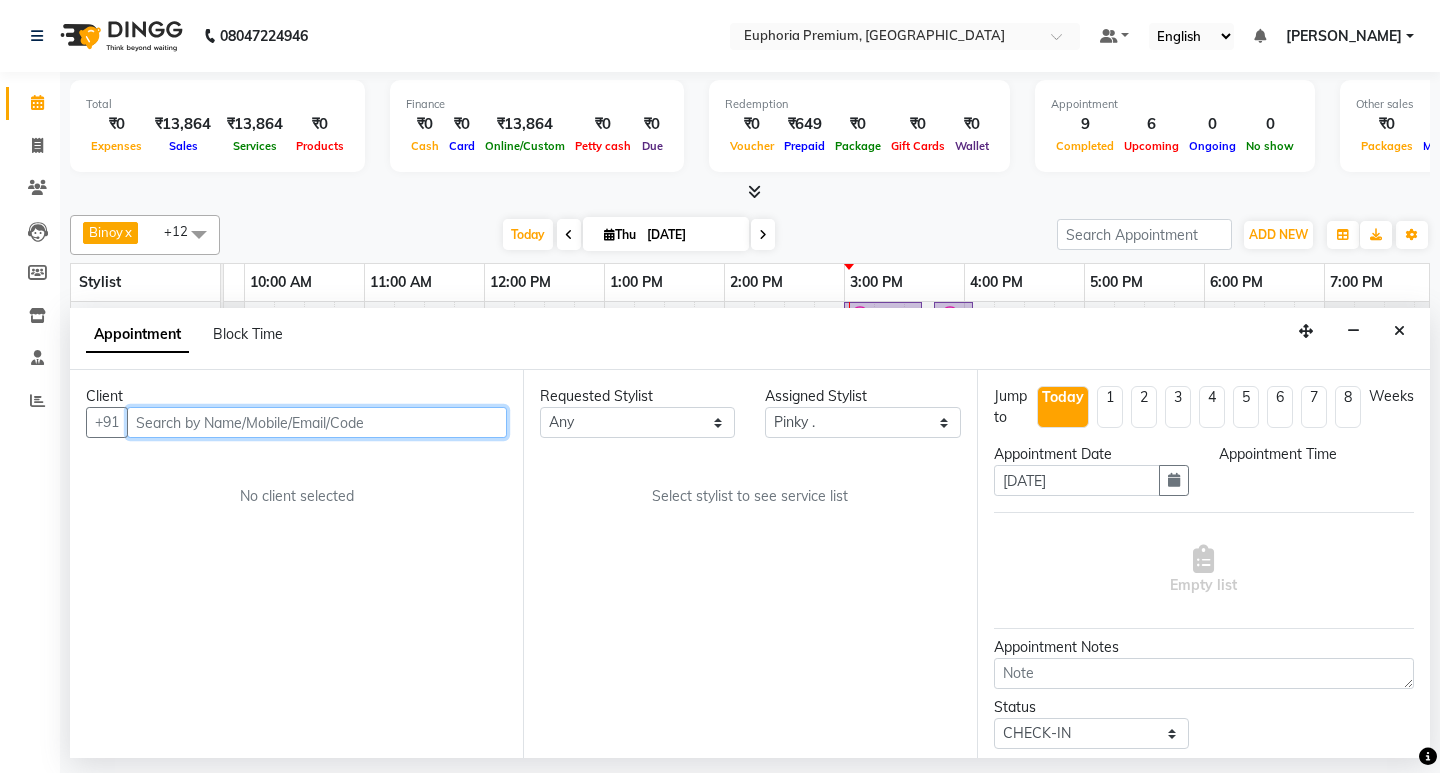 select on "840" 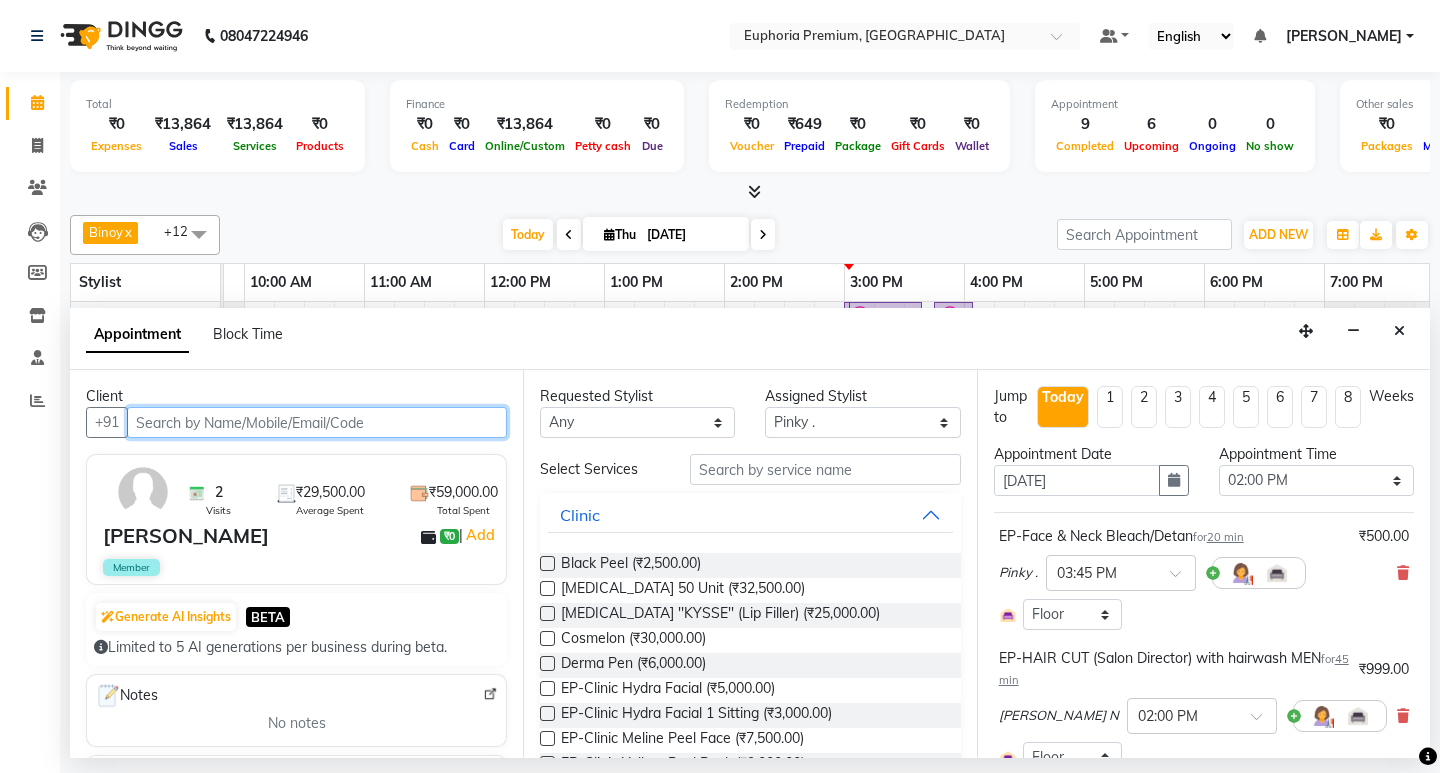scroll, scrollTop: 0, scrollLeft: 475, axis: horizontal 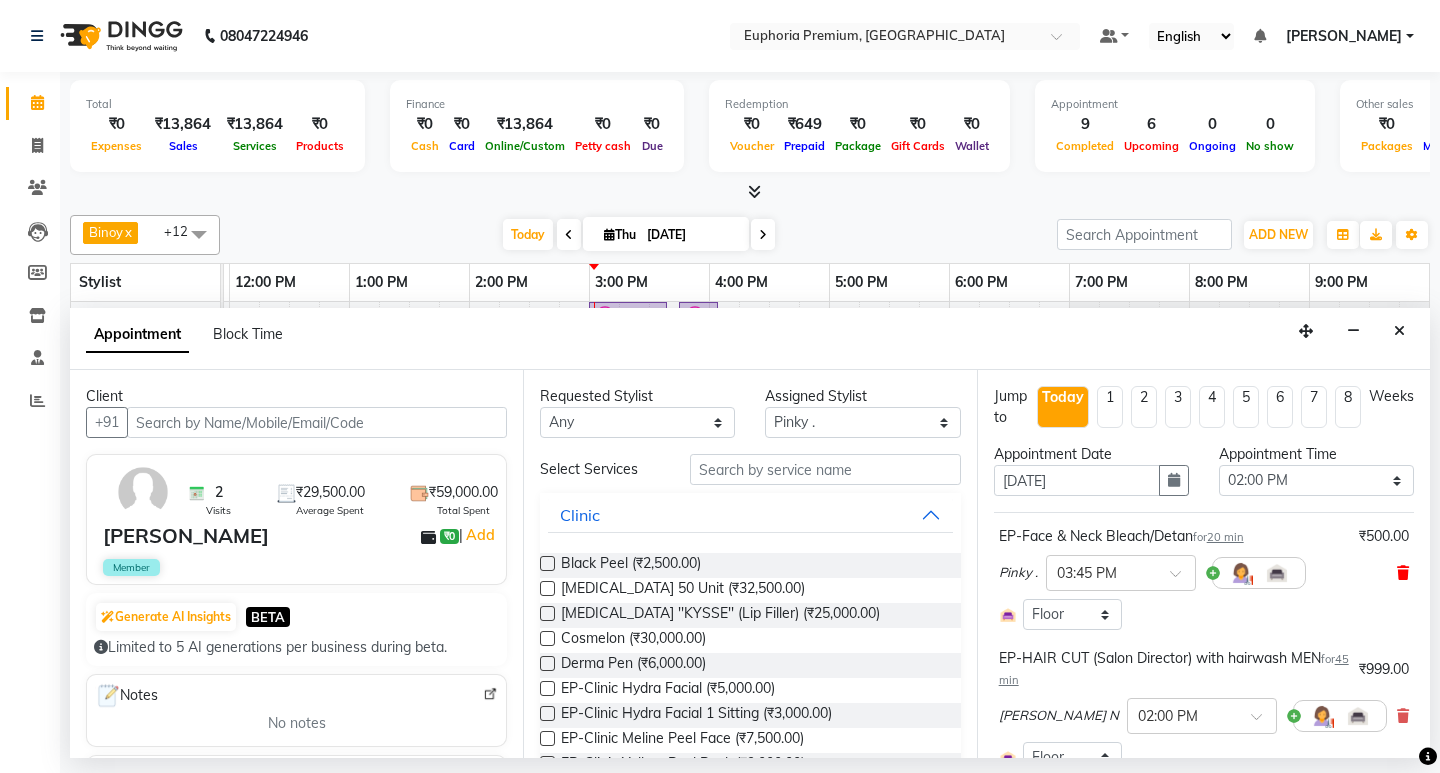 click at bounding box center [1403, 573] 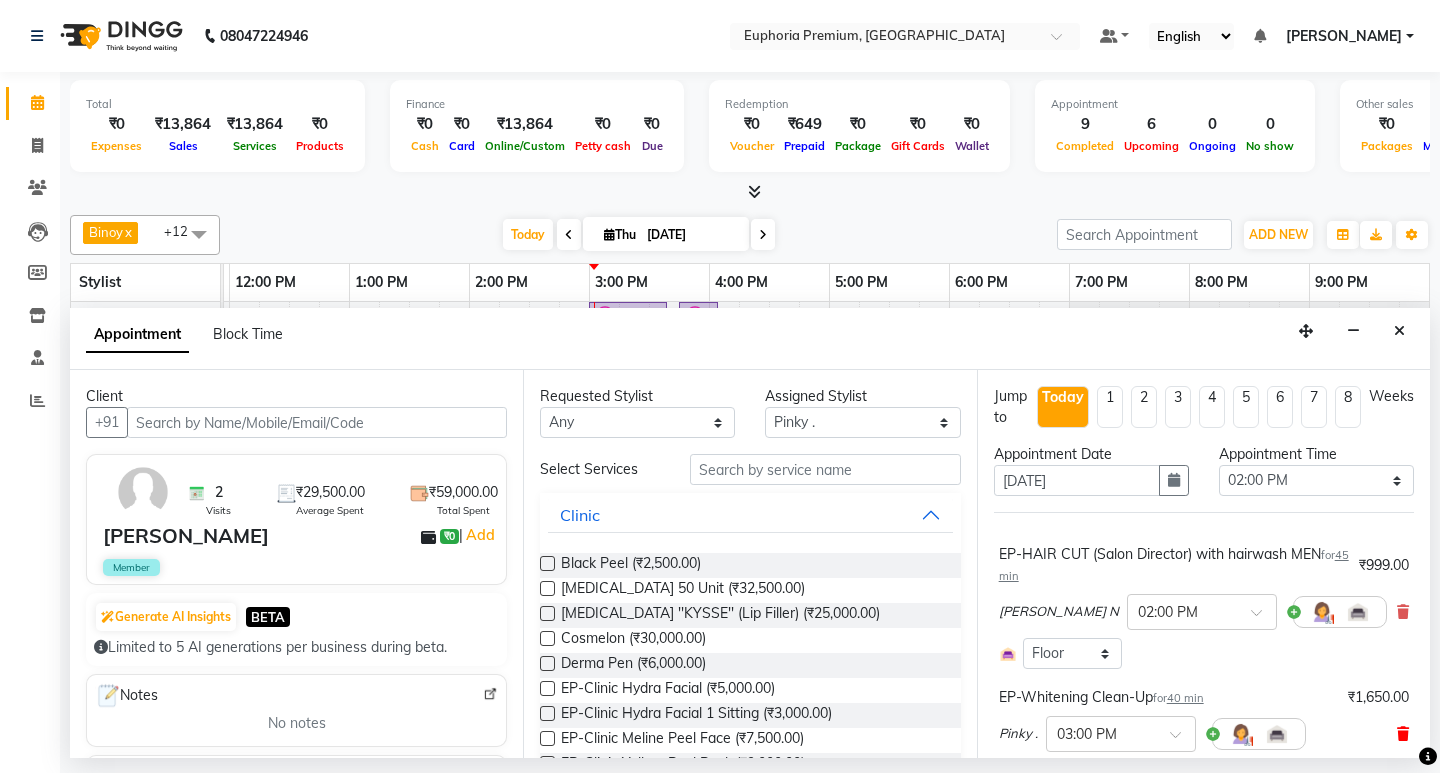 click at bounding box center (1403, 734) 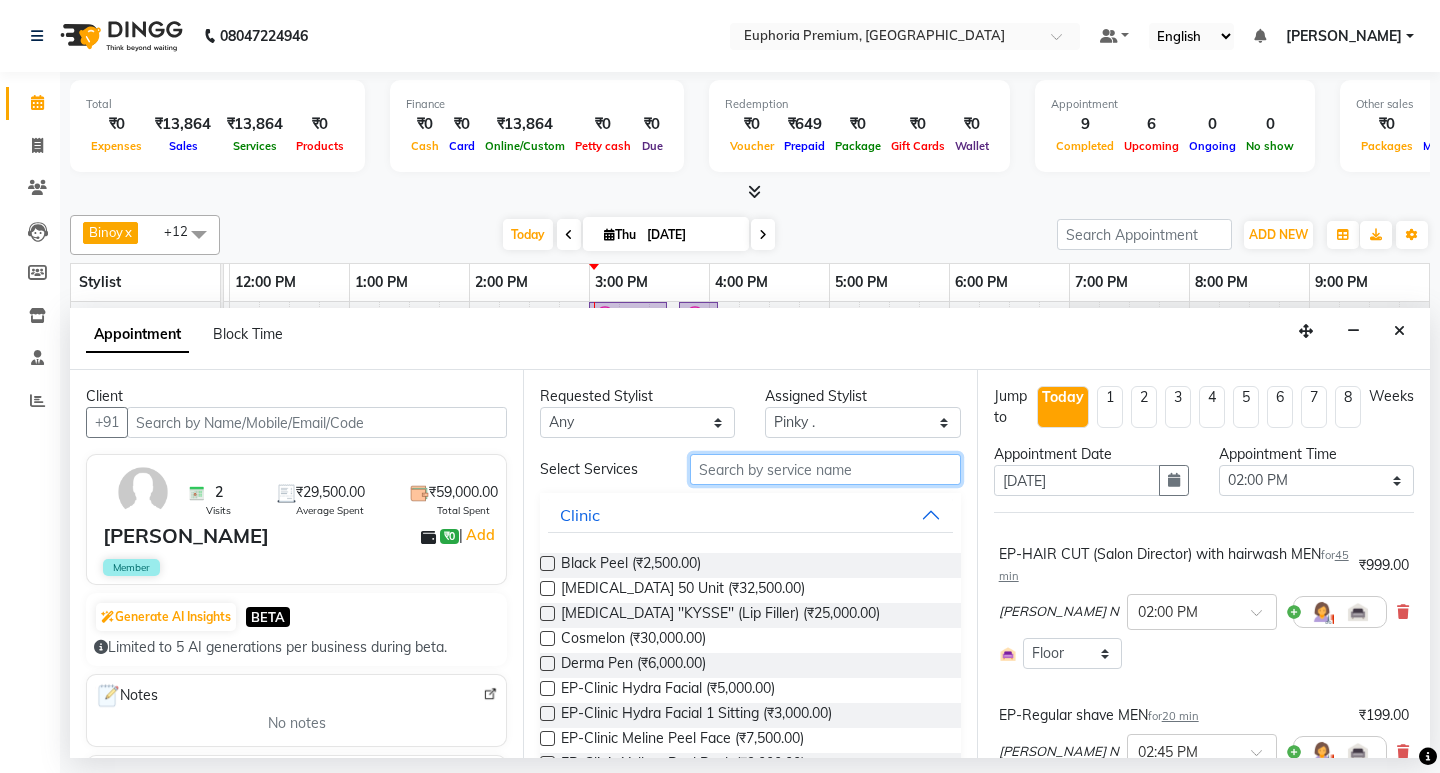 click at bounding box center [825, 469] 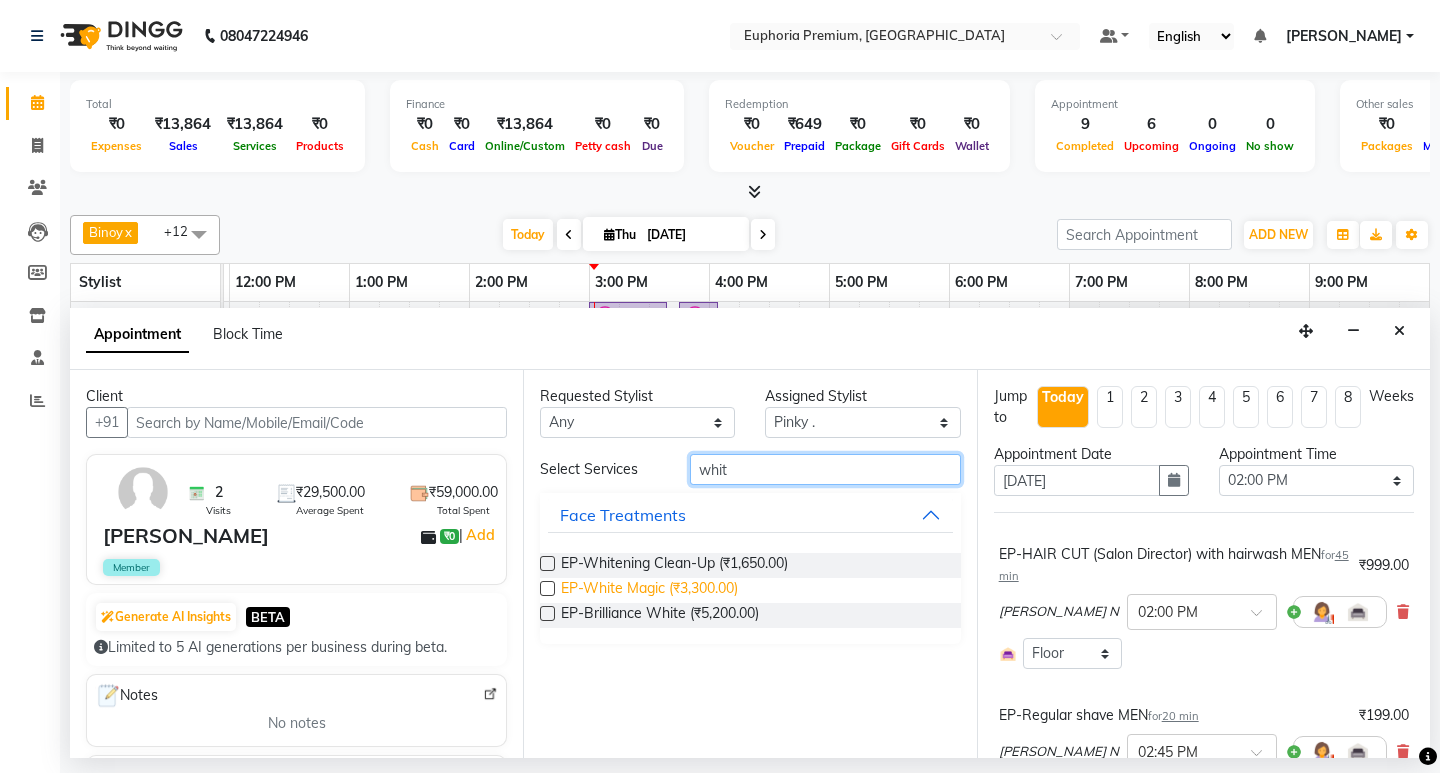 type on "whit" 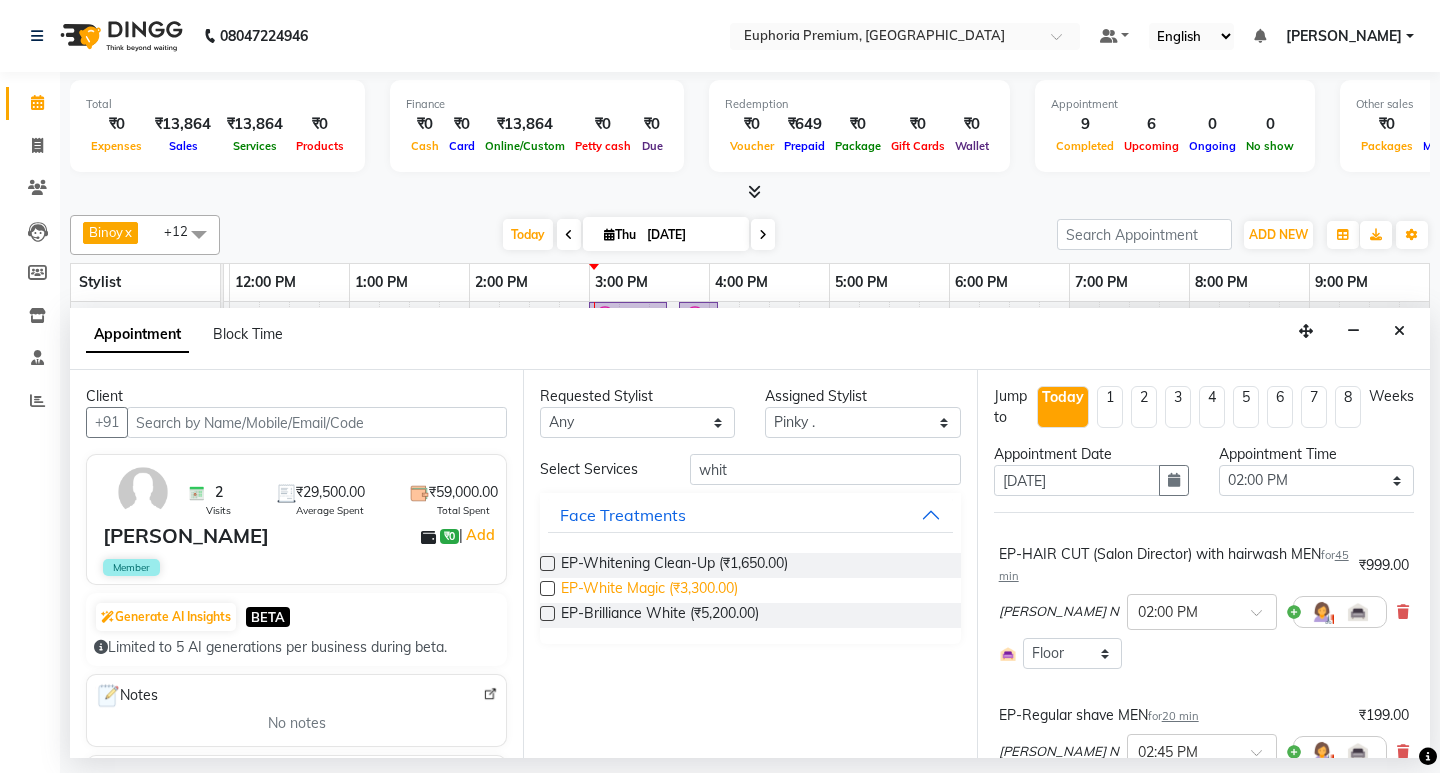 click on "EP-White Magic (₹3,300.00)" at bounding box center [649, 590] 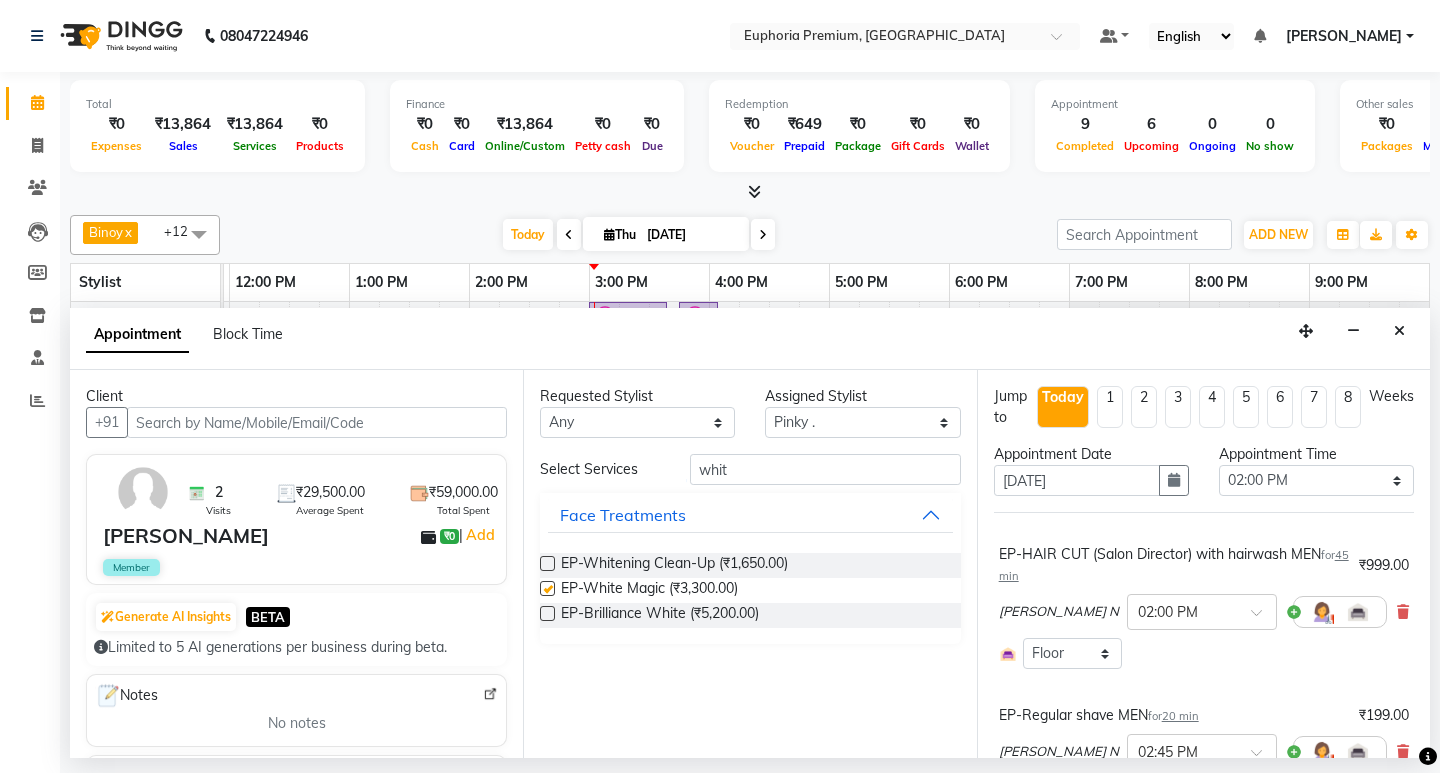 checkbox on "false" 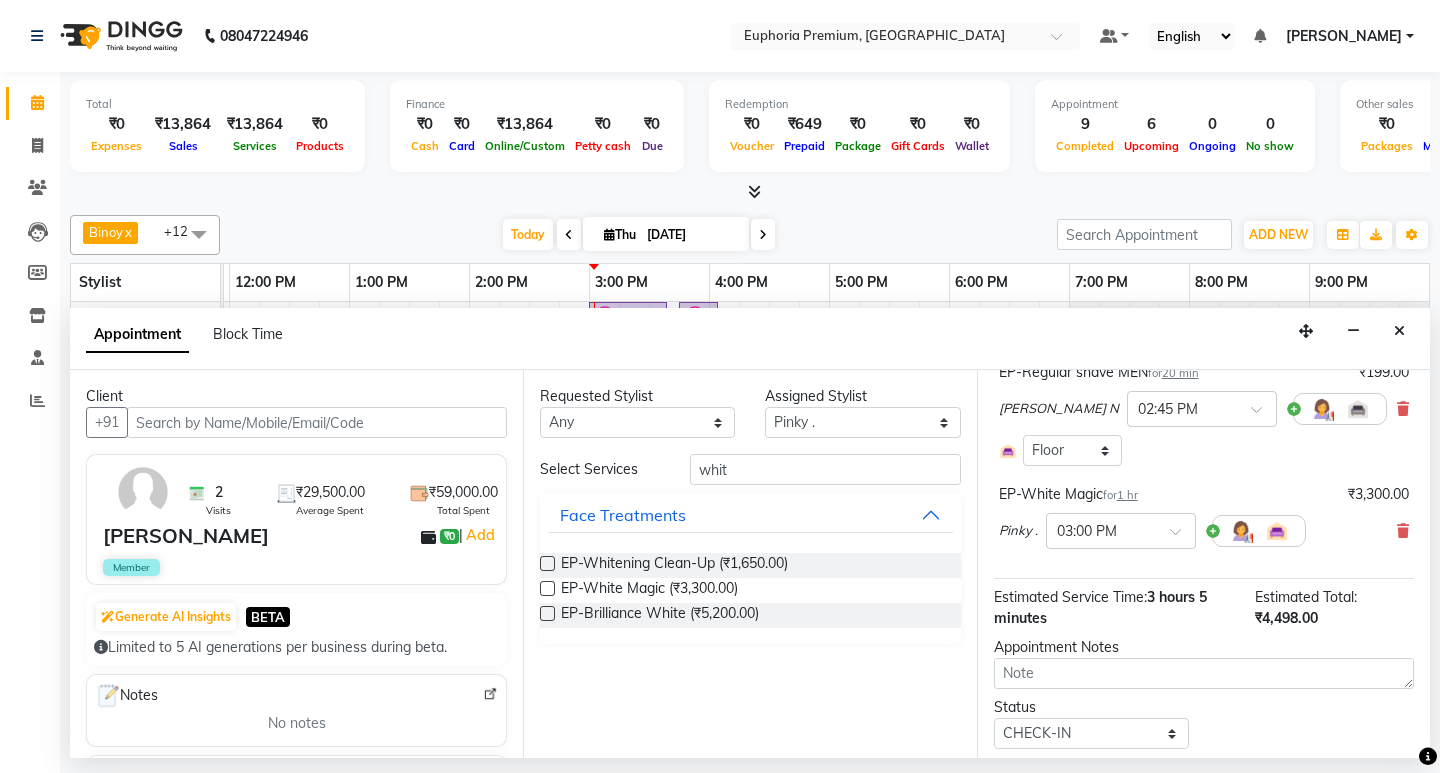 scroll, scrollTop: 402, scrollLeft: 0, axis: vertical 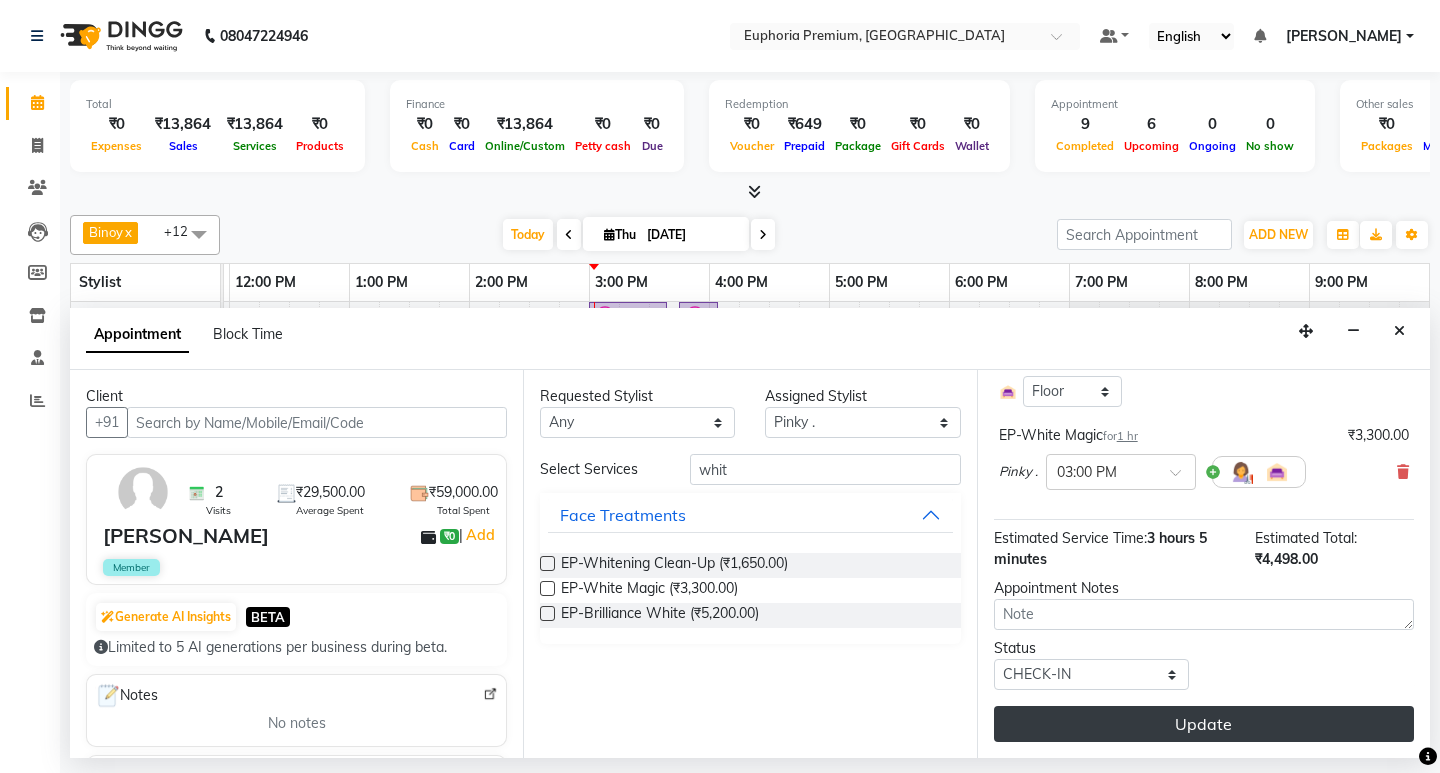 click on "Update" at bounding box center (1204, 724) 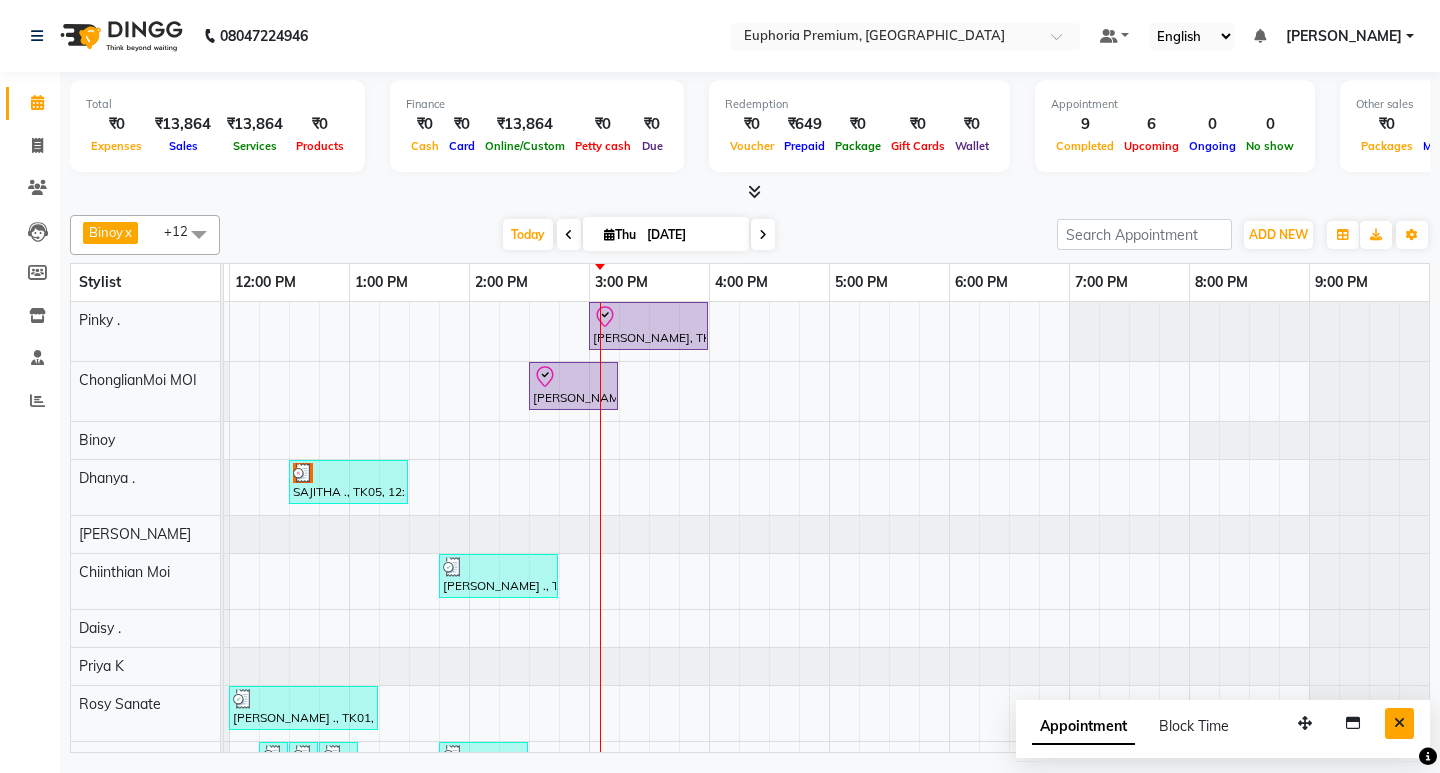click at bounding box center [1399, 723] 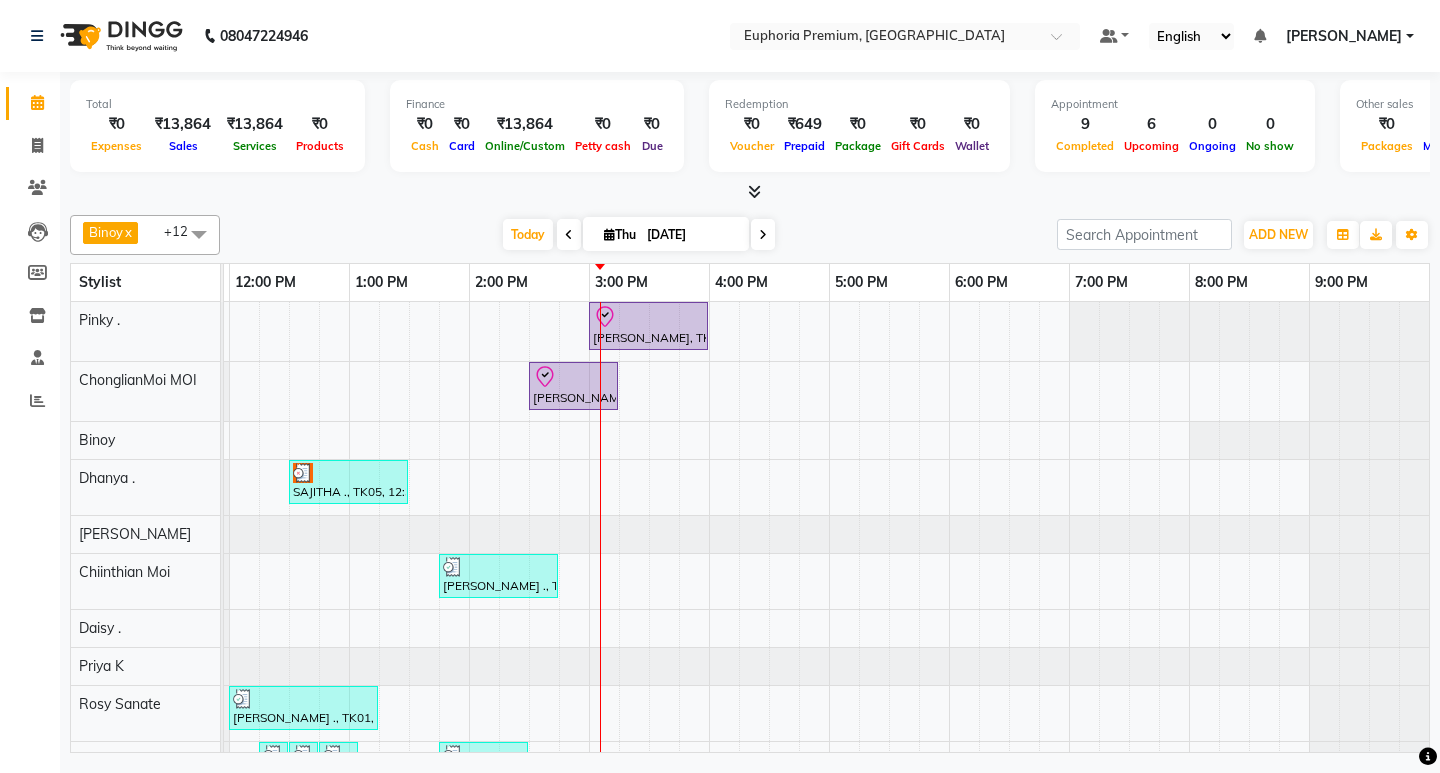 scroll, scrollTop: 104, scrollLeft: 475, axis: both 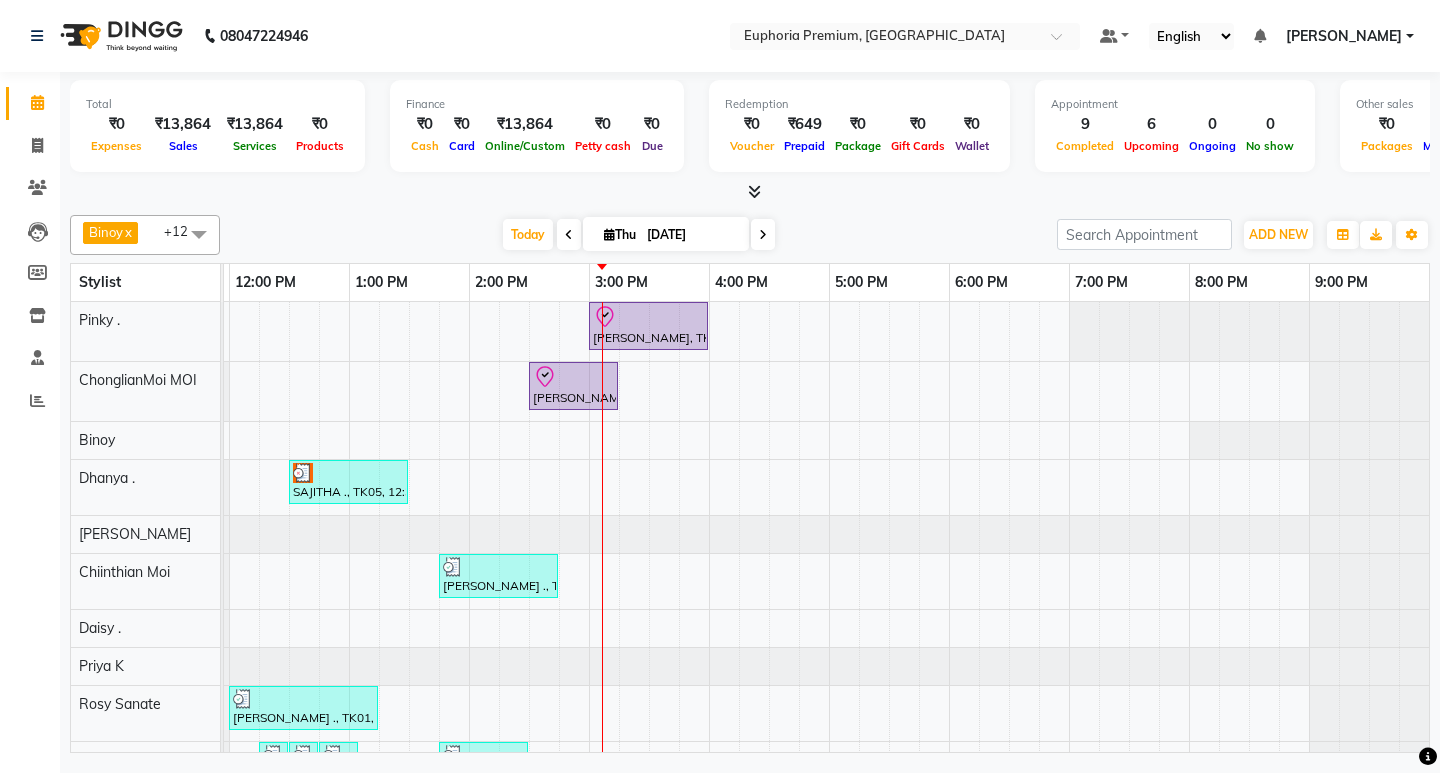 click at bounding box center (754, 191) 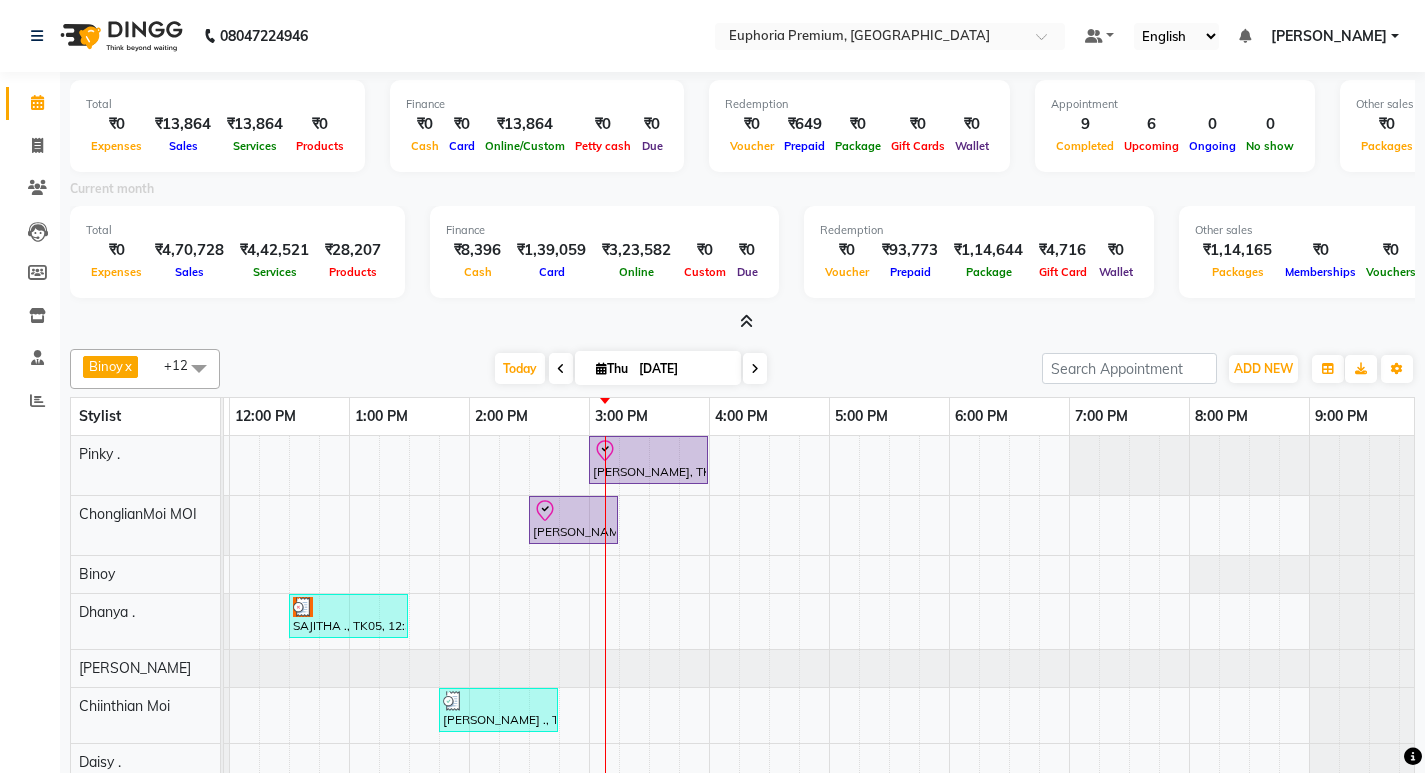 scroll, scrollTop: 205, scrollLeft: 475, axis: both 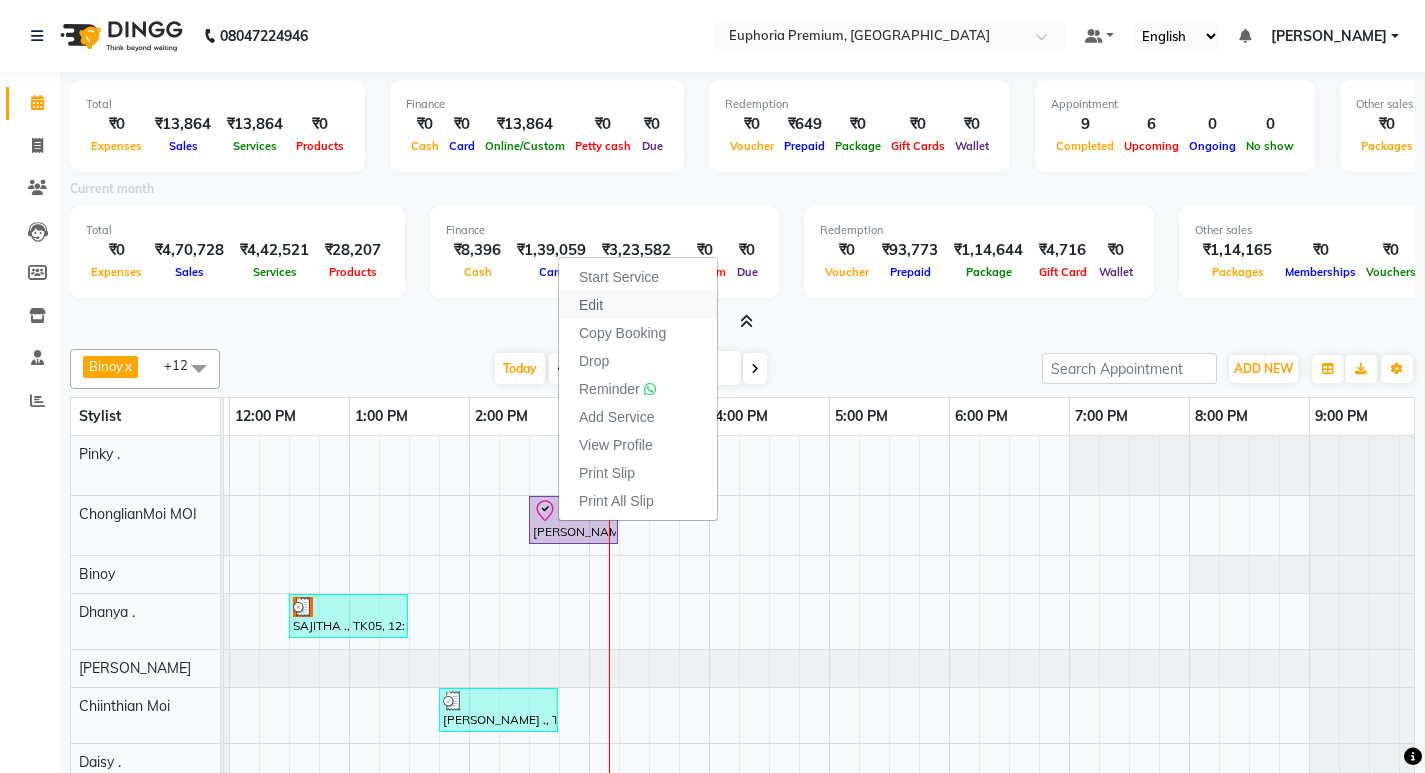 click on "Edit" at bounding box center (591, 305) 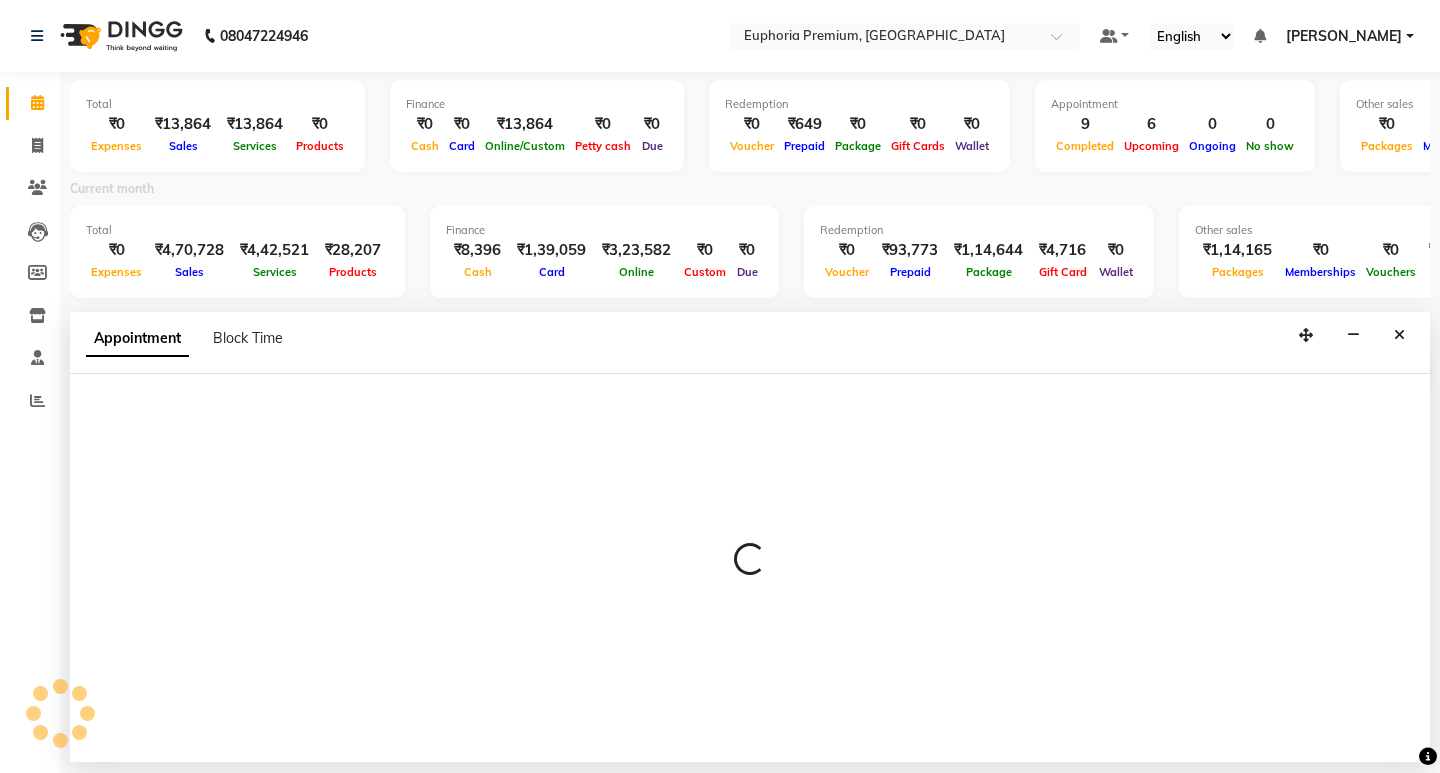 select on "tentative" 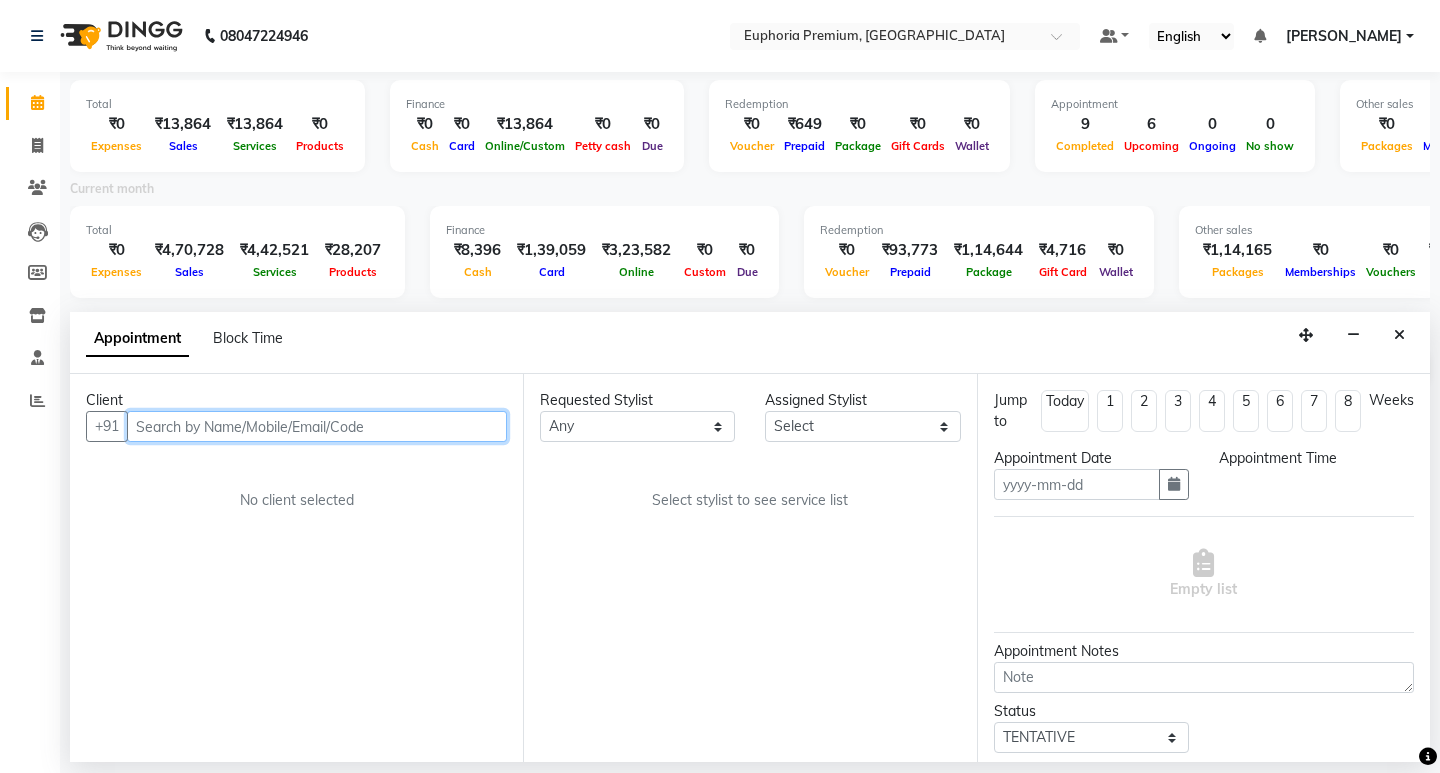 type on "[DATE]" 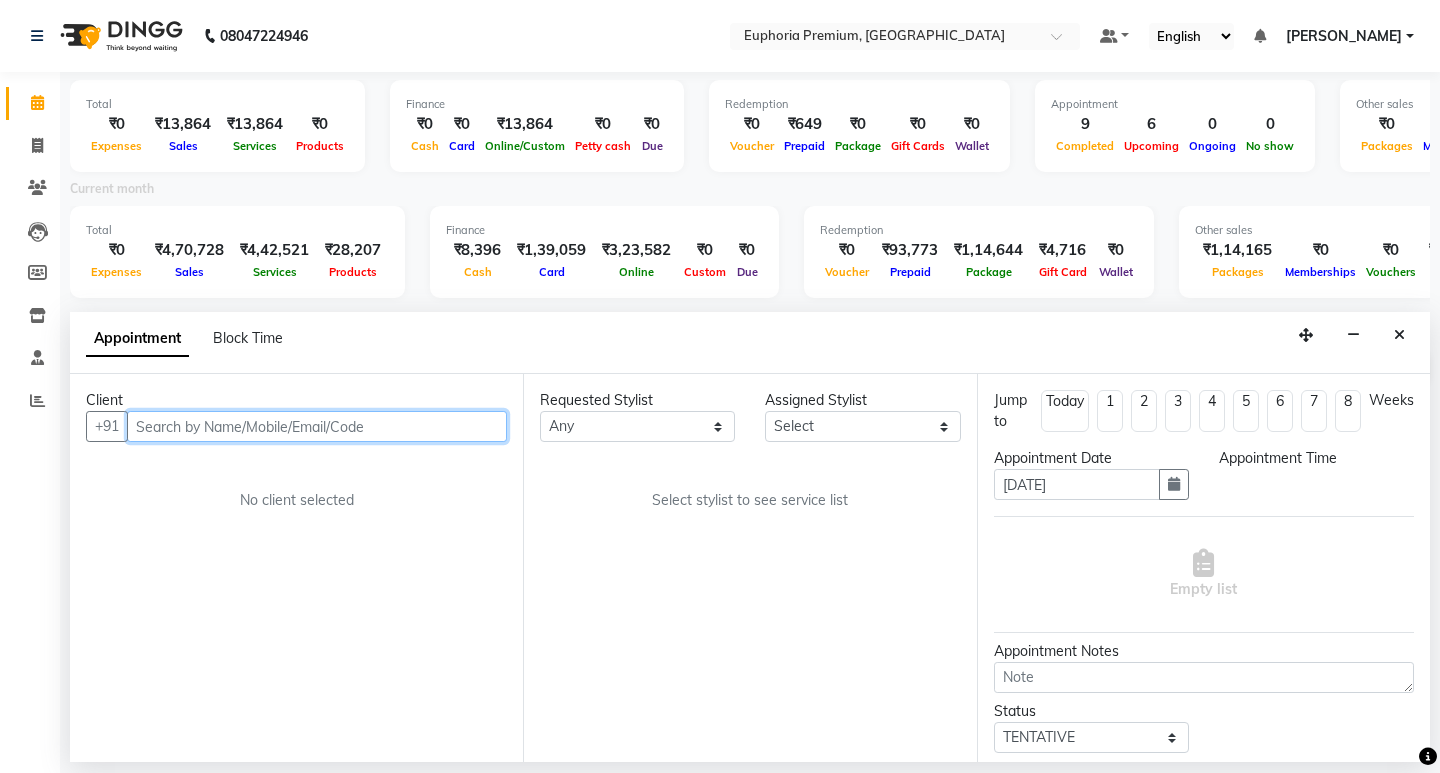 select on "check-in" 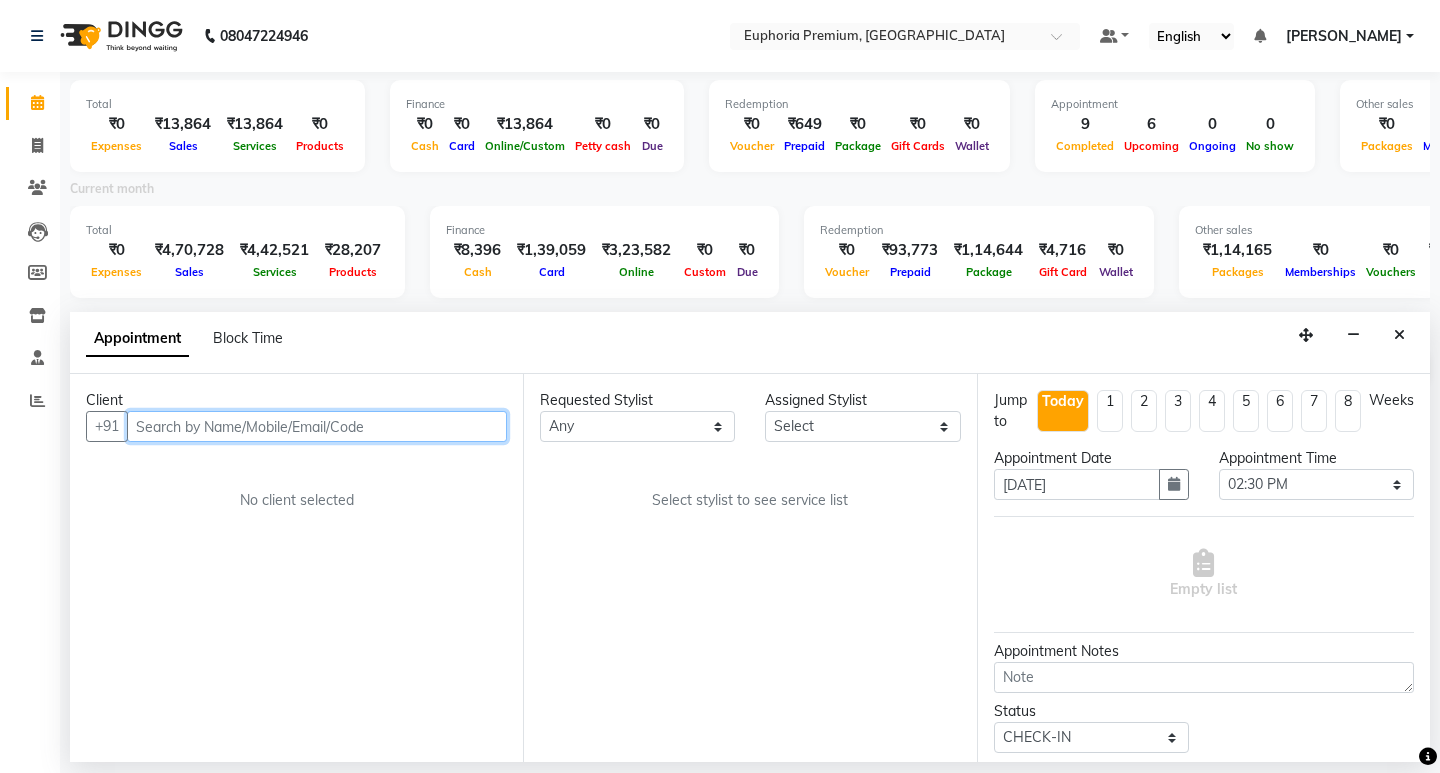 select on "71597" 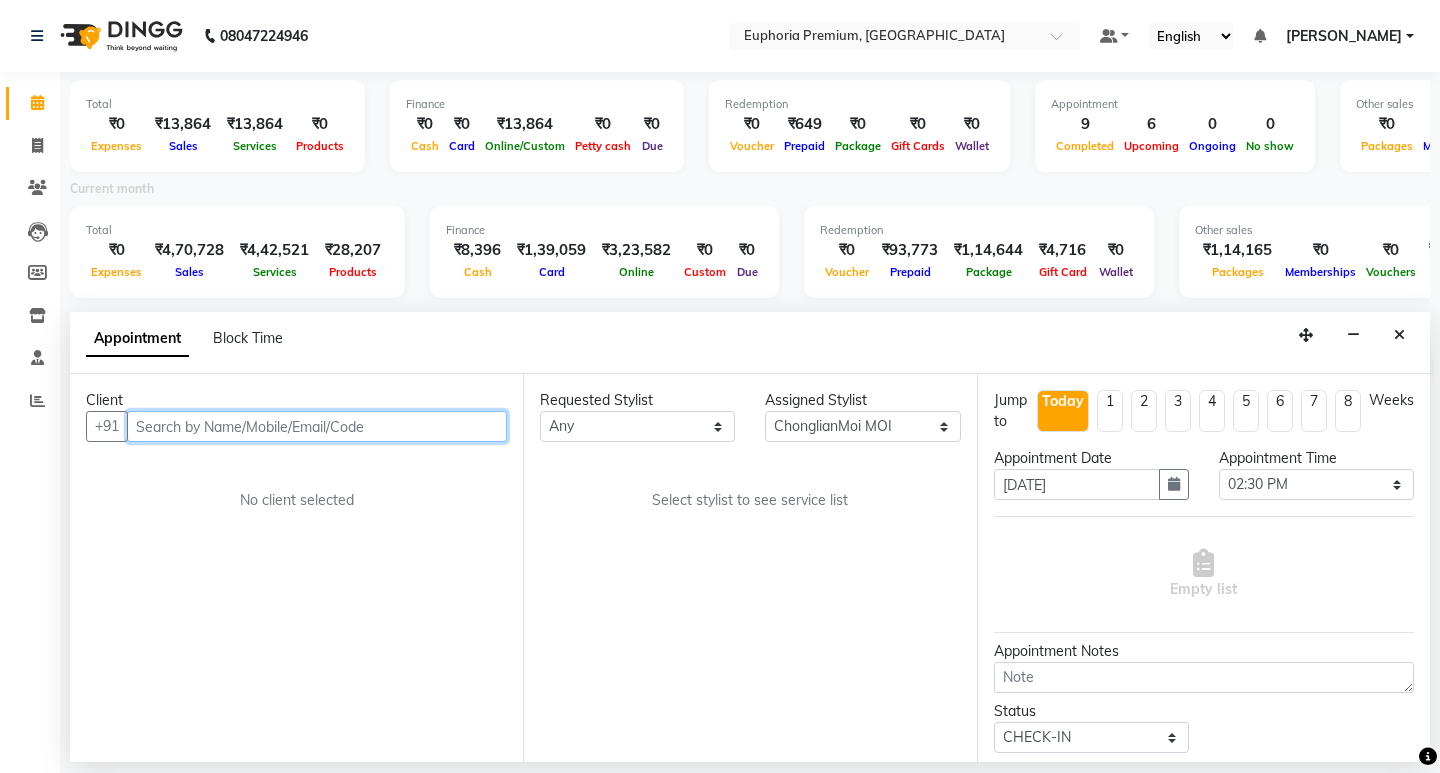 scroll, scrollTop: 0, scrollLeft: 0, axis: both 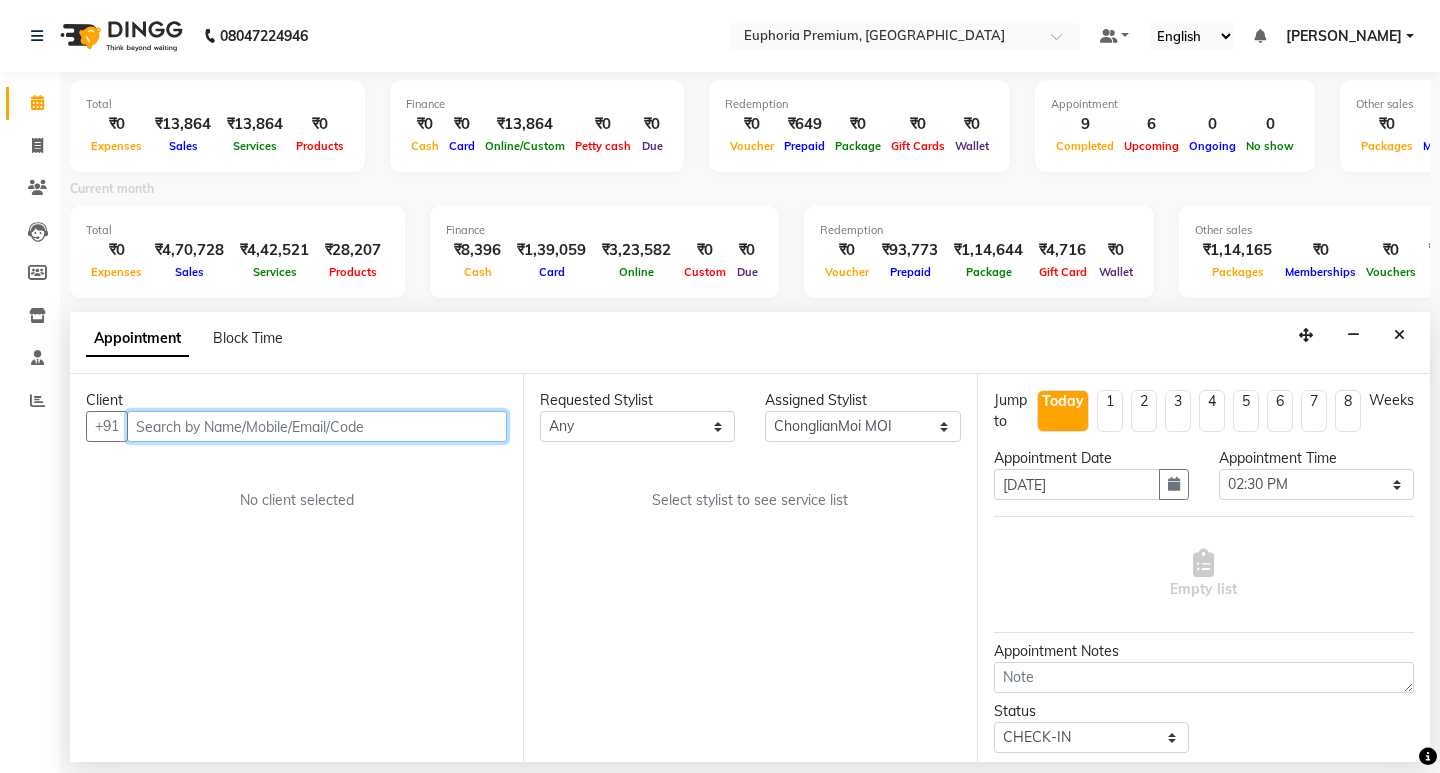 select on "4006" 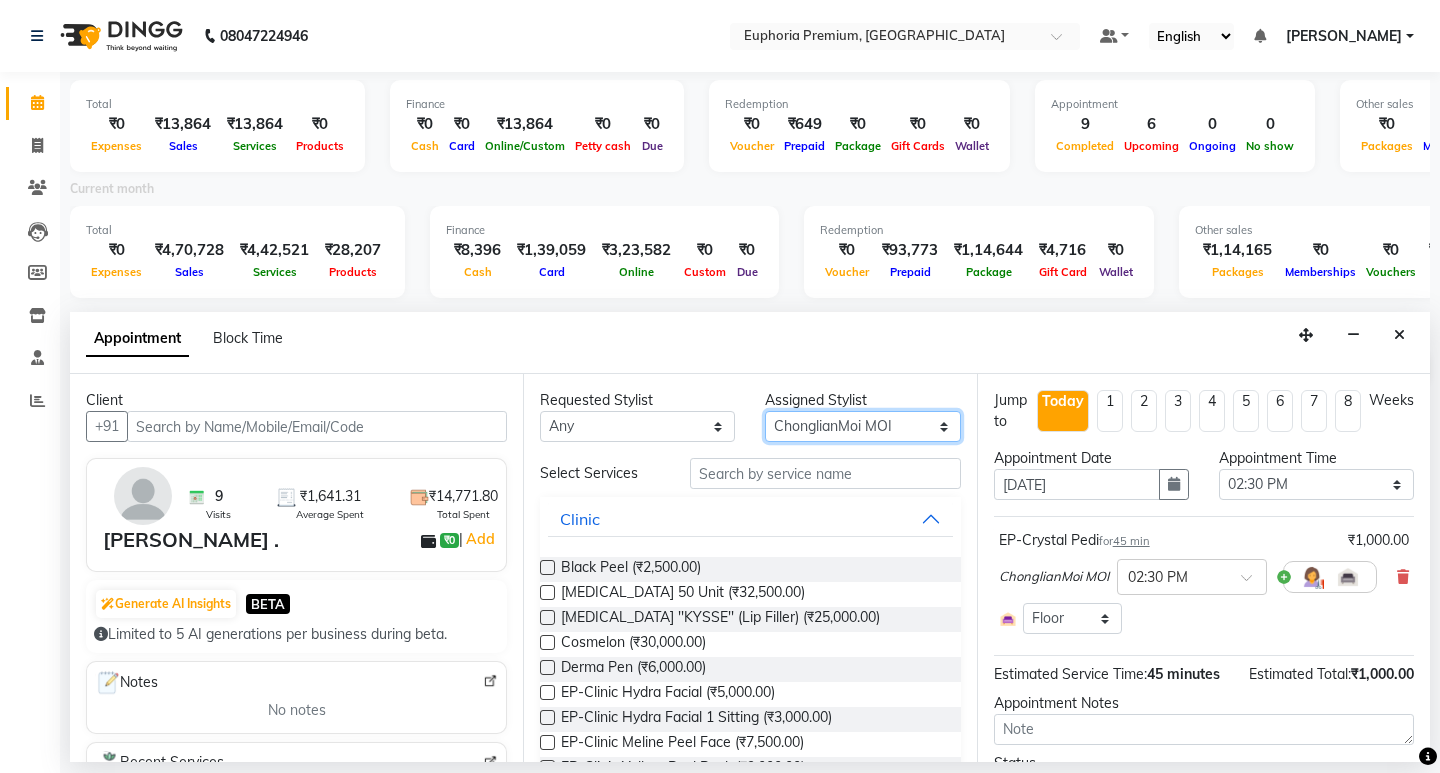 drag, startPoint x: 828, startPoint y: 429, endPoint x: 831, endPoint y: 411, distance: 18.248287 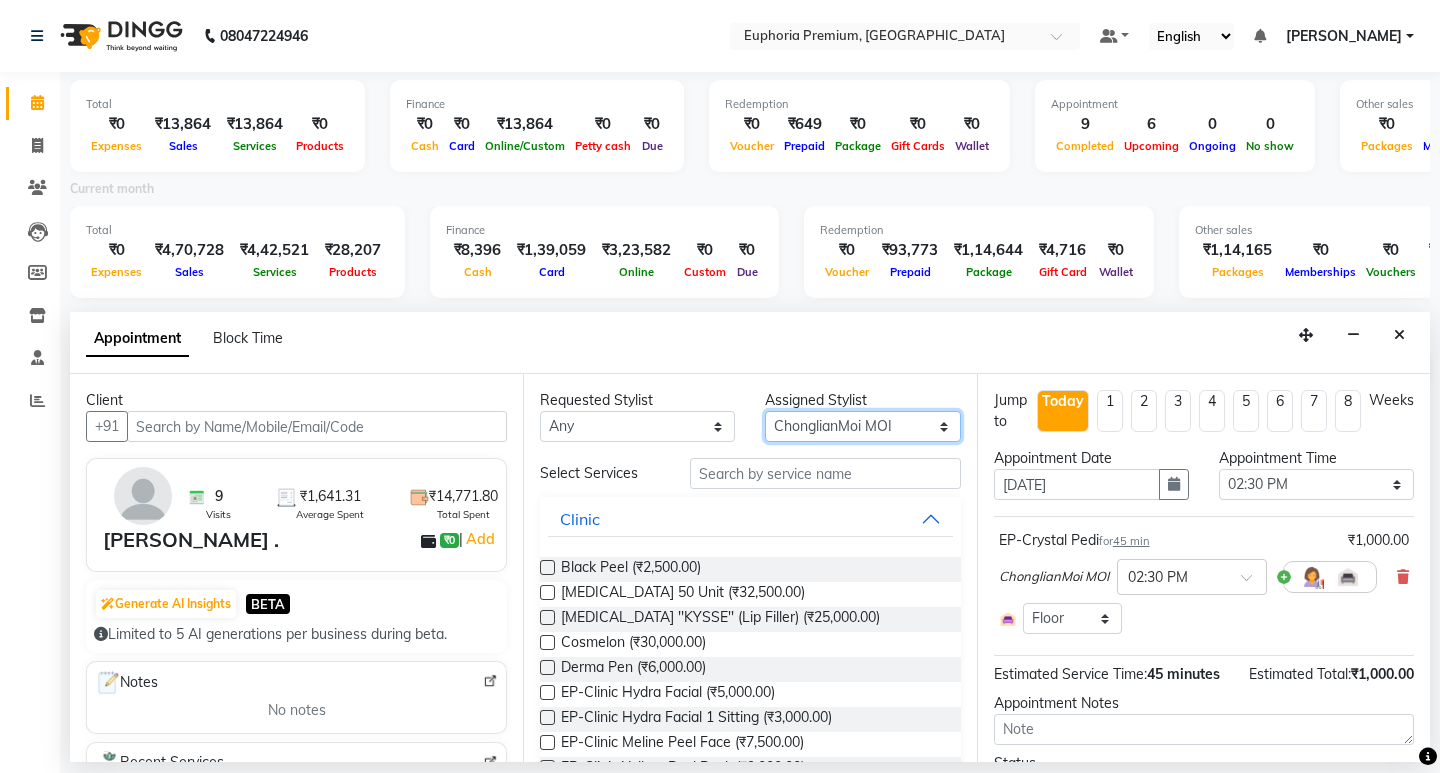 select on "71621" 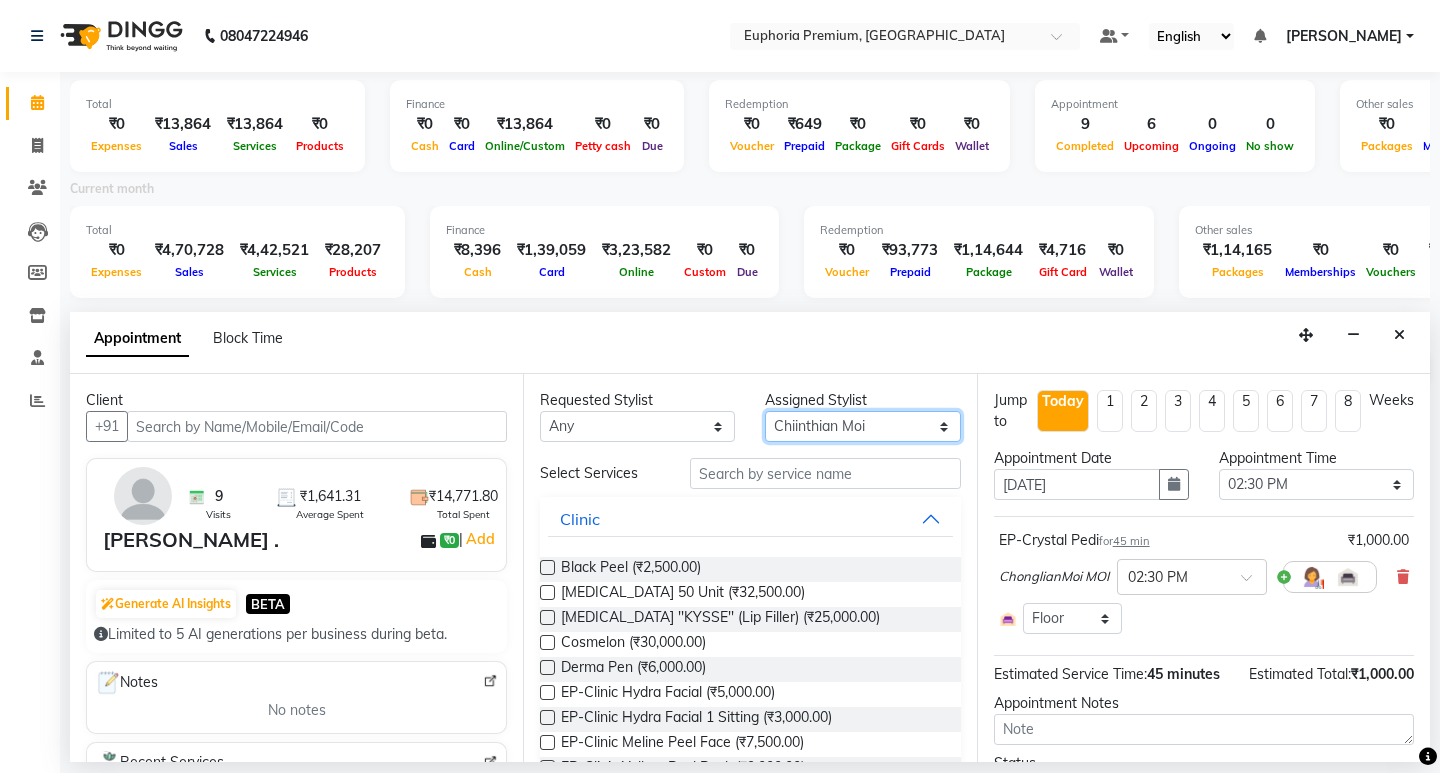 click on "Select Babu V Bharath N [PERSON_NAME] [PERSON_NAME] N  Chiinthian [PERSON_NAME] MOI [PERSON_NAME] . [PERSON_NAME] . [PERSON_NAME] [PERSON_NAME] K [PERSON_NAME] [PERSON_NAME] [MEDICAL_DATA] Pinky . Priya  K Rosy Sanate [PERSON_NAME] [PERSON_NAME] Shishi L [PERSON_NAME] M [PERSON_NAME]" at bounding box center (862, 426) 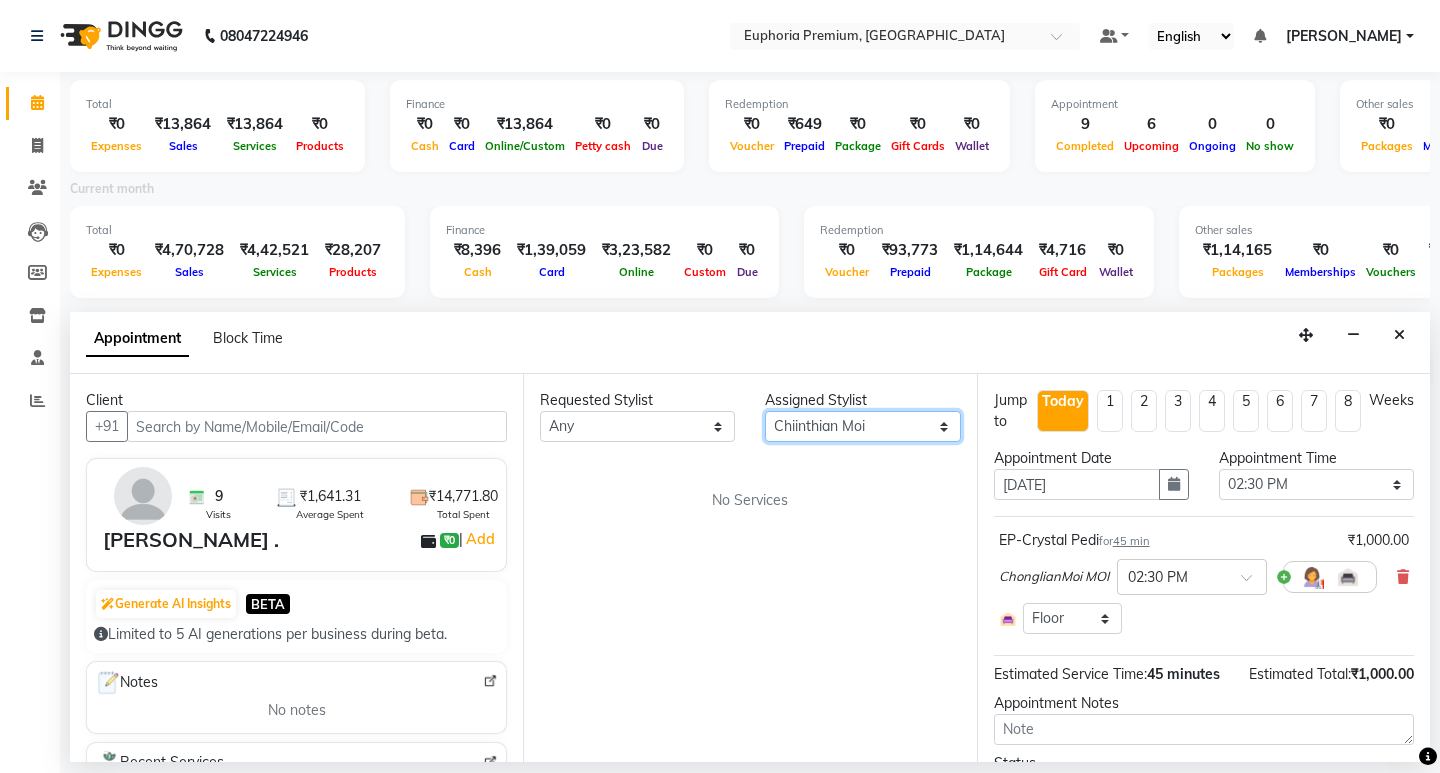 click on "Select Babu V Bharath N [PERSON_NAME] [PERSON_NAME] N  Chiinthian [PERSON_NAME] MOI [PERSON_NAME] . [PERSON_NAME] . [PERSON_NAME] [PERSON_NAME] K [PERSON_NAME] [PERSON_NAME] [MEDICAL_DATA] Pinky . Priya  K Rosy Sanate [PERSON_NAME] [PERSON_NAME] Shishi L [PERSON_NAME] M [PERSON_NAME]" at bounding box center [862, 426] 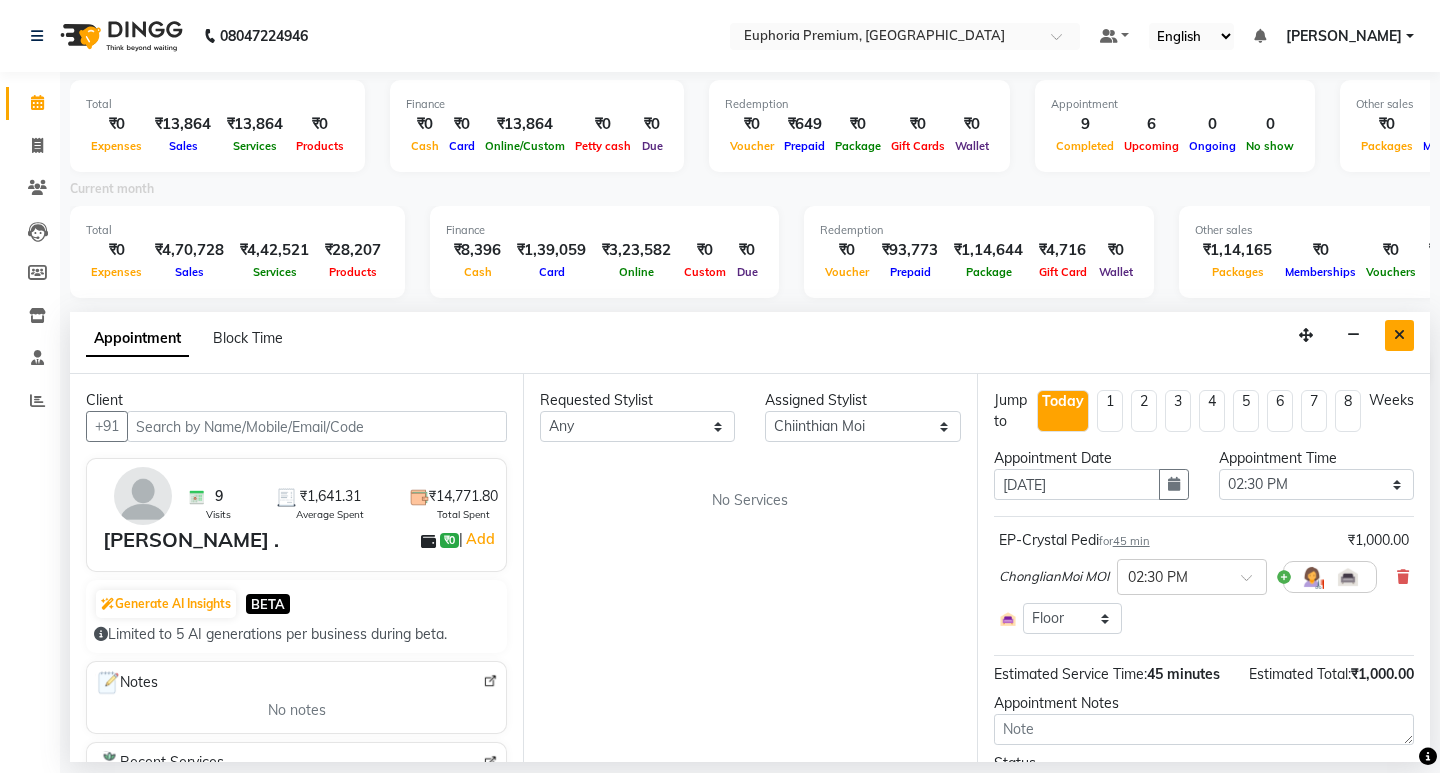 click at bounding box center [1399, 335] 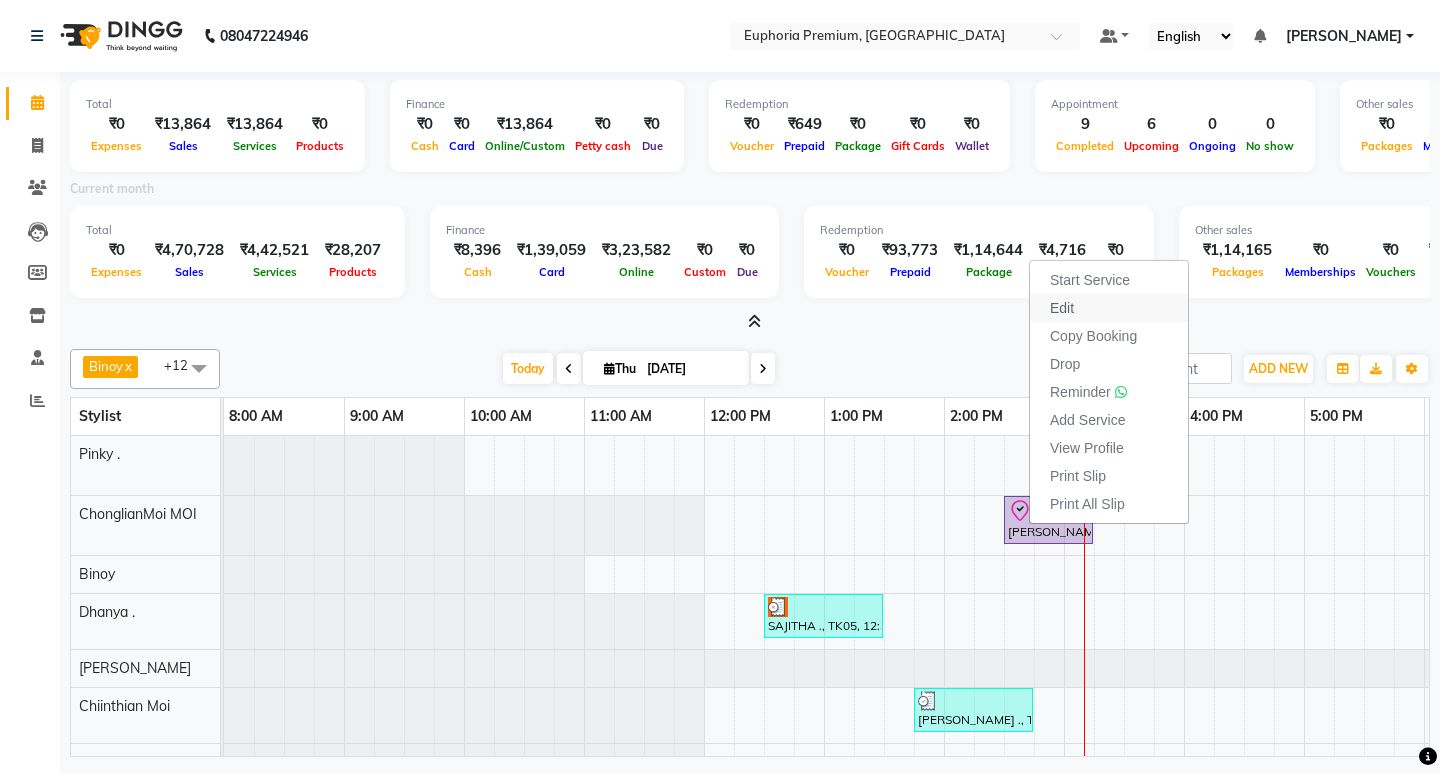 click on "Edit" at bounding box center [1062, 308] 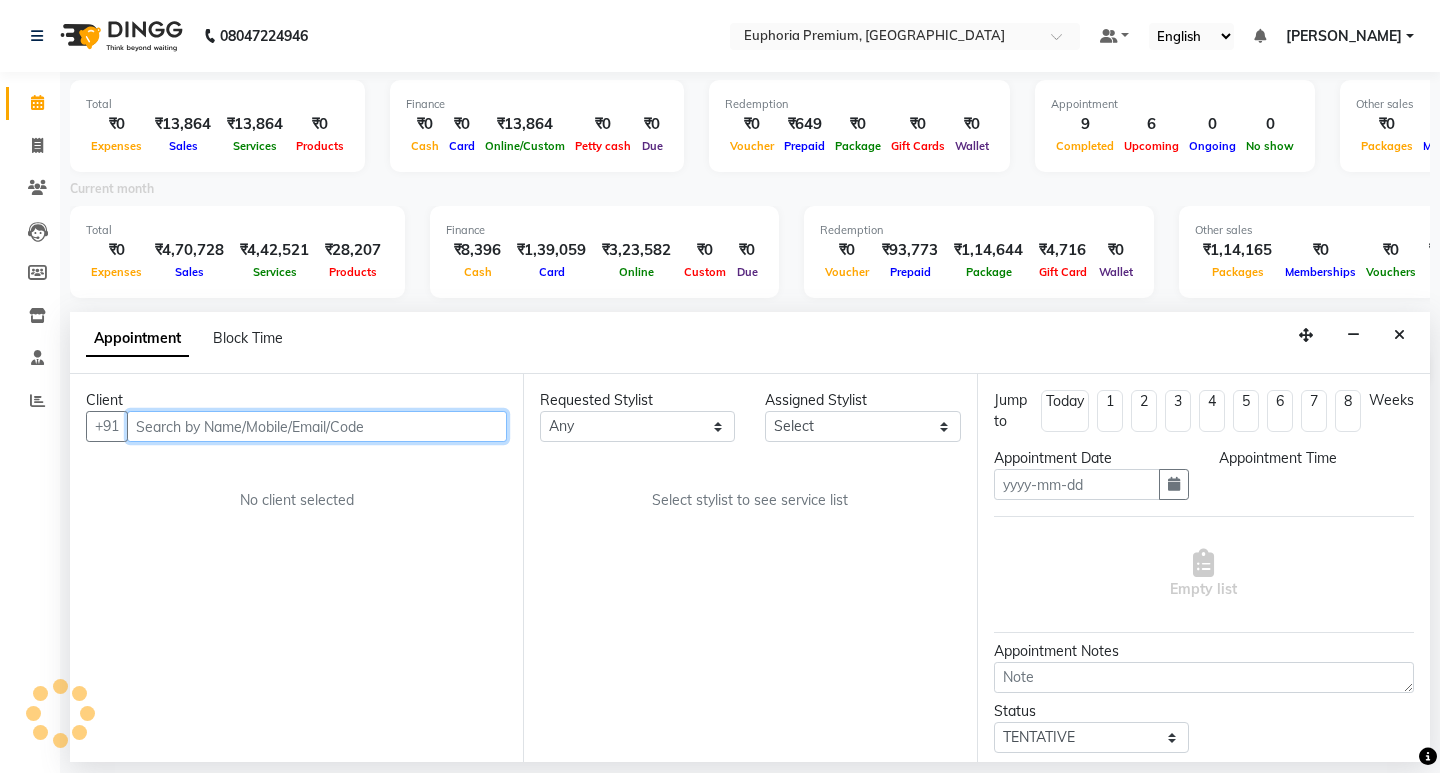 type on "[DATE]" 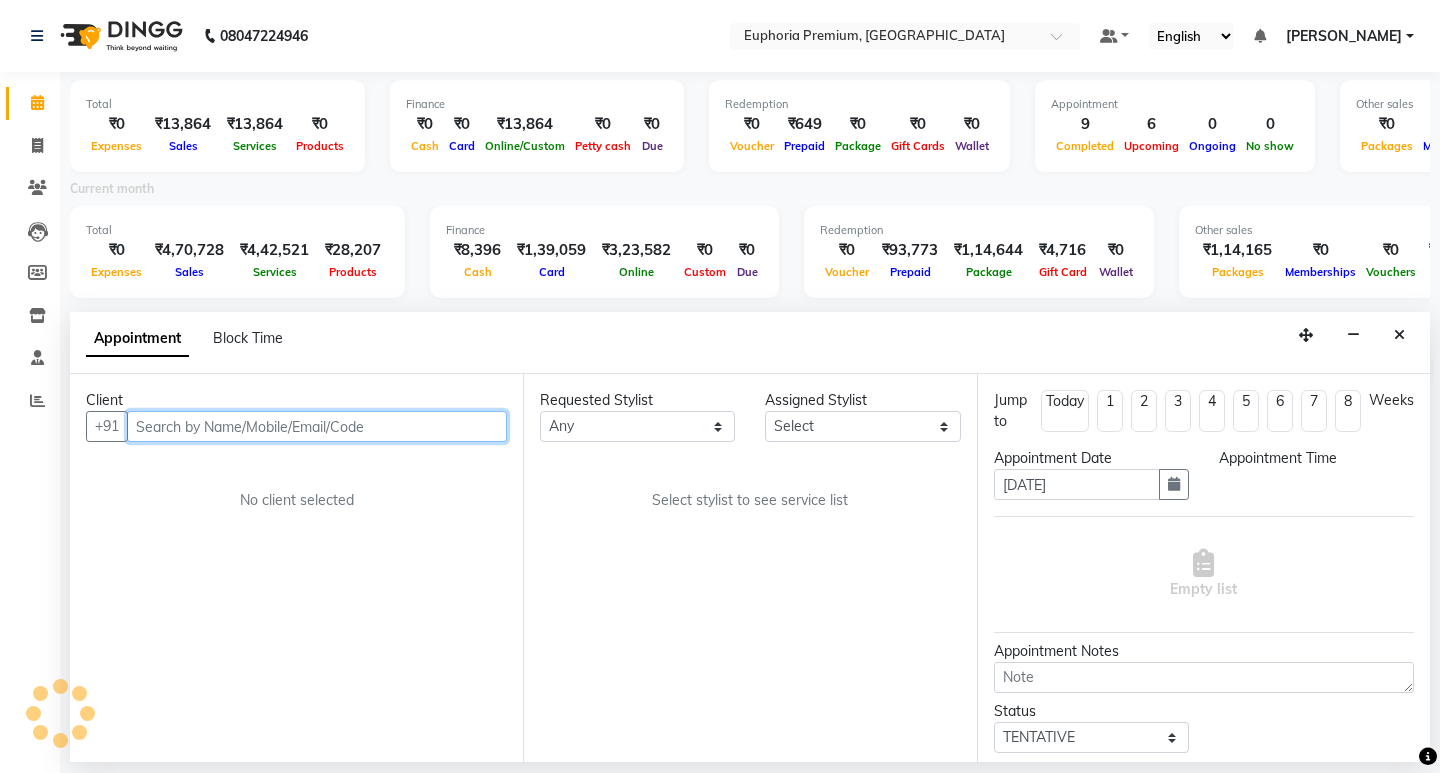 select on "check-in" 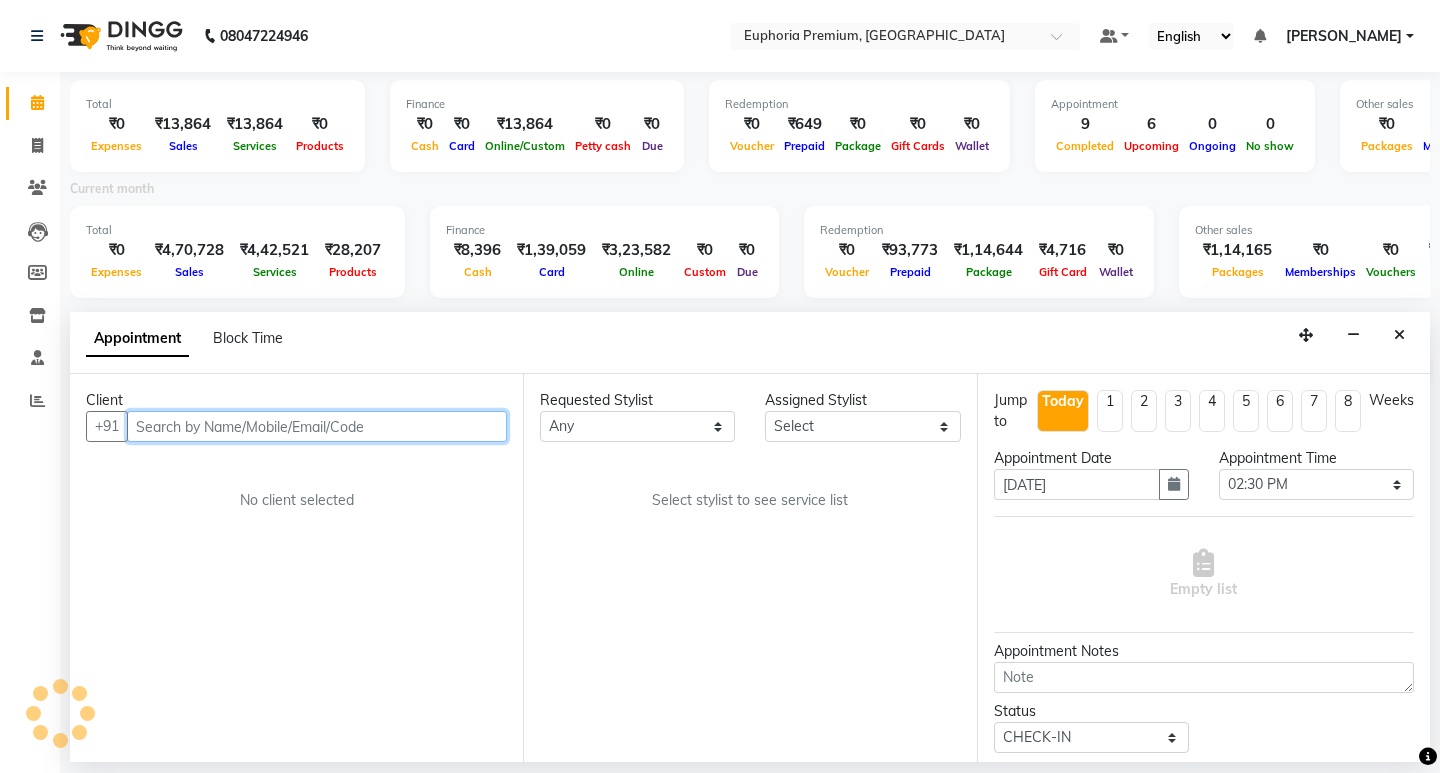 select on "71597" 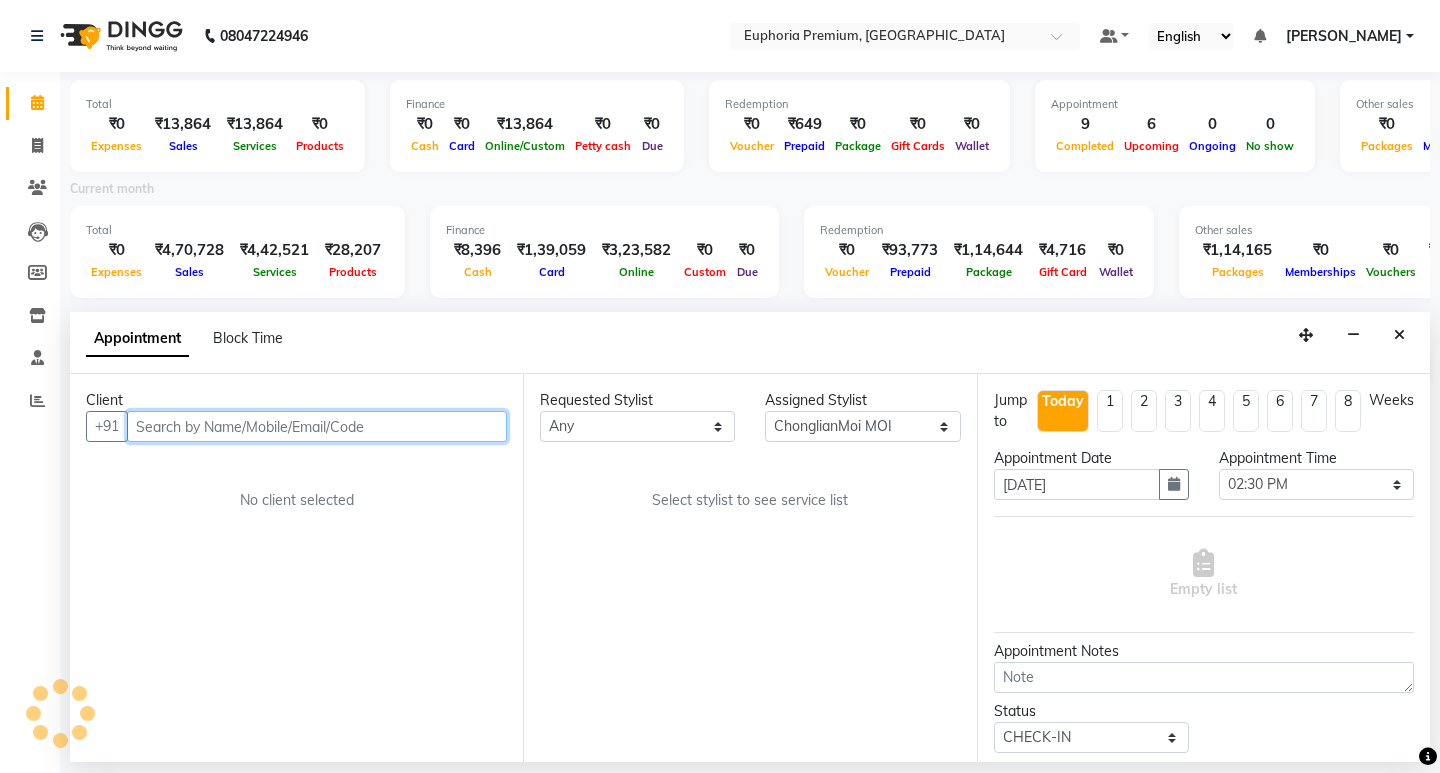 scroll, scrollTop: 0, scrollLeft: 475, axis: horizontal 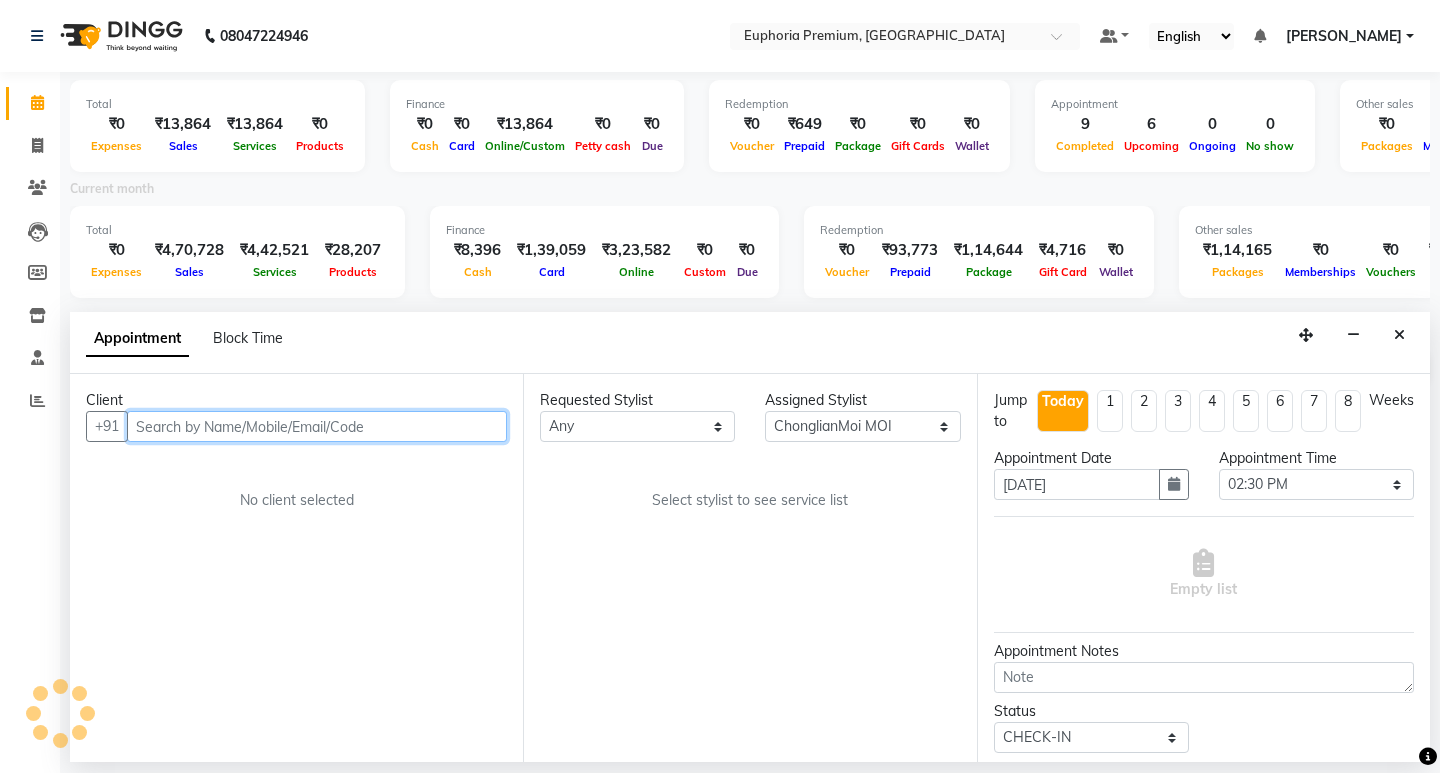 select on "4006" 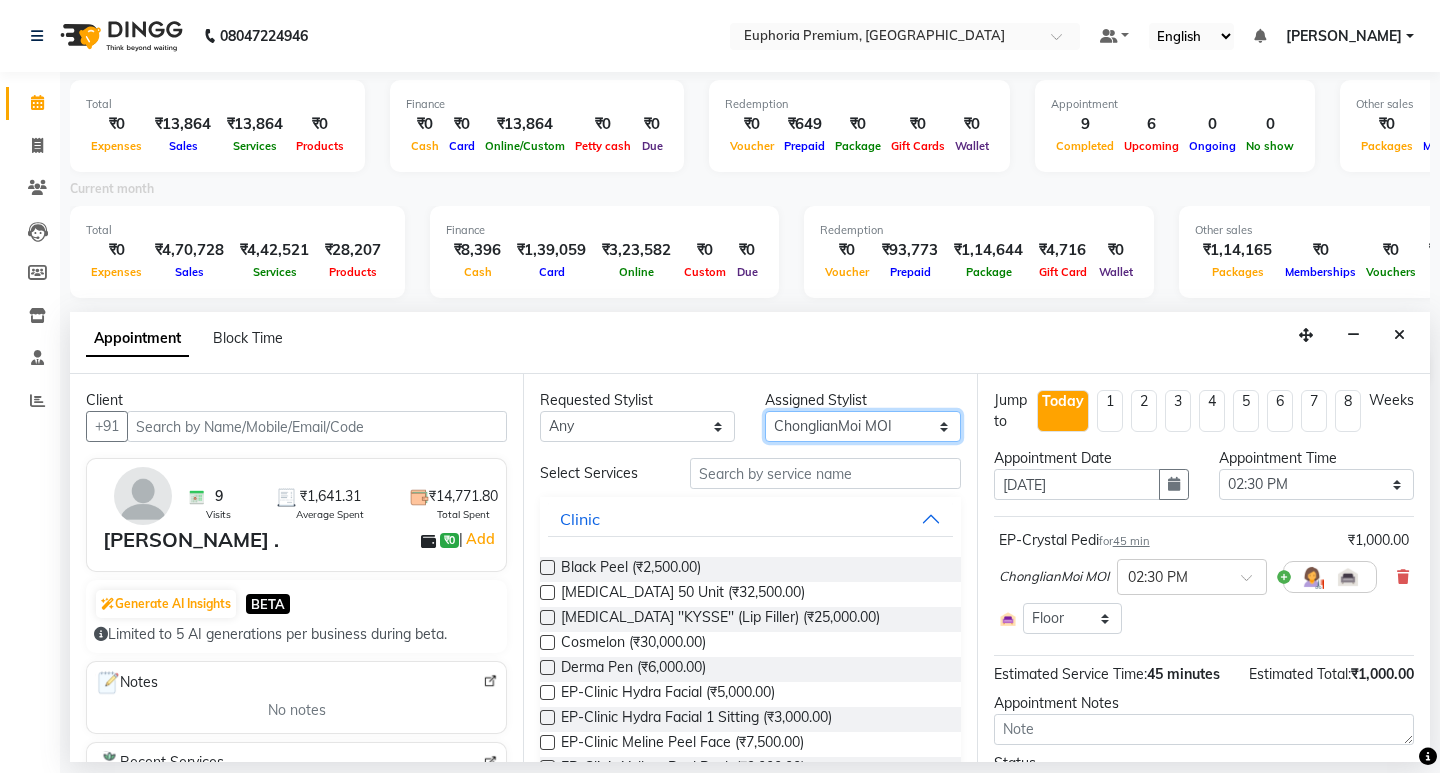 click on "Select Babu V Bharath N [PERSON_NAME] [PERSON_NAME] N  Chiinthian [PERSON_NAME] MOI [PERSON_NAME] . [PERSON_NAME] . [PERSON_NAME] [PERSON_NAME] K [PERSON_NAME] [PERSON_NAME] [MEDICAL_DATA] Pinky . Priya  K Rosy Sanate [PERSON_NAME] [PERSON_NAME] Shishi L [PERSON_NAME] M [PERSON_NAME]" at bounding box center [862, 426] 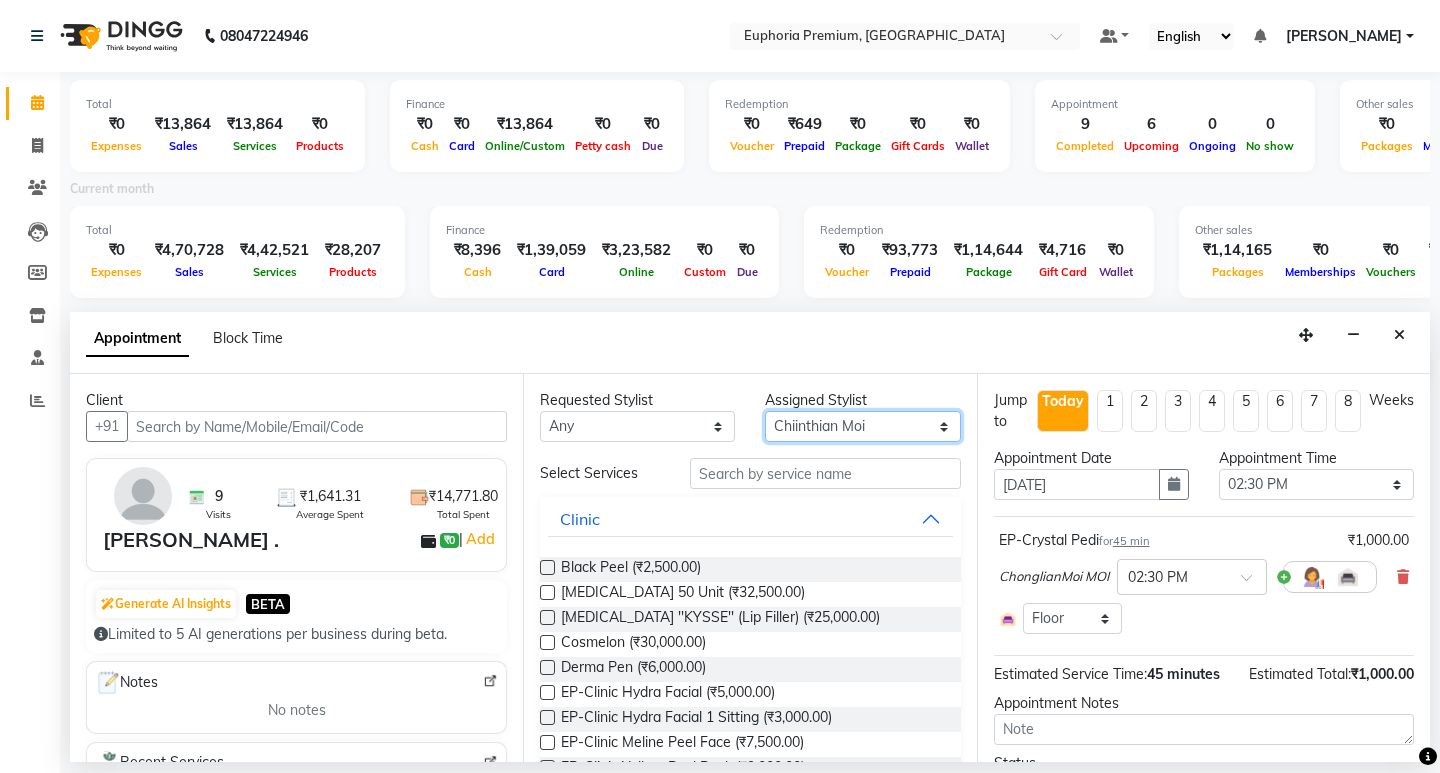 click on "Select Babu V Bharath N [PERSON_NAME] [PERSON_NAME] N  Chiinthian [PERSON_NAME] MOI [PERSON_NAME] . [PERSON_NAME] . [PERSON_NAME] [PERSON_NAME] K [PERSON_NAME] [PERSON_NAME] [MEDICAL_DATA] Pinky . Priya  K Rosy Sanate [PERSON_NAME] [PERSON_NAME] Shishi L [PERSON_NAME] M [PERSON_NAME]" at bounding box center (862, 426) 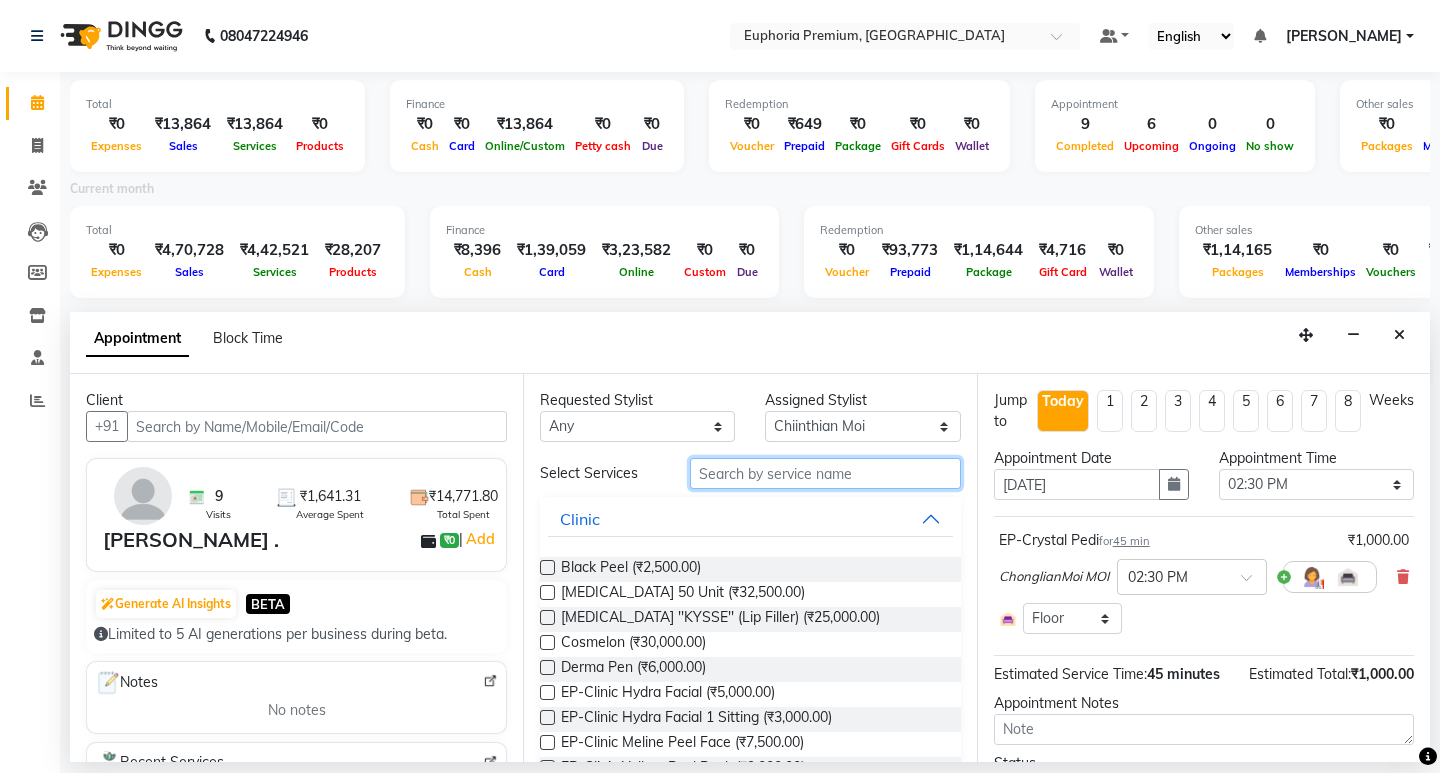 click at bounding box center [825, 473] 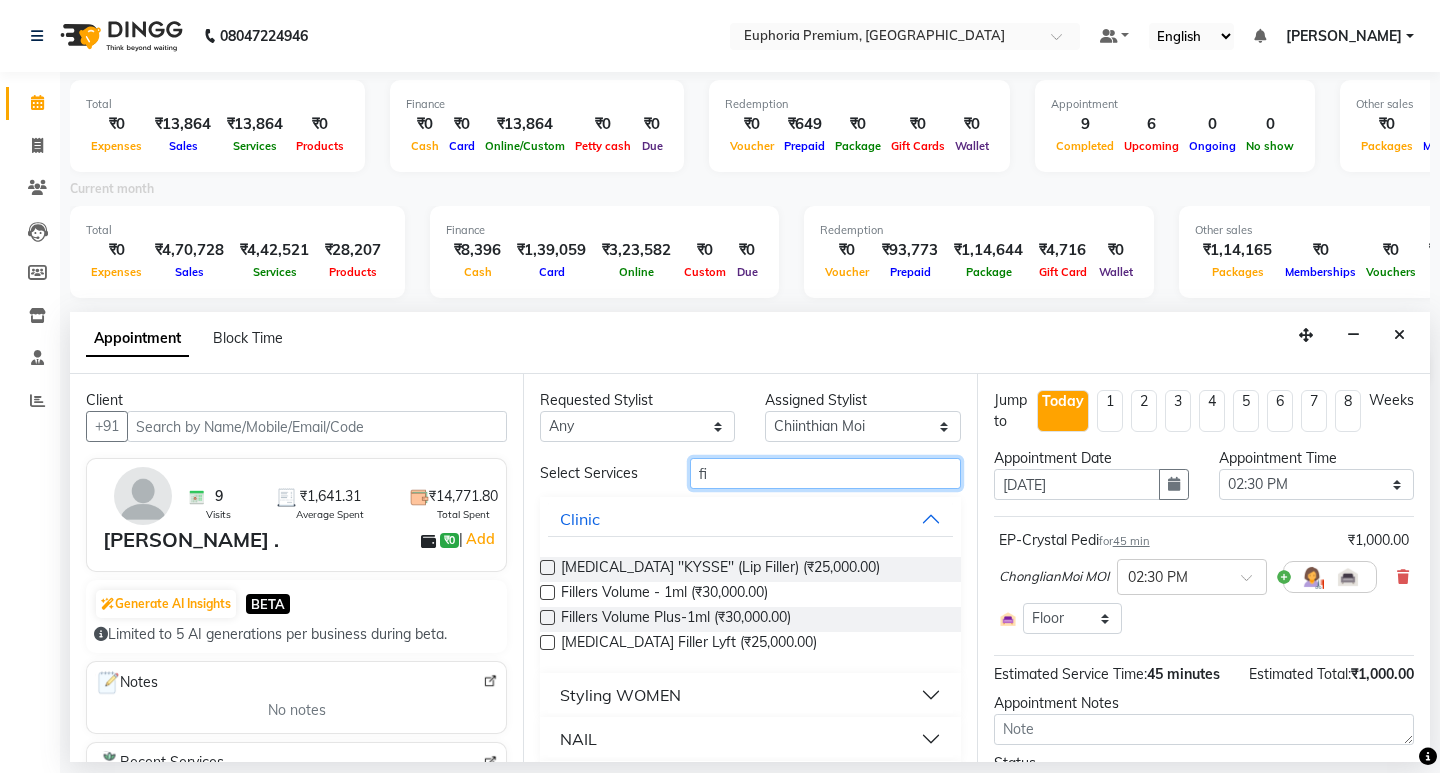 type on "f" 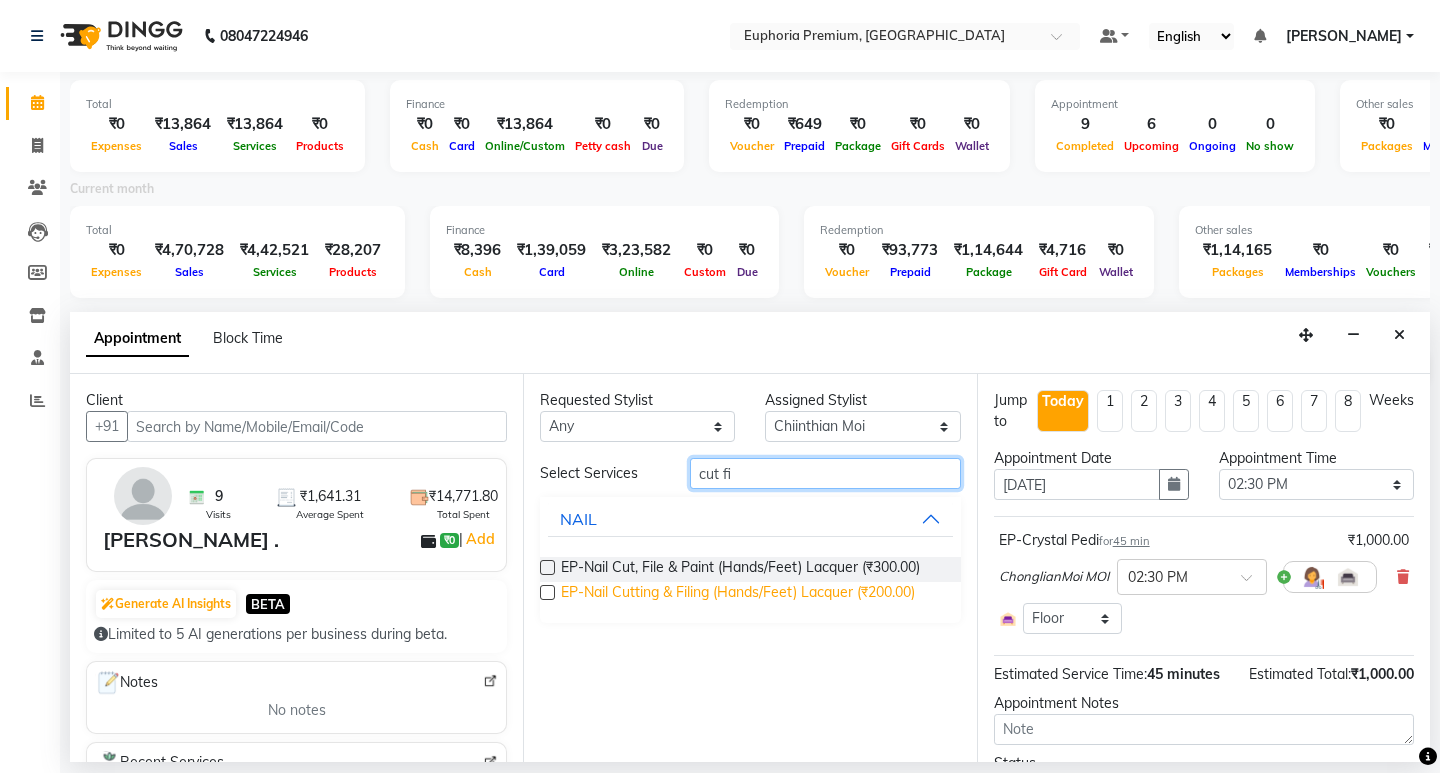type on "cut fi" 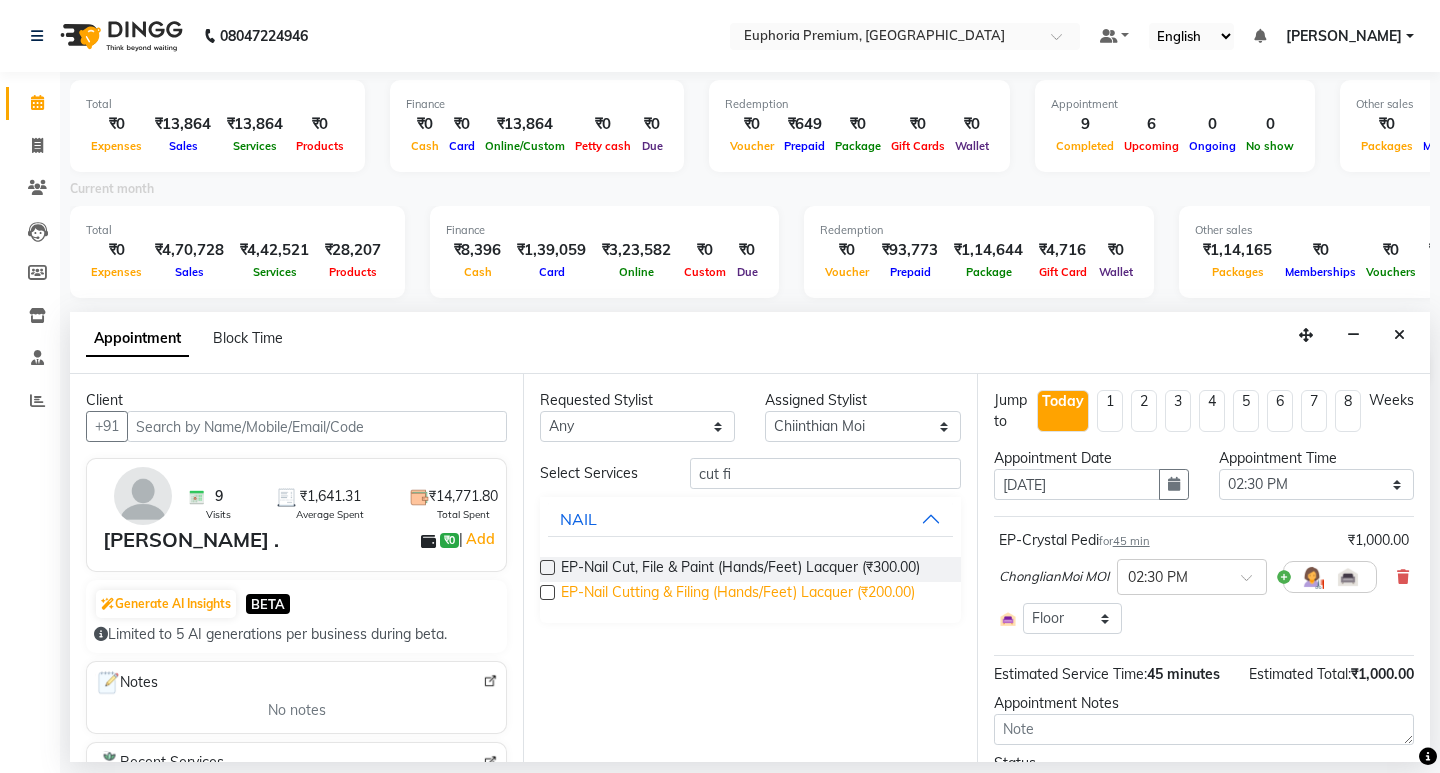 click on "EP-Nail Cutting & Filing (Hands/Feet) Lacquer (₹200.00)" at bounding box center [738, 594] 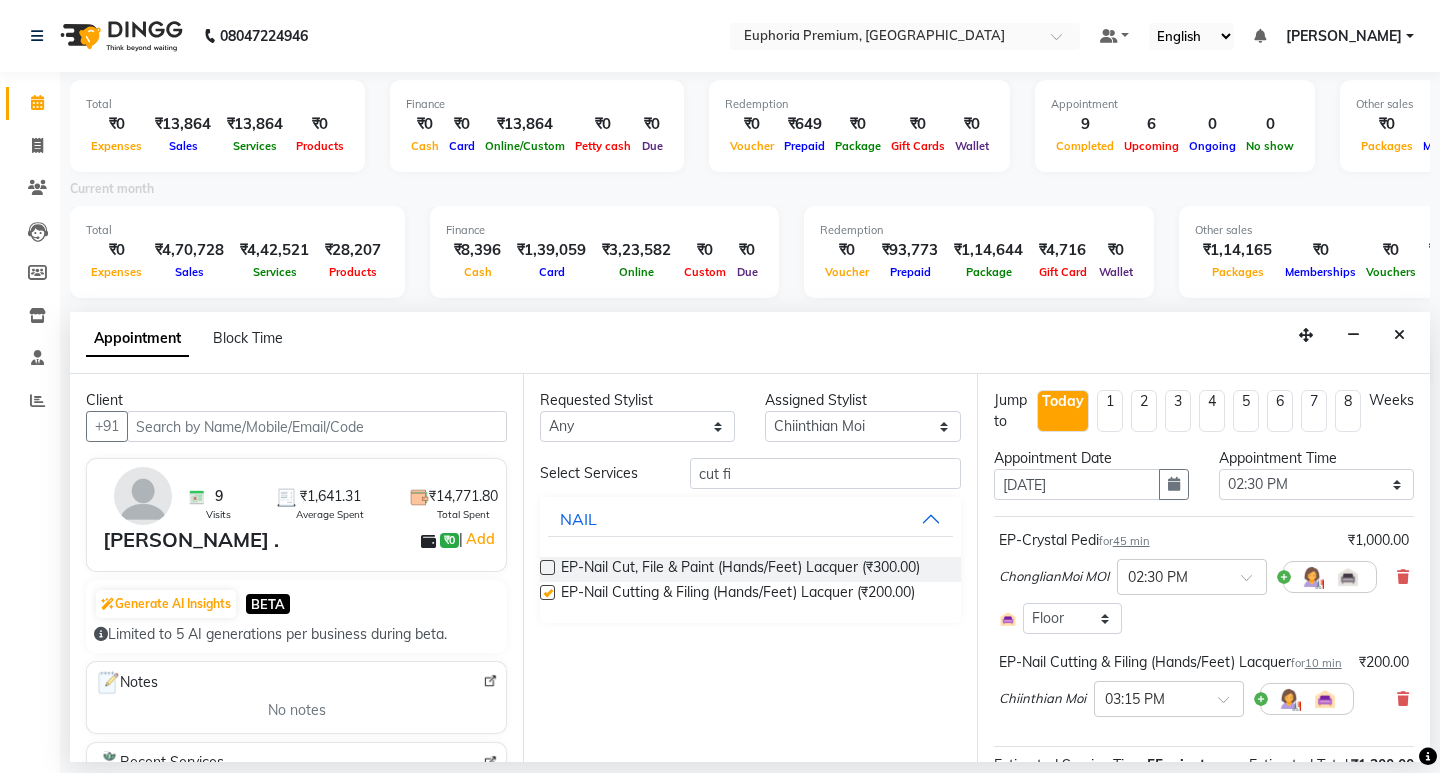 checkbox on "false" 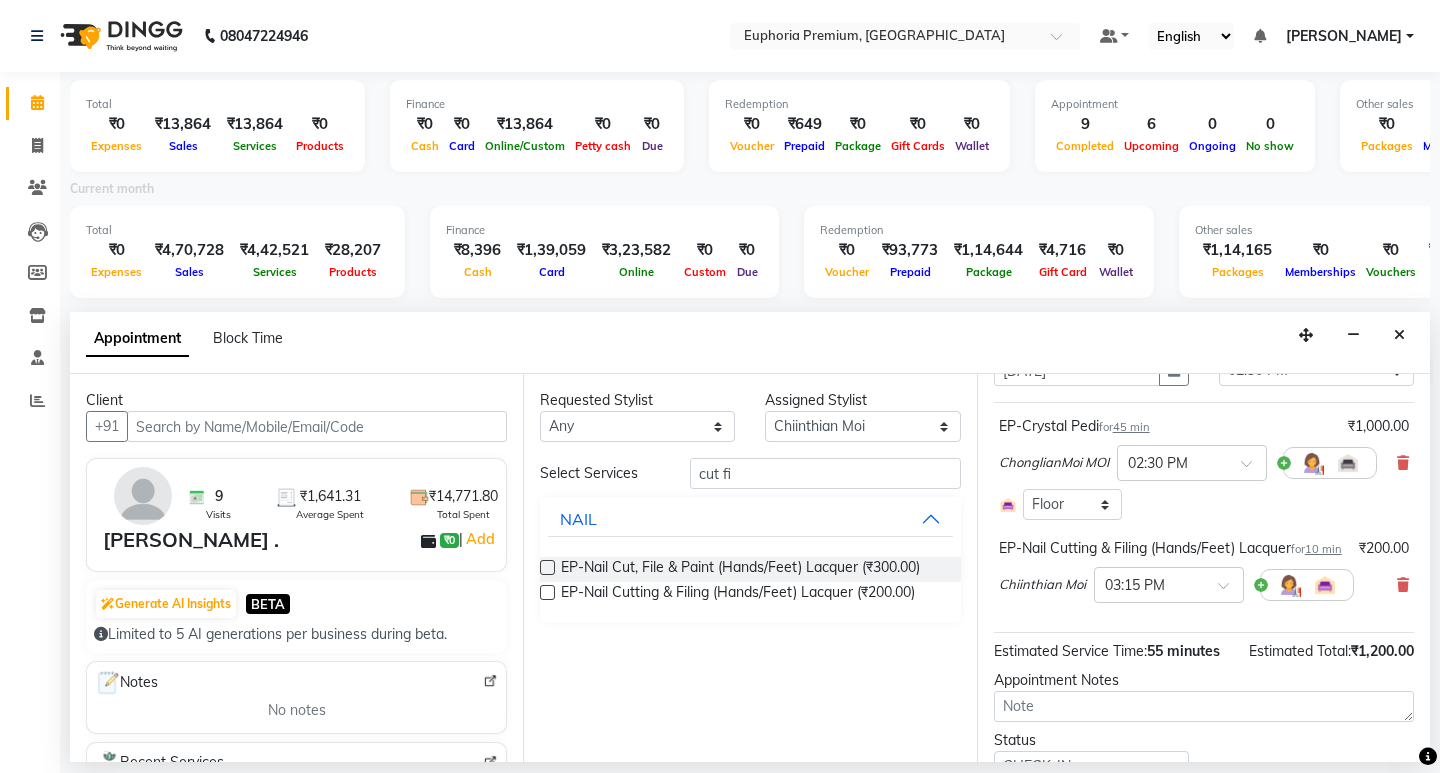 scroll, scrollTop: 200, scrollLeft: 0, axis: vertical 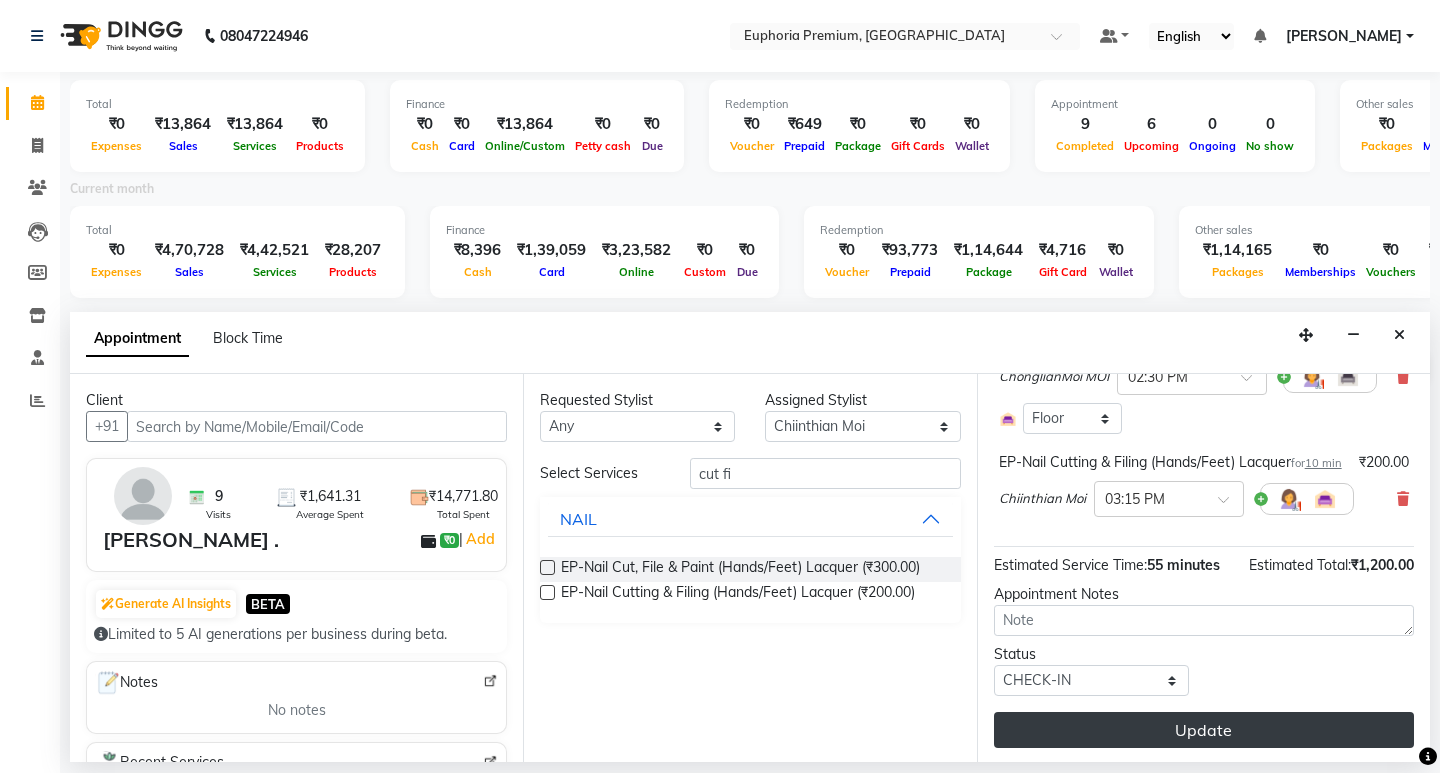 click on "Update" at bounding box center [1204, 730] 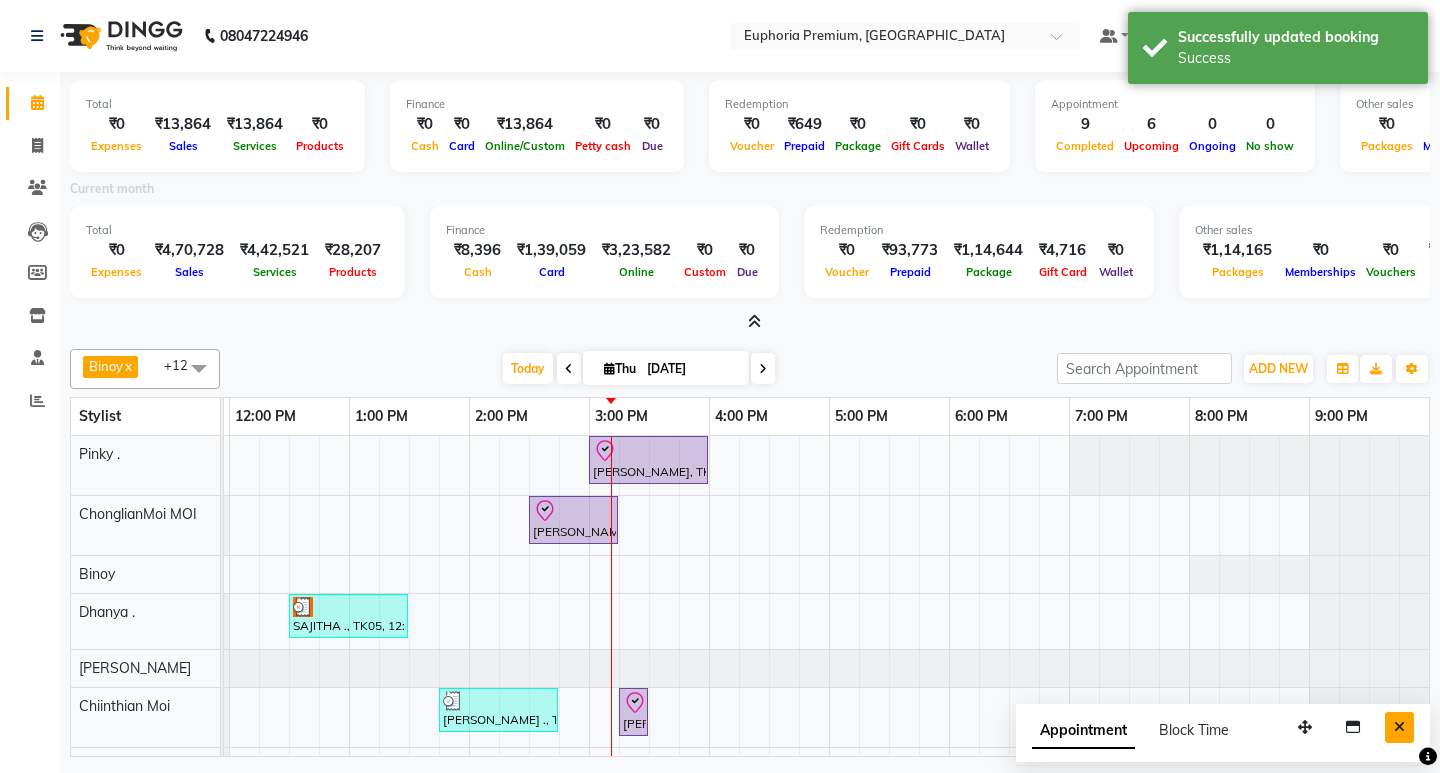 click at bounding box center [1399, 727] 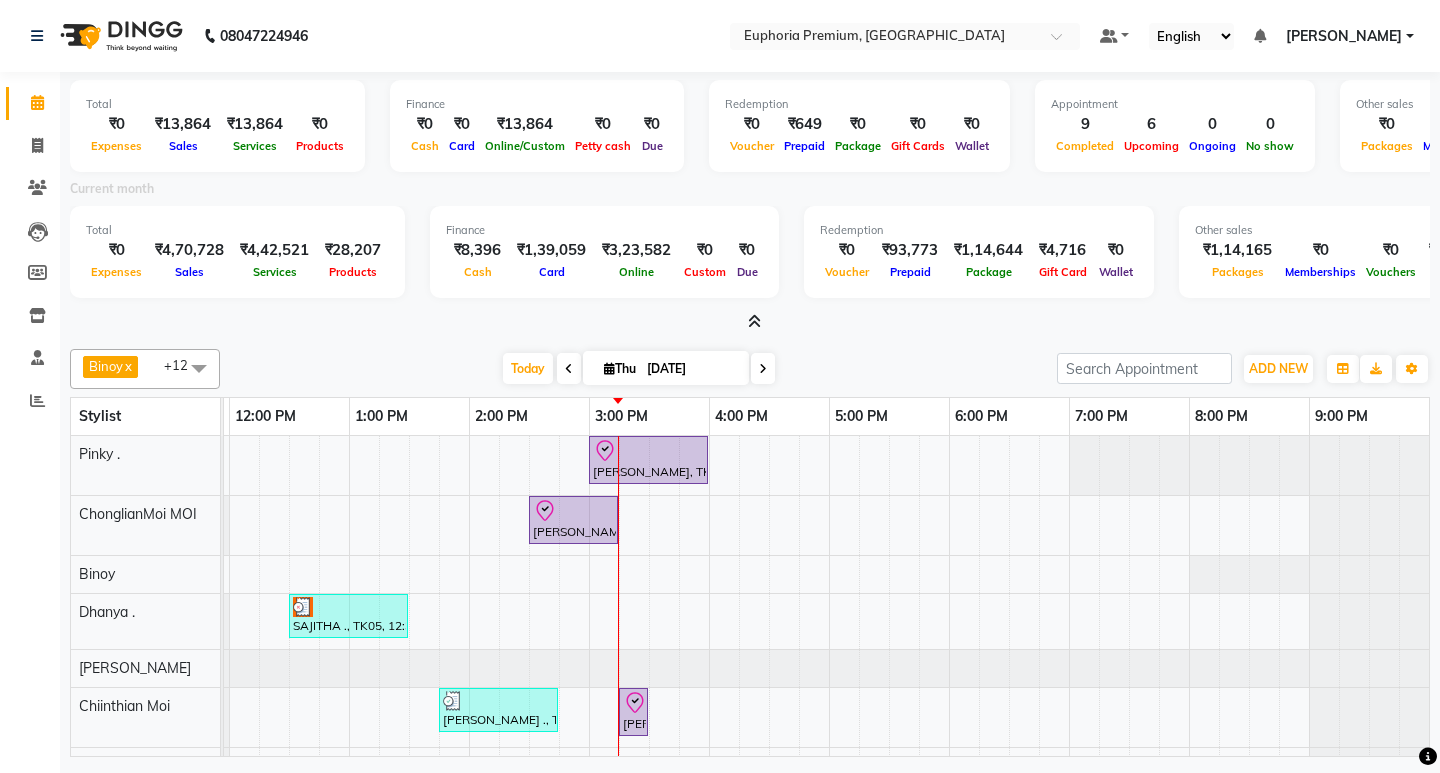 scroll, scrollTop: 195, scrollLeft: 475, axis: both 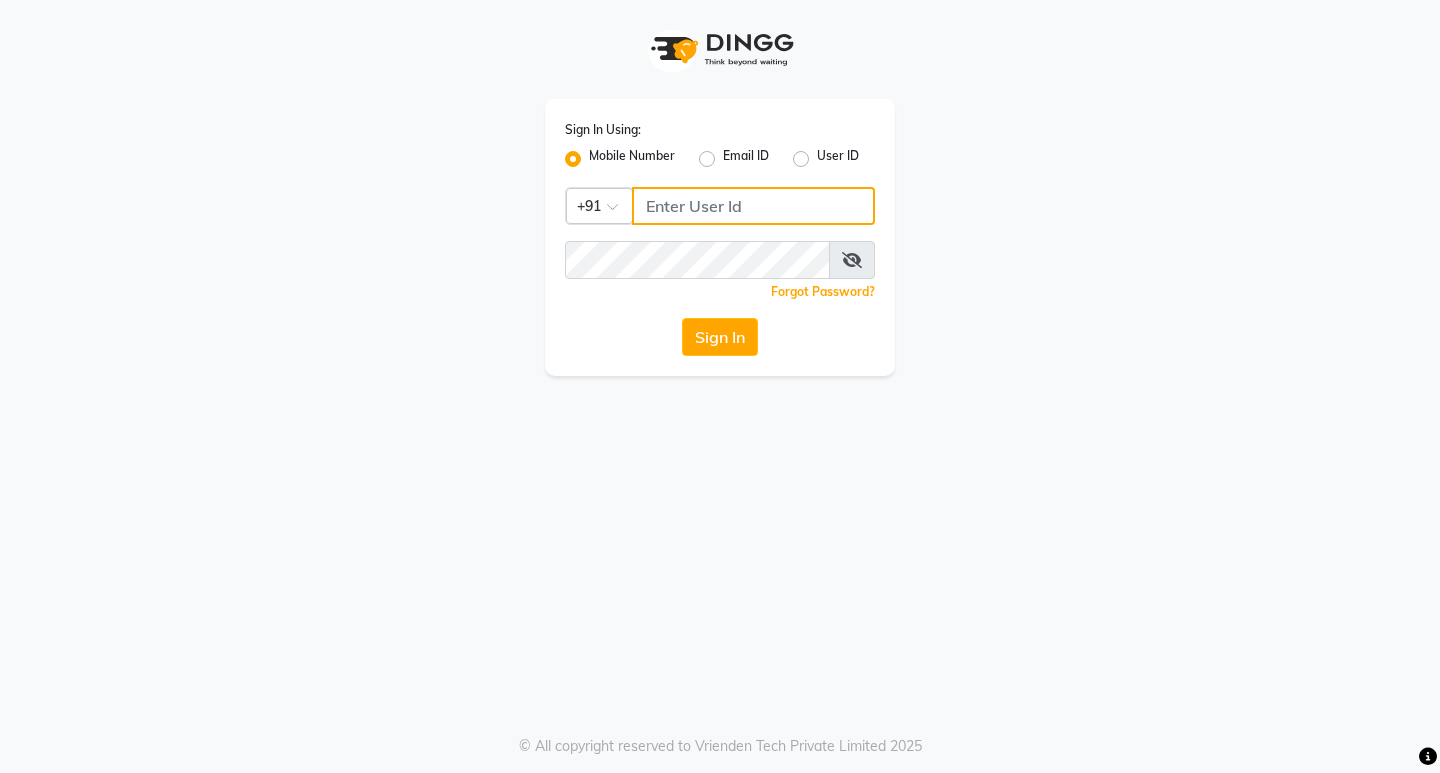 type on "7760179992" 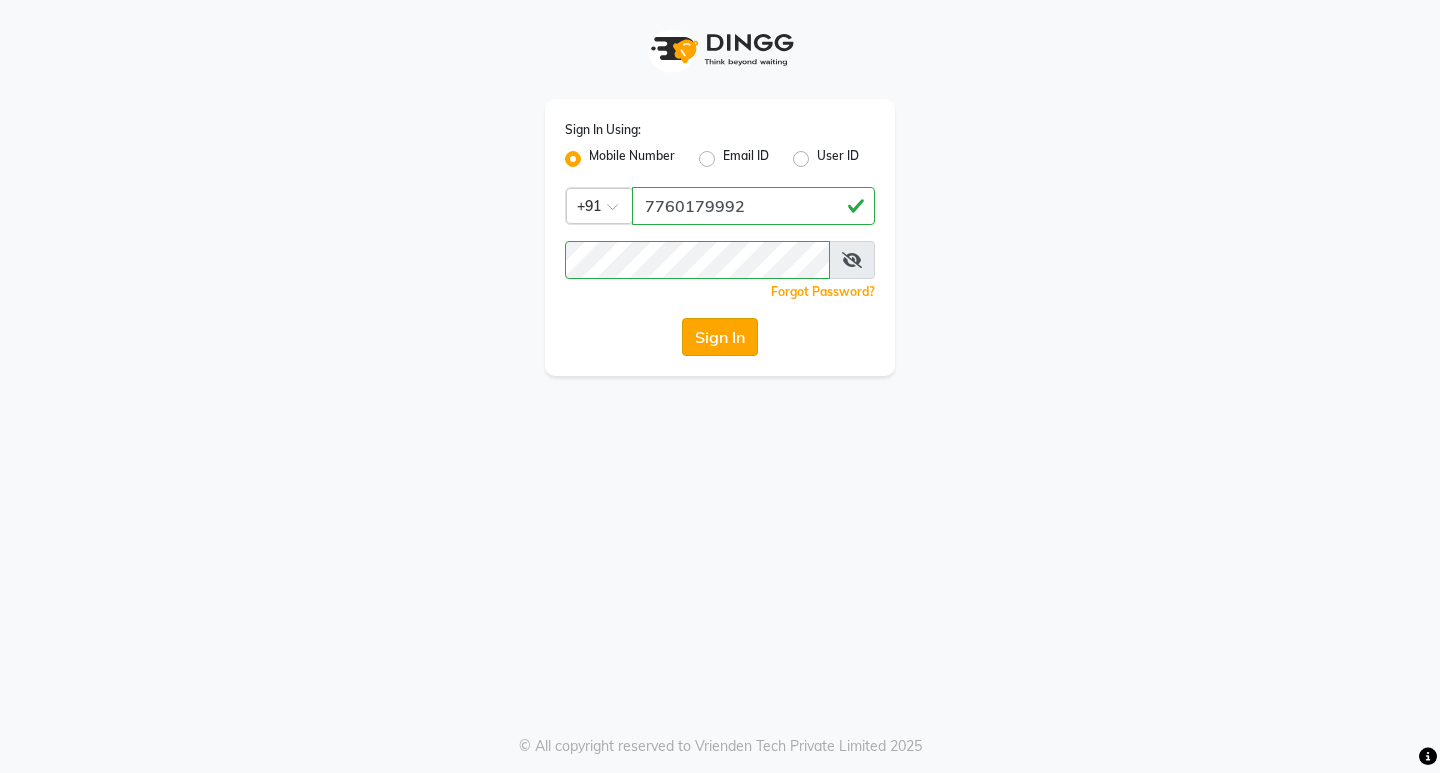 click on "Sign In" 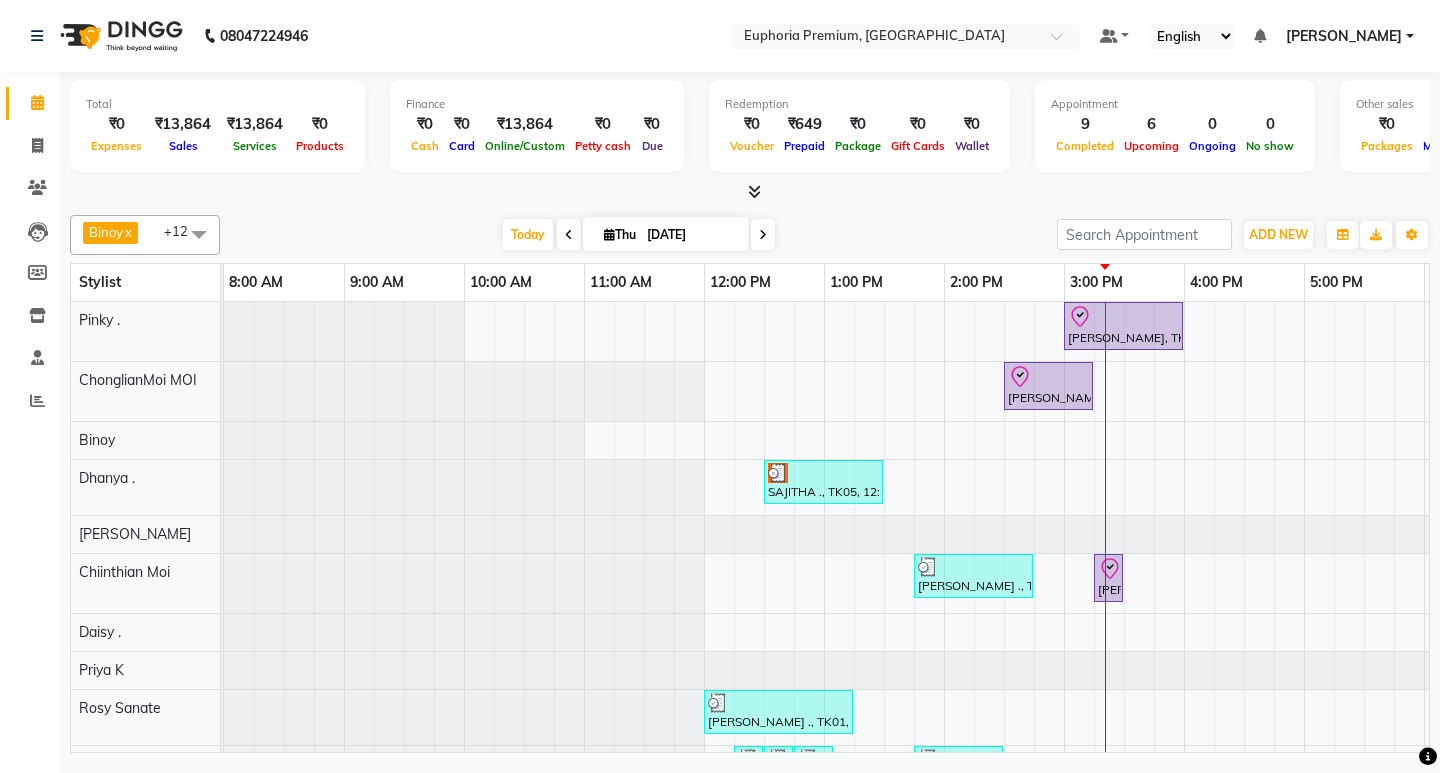scroll, scrollTop: 0, scrollLeft: 0, axis: both 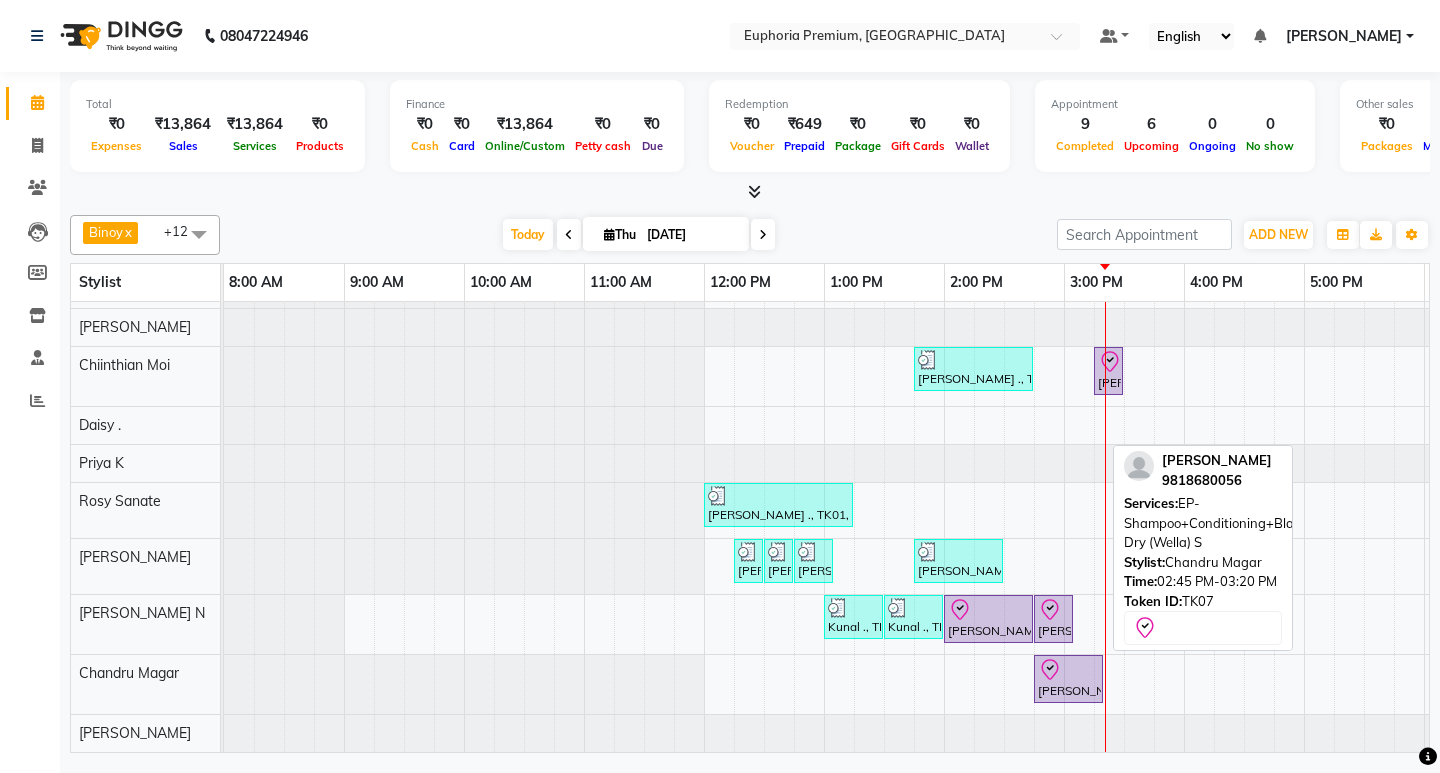 click on "[PERSON_NAME], TK07, 02:45 PM-03:20 PM, EP-Shampoo+Conditioning+Blast Dry (Wella) S" at bounding box center [1068, 679] 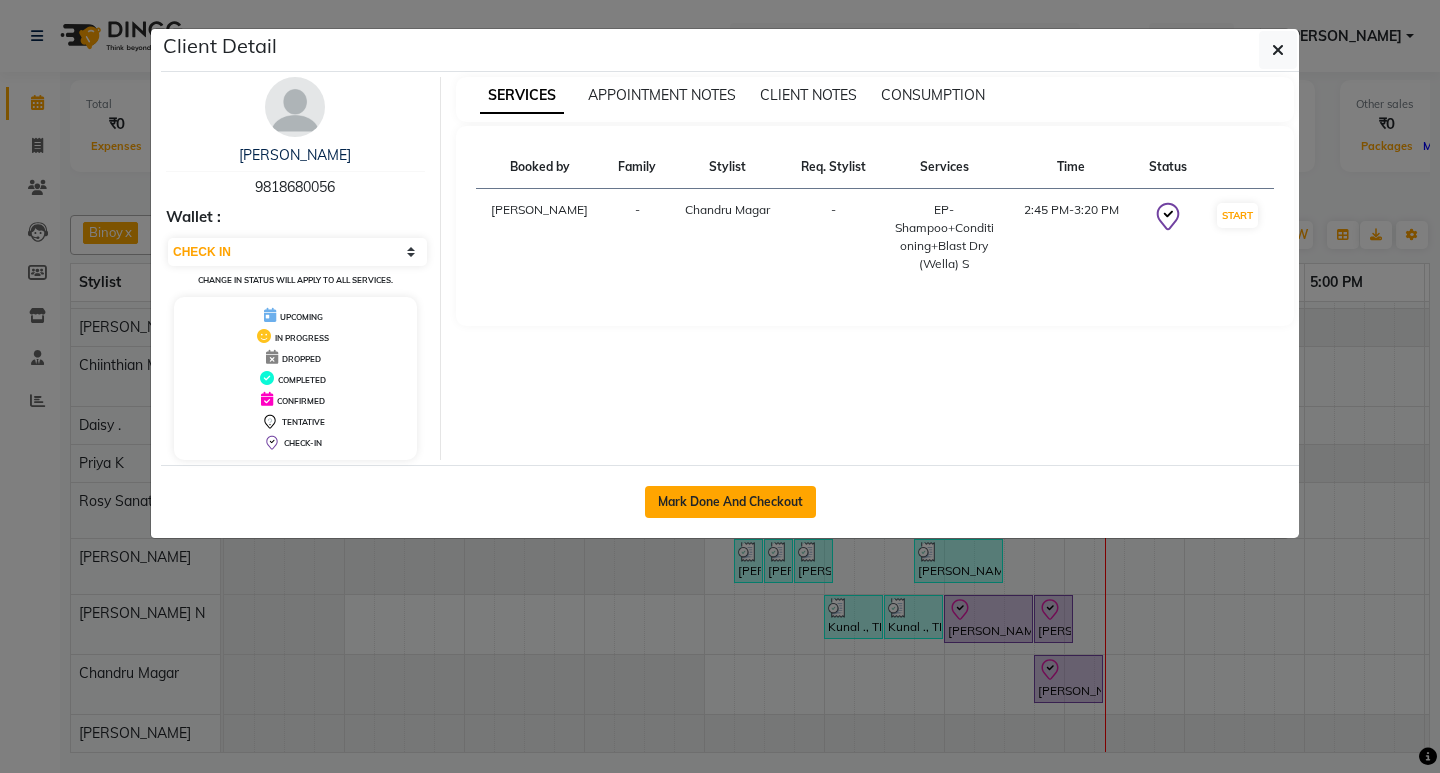click on "Mark Done And Checkout" 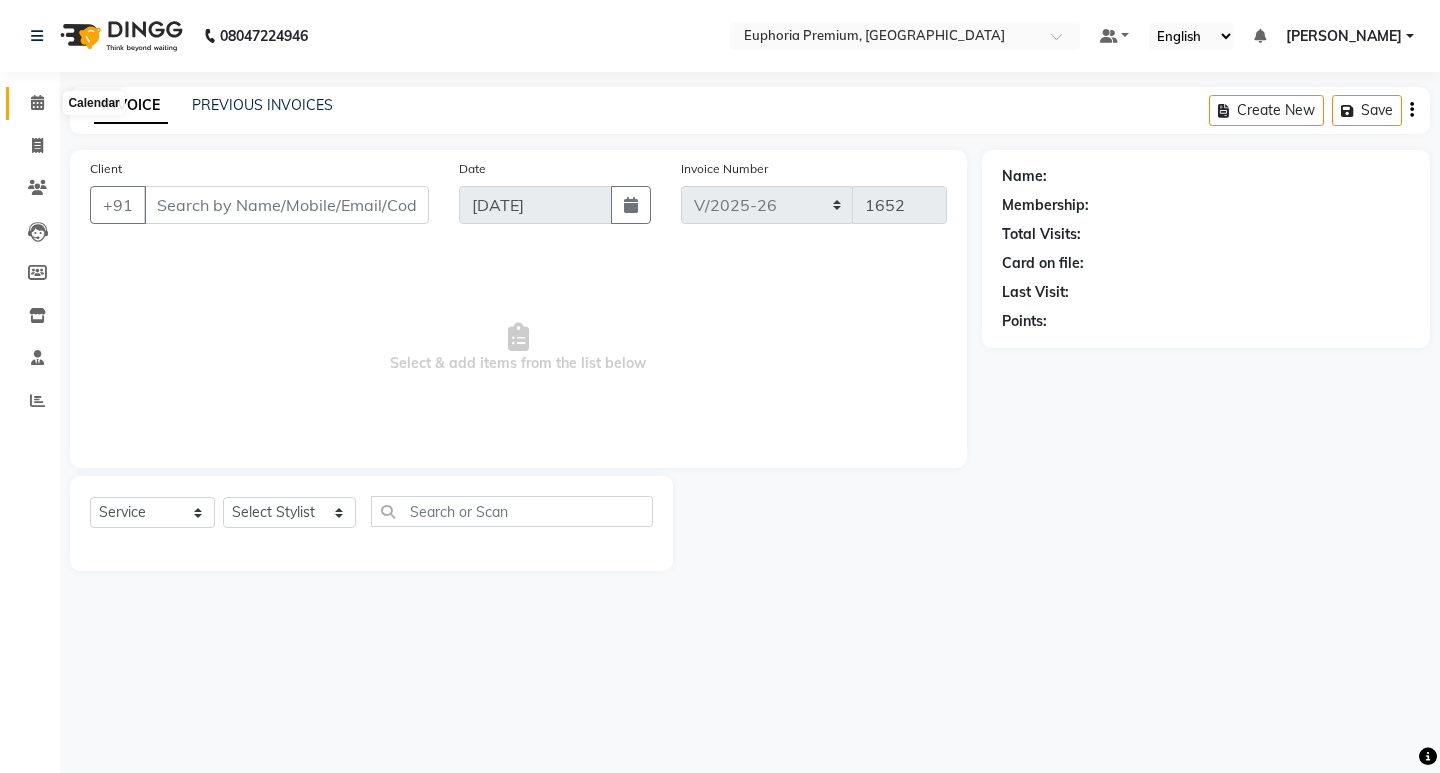 click 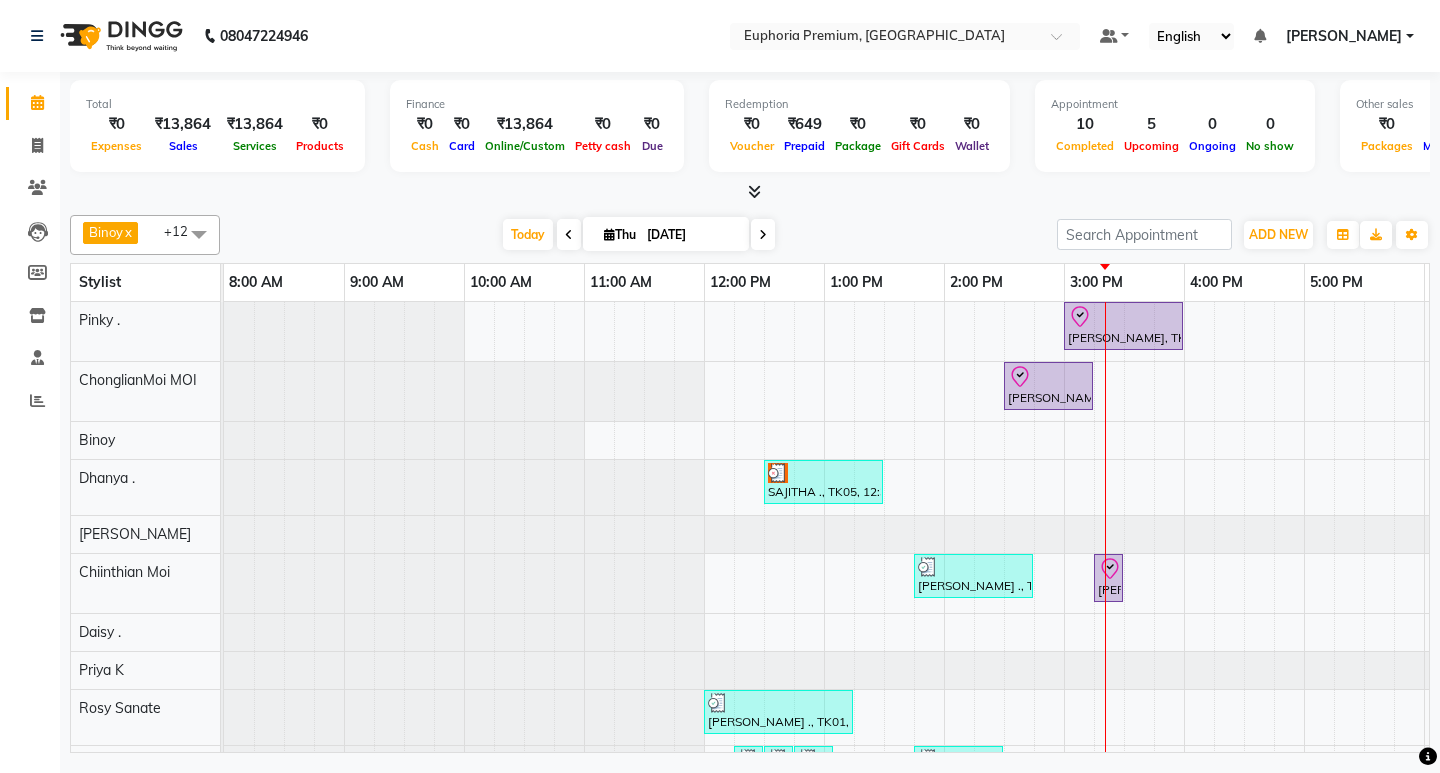scroll, scrollTop: 90, scrollLeft: 0, axis: vertical 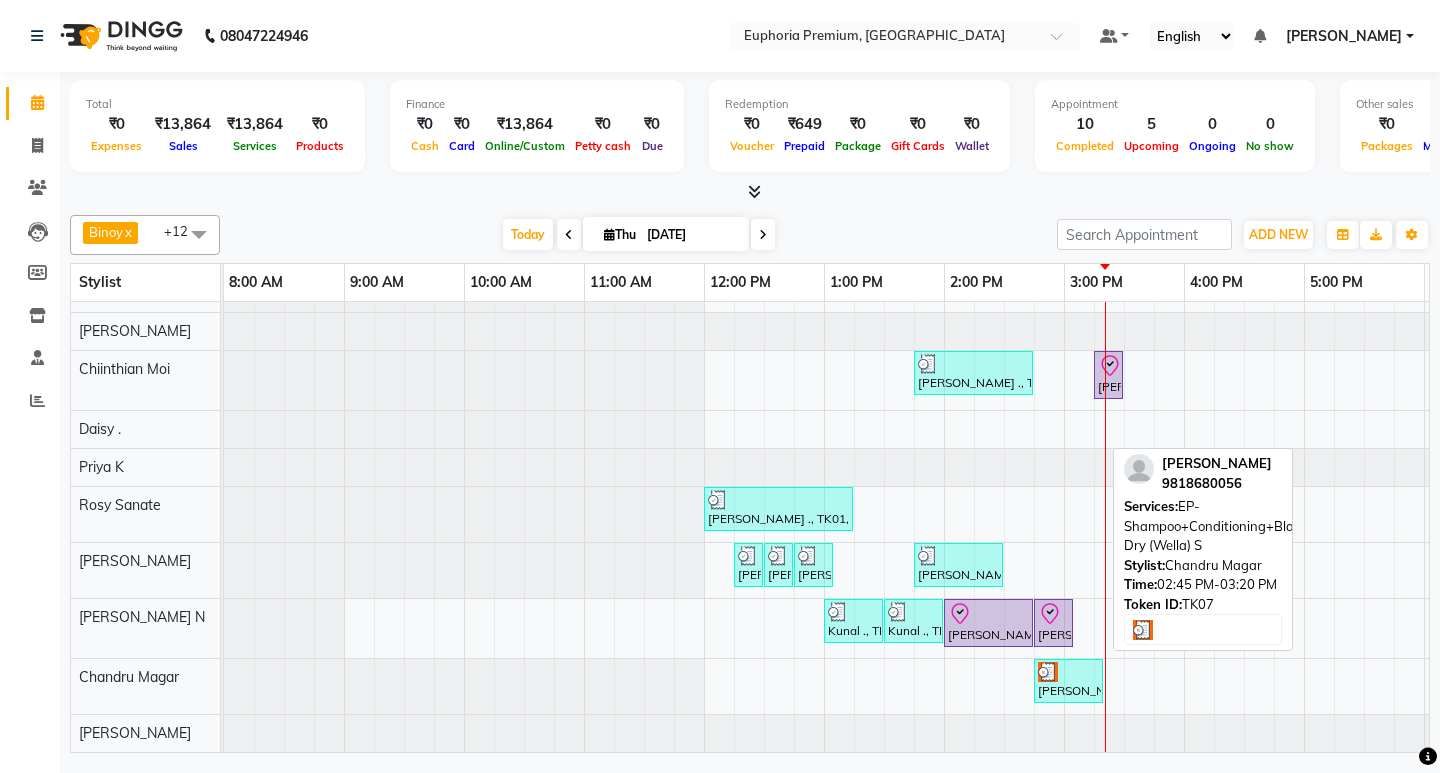 click on "[PERSON_NAME], TK07, 02:45 PM-03:20 PM, EP-Shampoo+Conditioning+Blast Dry (Wella) S" at bounding box center (1068, 681) 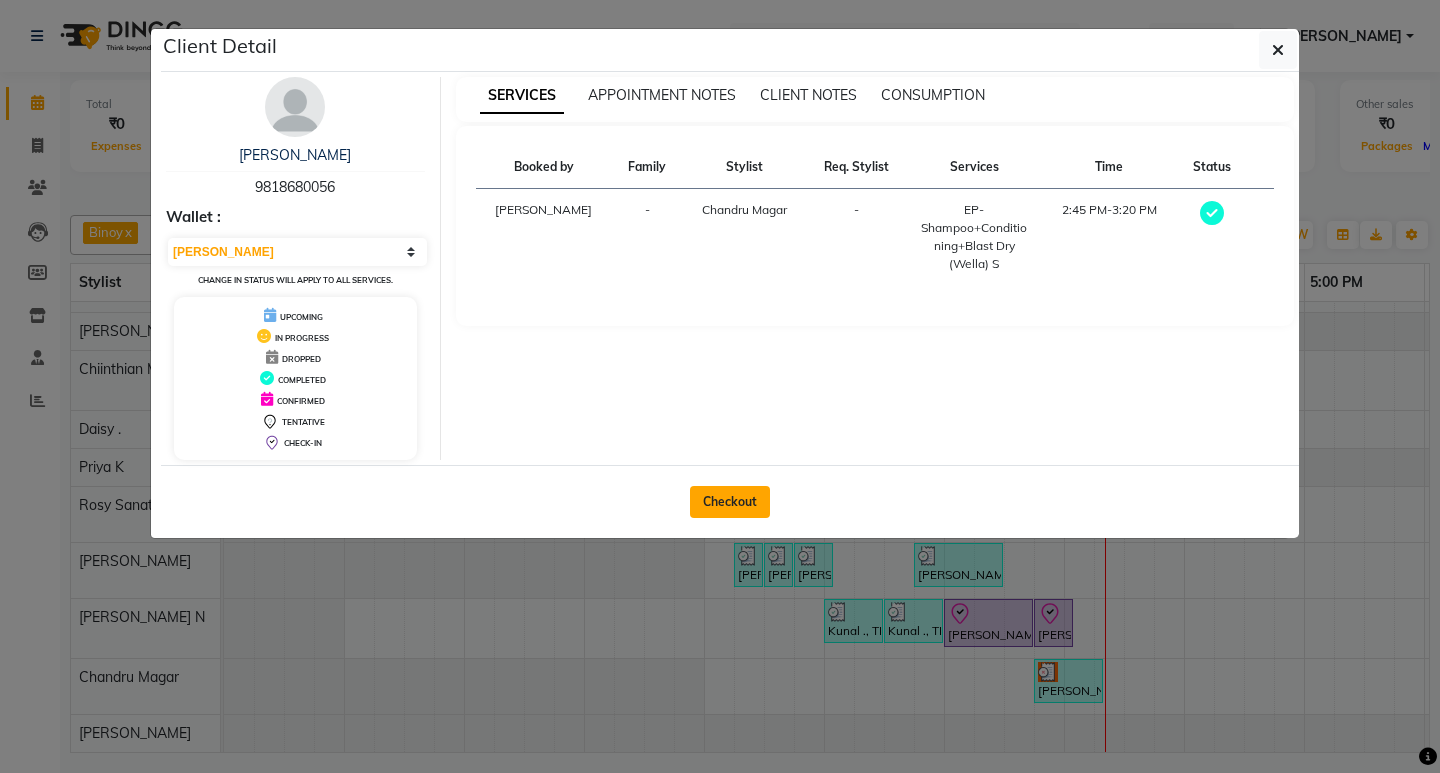 click on "Checkout" 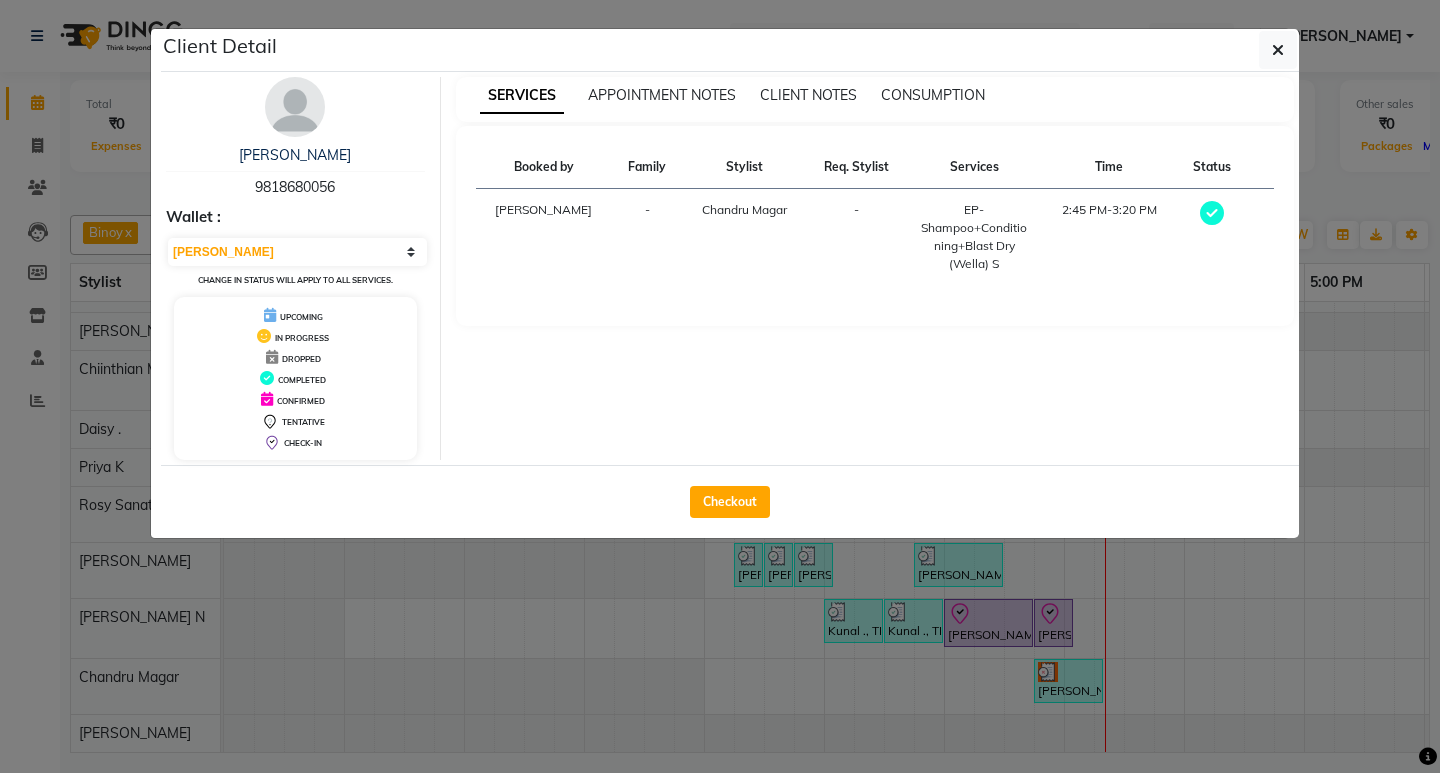 select on "7925" 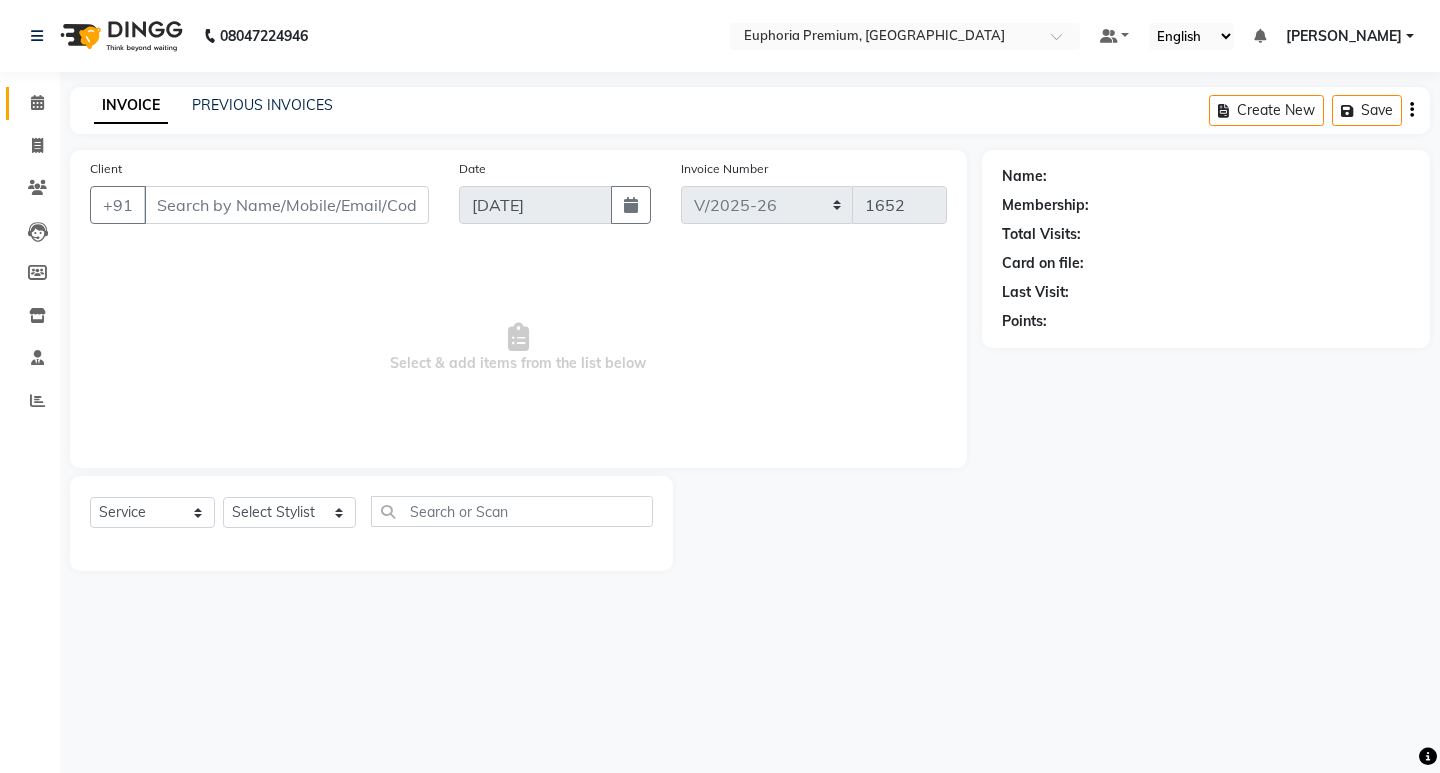 type on "98******56" 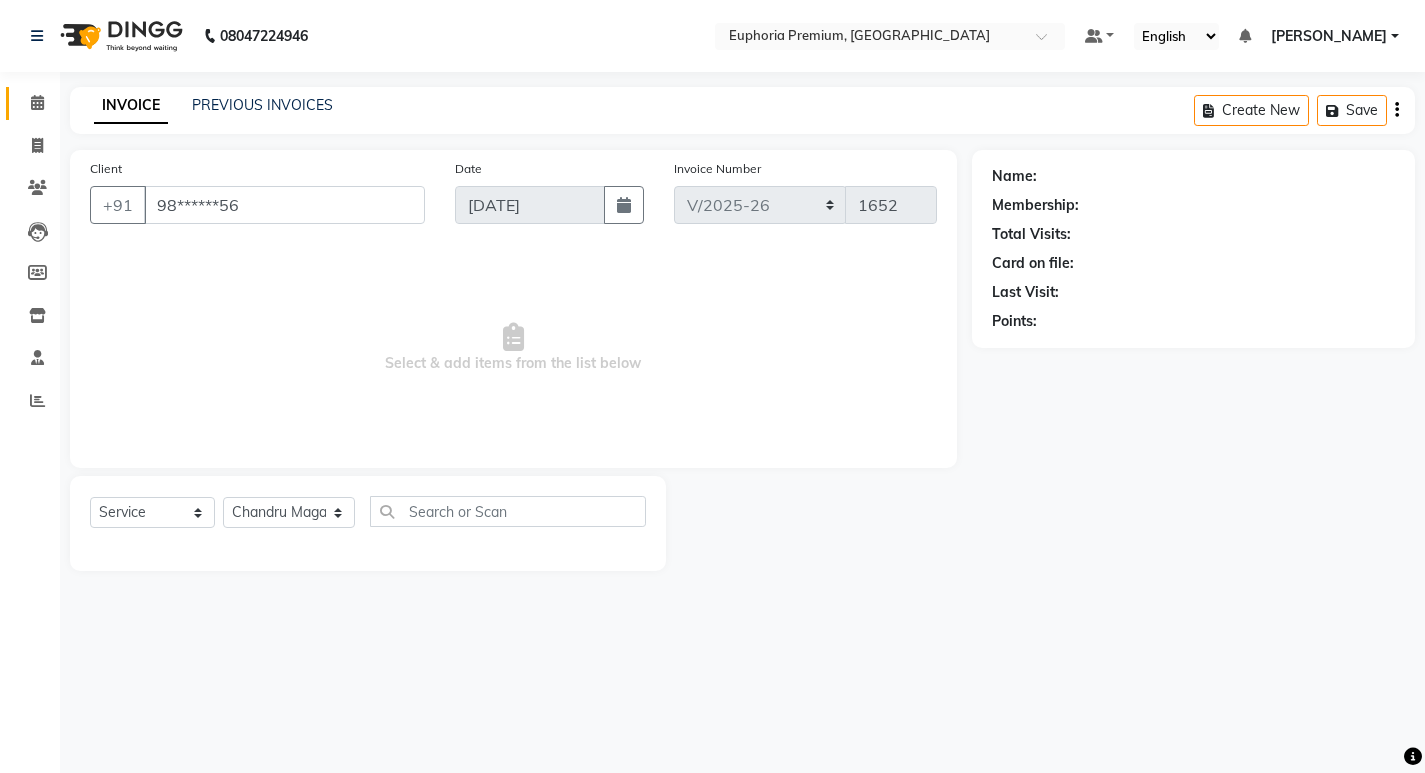 select on "1: Object" 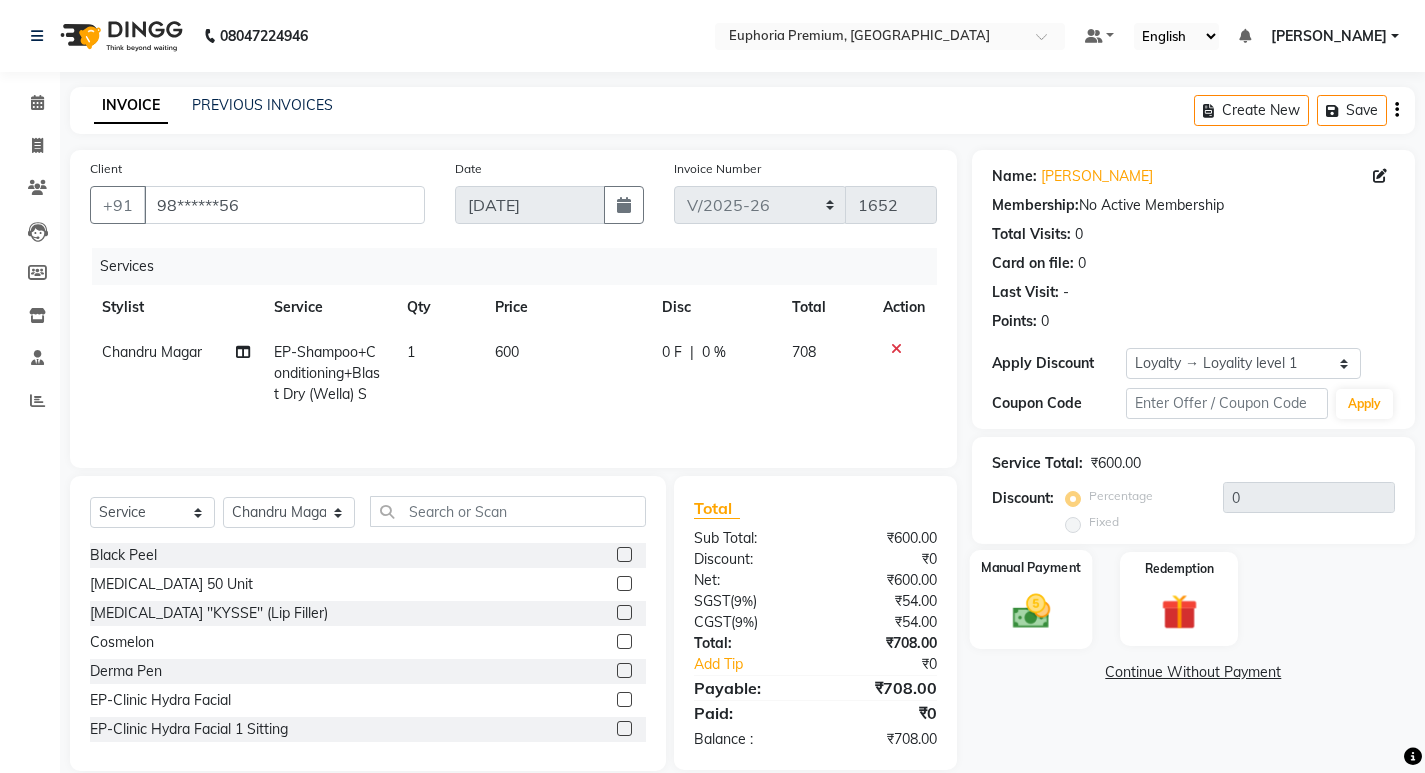 click 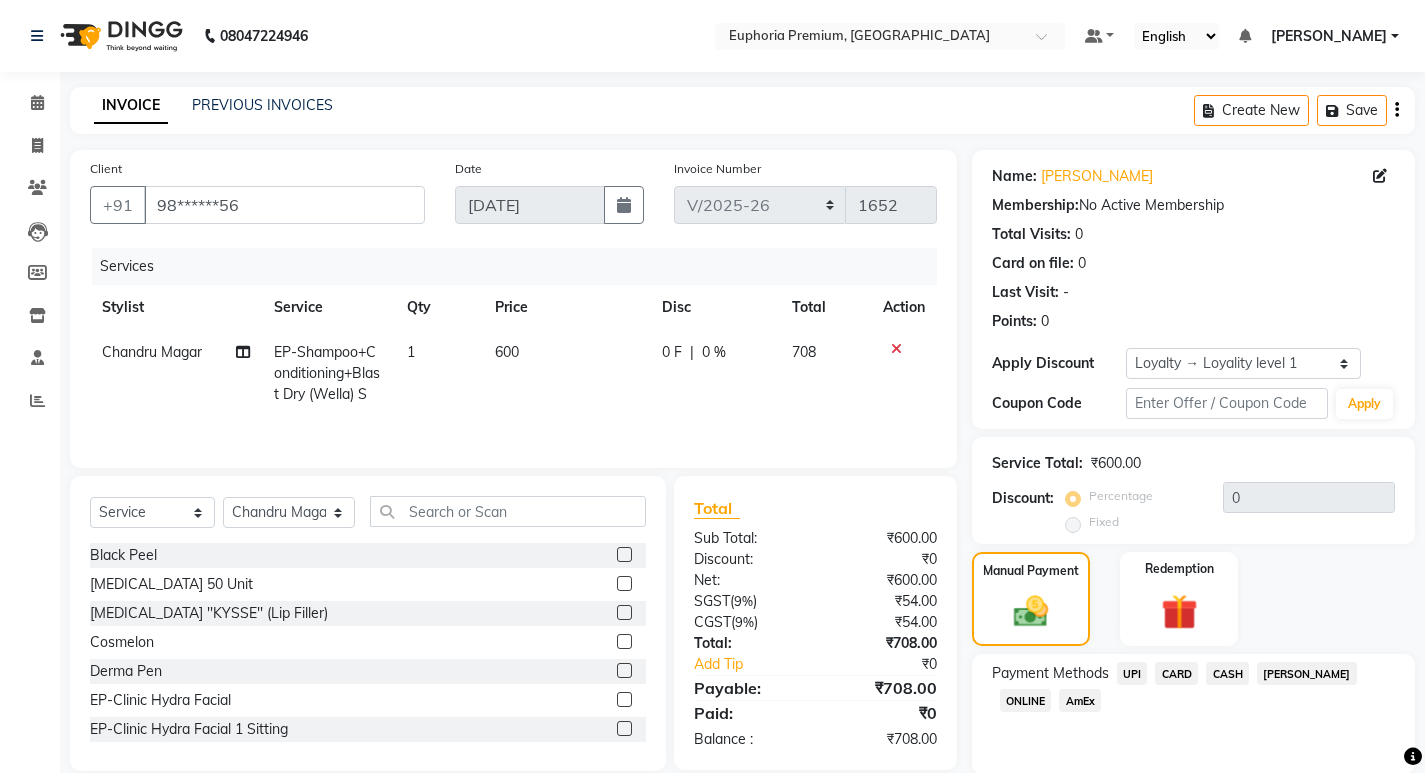 scroll, scrollTop: 72, scrollLeft: 0, axis: vertical 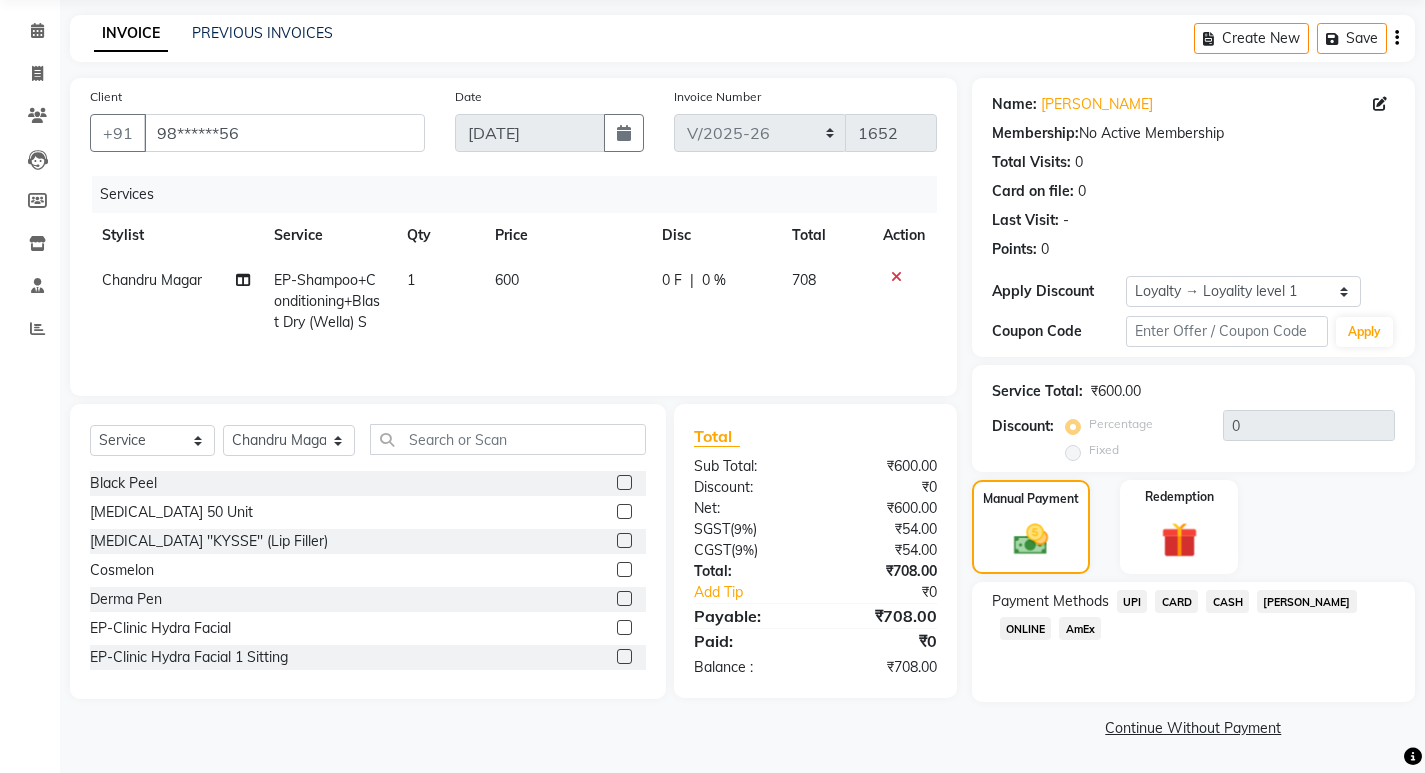 click on "UPI" 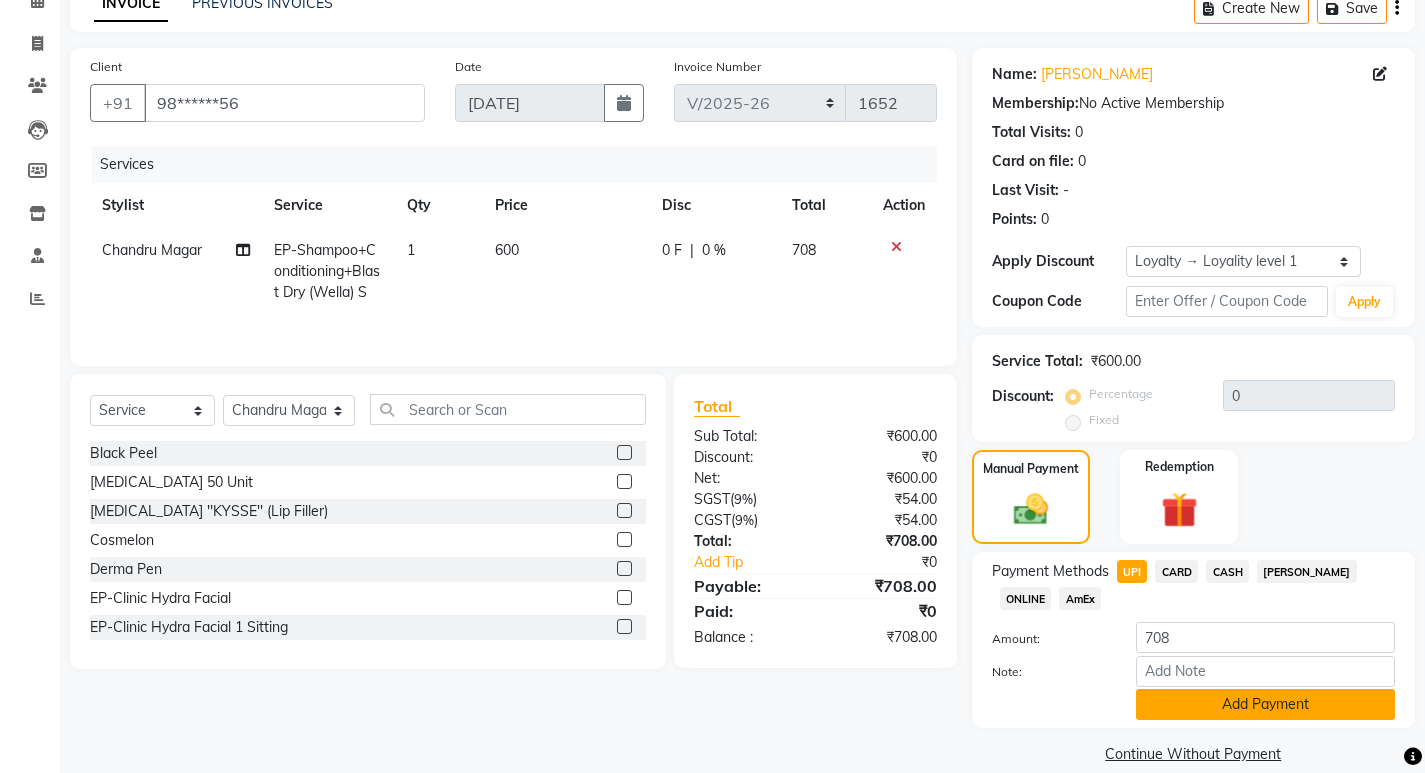 scroll, scrollTop: 128, scrollLeft: 0, axis: vertical 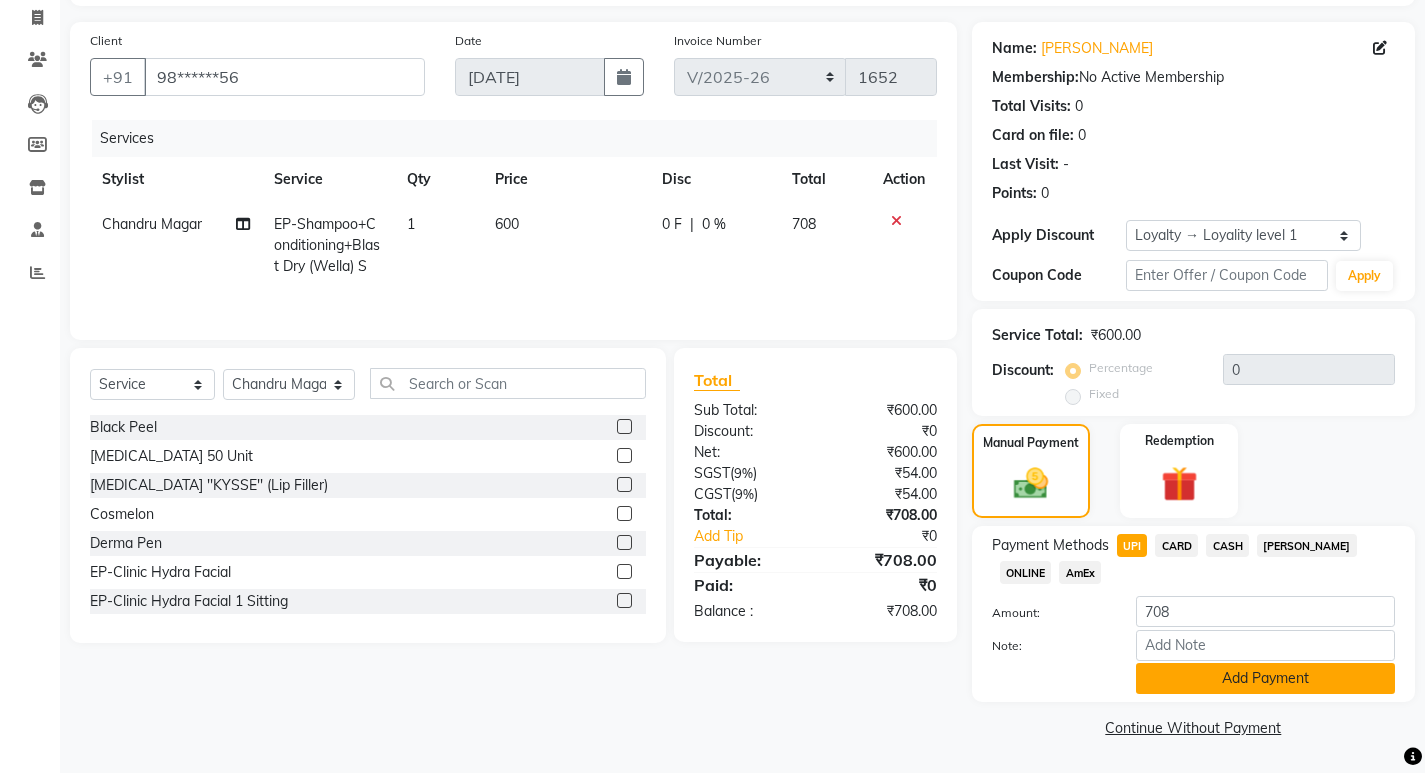 click on "Add Payment" 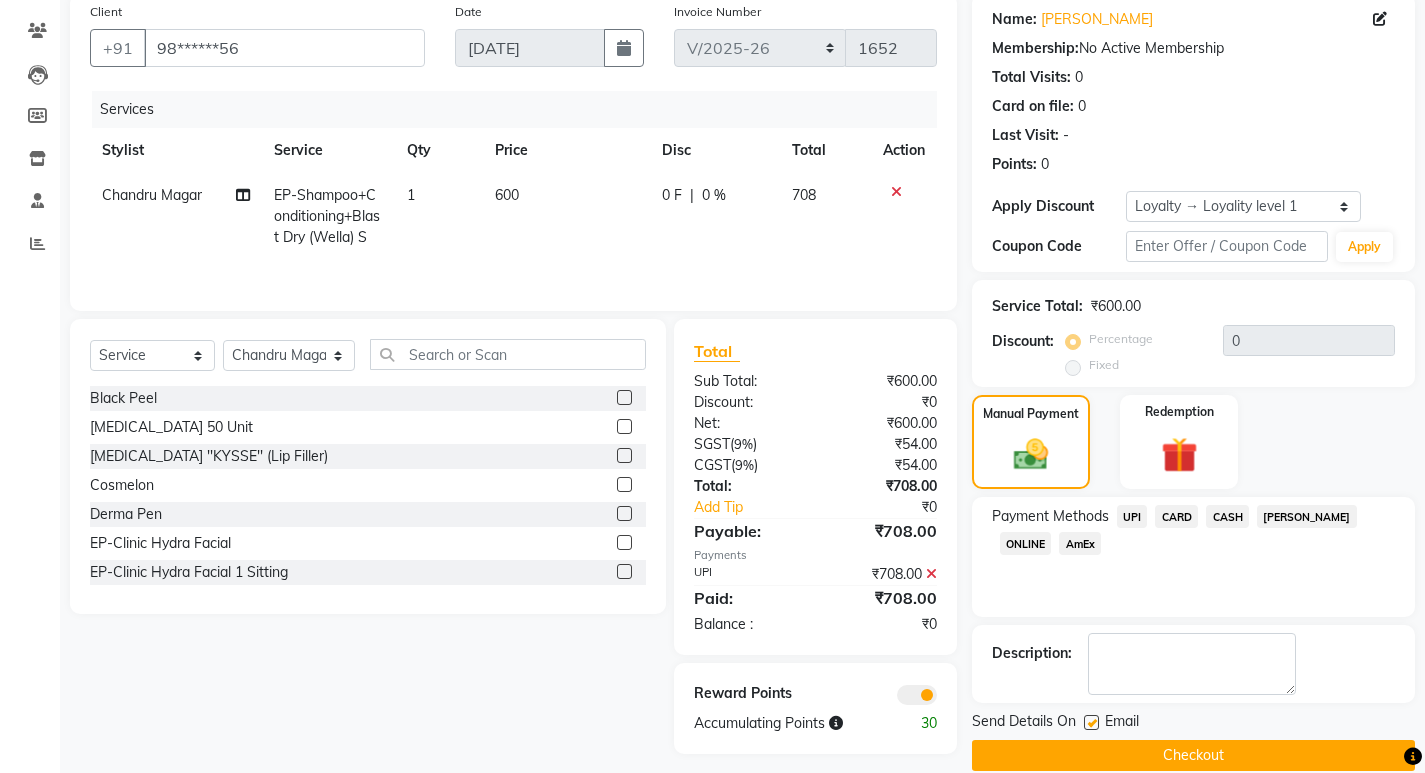 scroll, scrollTop: 185, scrollLeft: 0, axis: vertical 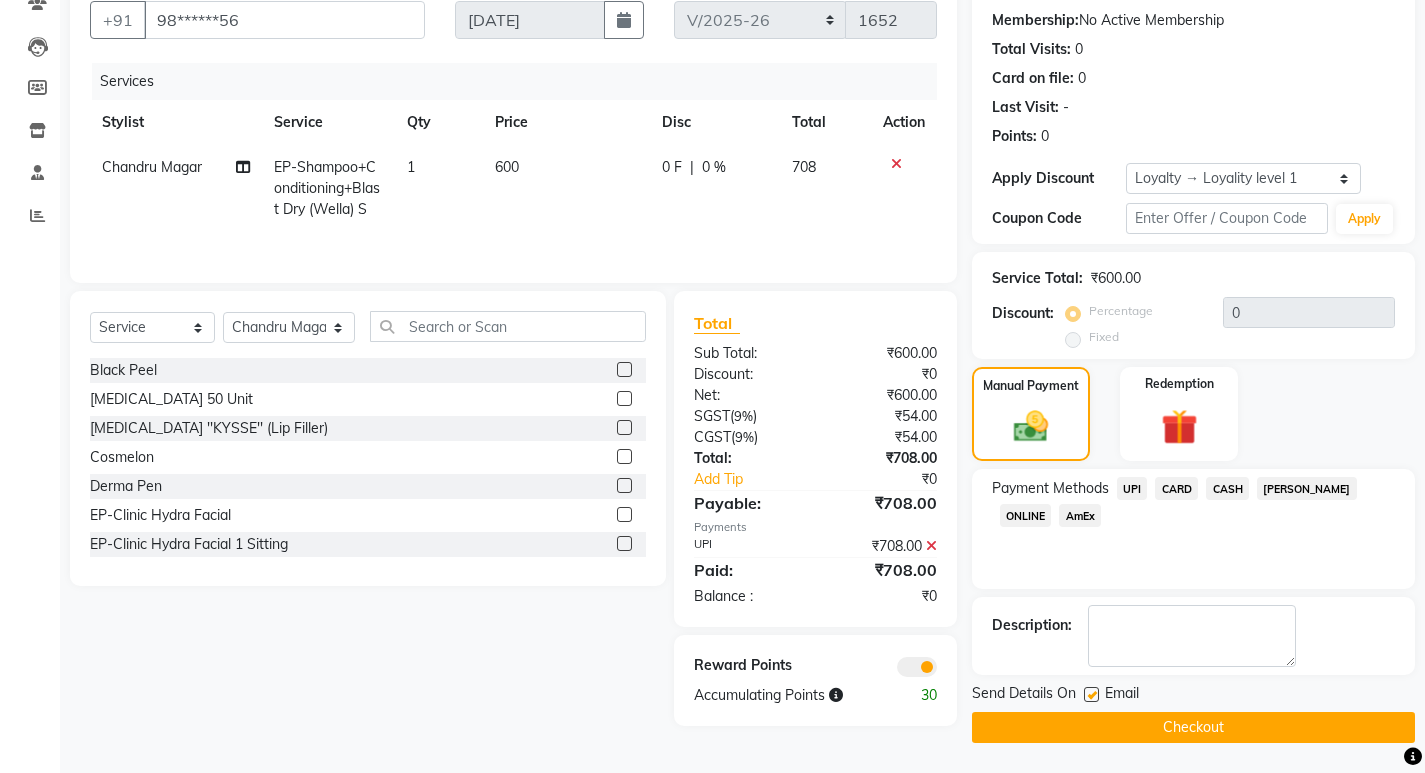 click on "Checkout" 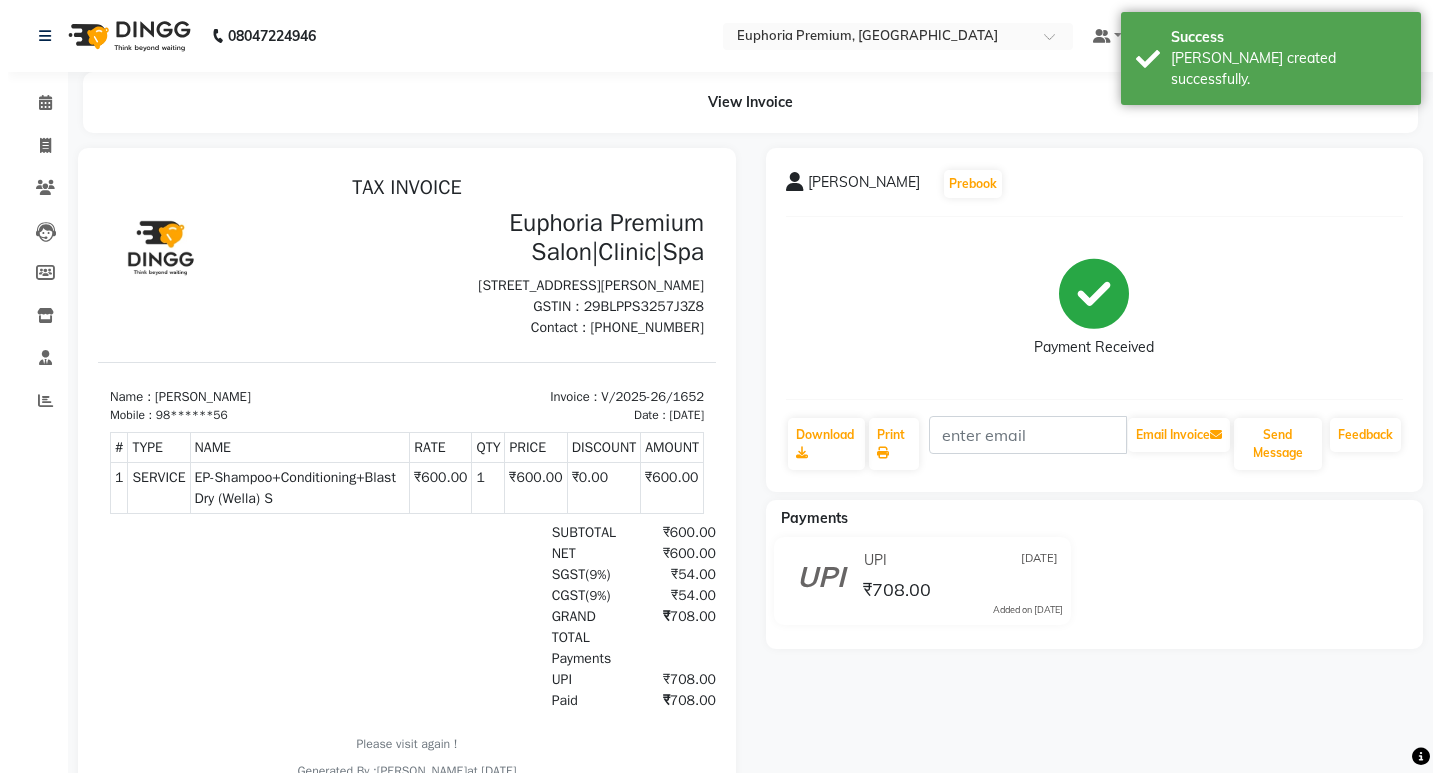 scroll, scrollTop: 0, scrollLeft: 0, axis: both 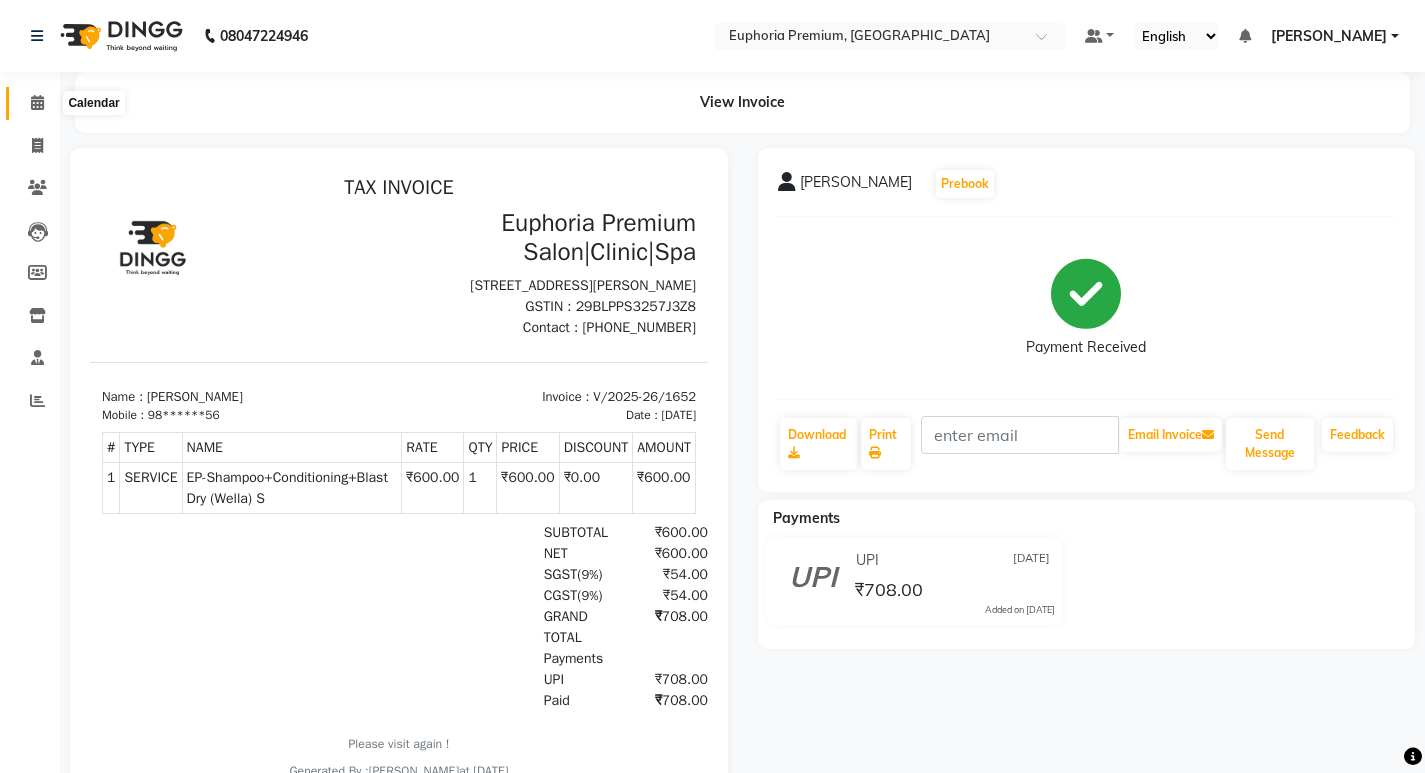 click 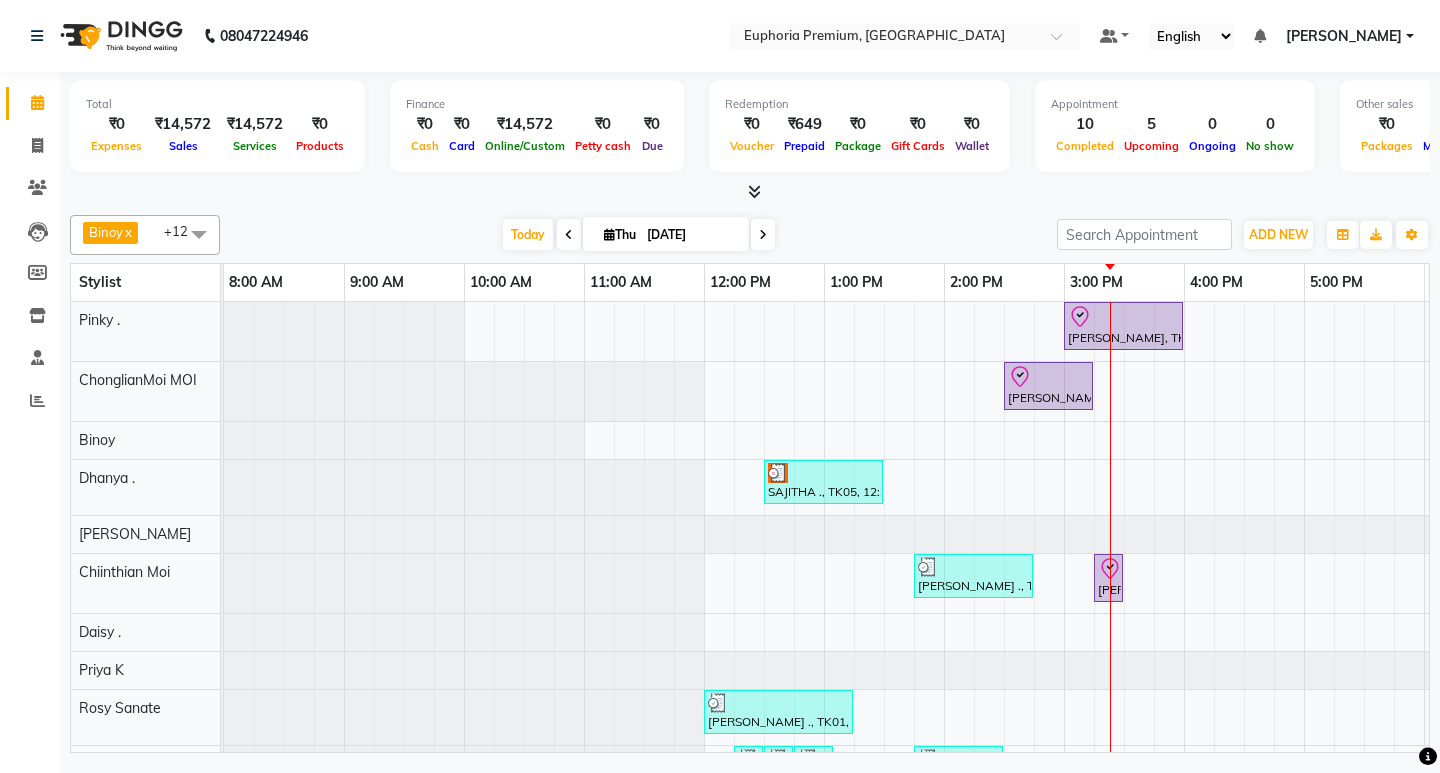 scroll, scrollTop: 0, scrollLeft: 286, axis: horizontal 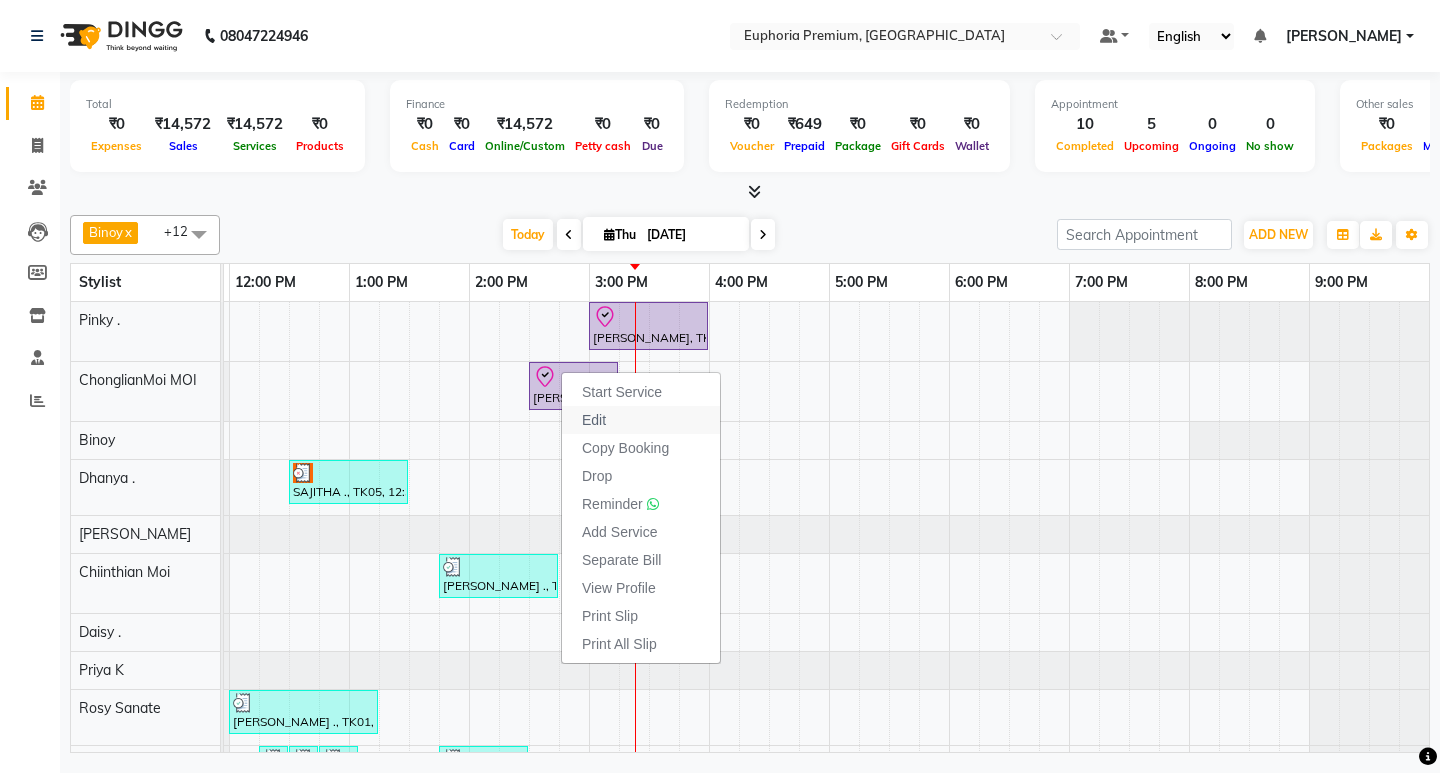 click on "Edit" at bounding box center [641, 420] 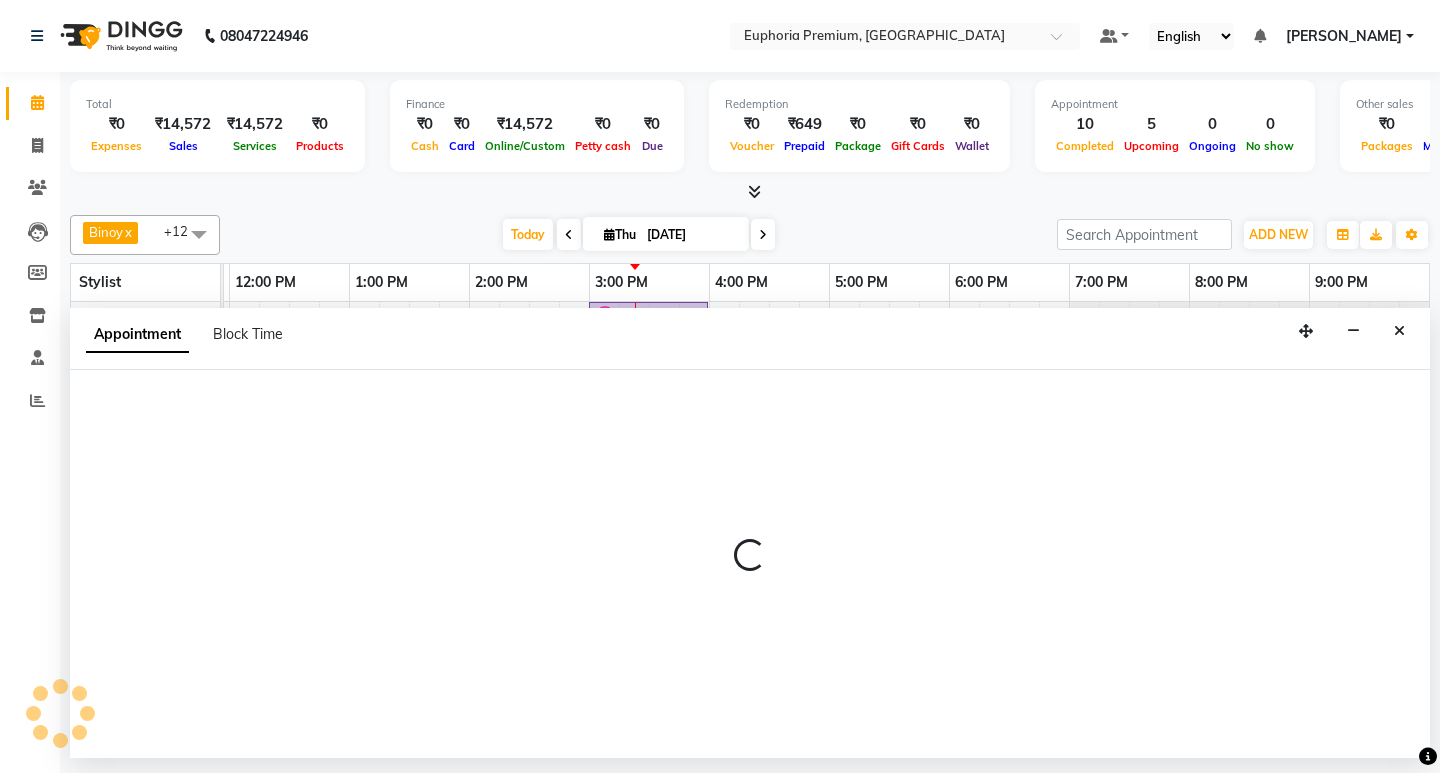select on "tentative" 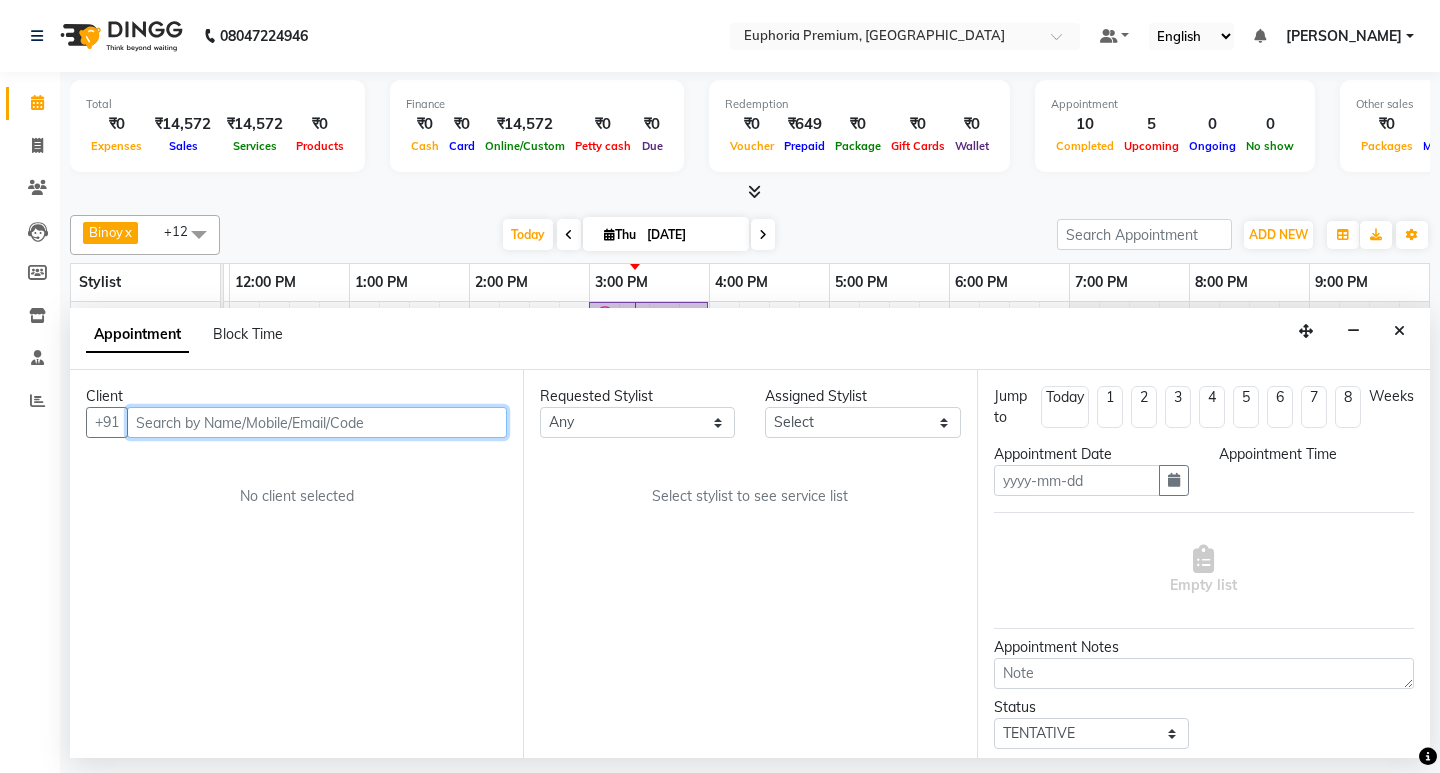 type on "[DATE]" 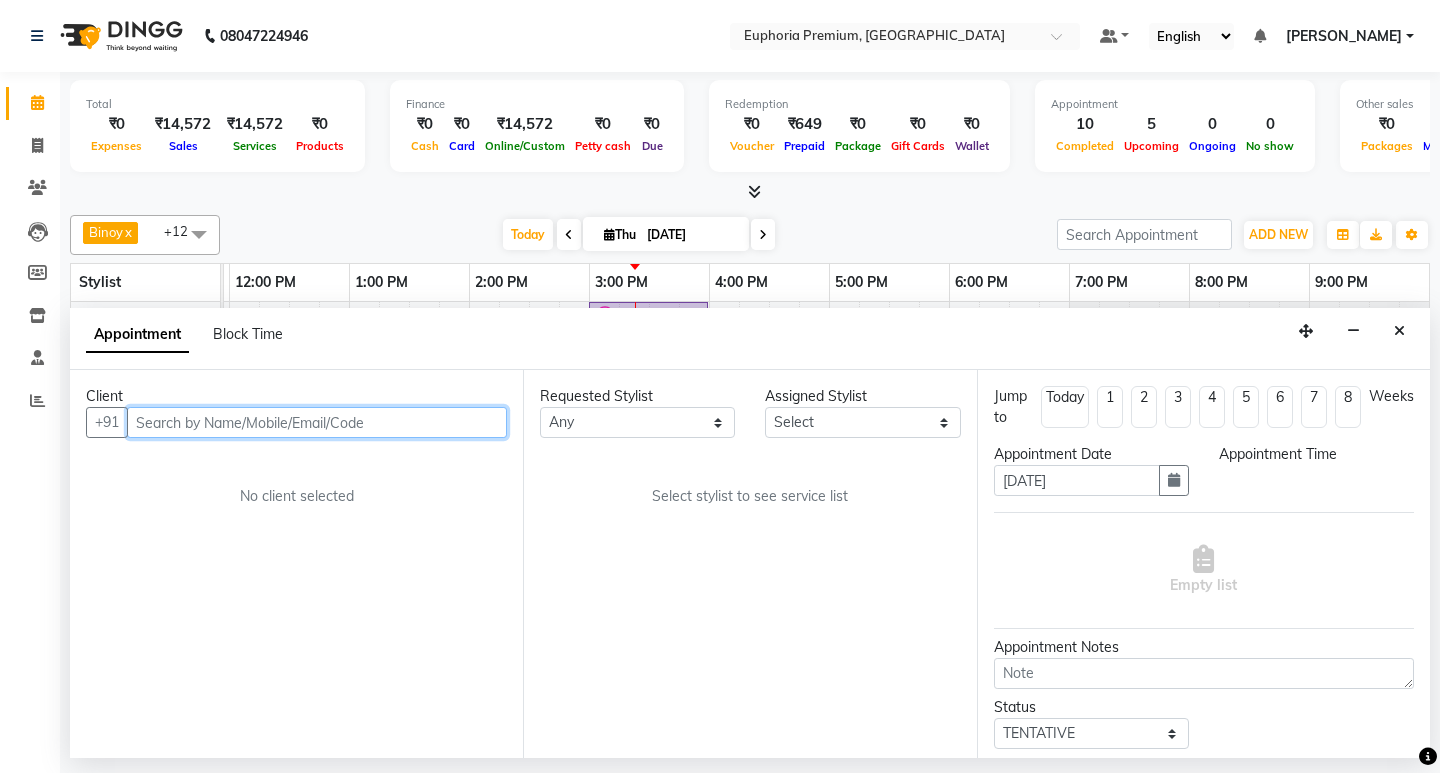 select on "check-in" 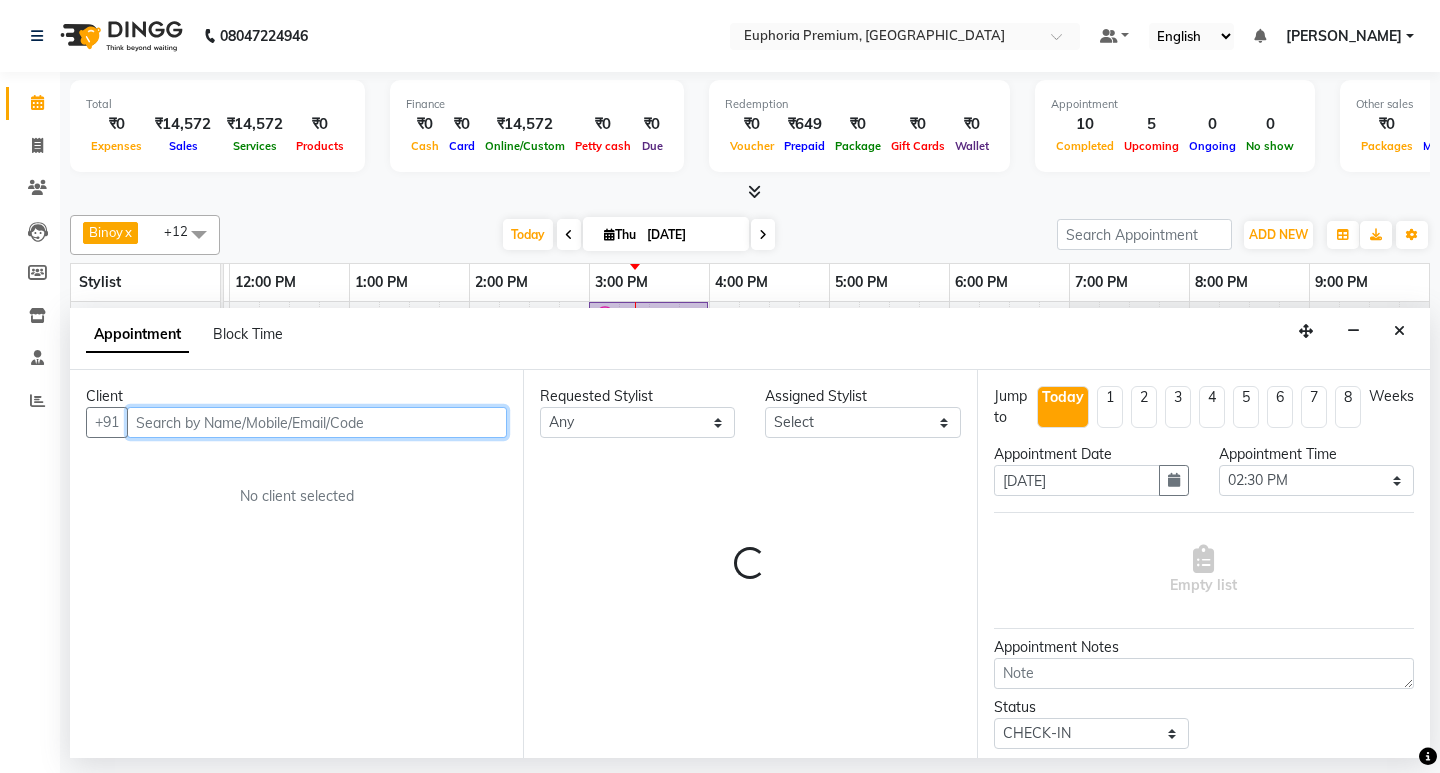 select on "71621" 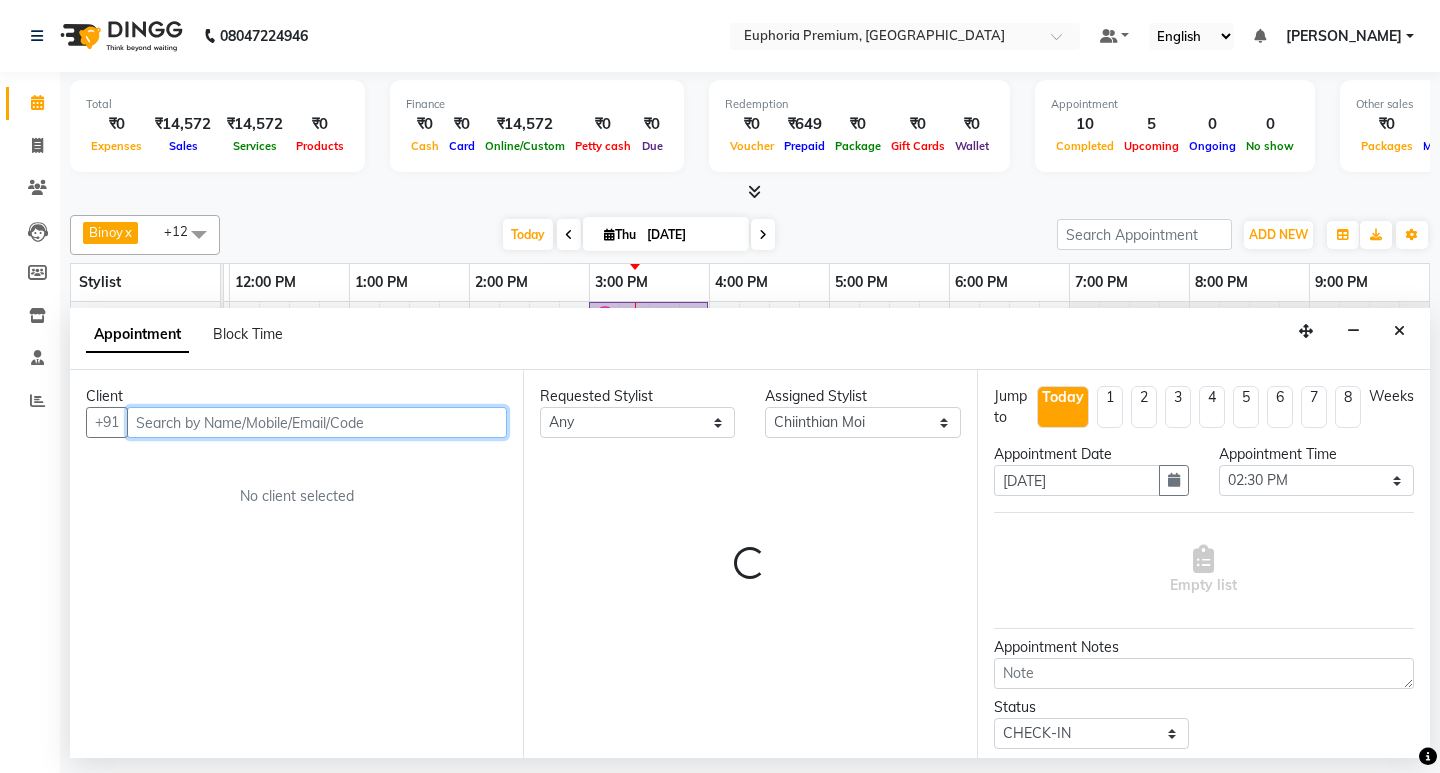 scroll, scrollTop: 0, scrollLeft: 475, axis: horizontal 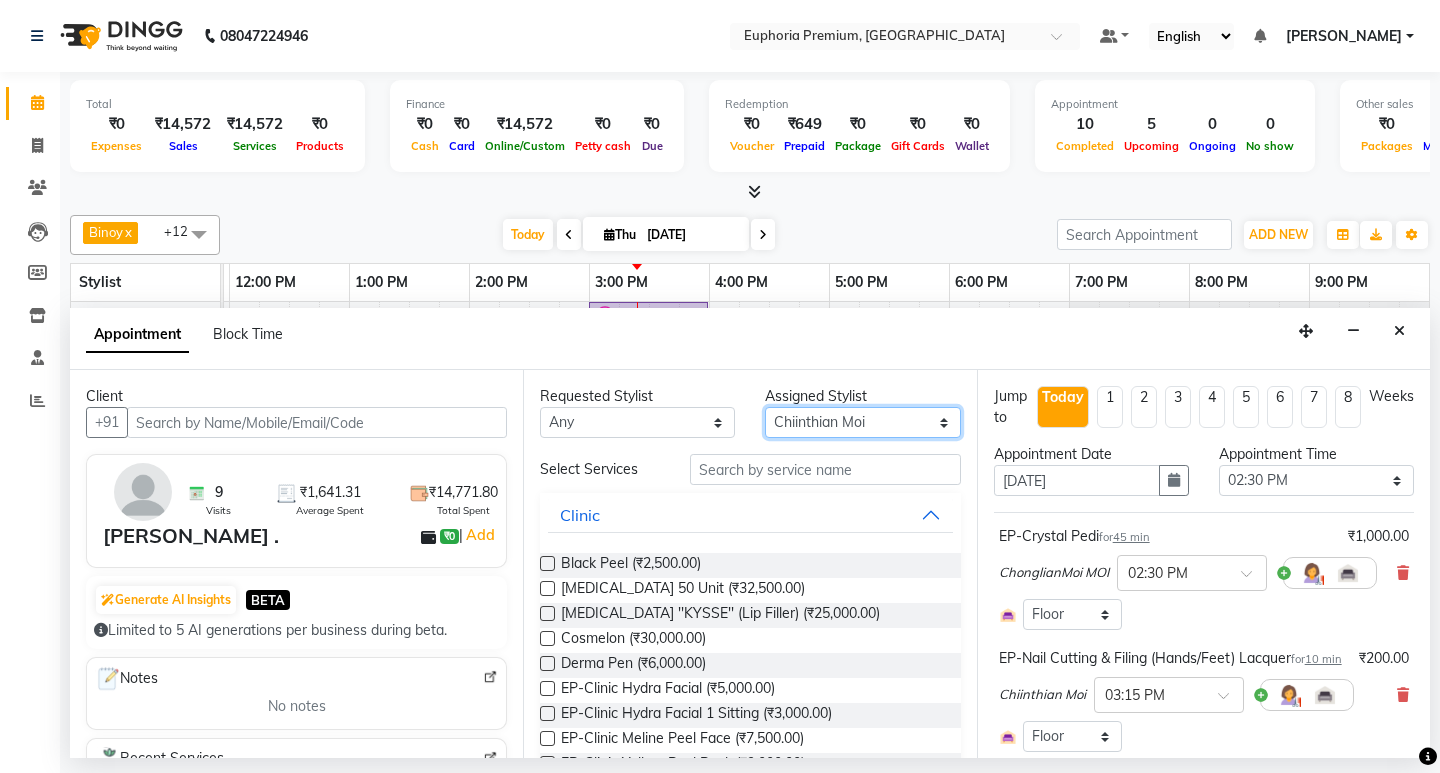 click on "Select Babu V Bharath N [PERSON_NAME] [PERSON_NAME] N  Chiinthian [PERSON_NAME] MOI [PERSON_NAME] . [PERSON_NAME] . [PERSON_NAME] [PERSON_NAME] K [PERSON_NAME] [PERSON_NAME] [MEDICAL_DATA] Pinky . Priya  K Rosy Sanate [PERSON_NAME] [PERSON_NAME] Shishi L [PERSON_NAME] M [PERSON_NAME]" at bounding box center (862, 422) 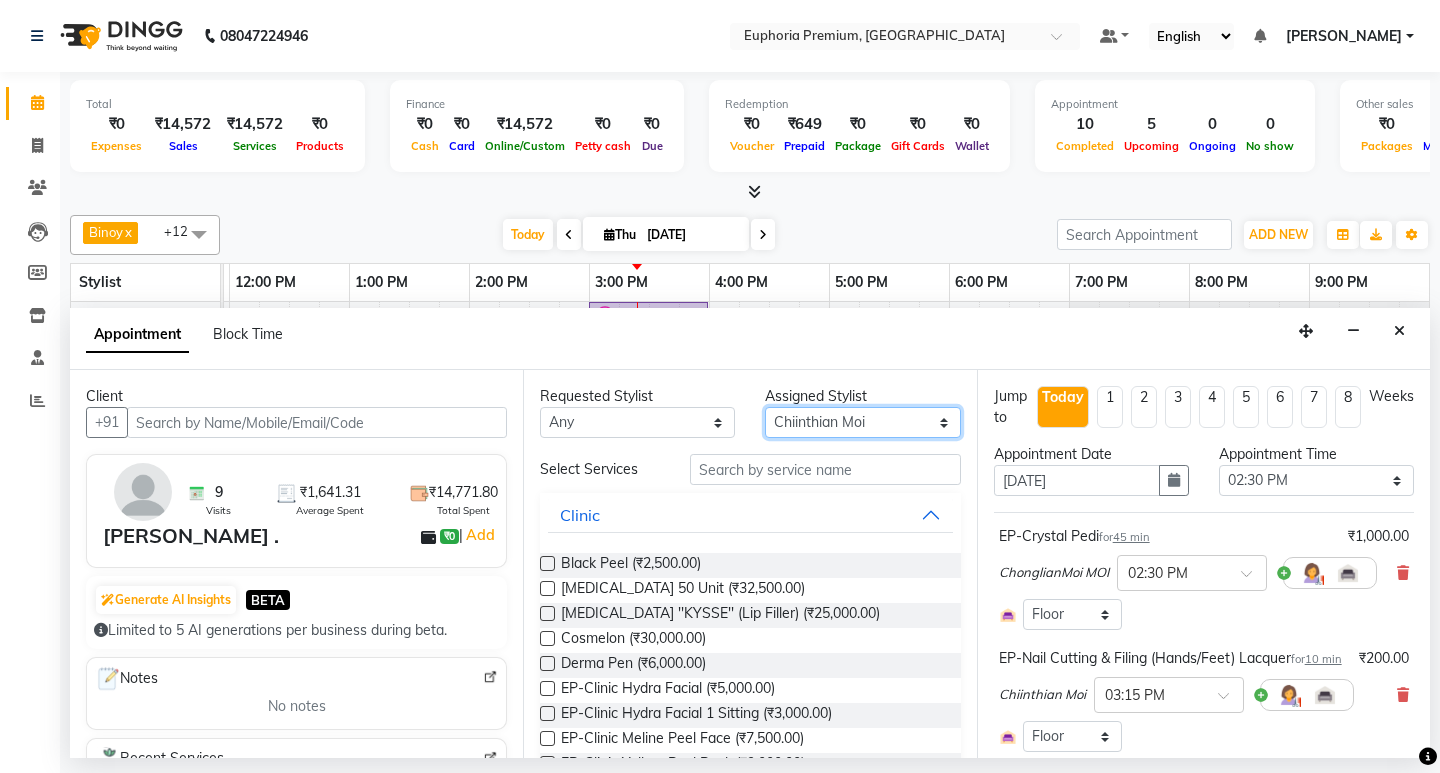 select on "71597" 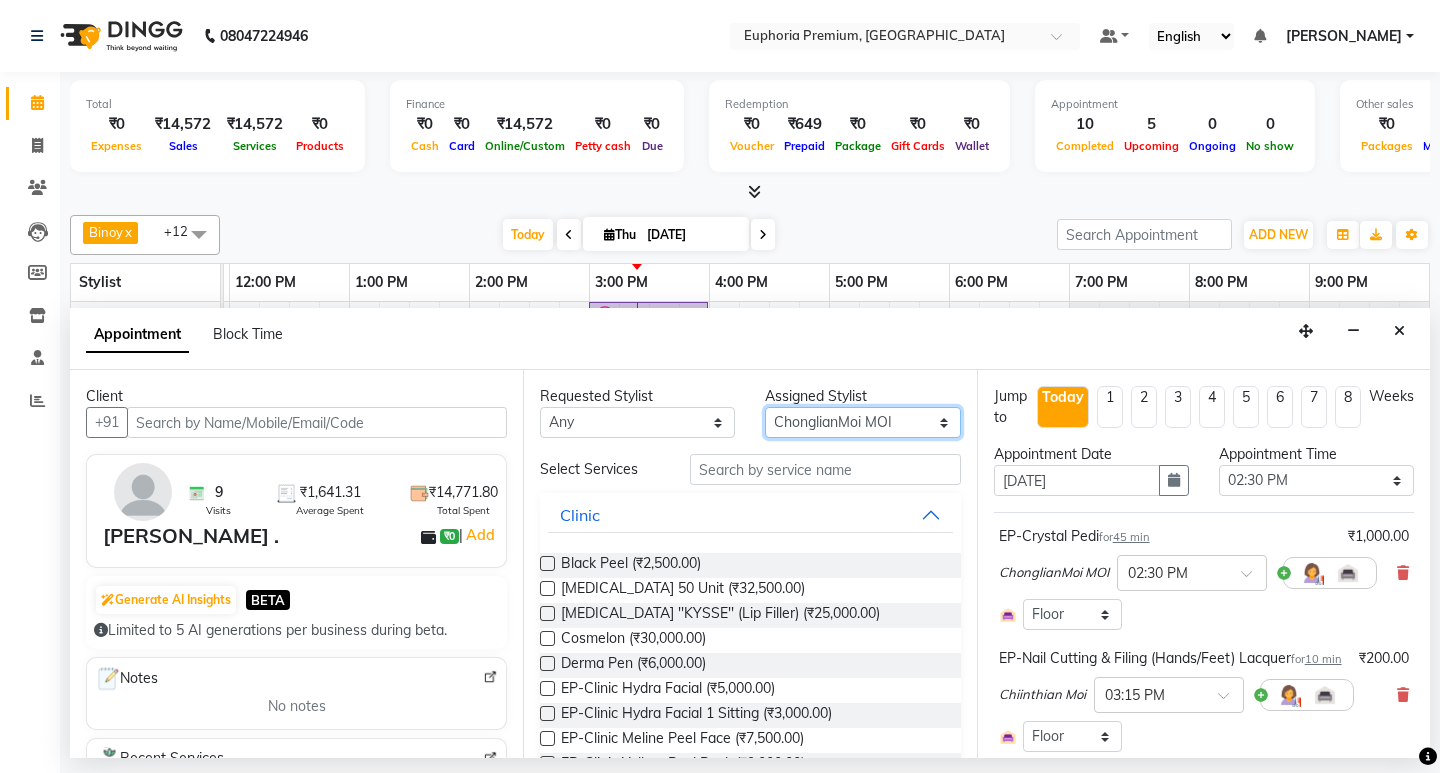 click on "Select Babu V Bharath N [PERSON_NAME] [PERSON_NAME] N  Chiinthian [PERSON_NAME] MOI [PERSON_NAME] . [PERSON_NAME] . [PERSON_NAME] [PERSON_NAME] K [PERSON_NAME] [PERSON_NAME] [MEDICAL_DATA] Pinky . Priya  K Rosy Sanate [PERSON_NAME] [PERSON_NAME] Shishi L [PERSON_NAME] M [PERSON_NAME]" at bounding box center [862, 422] 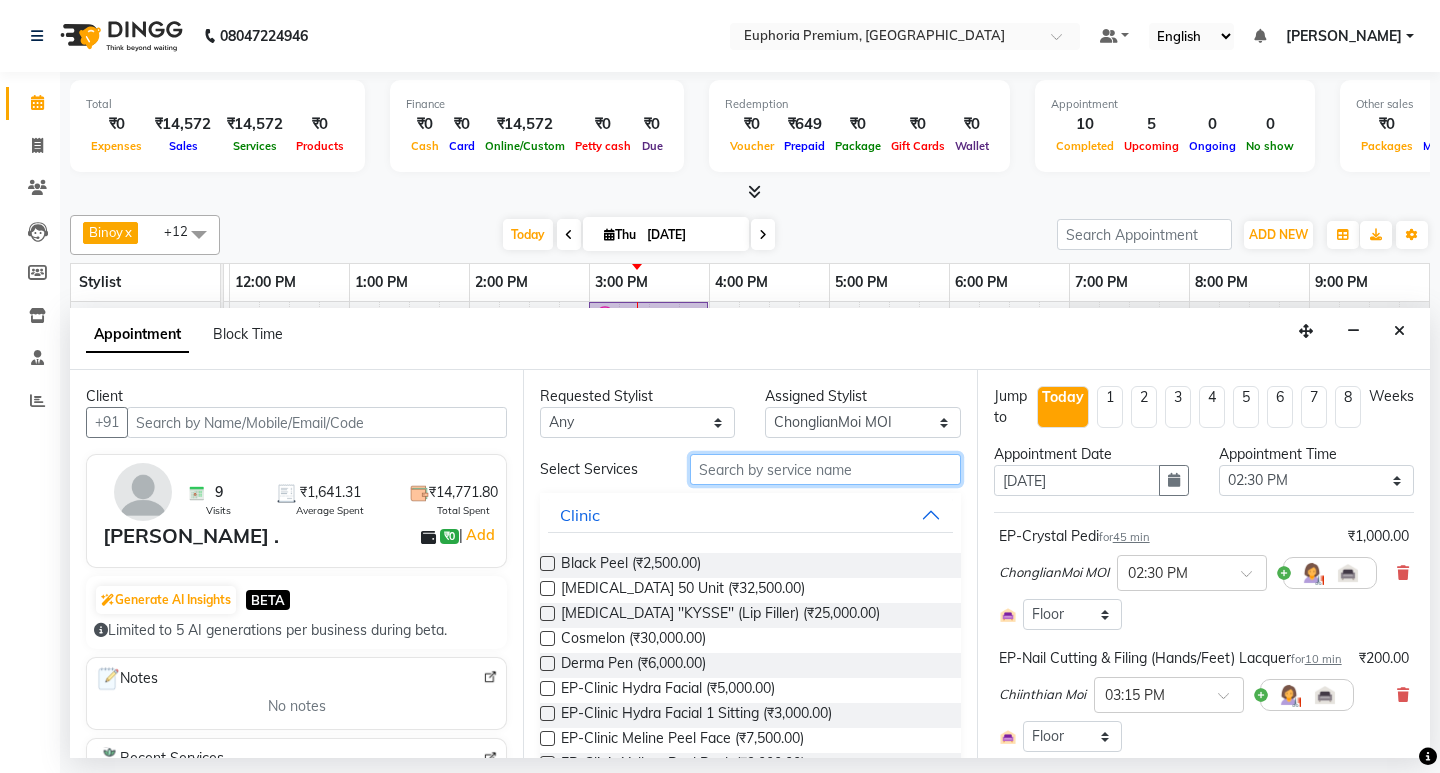click at bounding box center [825, 469] 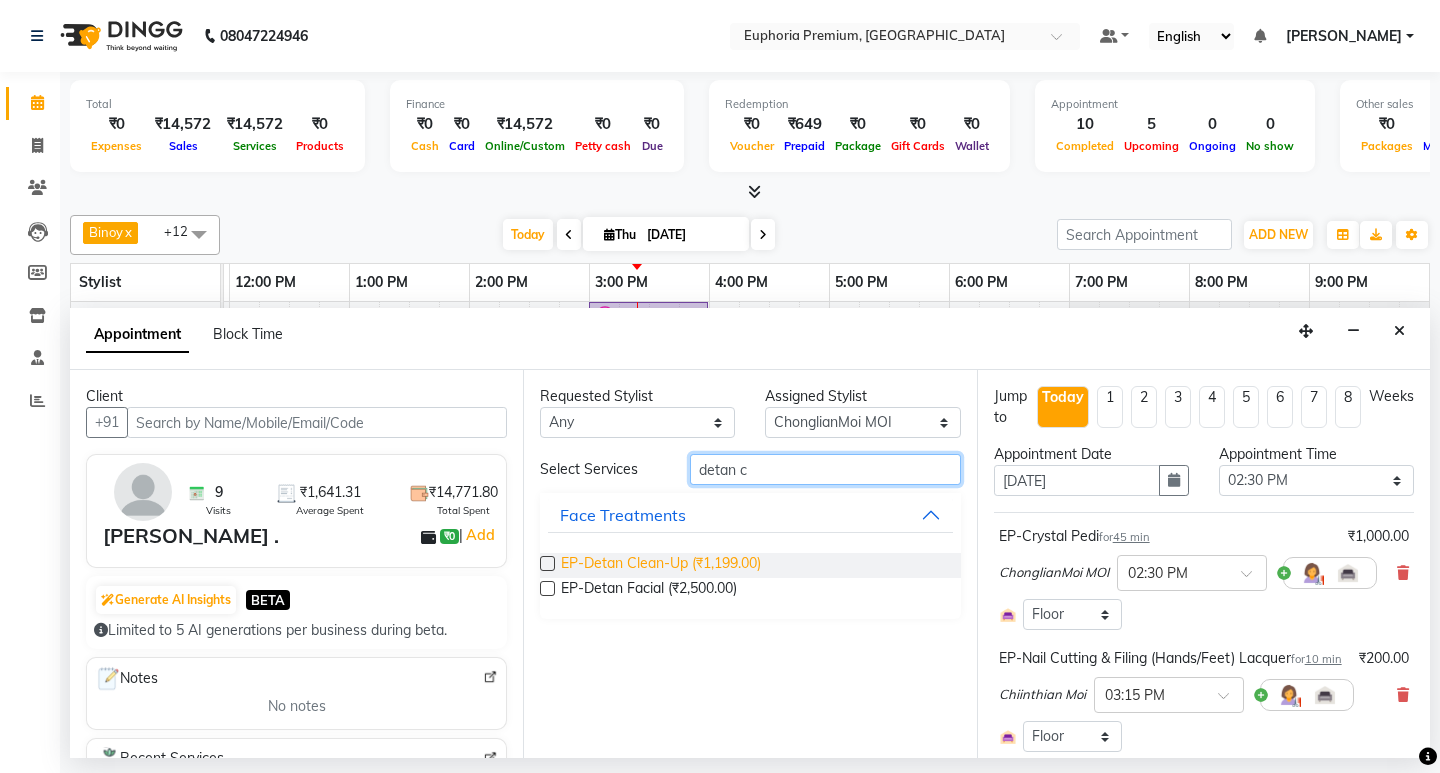 type on "detan c" 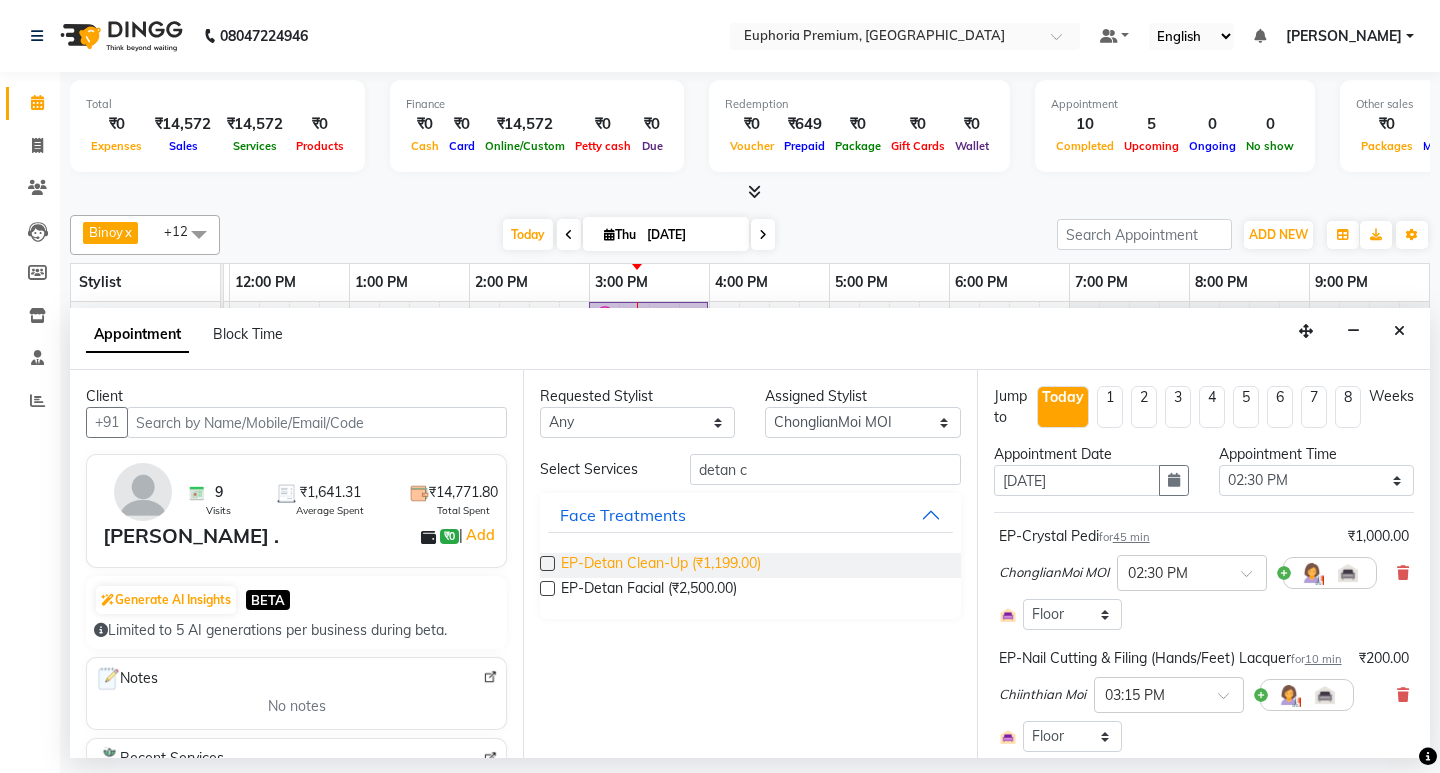 click on "EP-Detan Clean-Up (₹1,199.00)" at bounding box center [661, 565] 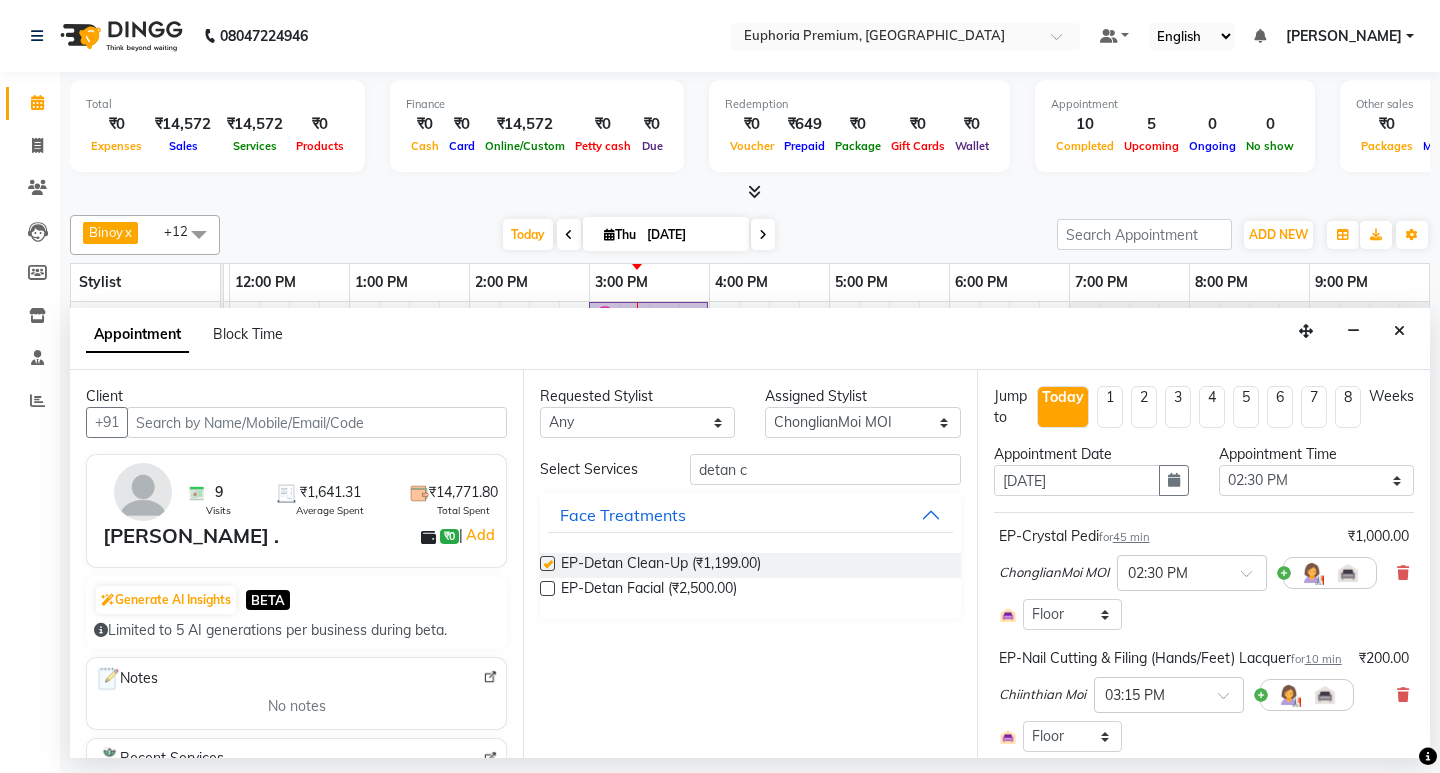 checkbox on "false" 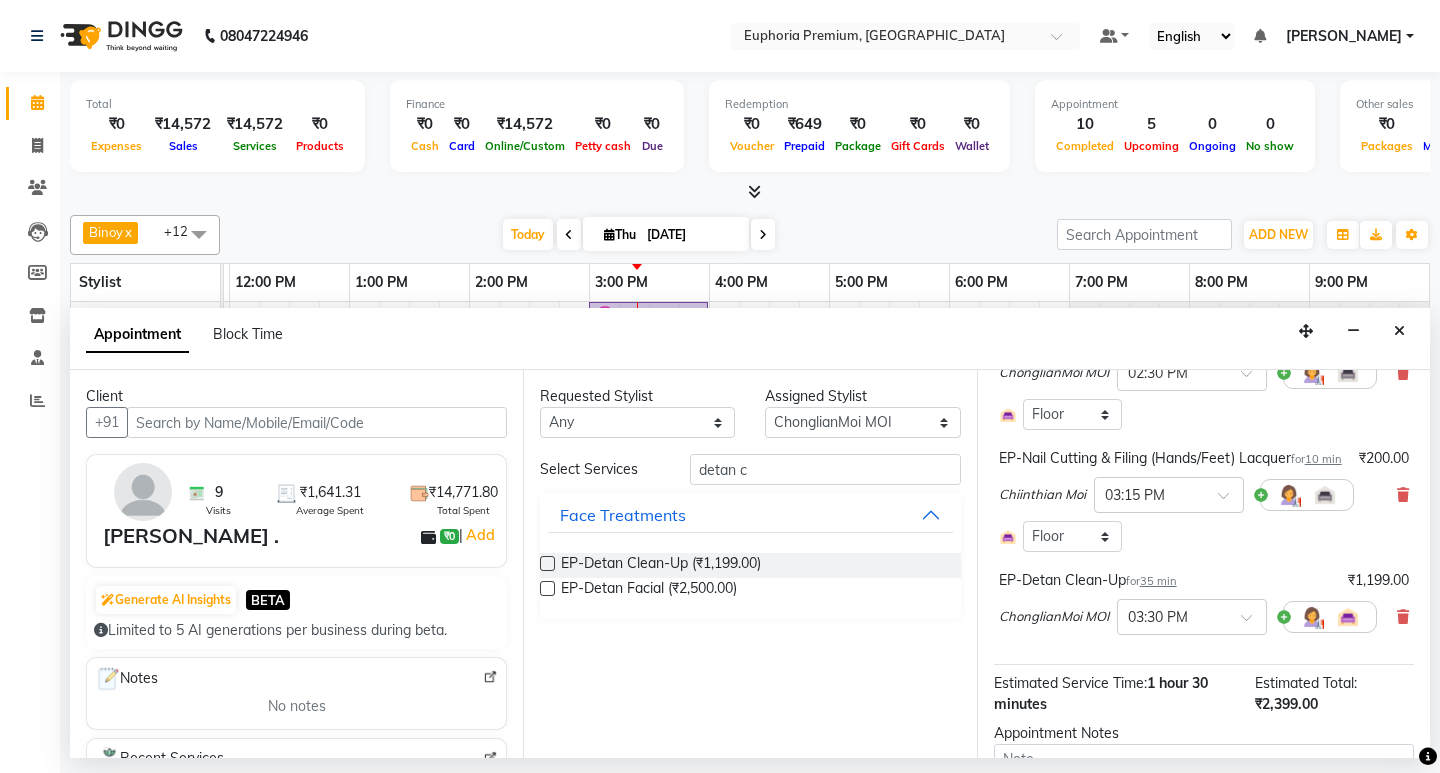 scroll, scrollTop: 372, scrollLeft: 0, axis: vertical 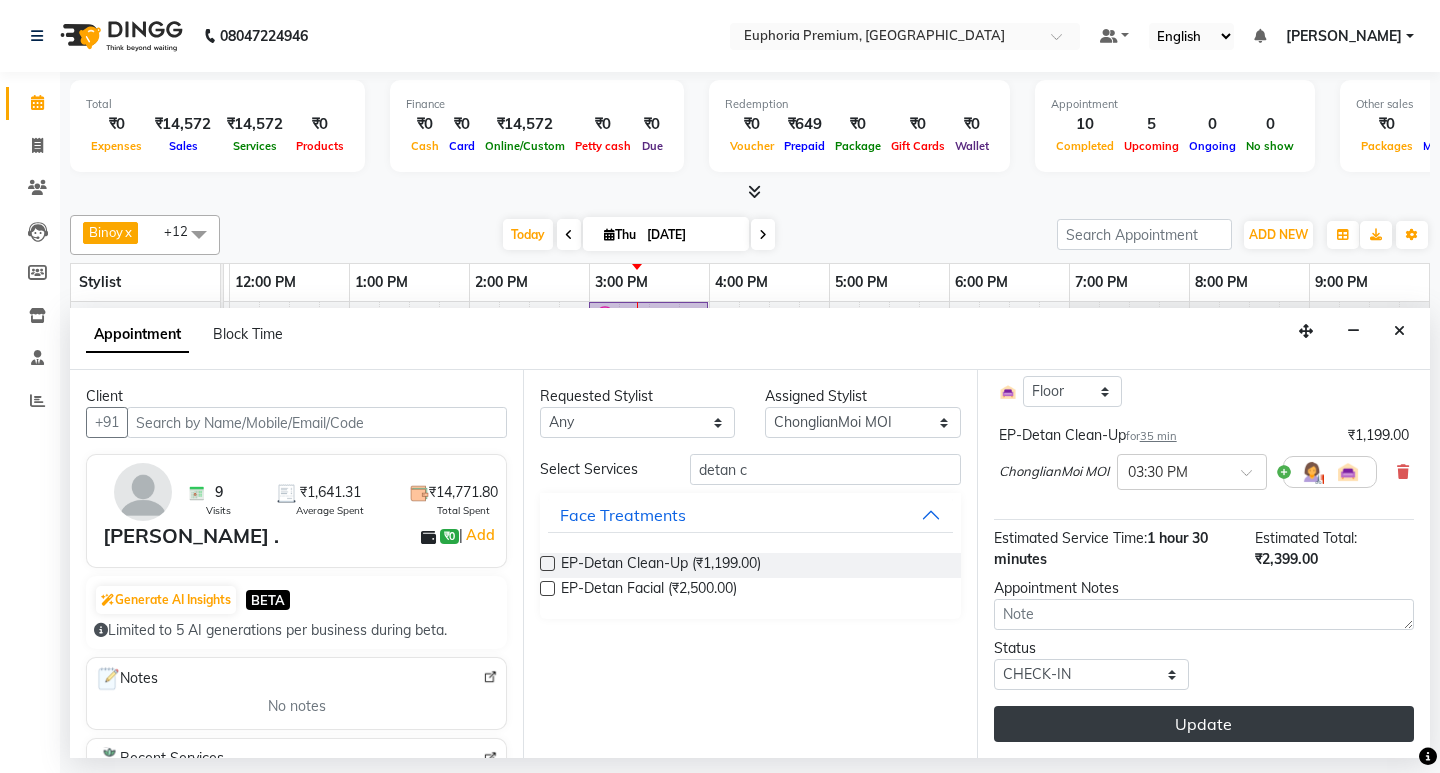 click on "Update" at bounding box center (1204, 724) 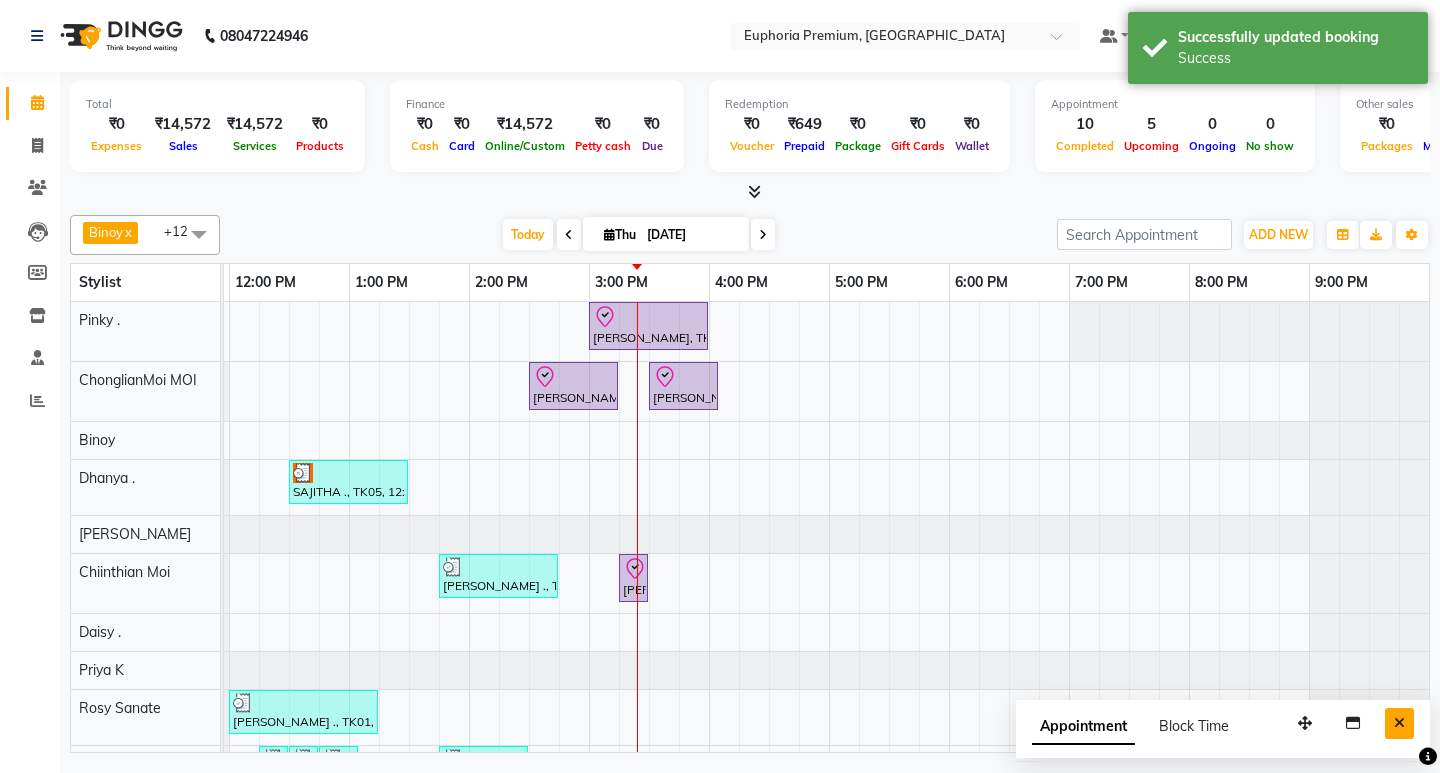 click at bounding box center [1399, 723] 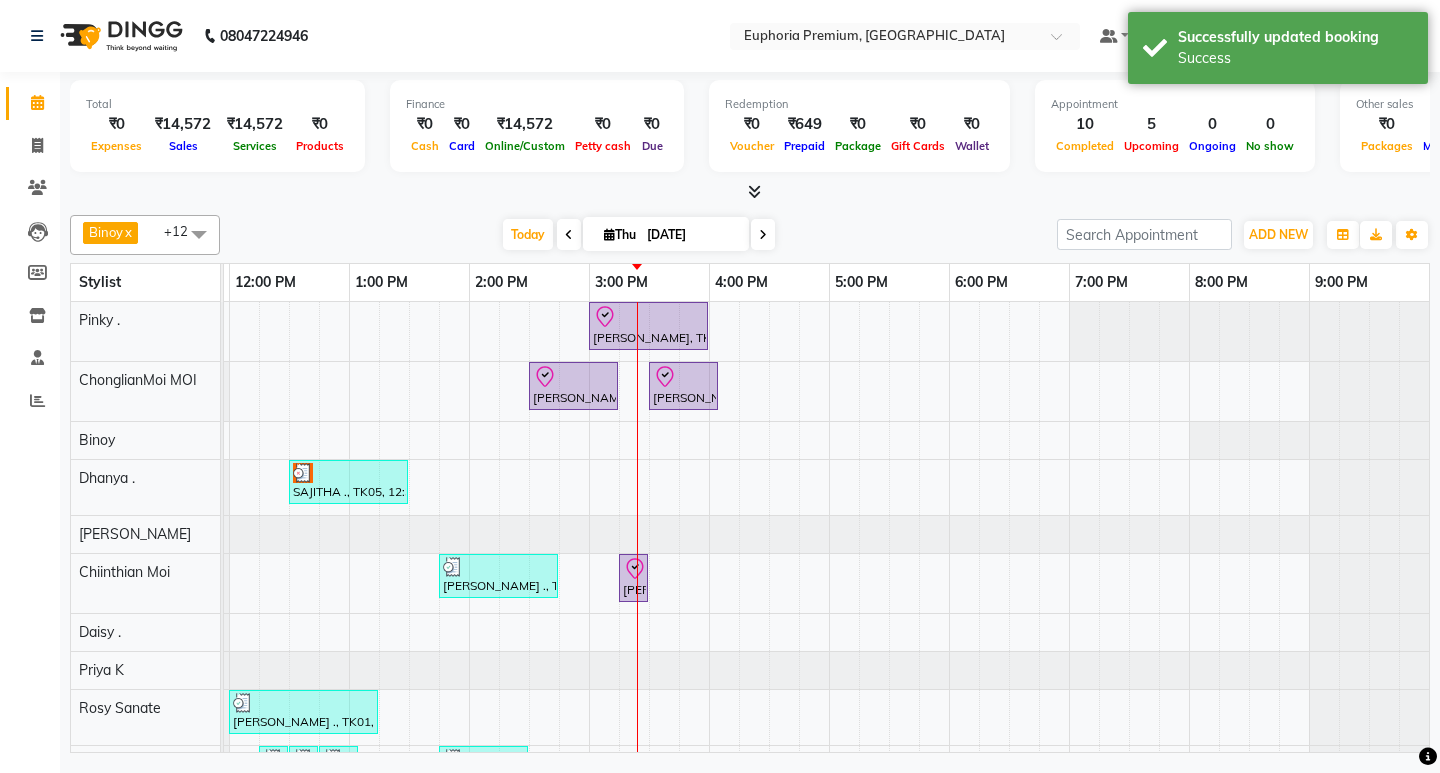 scroll, scrollTop: 68, scrollLeft: 475, axis: both 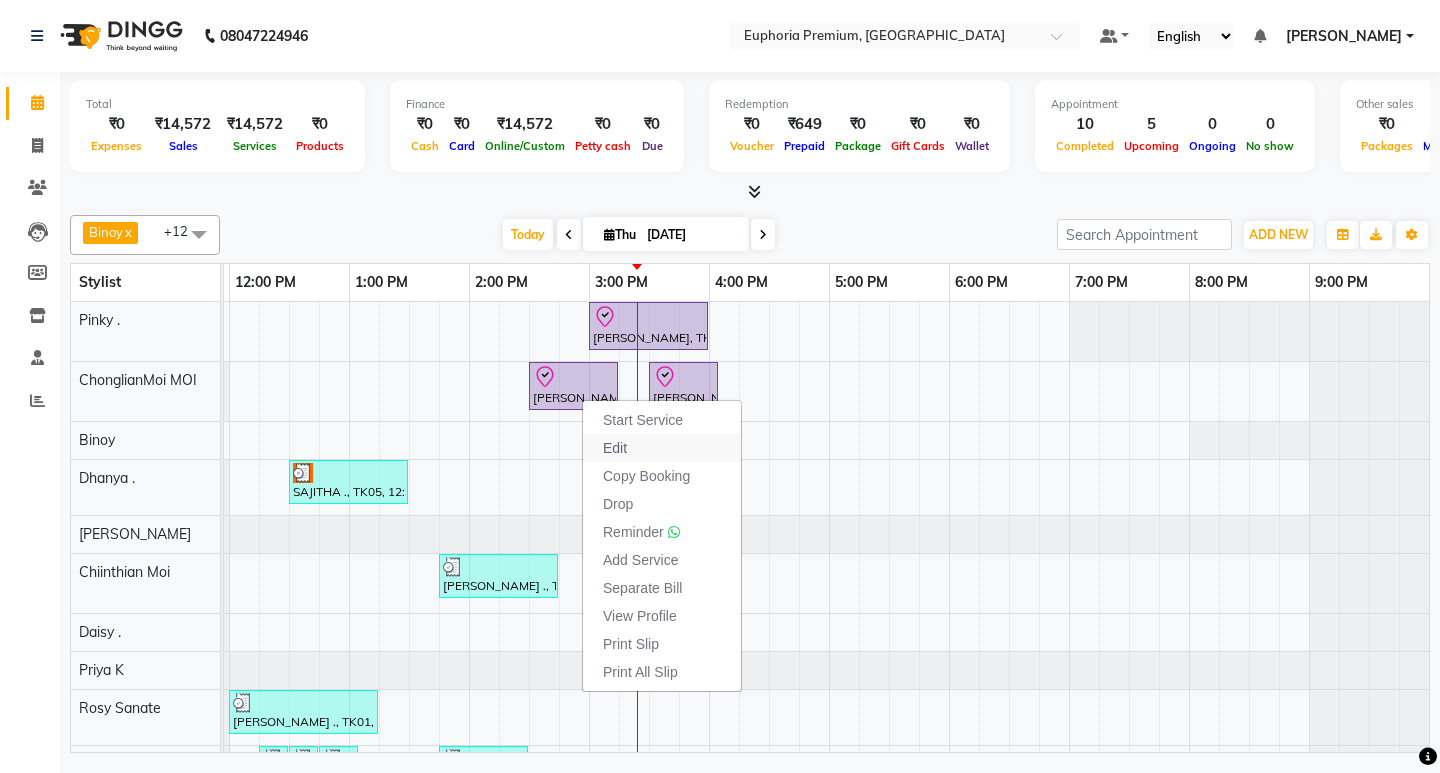 click on "Edit" at bounding box center [615, 448] 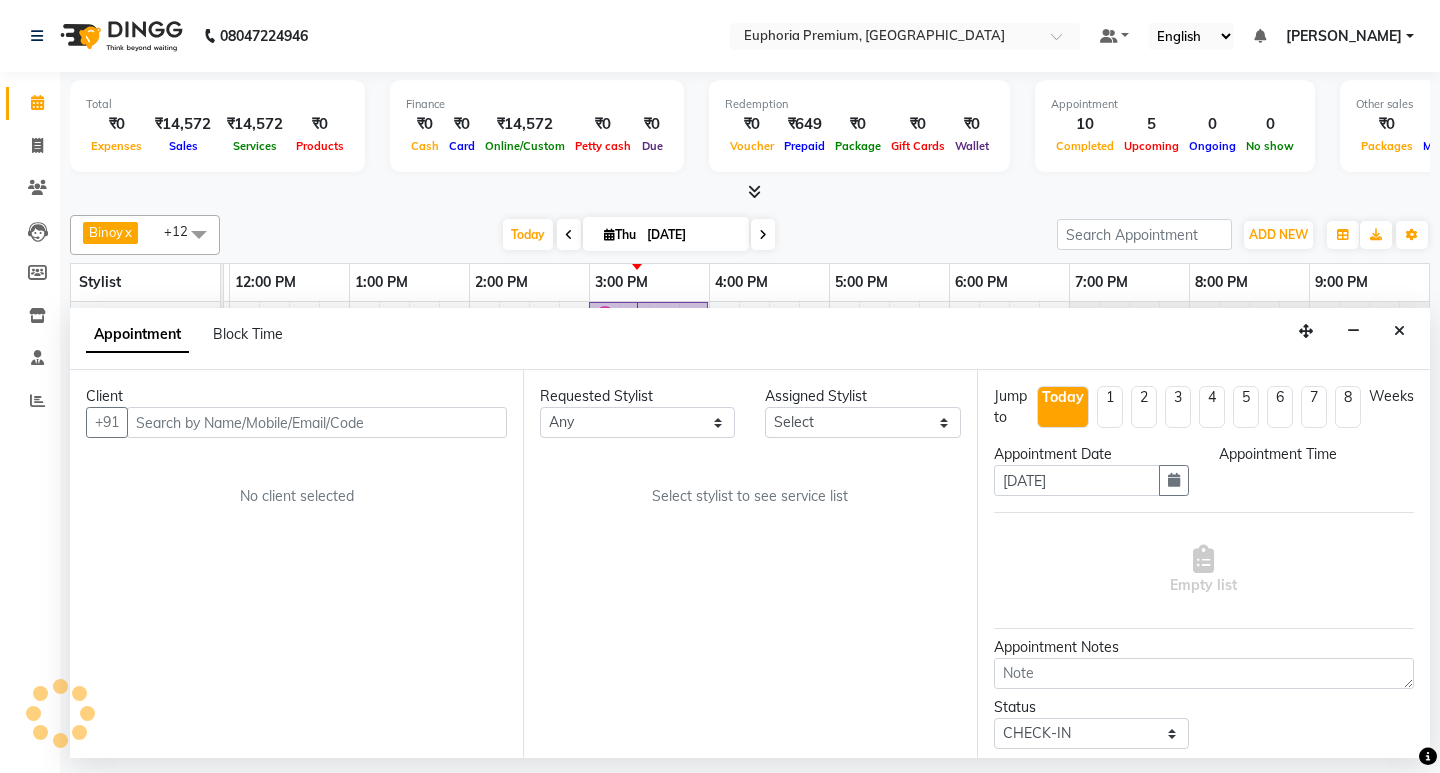 select on "71597" 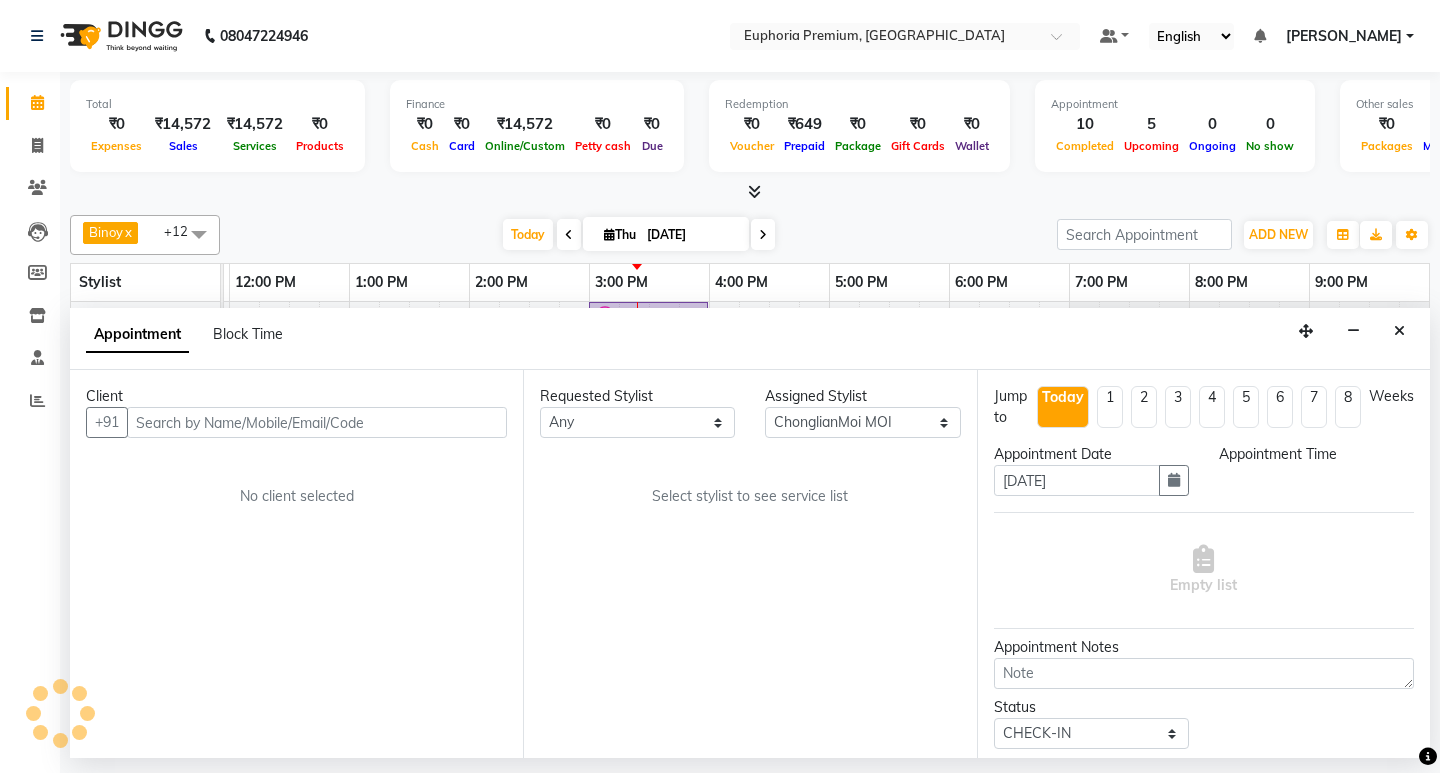 select on "870" 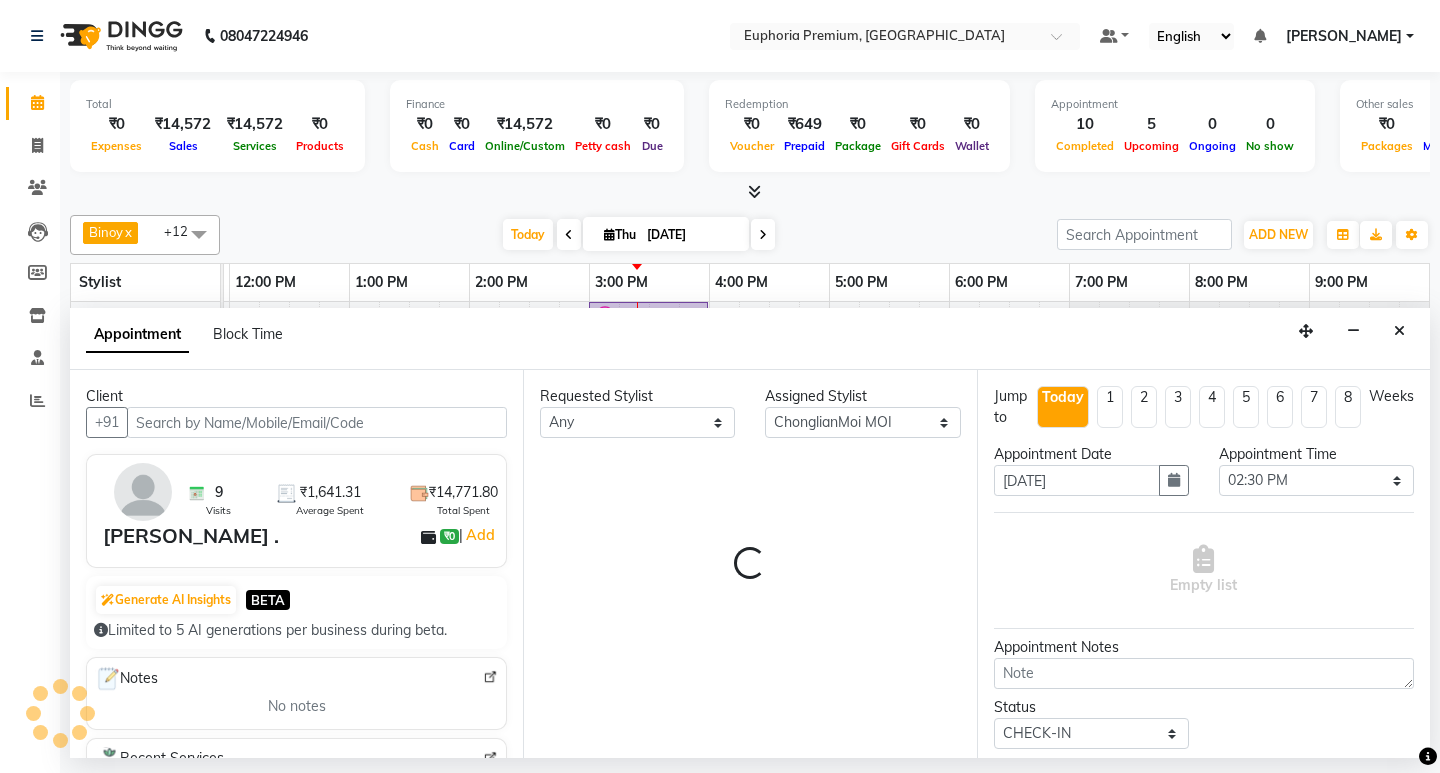 scroll, scrollTop: 0, scrollLeft: 475, axis: horizontal 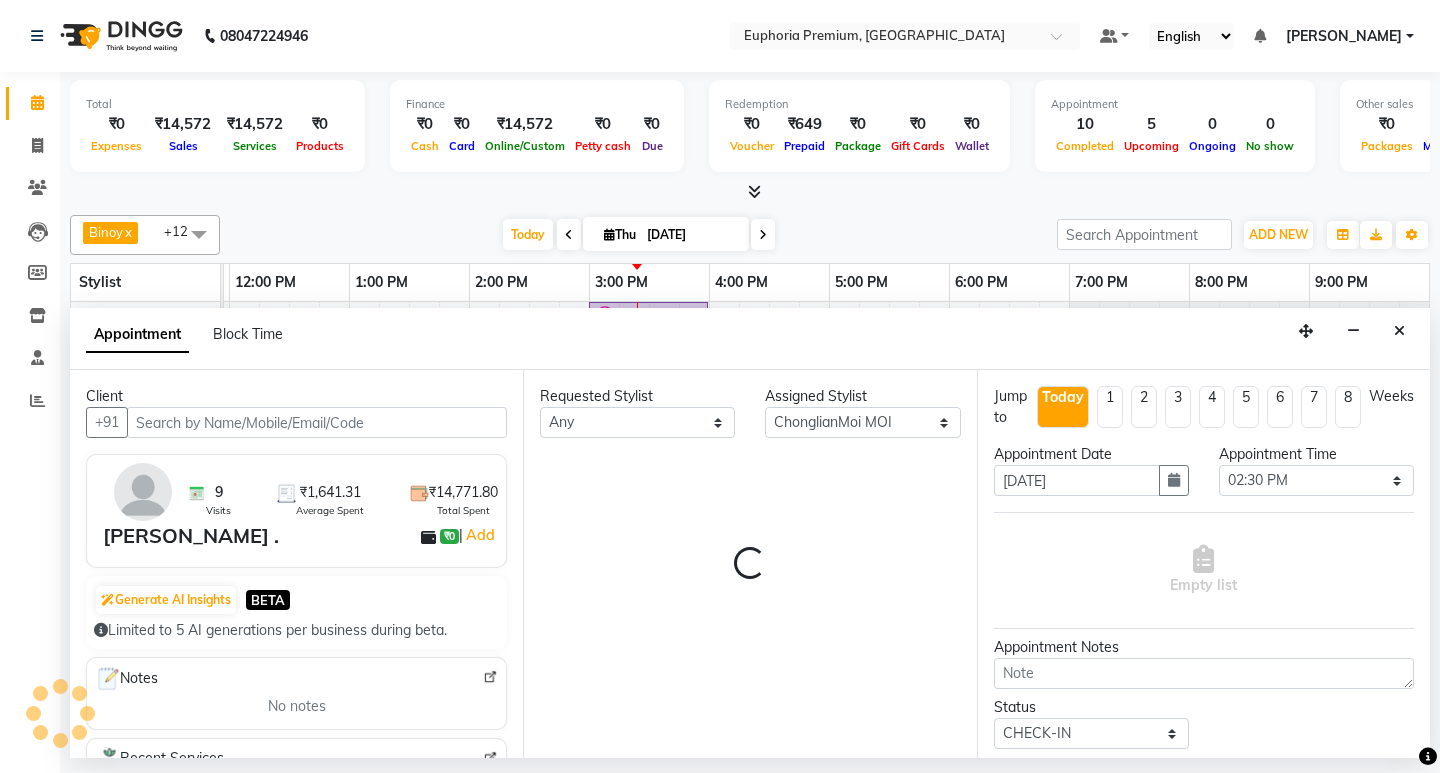 select on "4006" 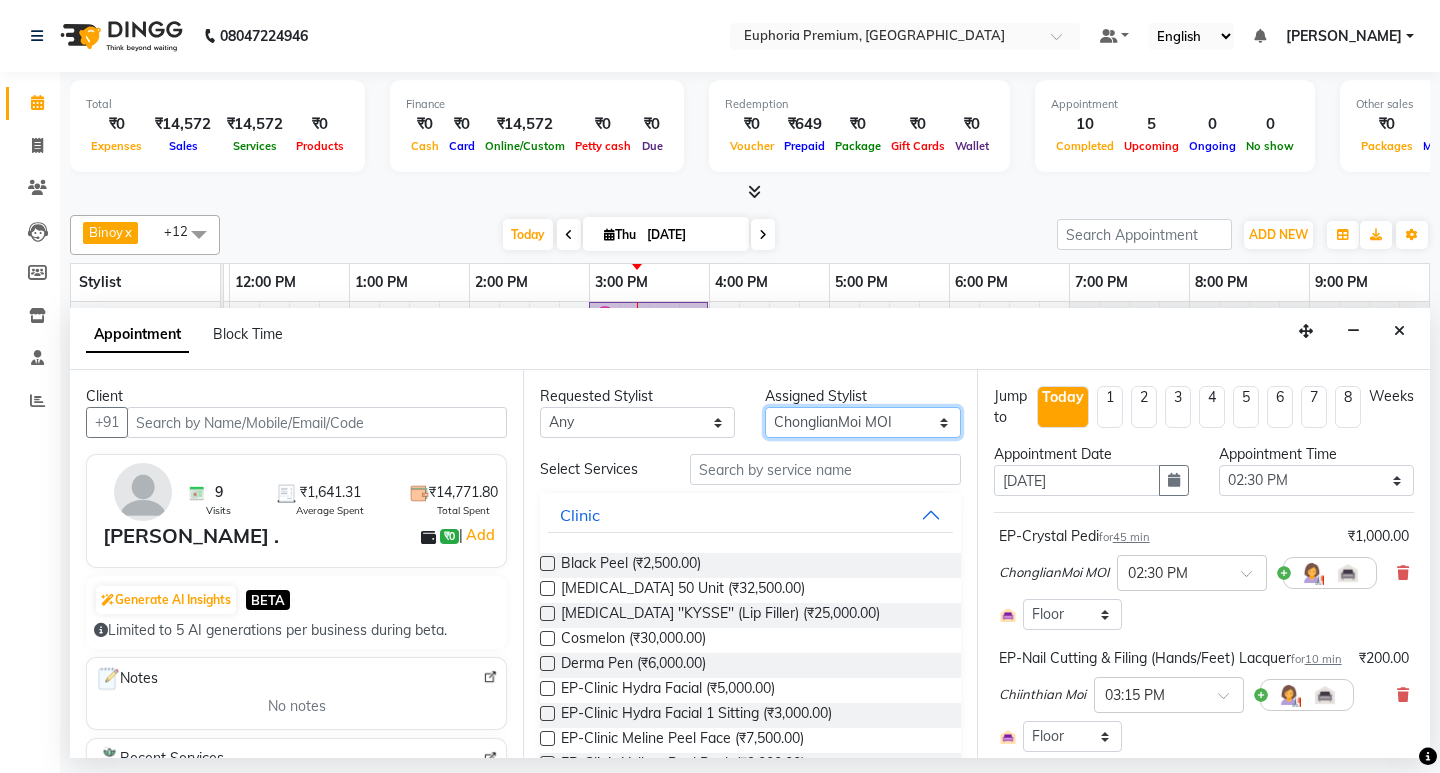 click on "Select Babu V Bharath N [PERSON_NAME] [PERSON_NAME] N  Chiinthian [PERSON_NAME] MOI [PERSON_NAME] . [PERSON_NAME] . [PERSON_NAME] [PERSON_NAME] K [PERSON_NAME] [PERSON_NAME] [MEDICAL_DATA] Pinky . Priya  K Rosy Sanate [PERSON_NAME] [PERSON_NAME] Shishi L [PERSON_NAME] M [PERSON_NAME]" at bounding box center [862, 422] 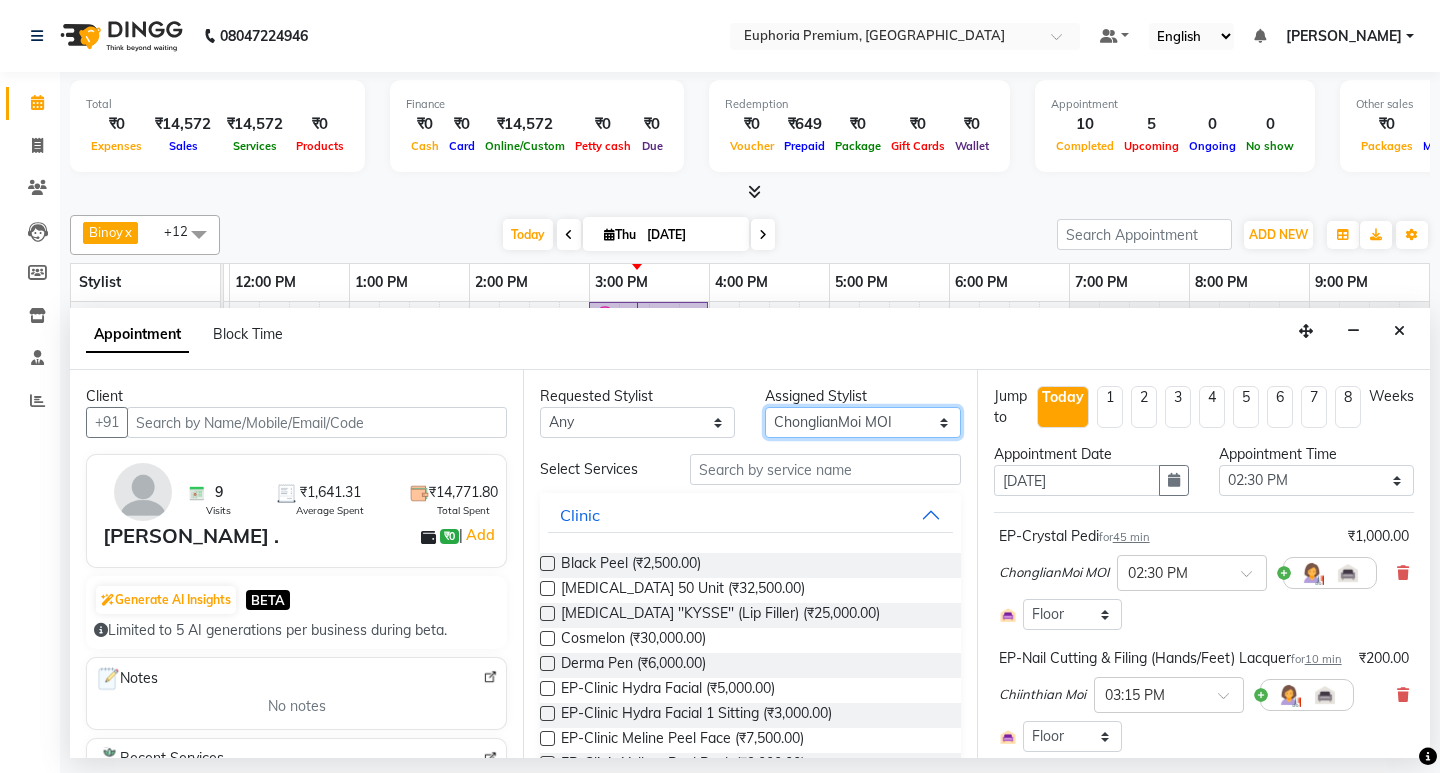 select on "71634" 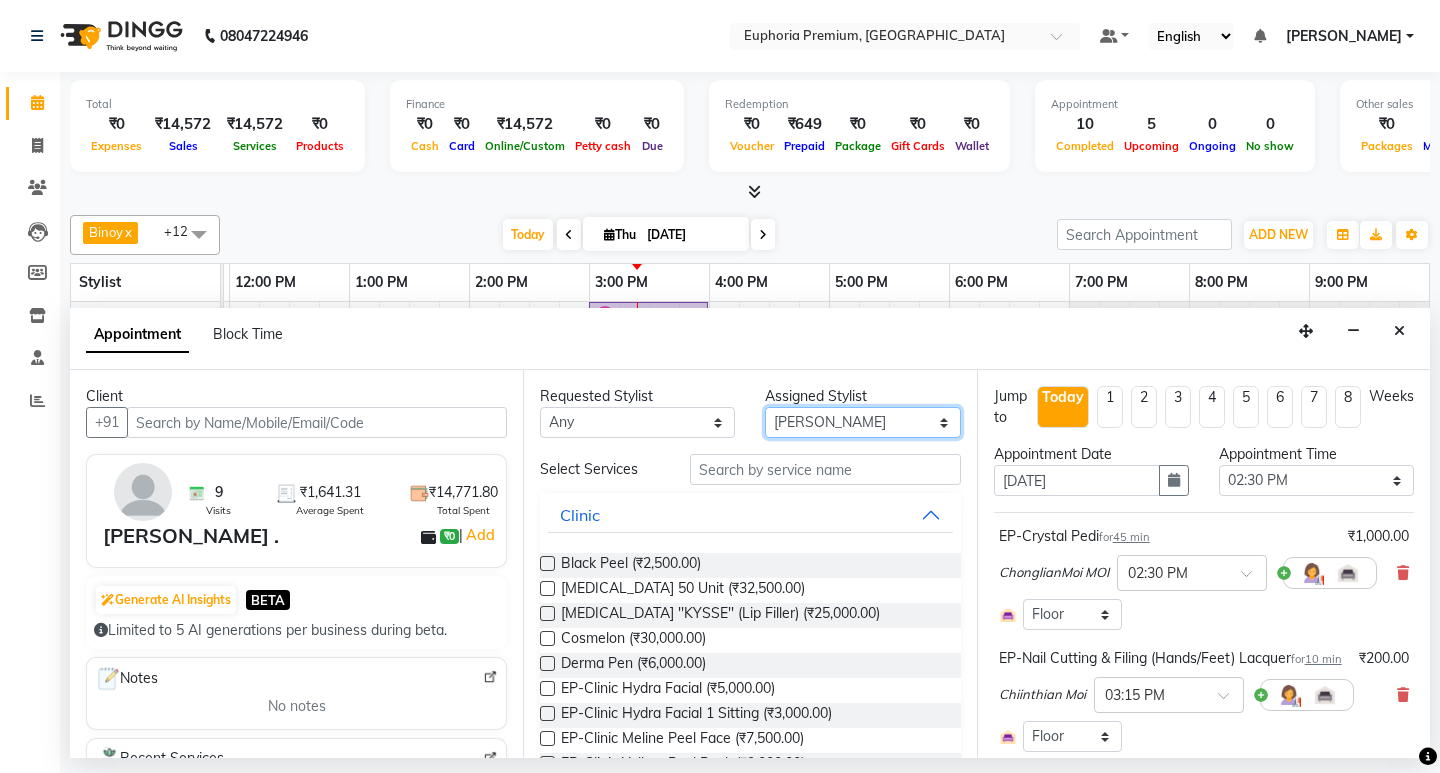 click on "Select Babu V Bharath N [PERSON_NAME] [PERSON_NAME] N  Chiinthian [PERSON_NAME] MOI [PERSON_NAME] . [PERSON_NAME] . [PERSON_NAME] [PERSON_NAME] K [PERSON_NAME] [PERSON_NAME] [MEDICAL_DATA] Pinky . Priya  K Rosy Sanate [PERSON_NAME] [PERSON_NAME] Shishi L [PERSON_NAME] M [PERSON_NAME]" at bounding box center (862, 422) 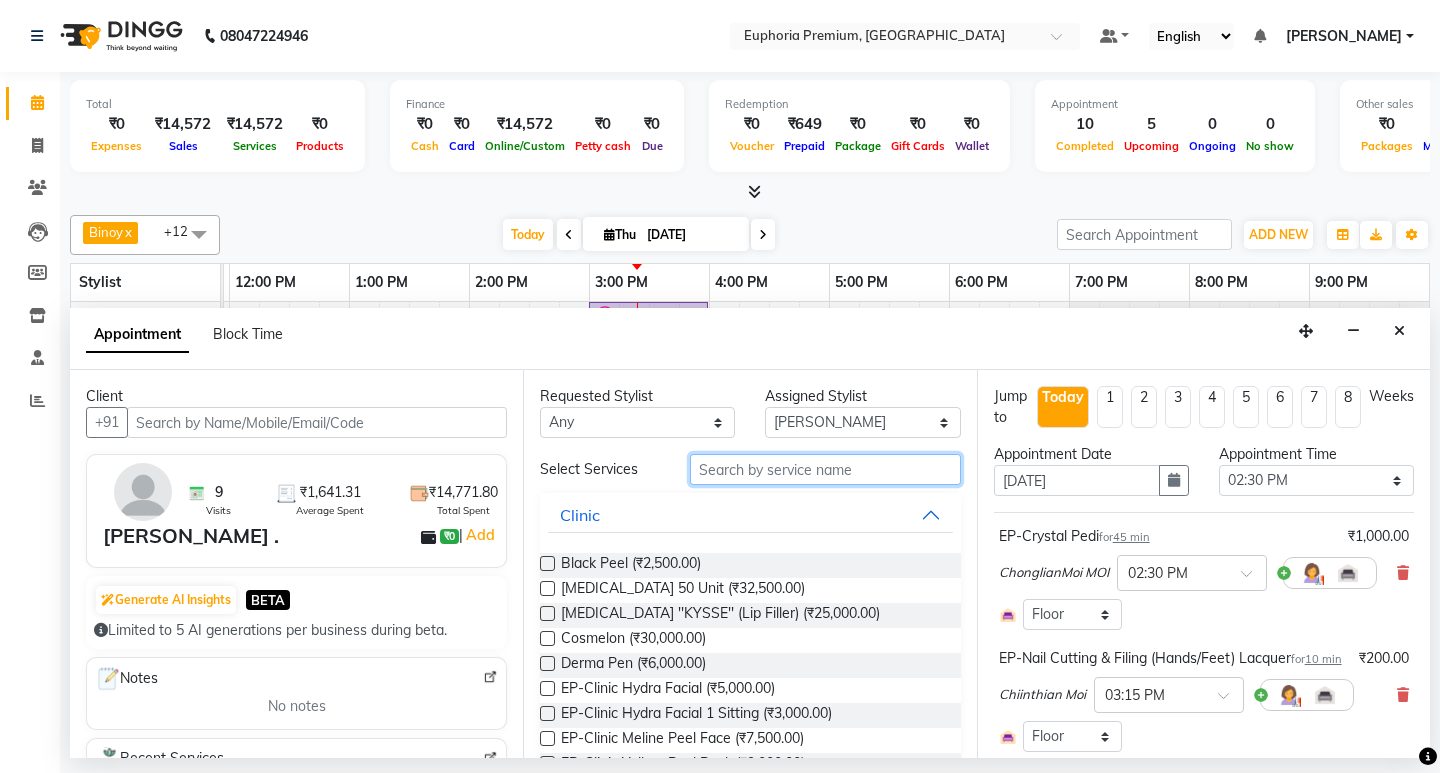 click at bounding box center [825, 469] 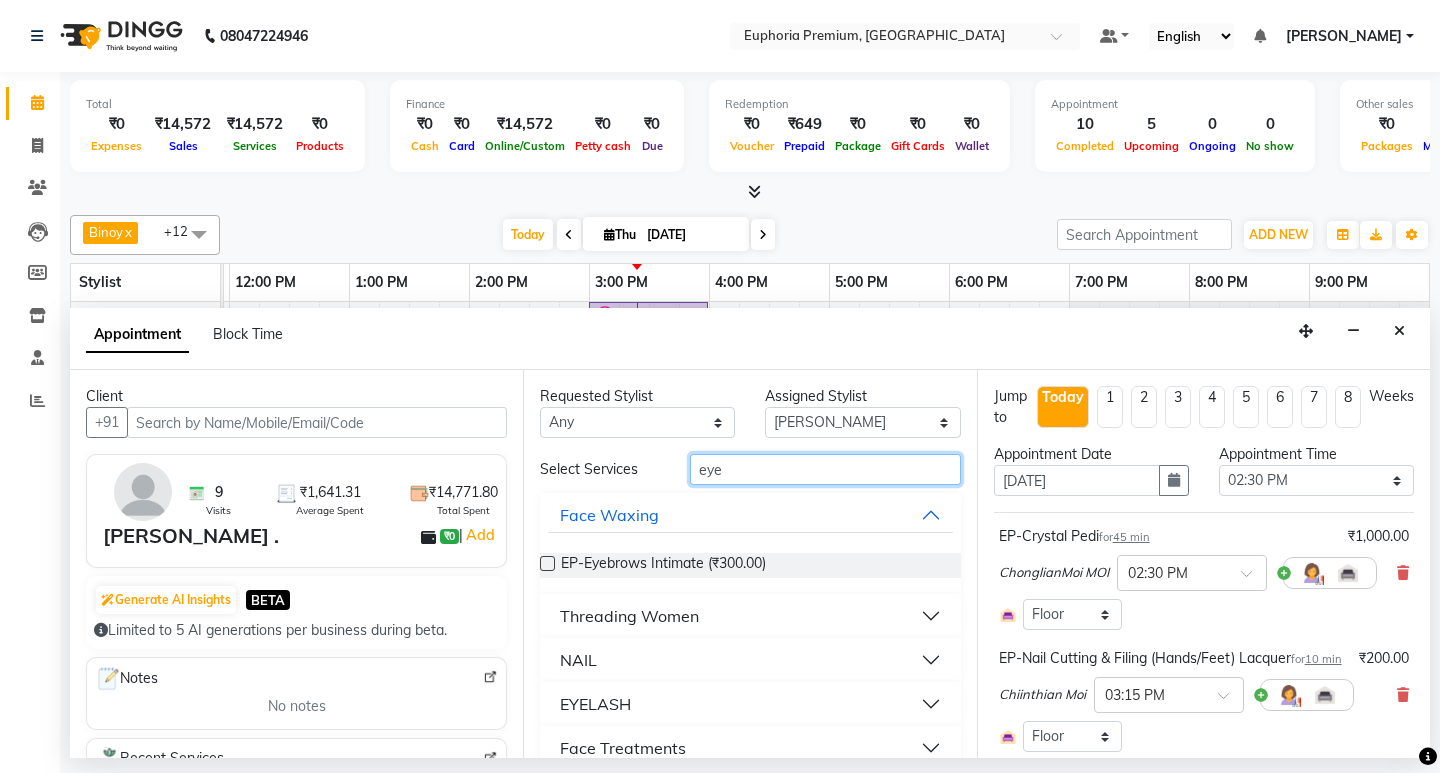 type on "eye" 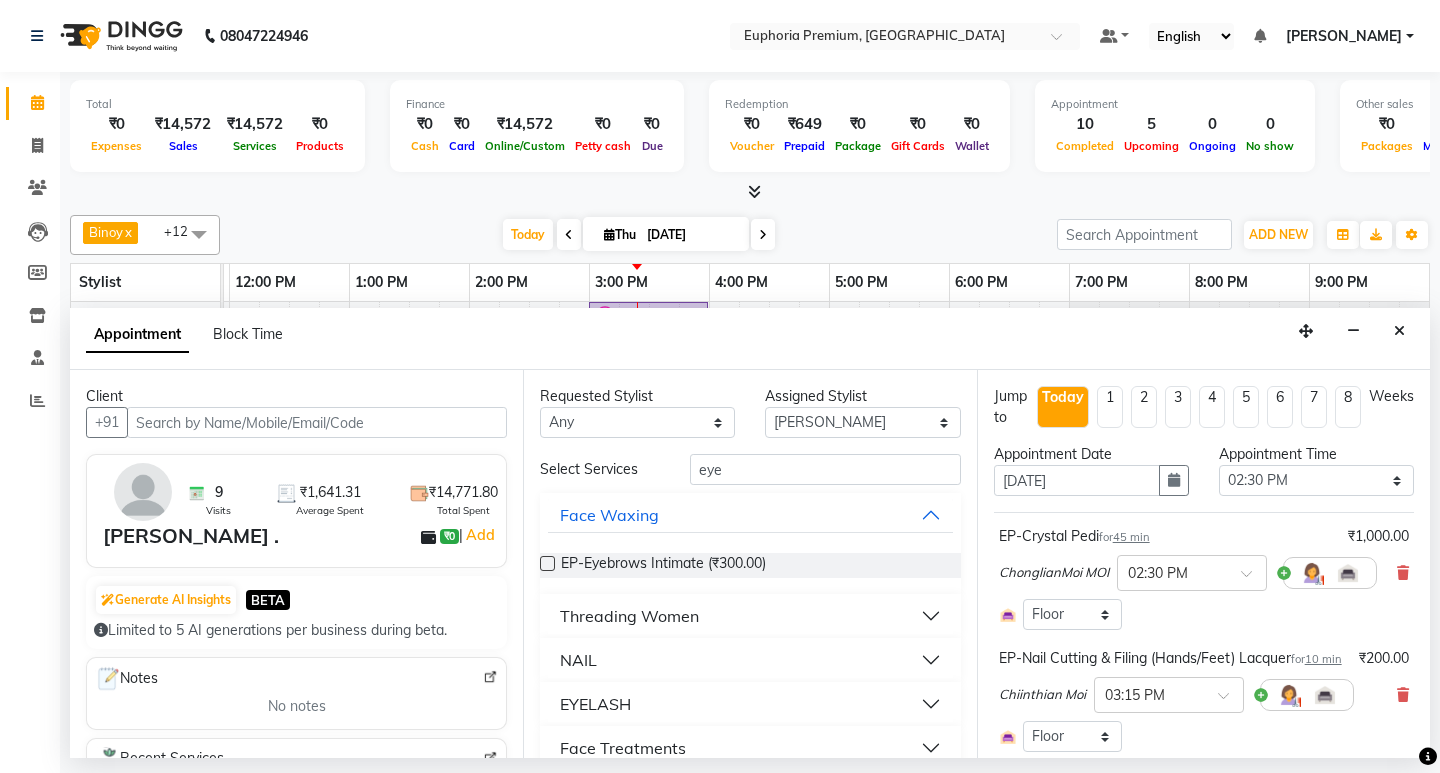 click on "Threading Women" at bounding box center (629, 616) 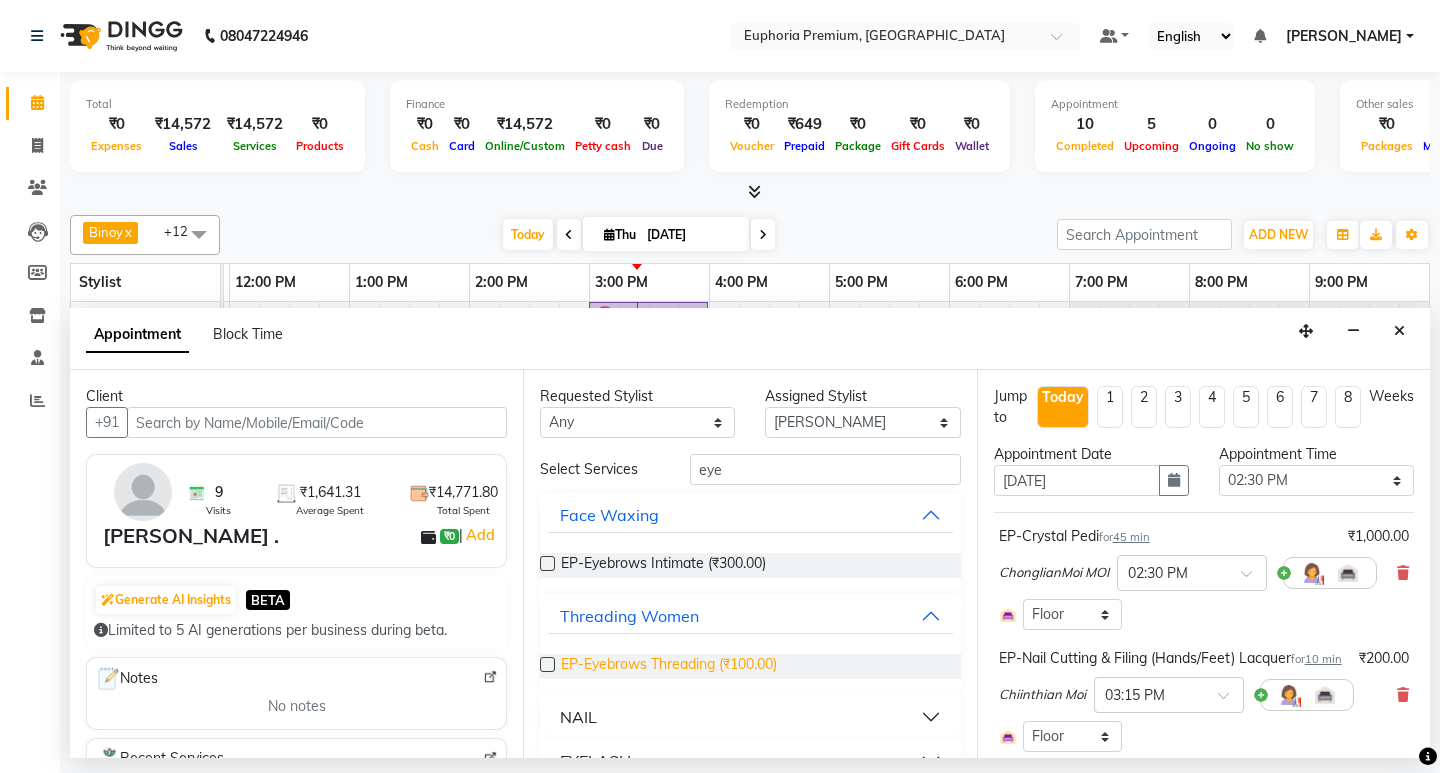click on "EP-Eyebrows Threading (₹100.00)" at bounding box center (669, 666) 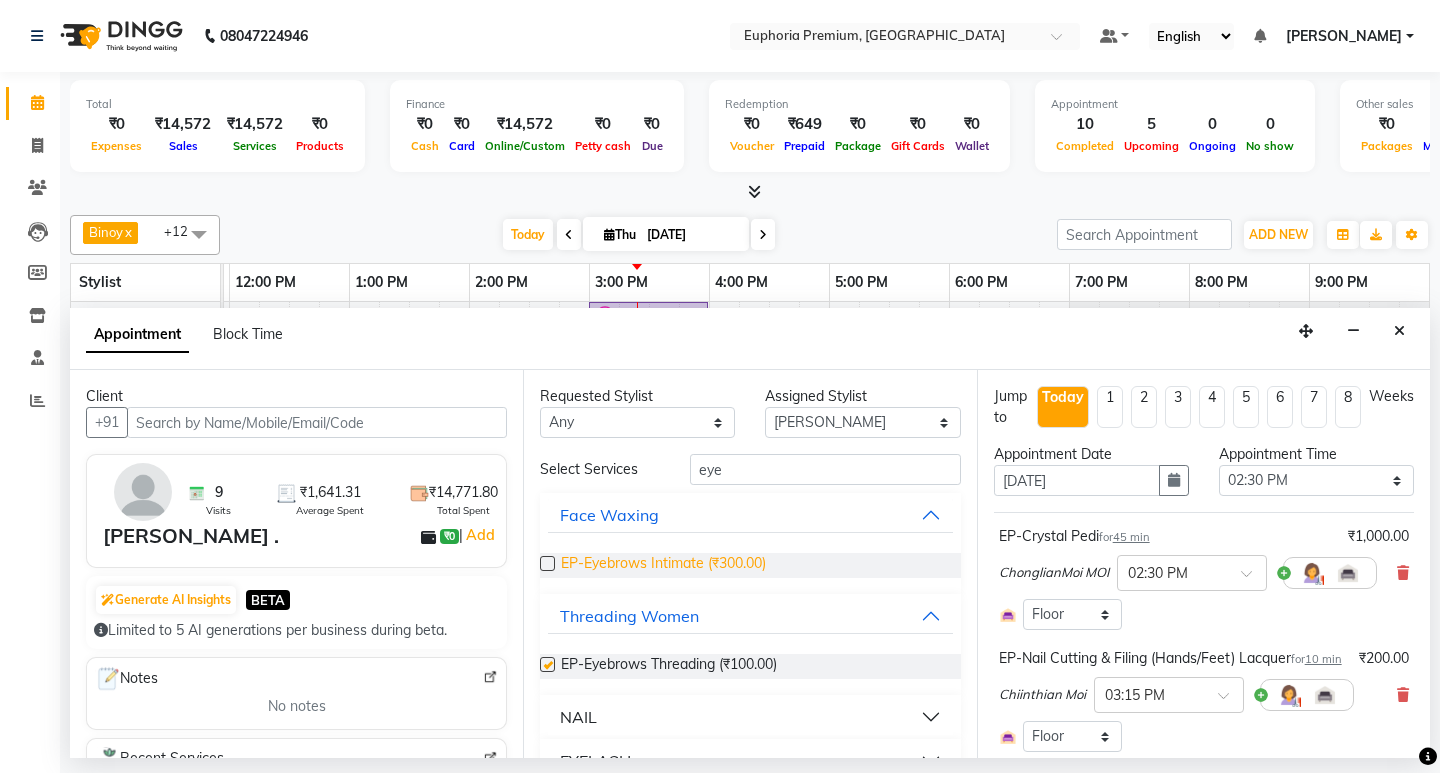 checkbox on "false" 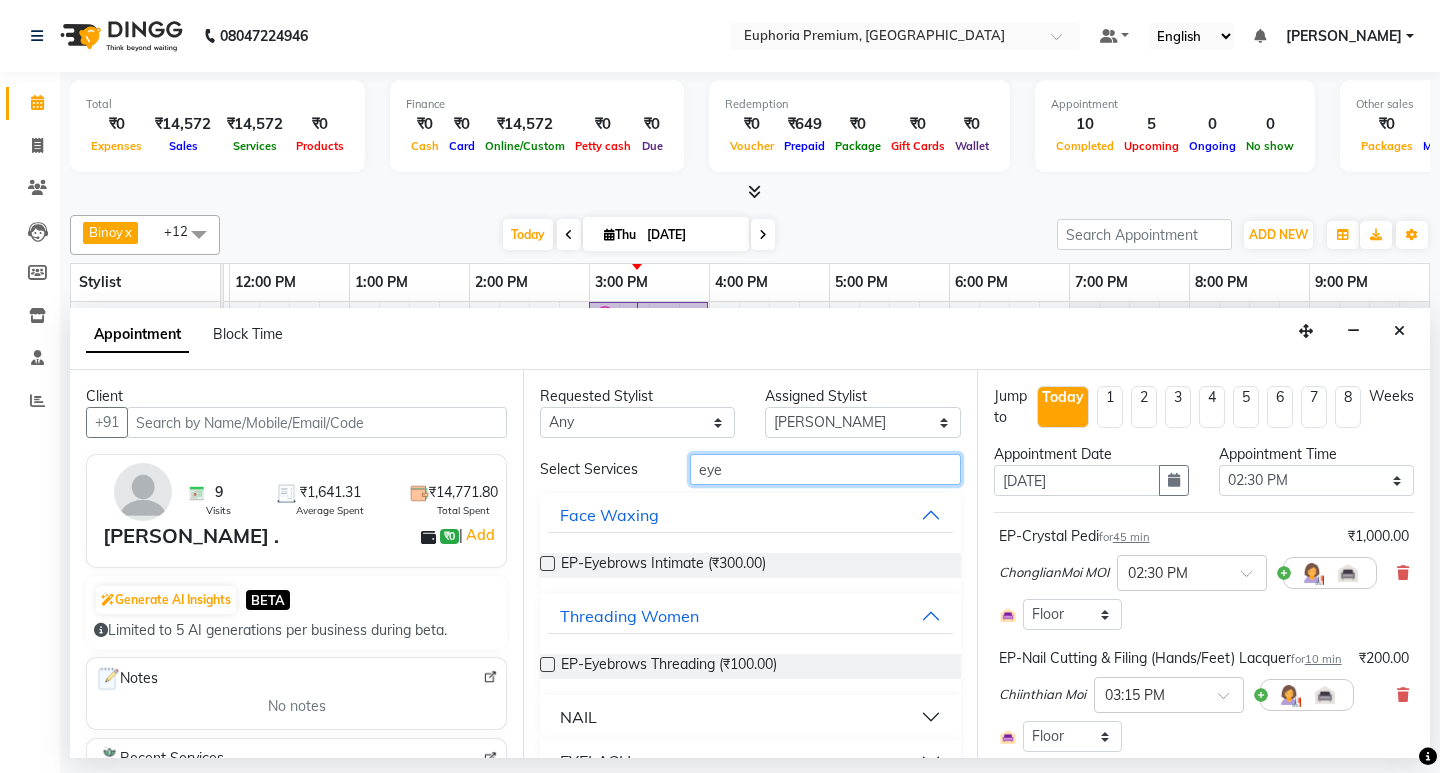 click on "eye" at bounding box center (825, 469) 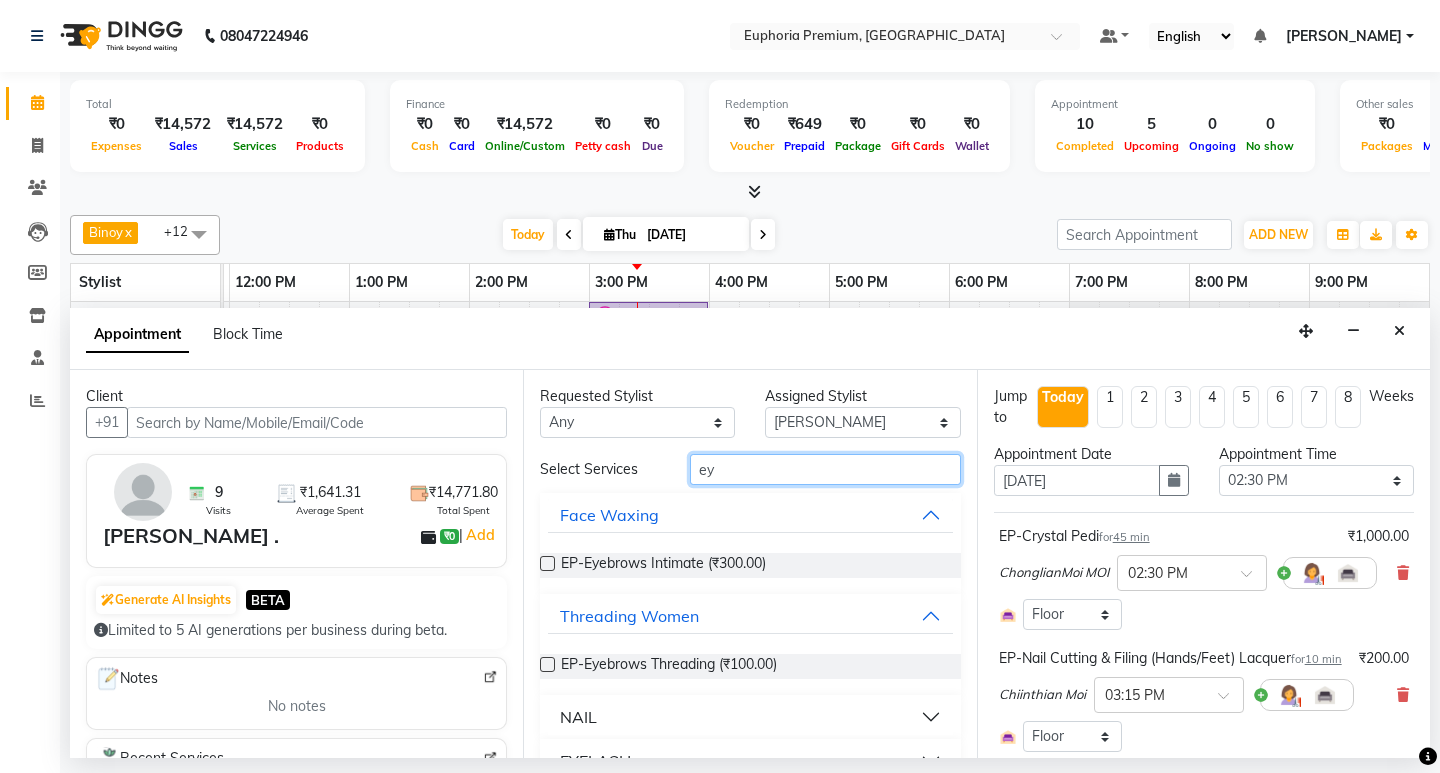 type on "e" 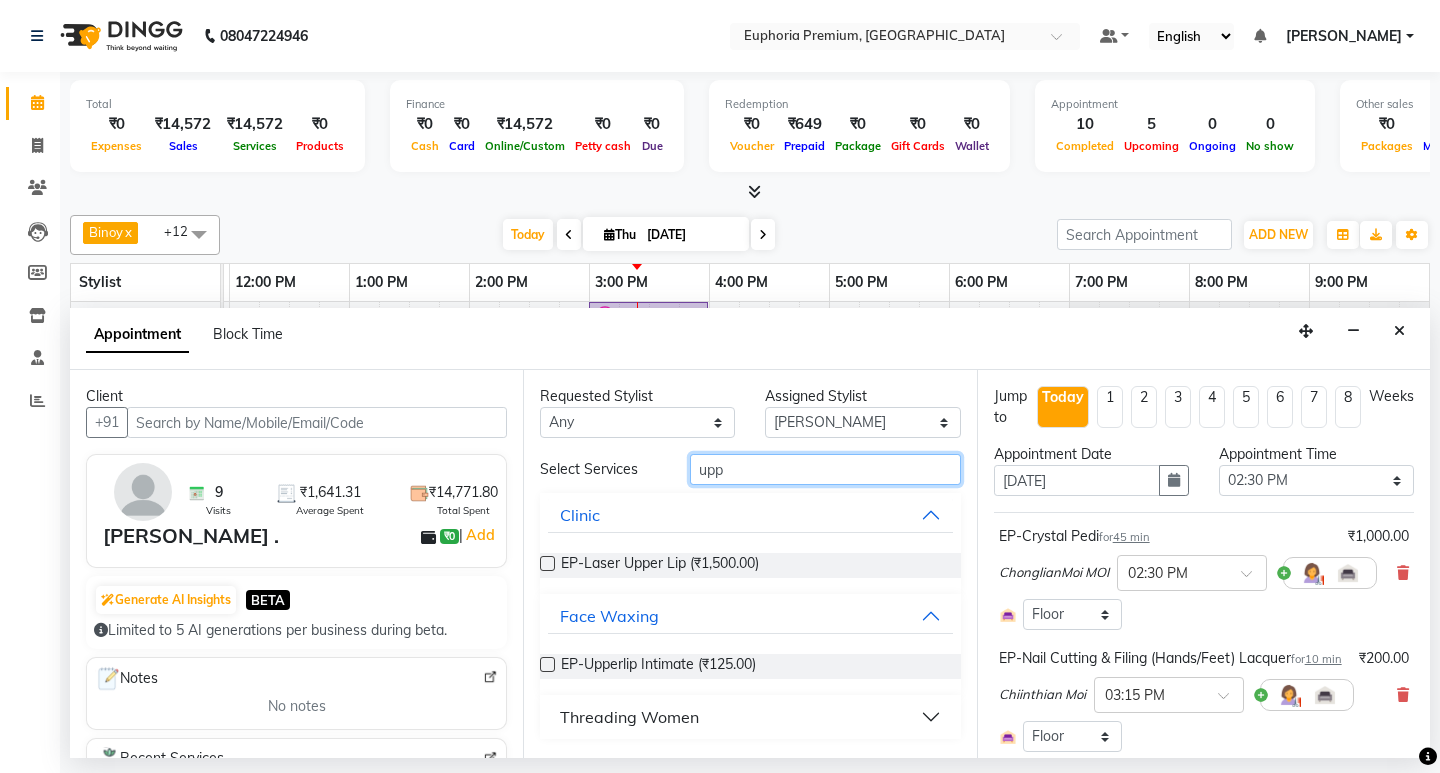 type on "upp" 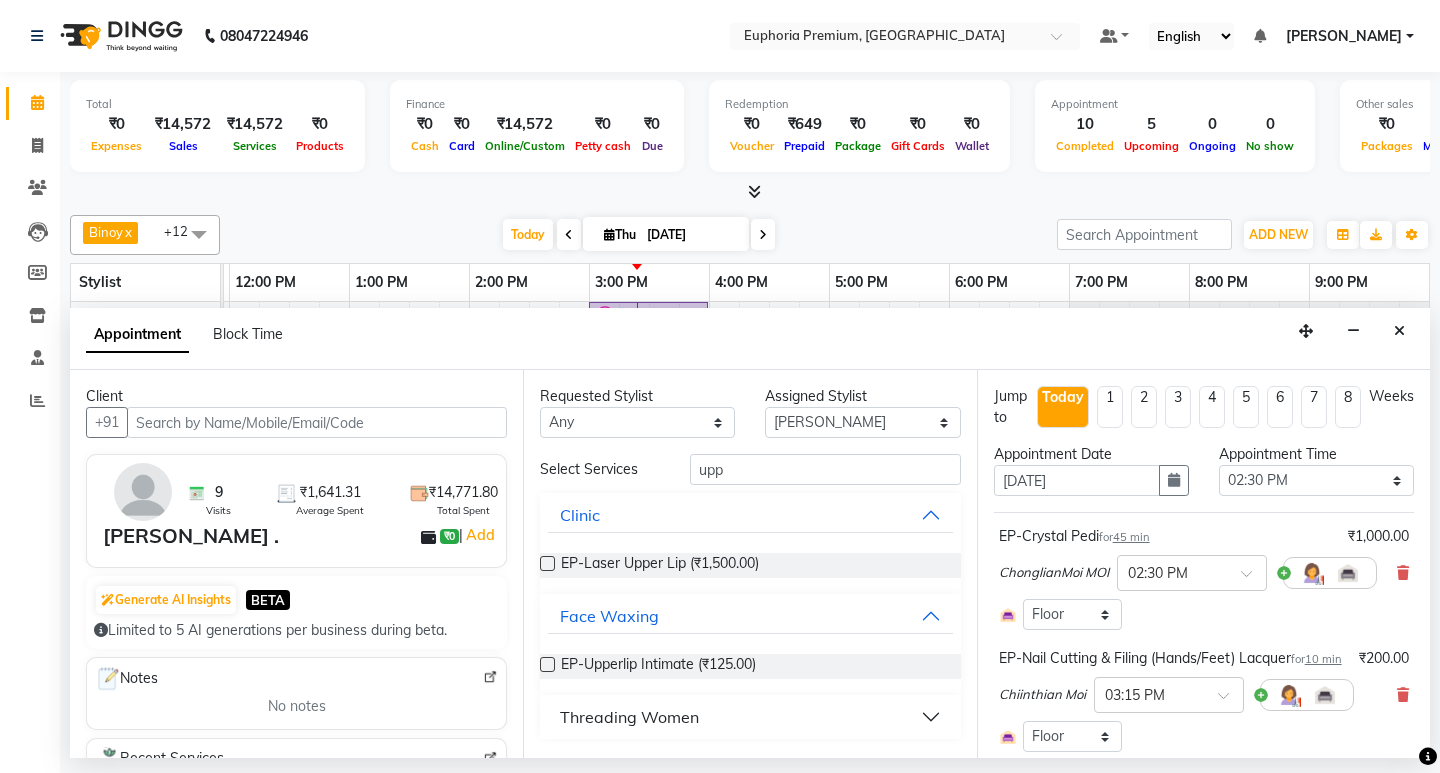 click on "Threading Women" at bounding box center [629, 717] 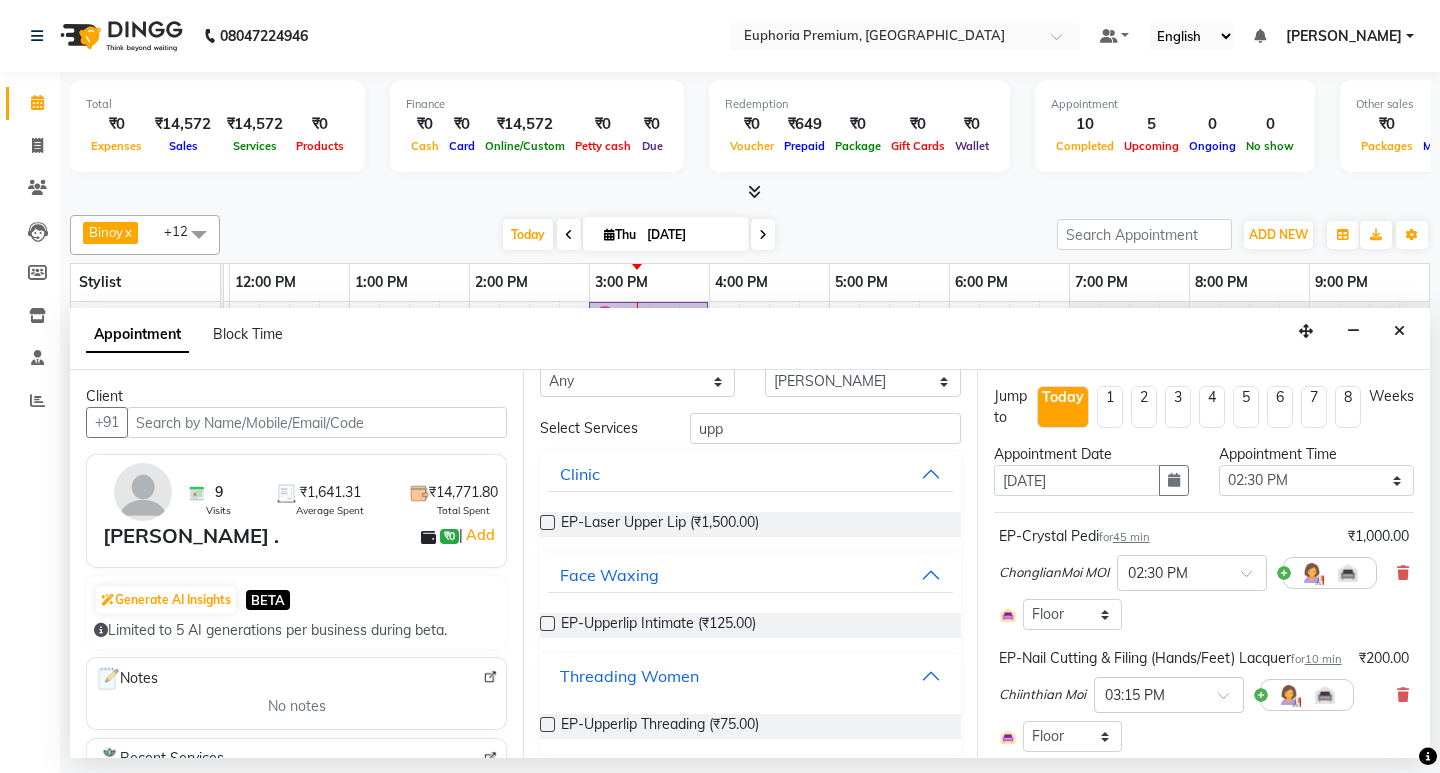 scroll, scrollTop: 51, scrollLeft: 0, axis: vertical 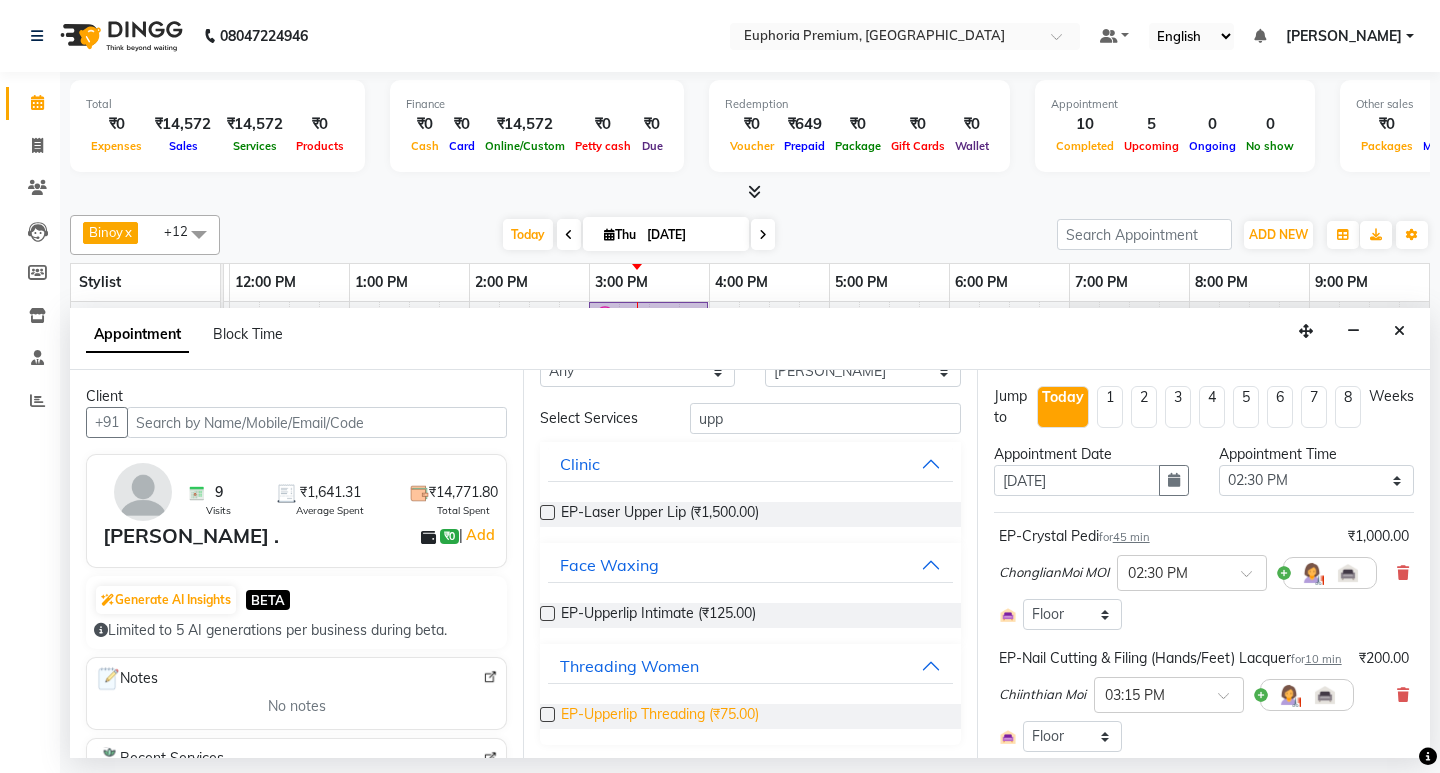 click on "EP-Upperlip Threading (₹75.00)" at bounding box center [660, 716] 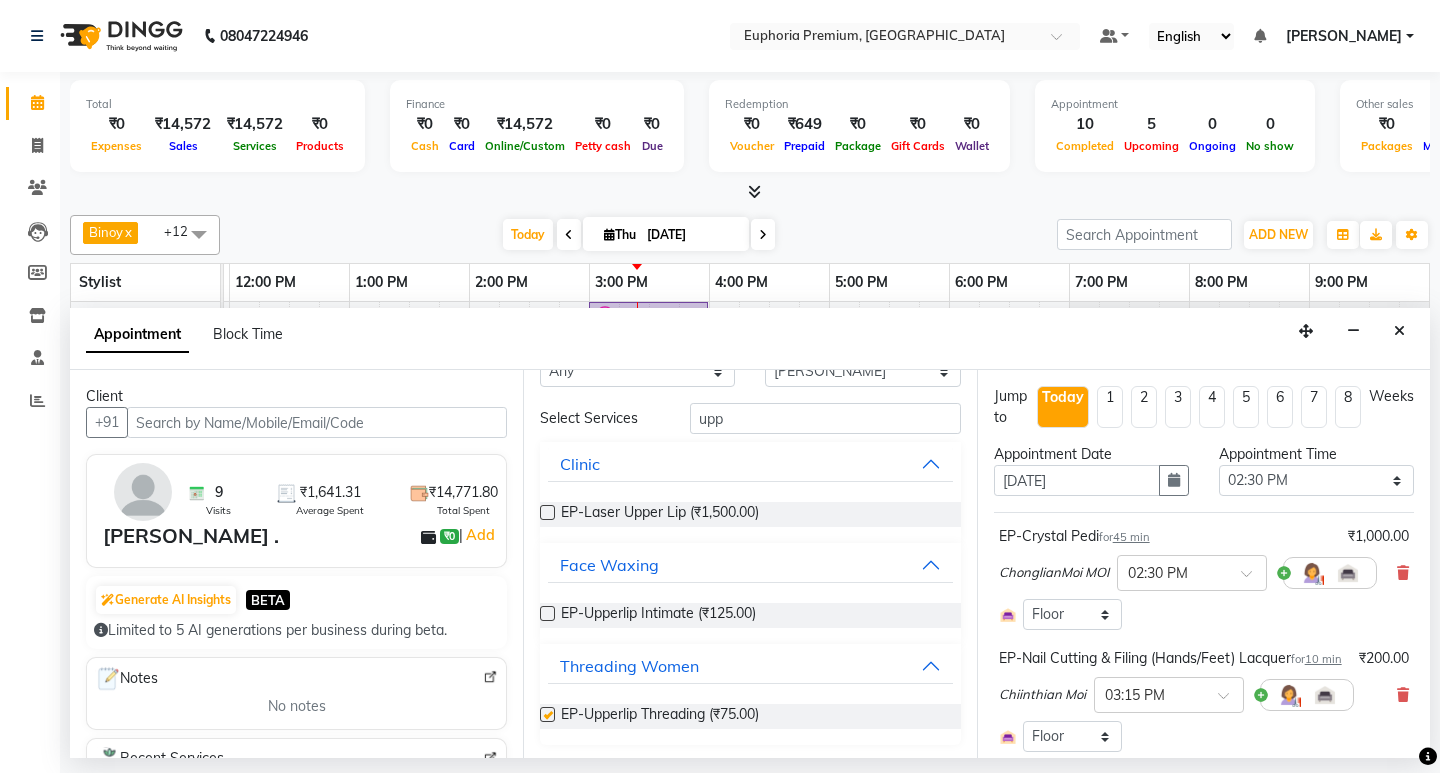 checkbox on "false" 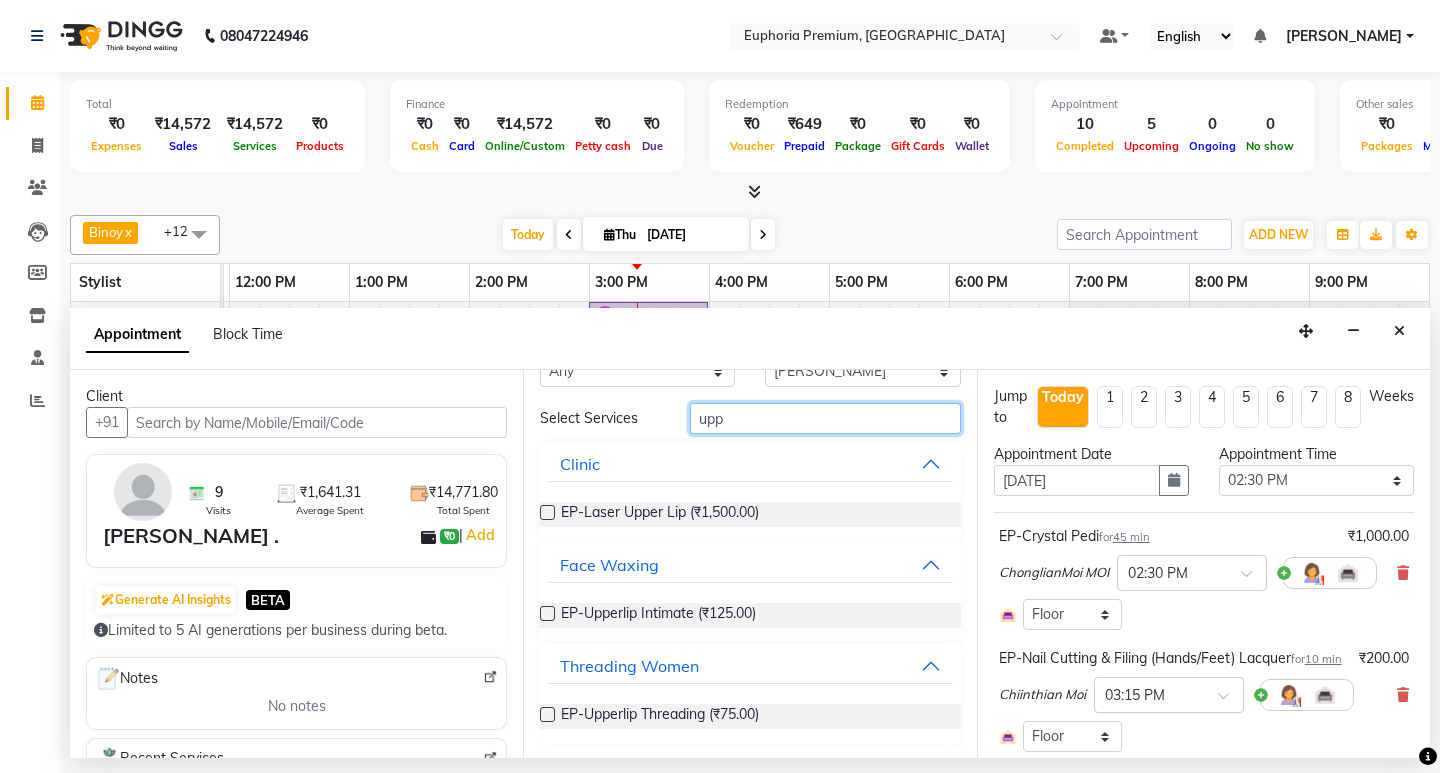 click on "upp" at bounding box center (825, 418) 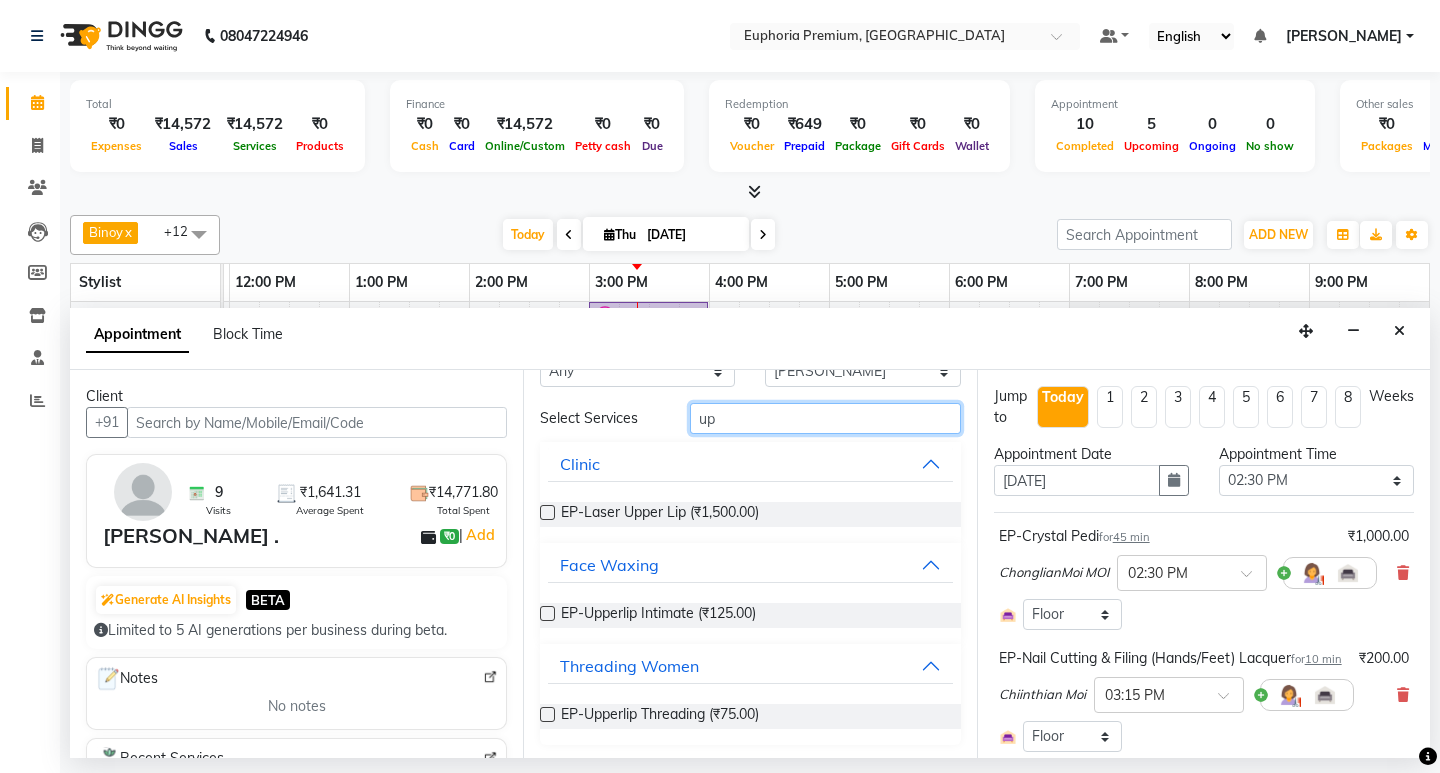 type on "u" 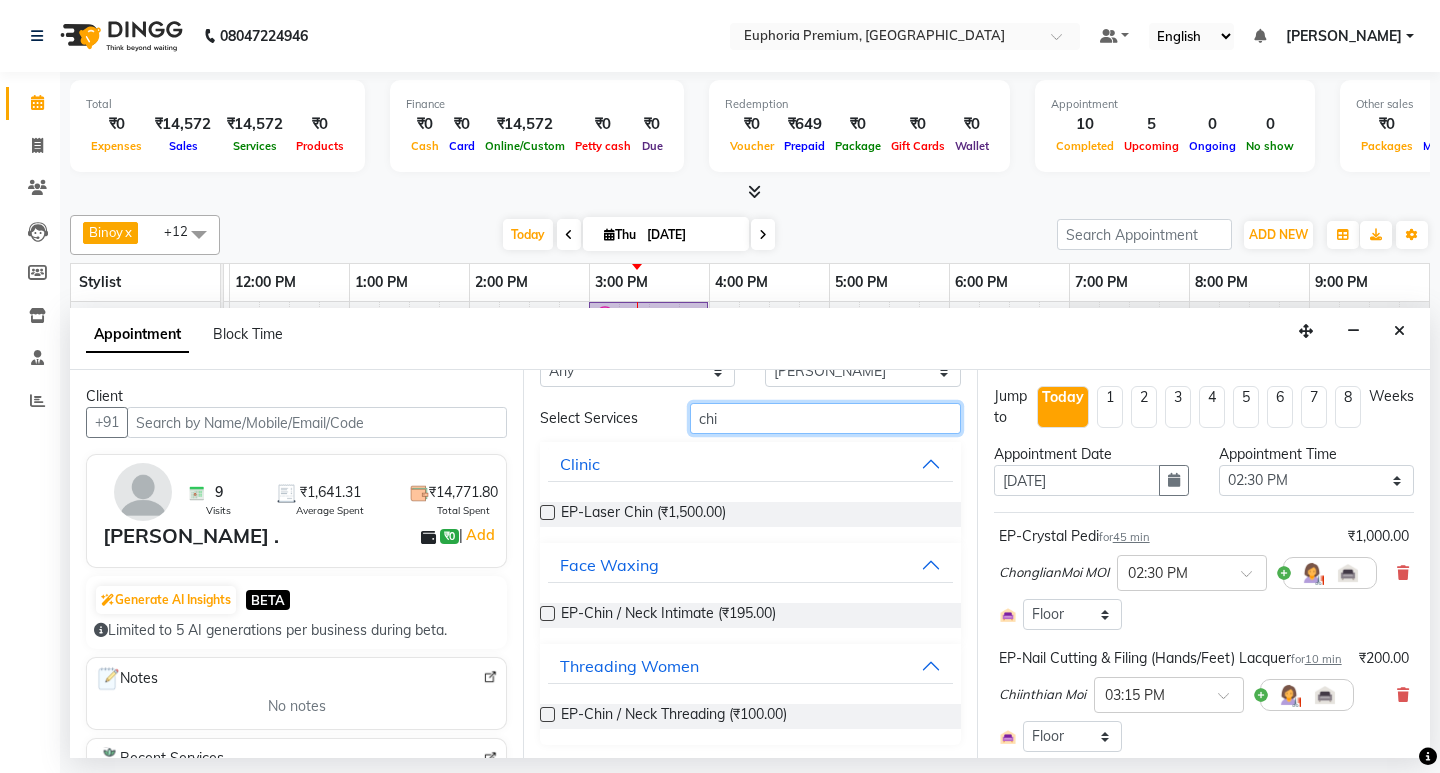 scroll, scrollTop: 54, scrollLeft: 0, axis: vertical 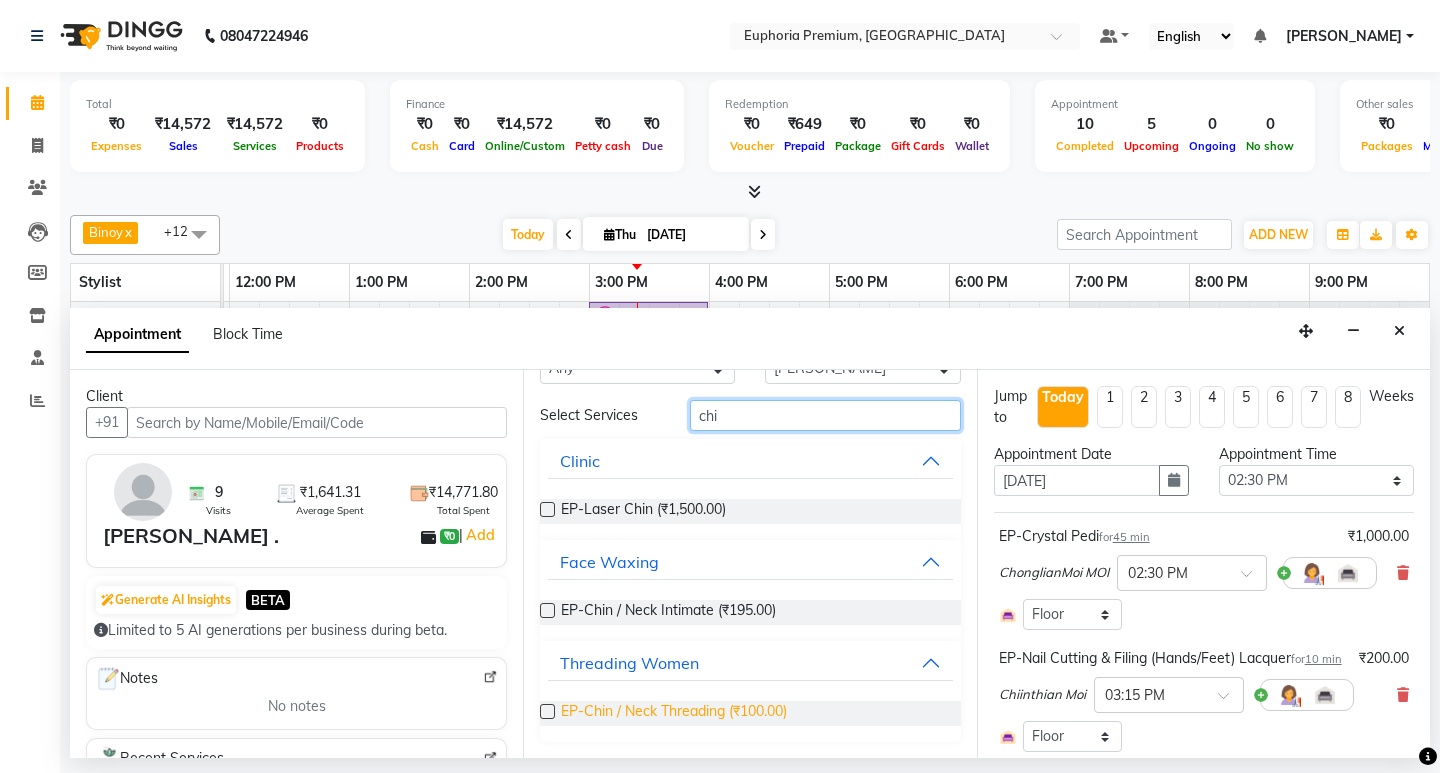 type on "chi" 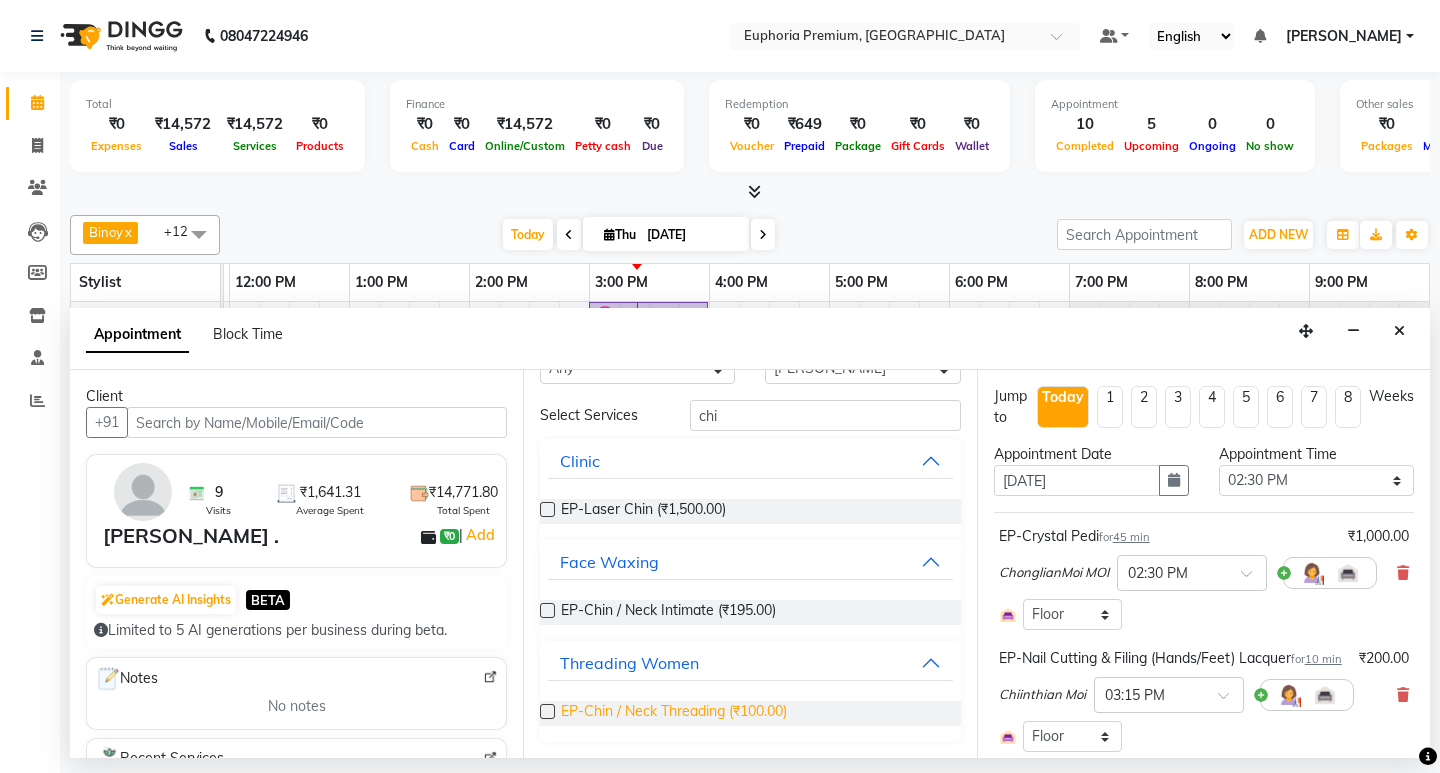 click on "EP-Chin / Neck Threading (₹100.00)" at bounding box center (674, 713) 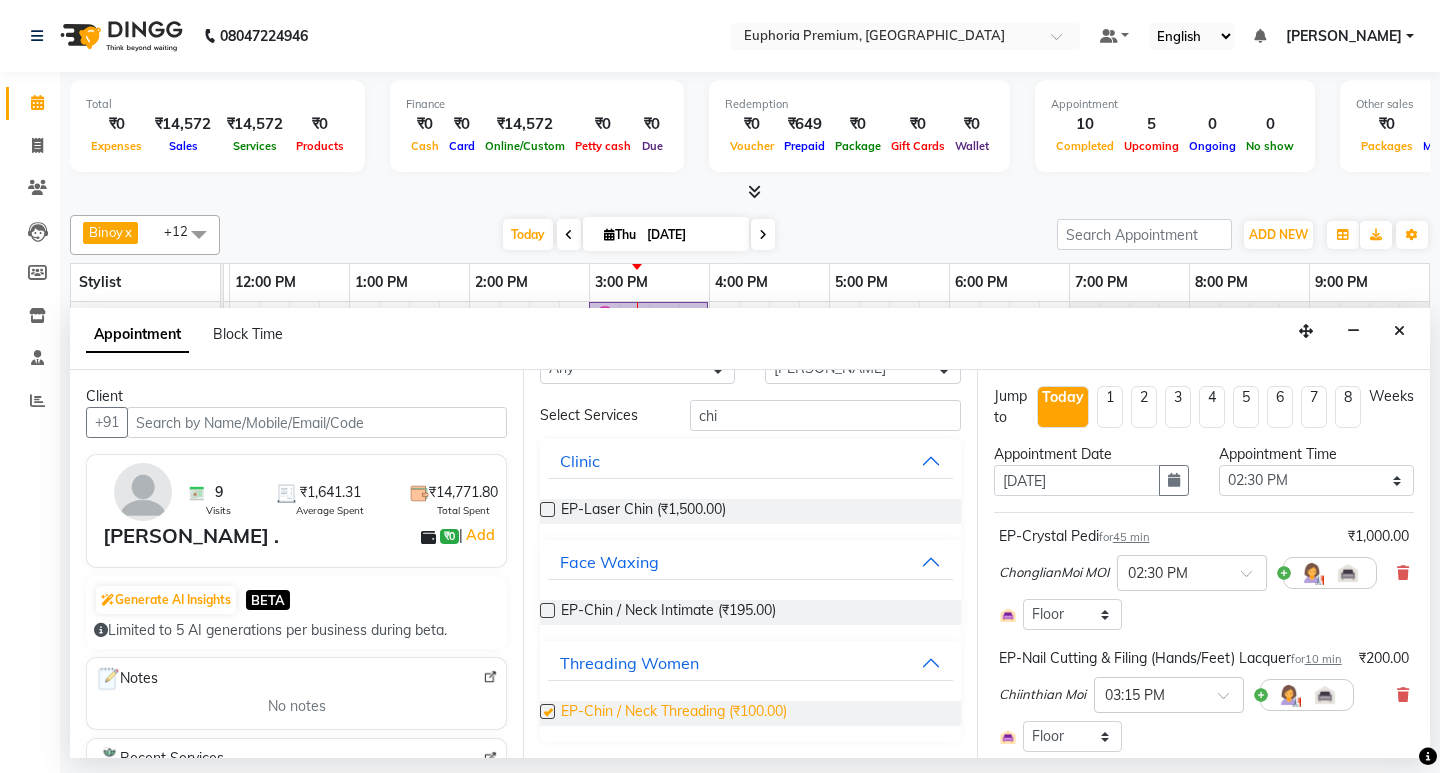 checkbox on "false" 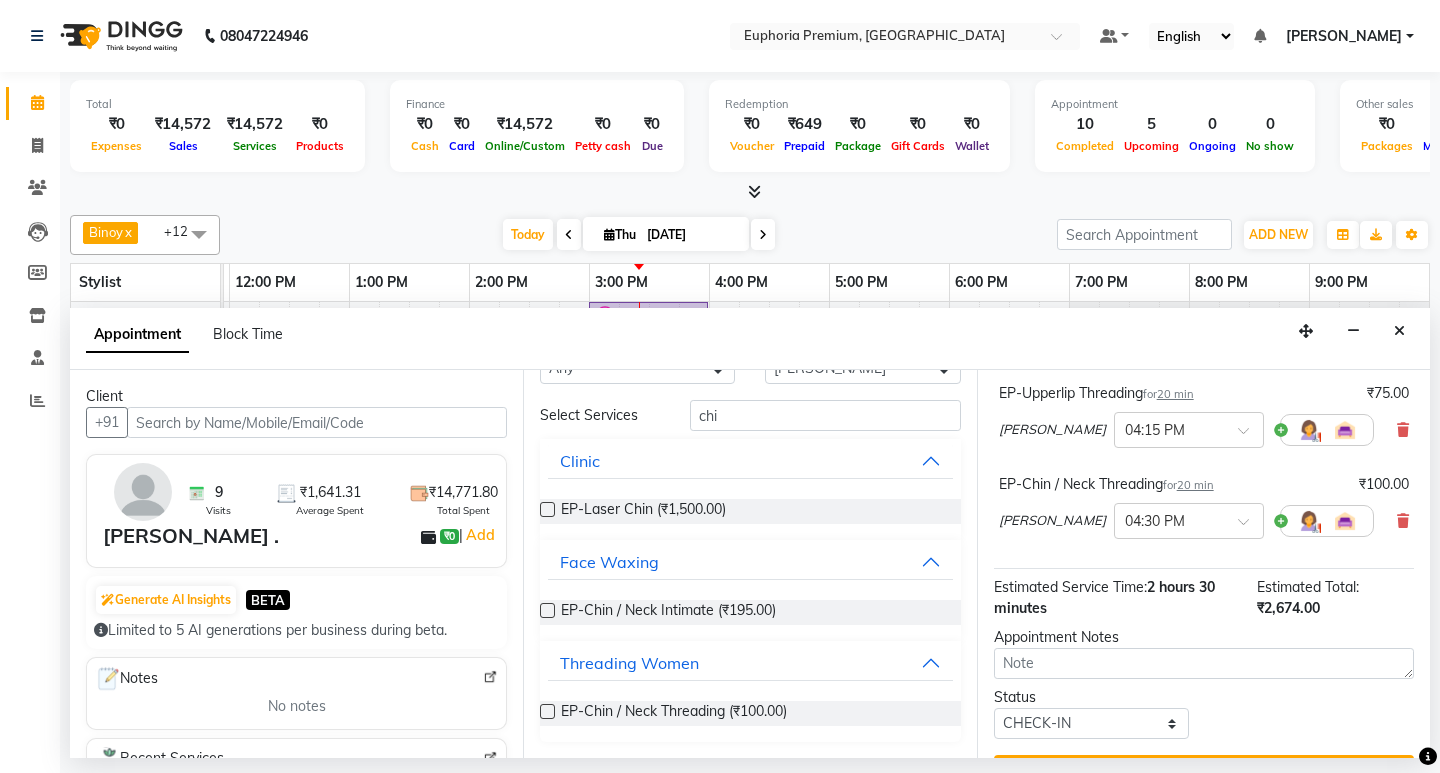 scroll, scrollTop: 676, scrollLeft: 0, axis: vertical 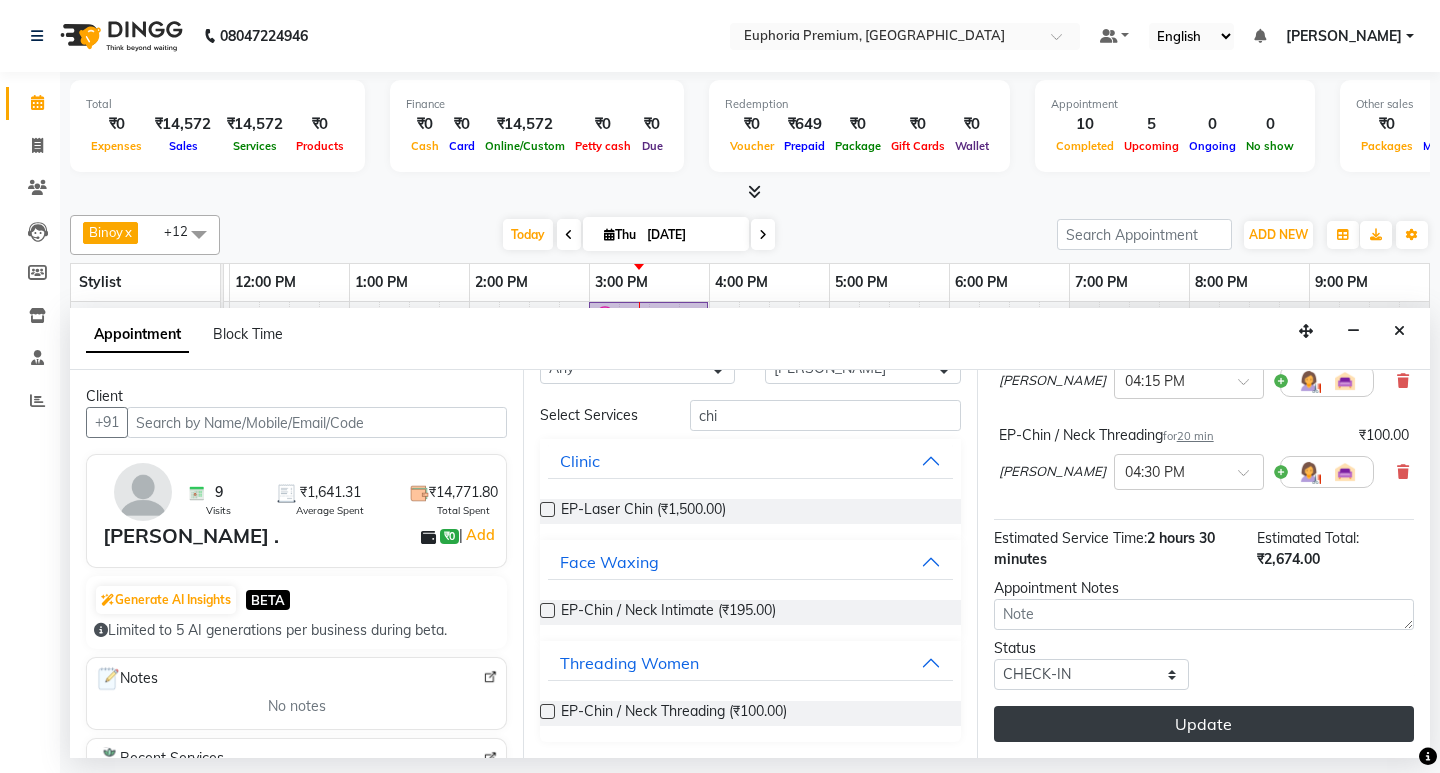 click on "Update" at bounding box center [1204, 724] 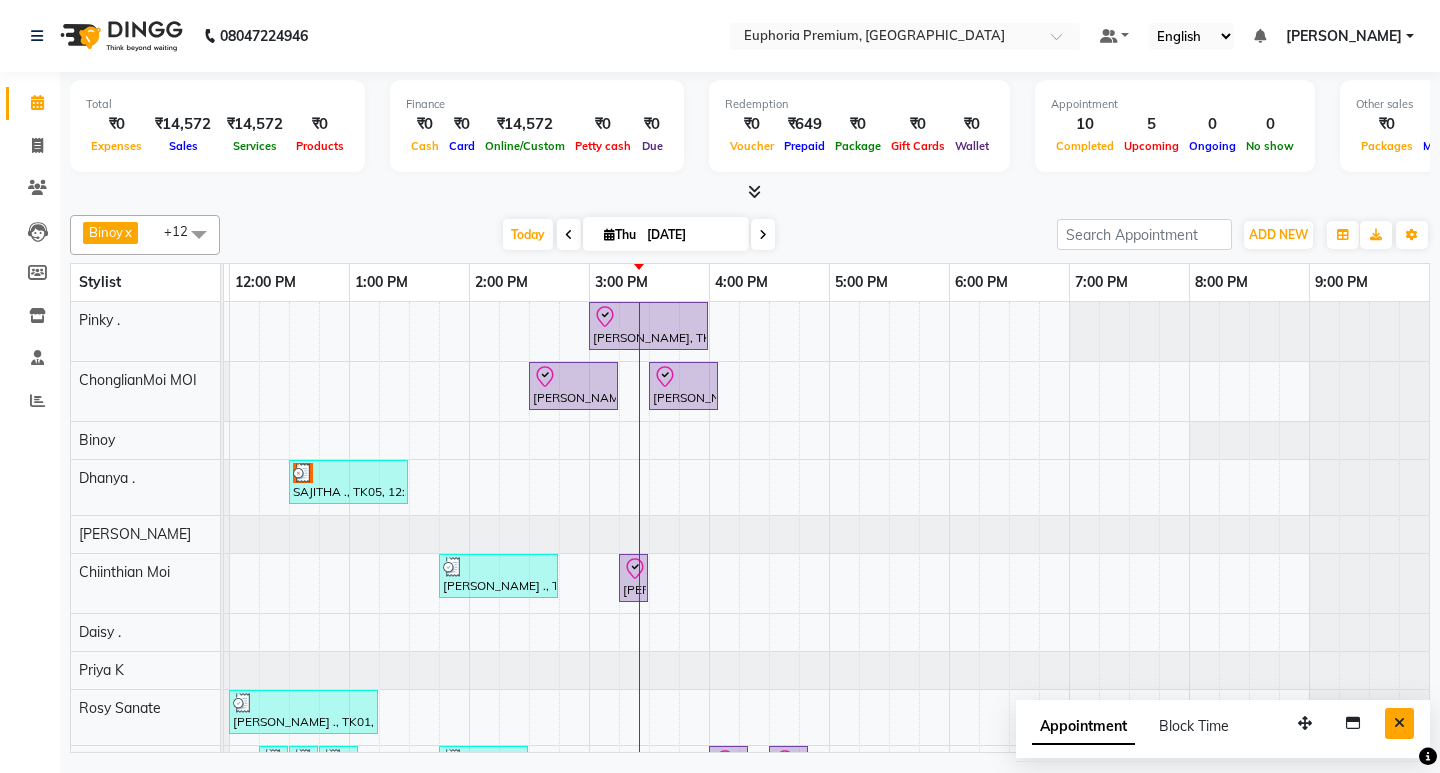 click at bounding box center (1399, 723) 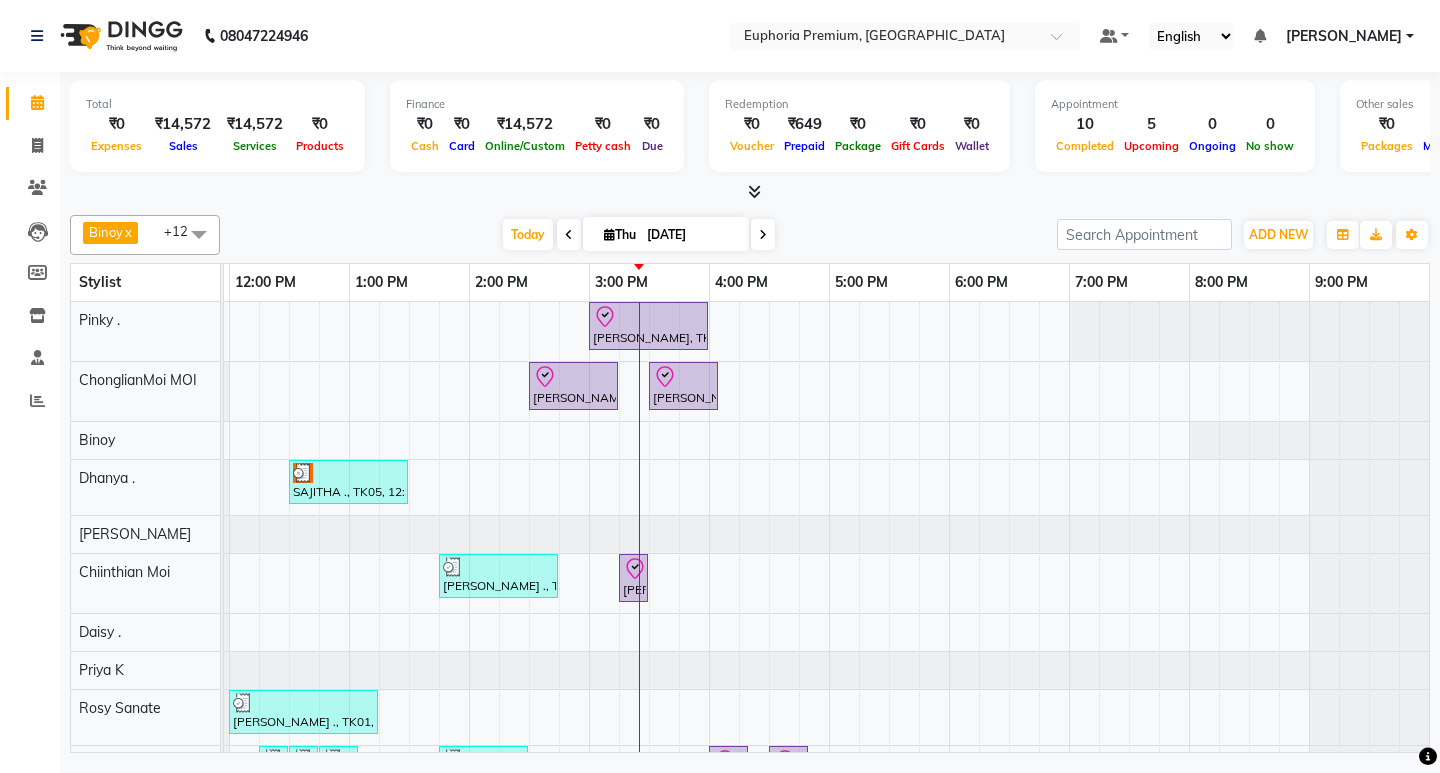 scroll, scrollTop: 181, scrollLeft: 475, axis: both 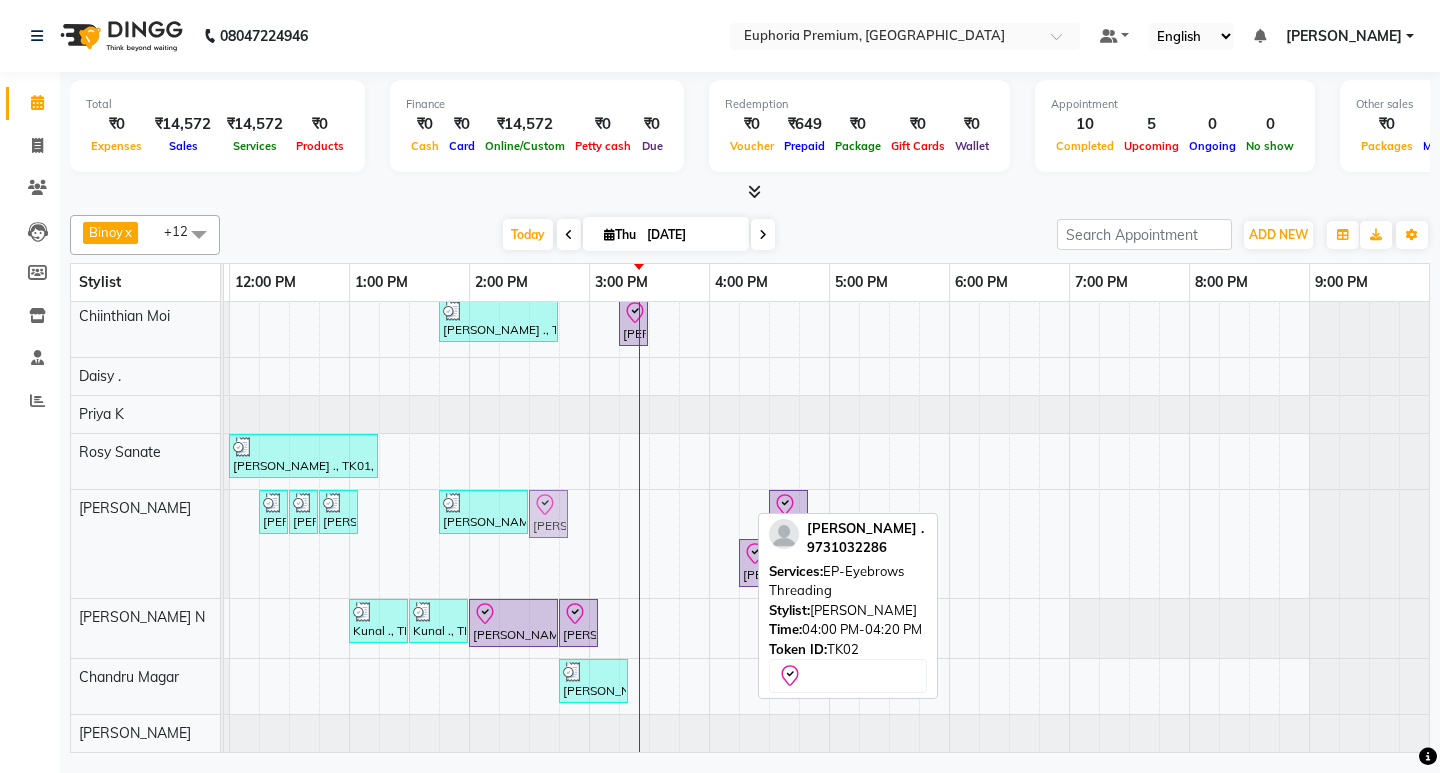 drag, startPoint x: 722, startPoint y: 489, endPoint x: 556, endPoint y: 505, distance: 166.7693 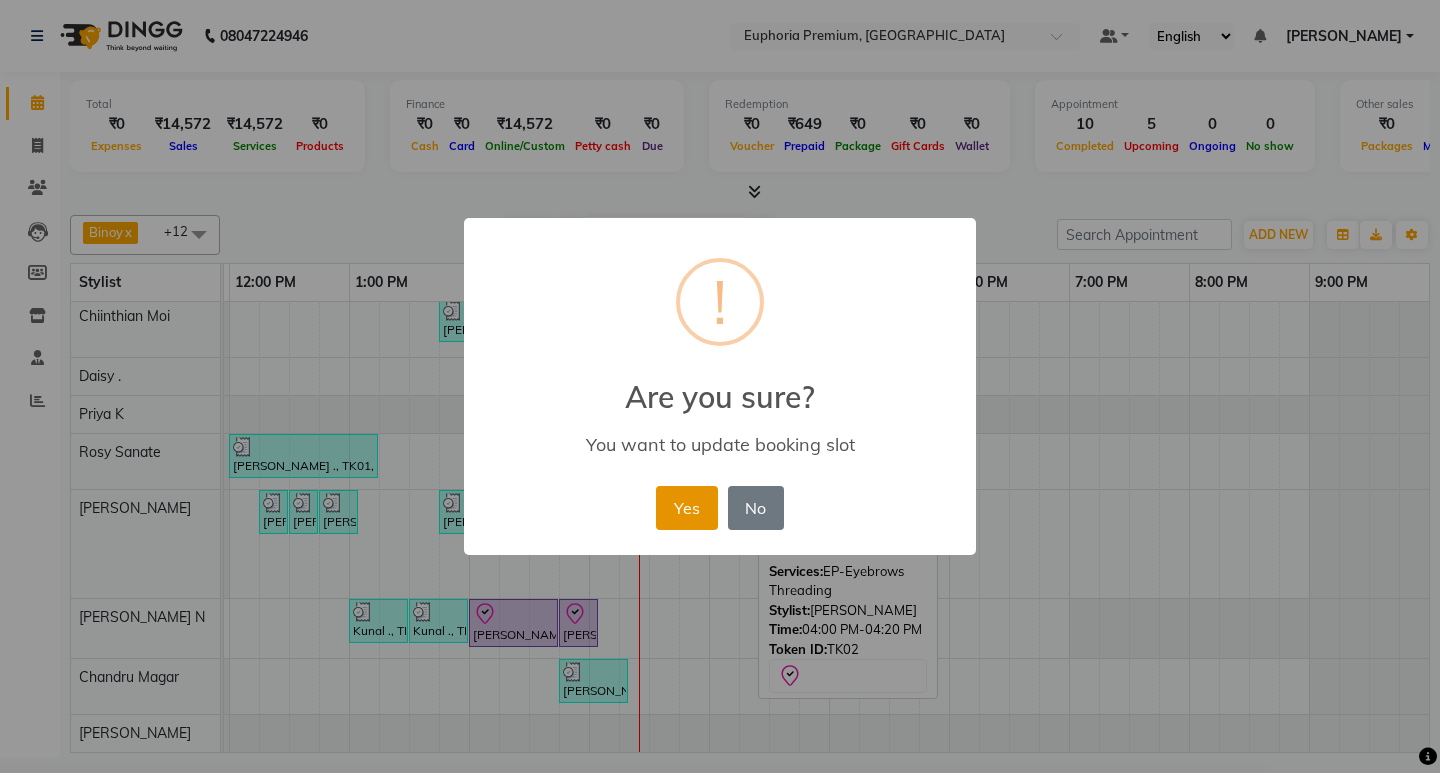 click on "Yes" at bounding box center [686, 508] 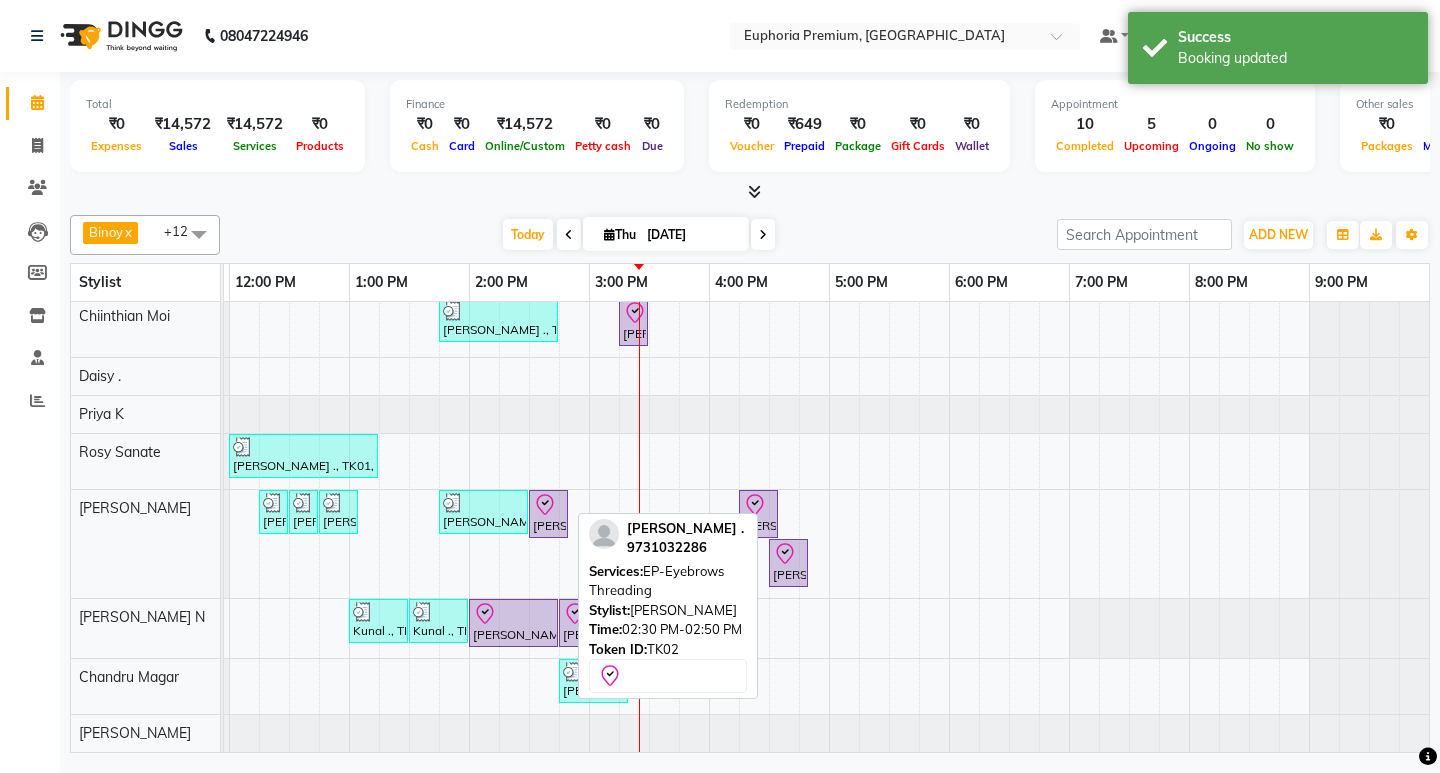 drag, startPoint x: 562, startPoint y: 489, endPoint x: 539, endPoint y: 481, distance: 24.351591 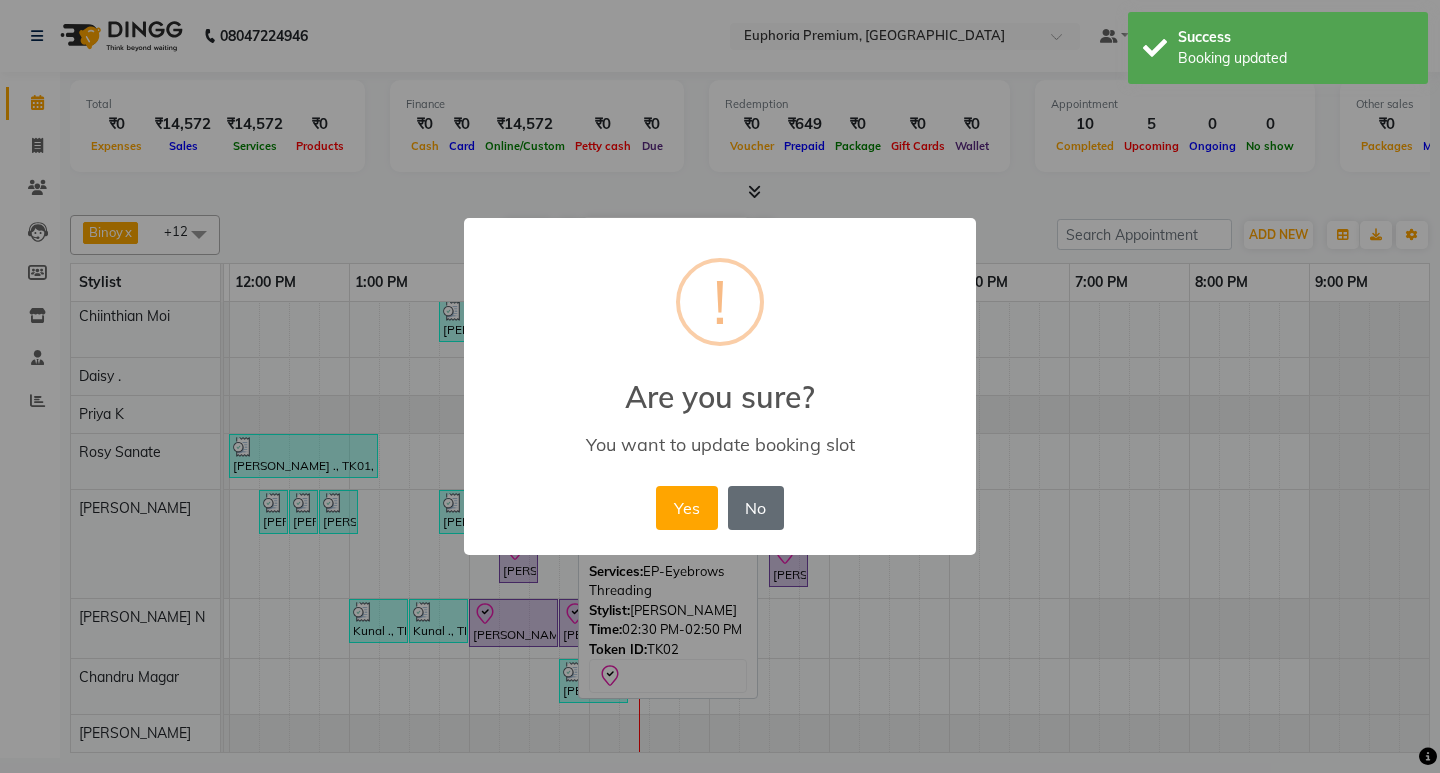 click on "No" at bounding box center [756, 508] 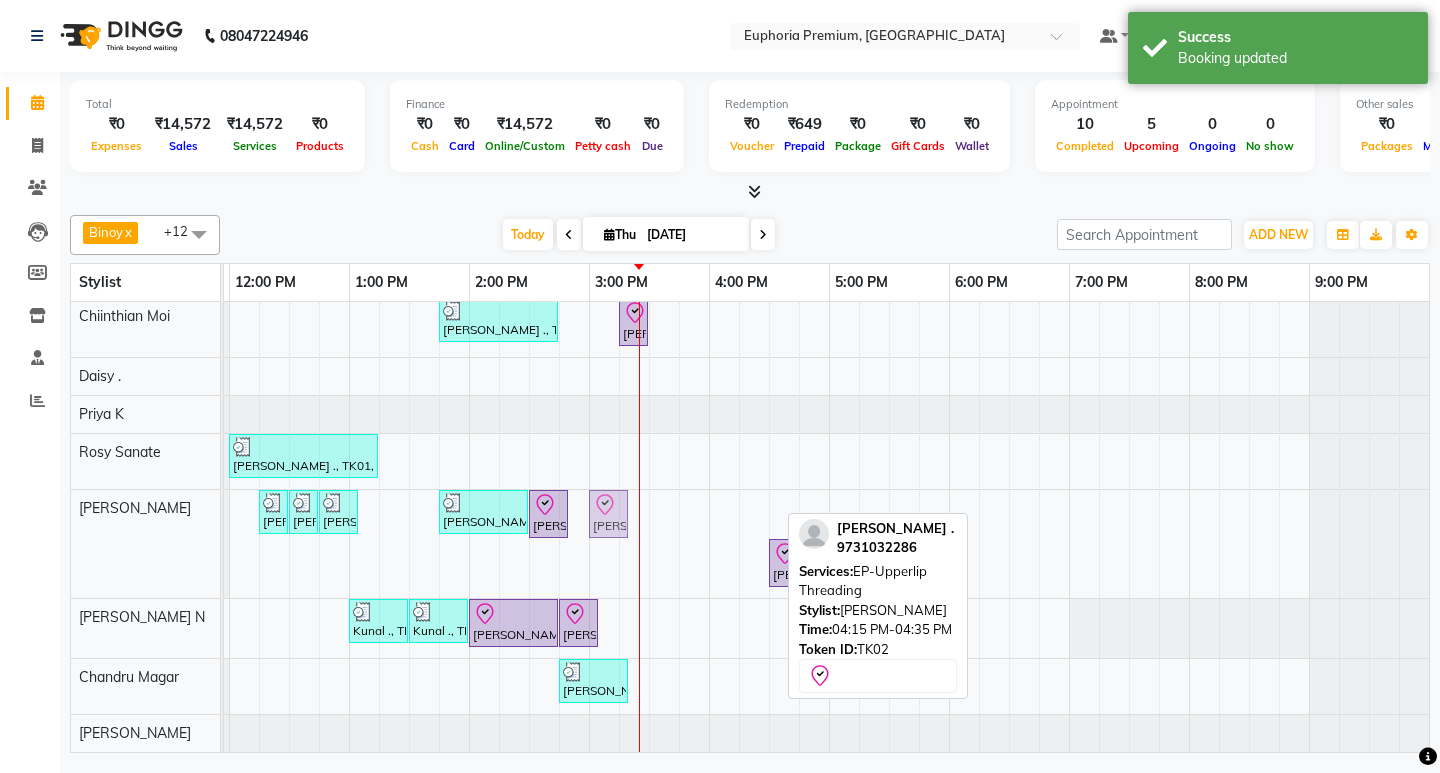 drag, startPoint x: 758, startPoint y: 503, endPoint x: 598, endPoint y: 506, distance: 160.02812 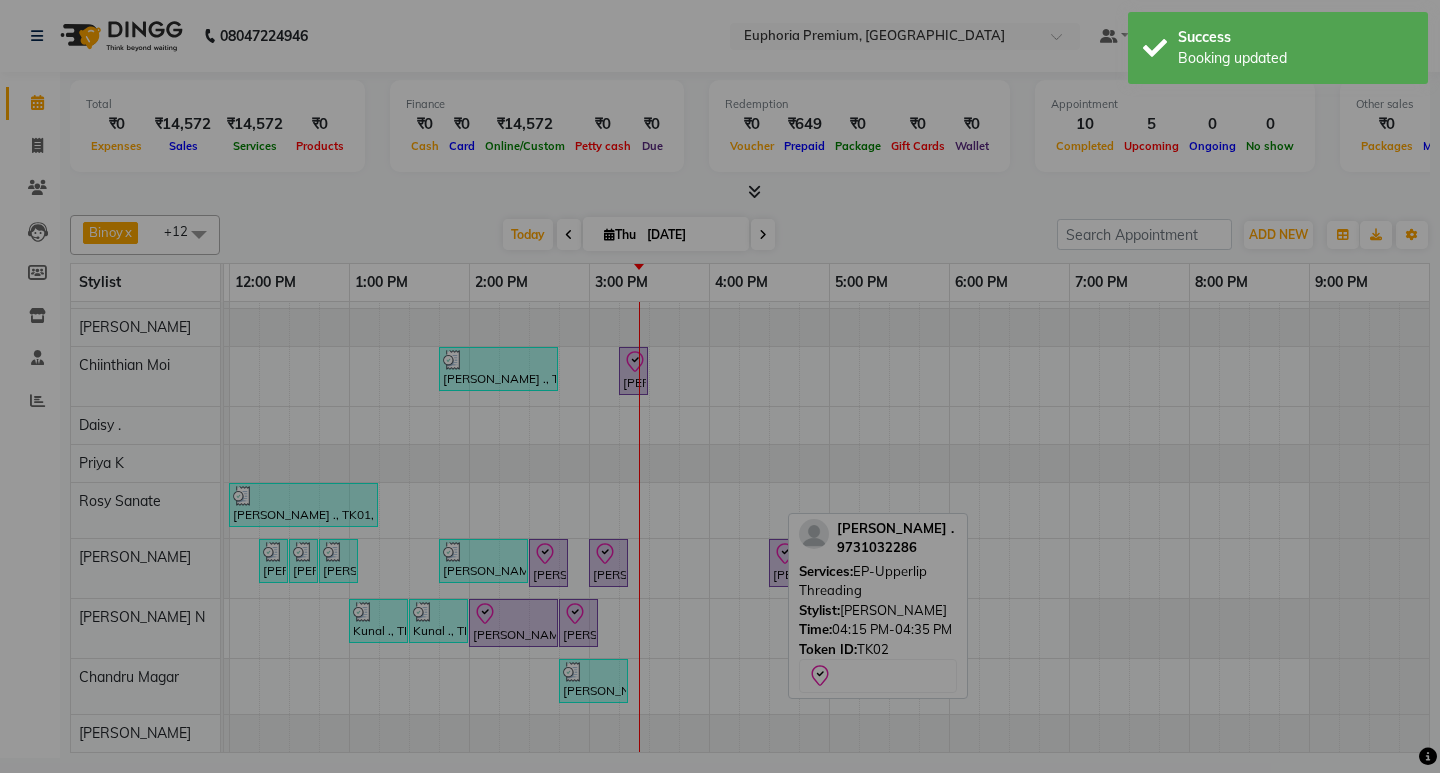 scroll, scrollTop: 222, scrollLeft: 0, axis: vertical 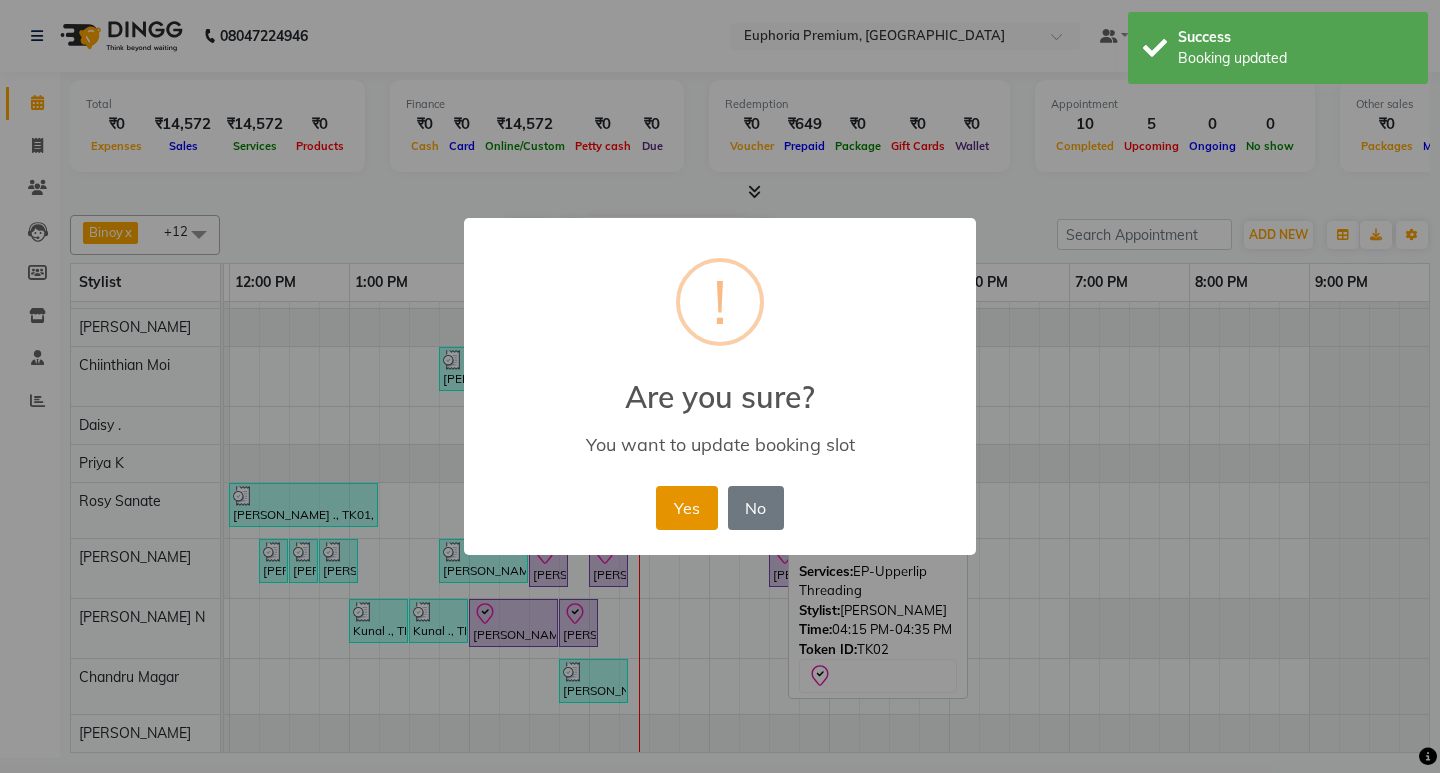 click on "Yes" at bounding box center (686, 508) 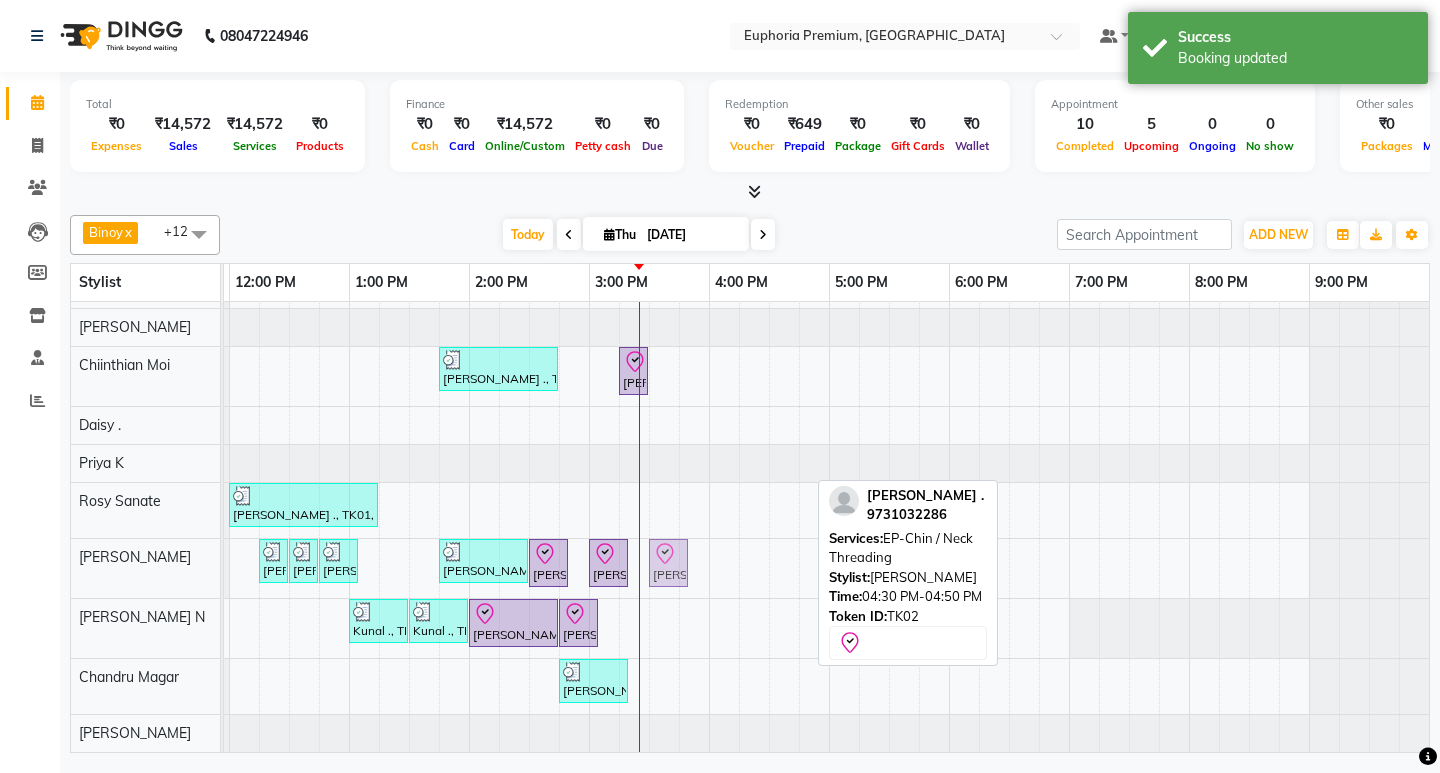 drag, startPoint x: 785, startPoint y: 545, endPoint x: 673, endPoint y: 544, distance: 112.00446 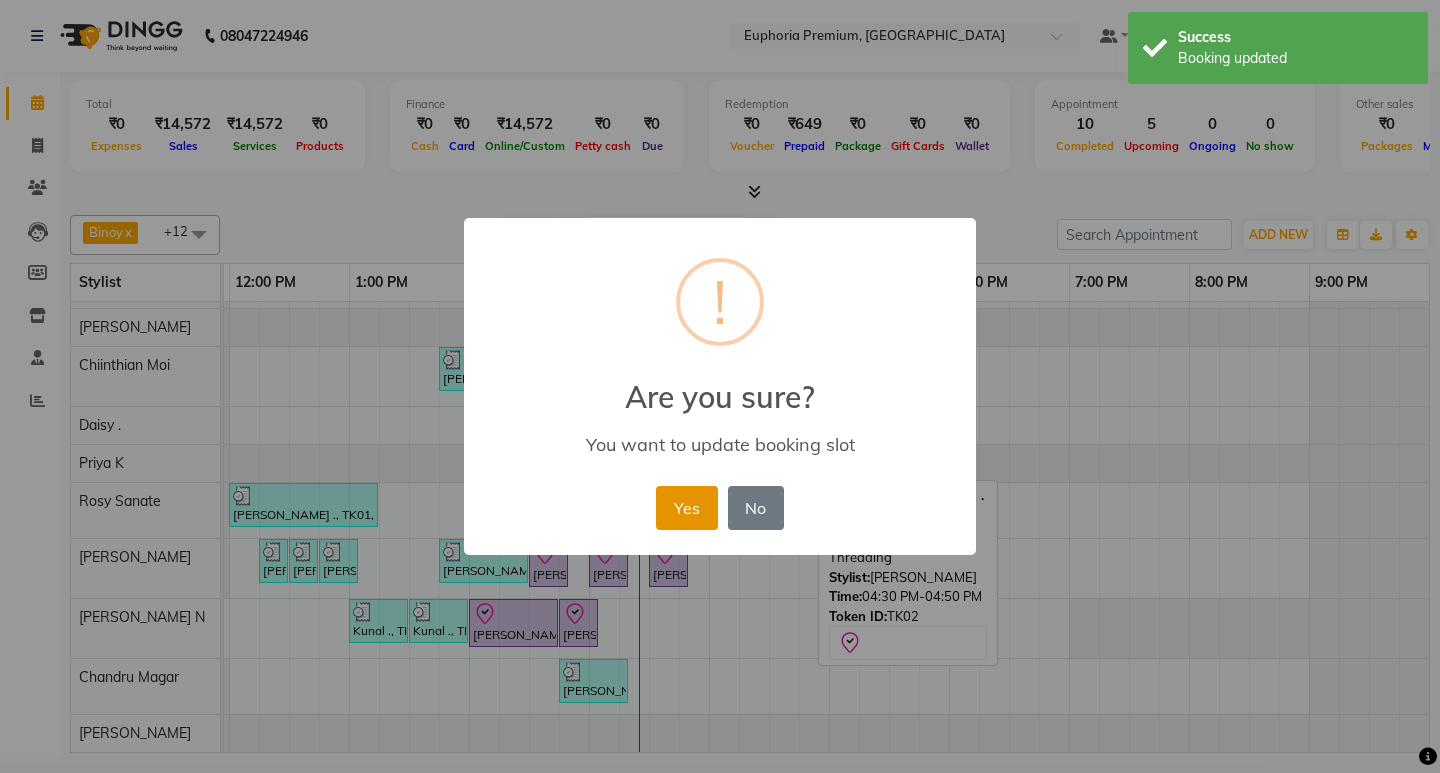 click on "Yes" at bounding box center [686, 508] 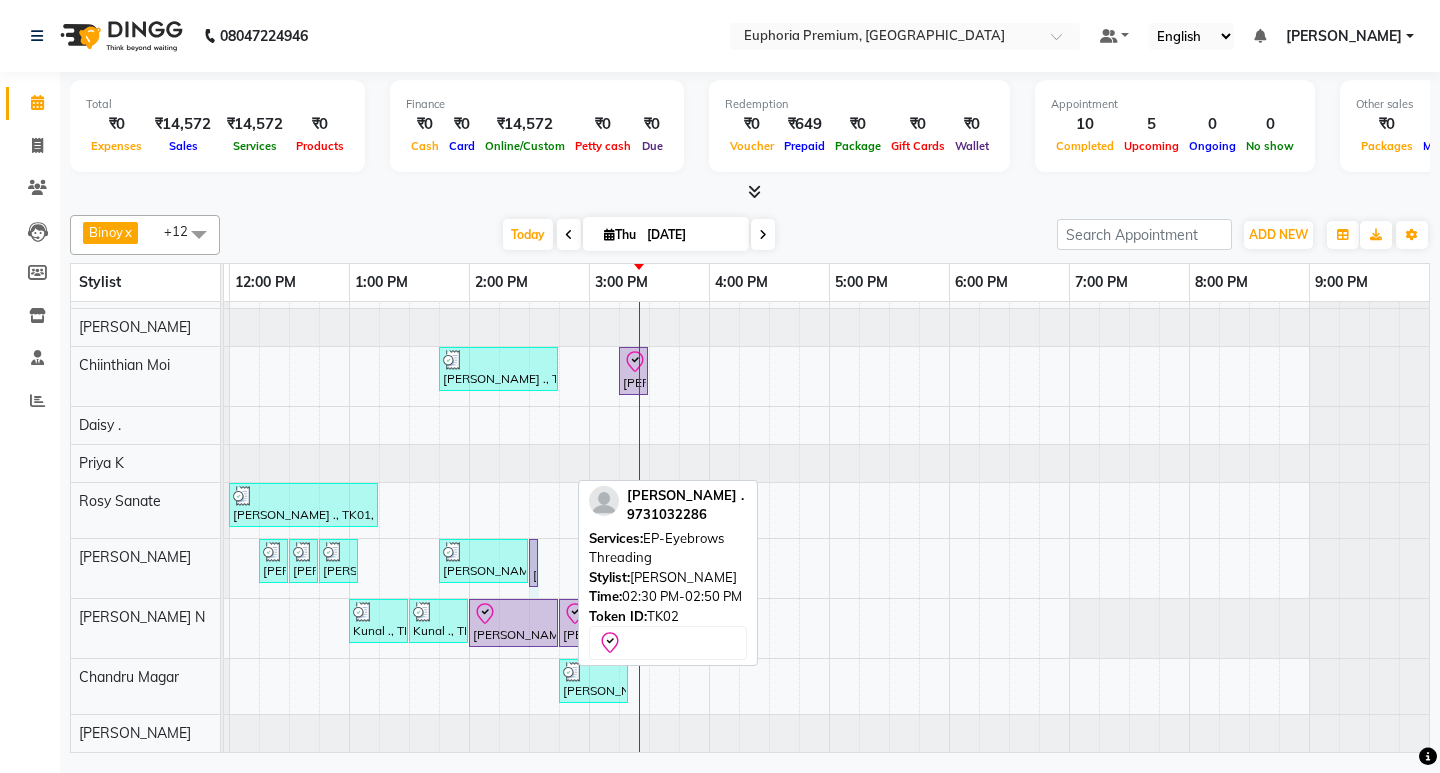 drag, startPoint x: 563, startPoint y: 543, endPoint x: 547, endPoint y: 547, distance: 16.492422 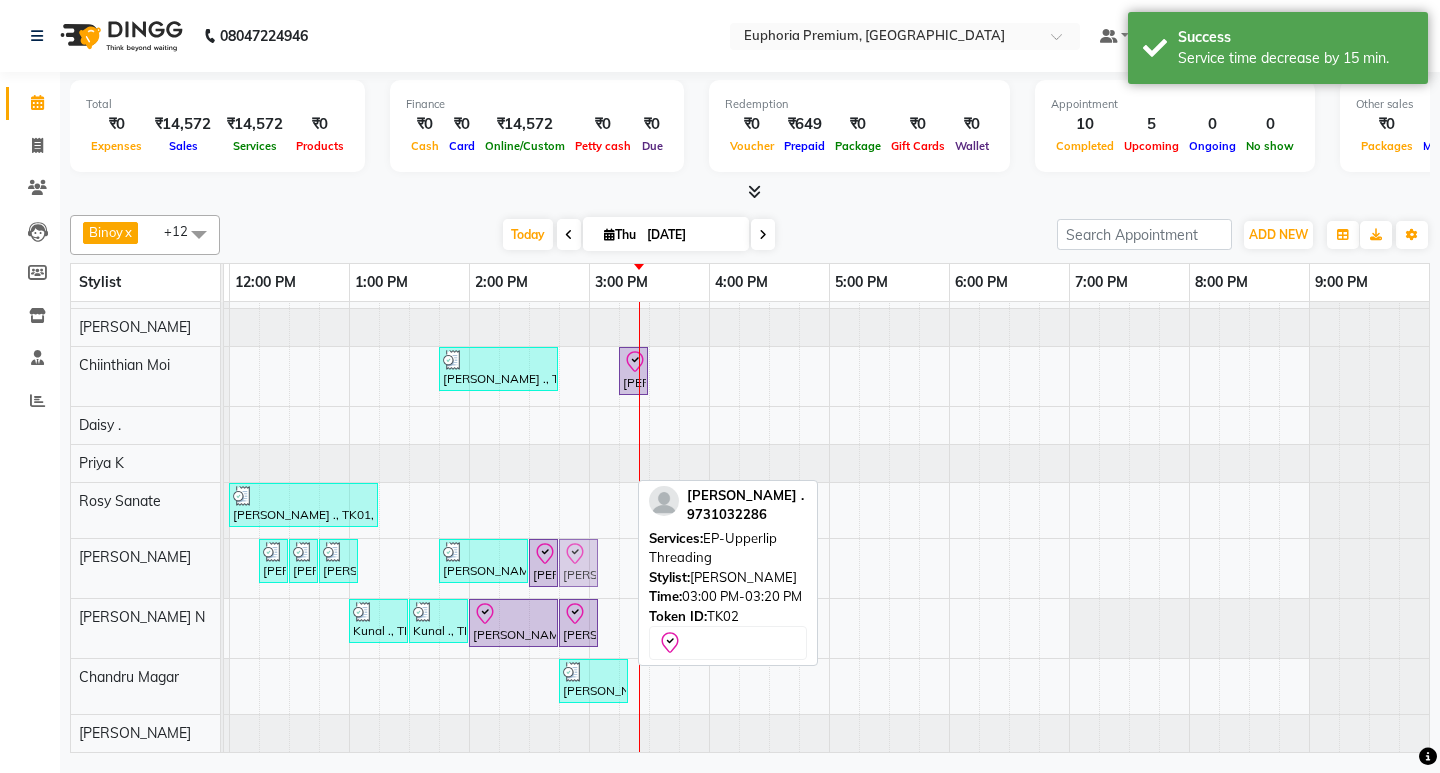 drag, startPoint x: 608, startPoint y: 544, endPoint x: 589, endPoint y: 547, distance: 19.235384 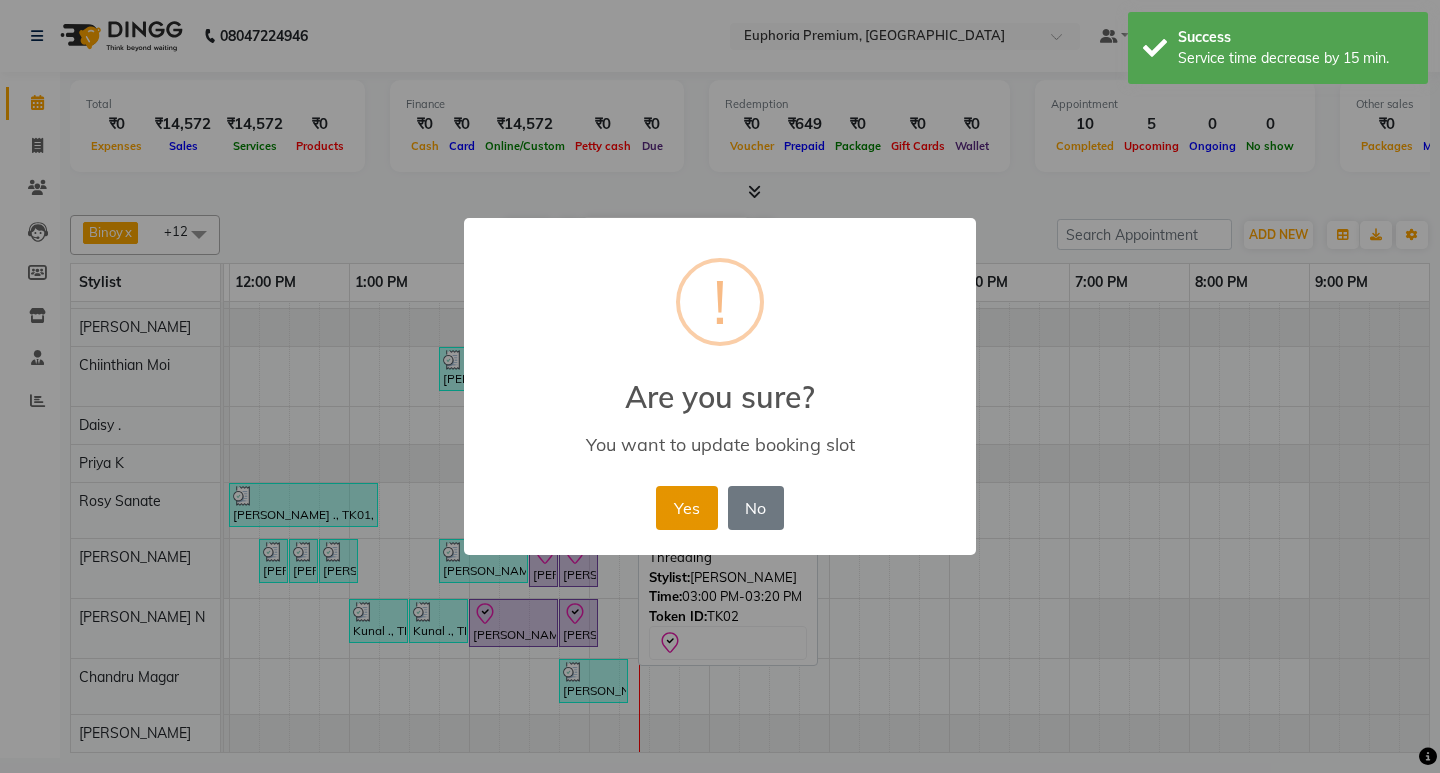 click on "Yes" at bounding box center [686, 508] 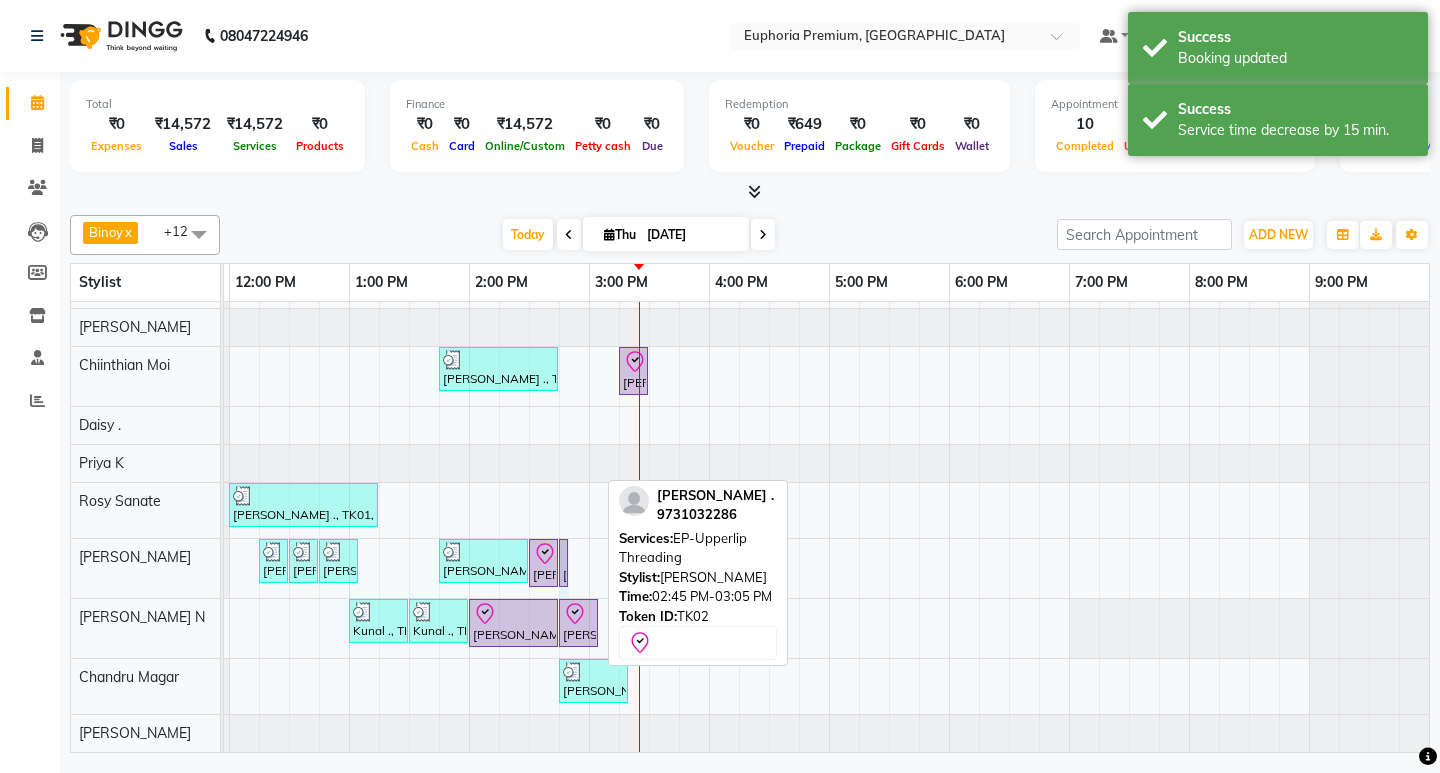 drag, startPoint x: 597, startPoint y: 546, endPoint x: 580, endPoint y: 548, distance: 17.117243 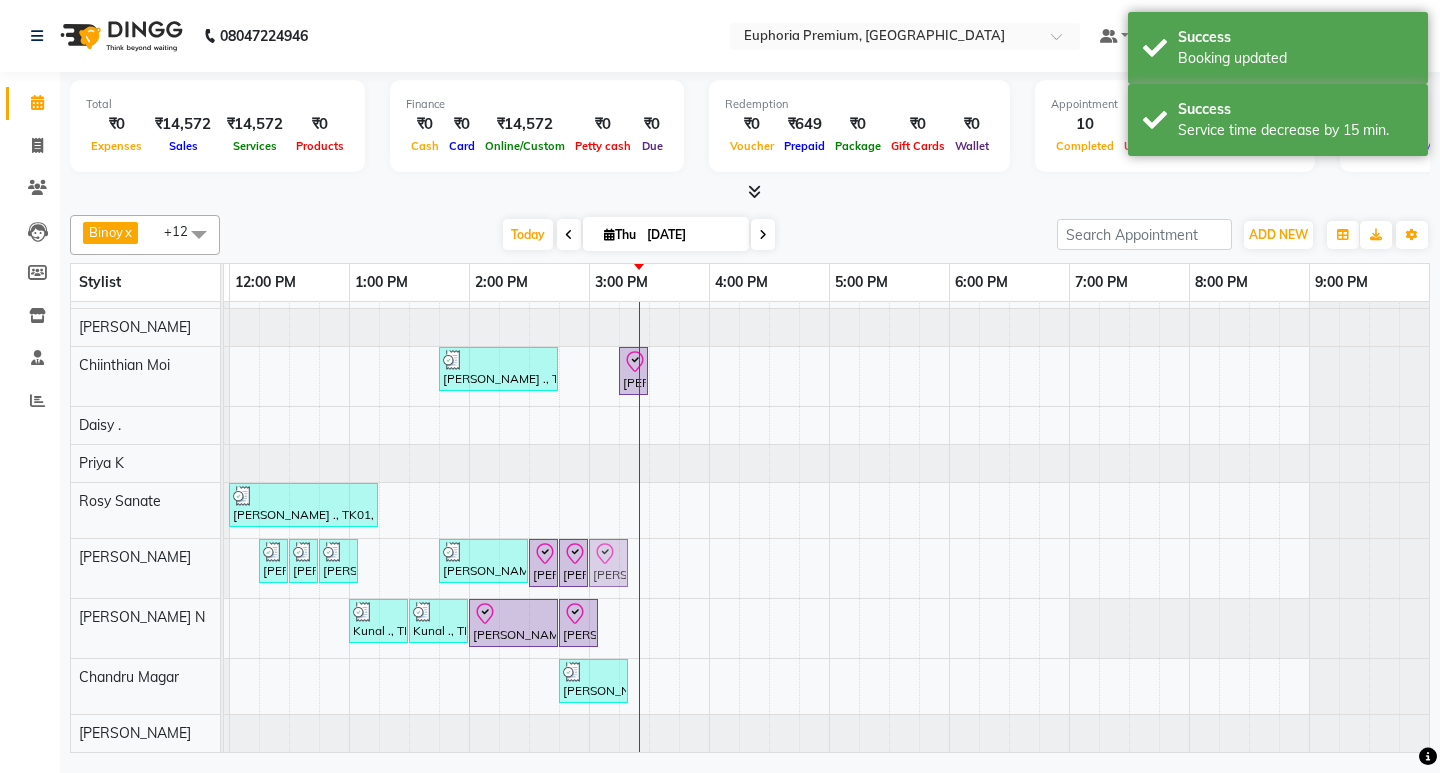 drag, startPoint x: 656, startPoint y: 538, endPoint x: 606, endPoint y: 535, distance: 50.08992 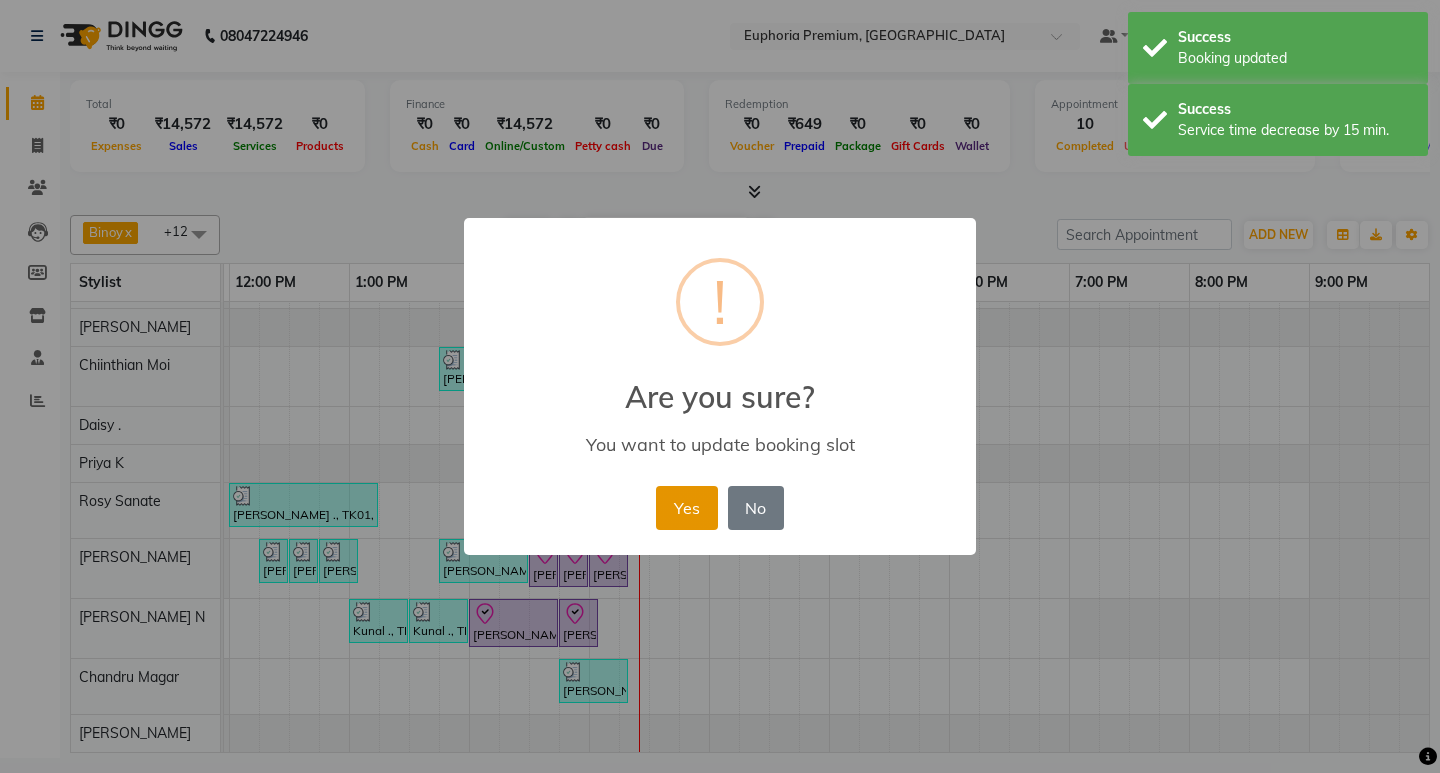 click on "Yes" at bounding box center [686, 508] 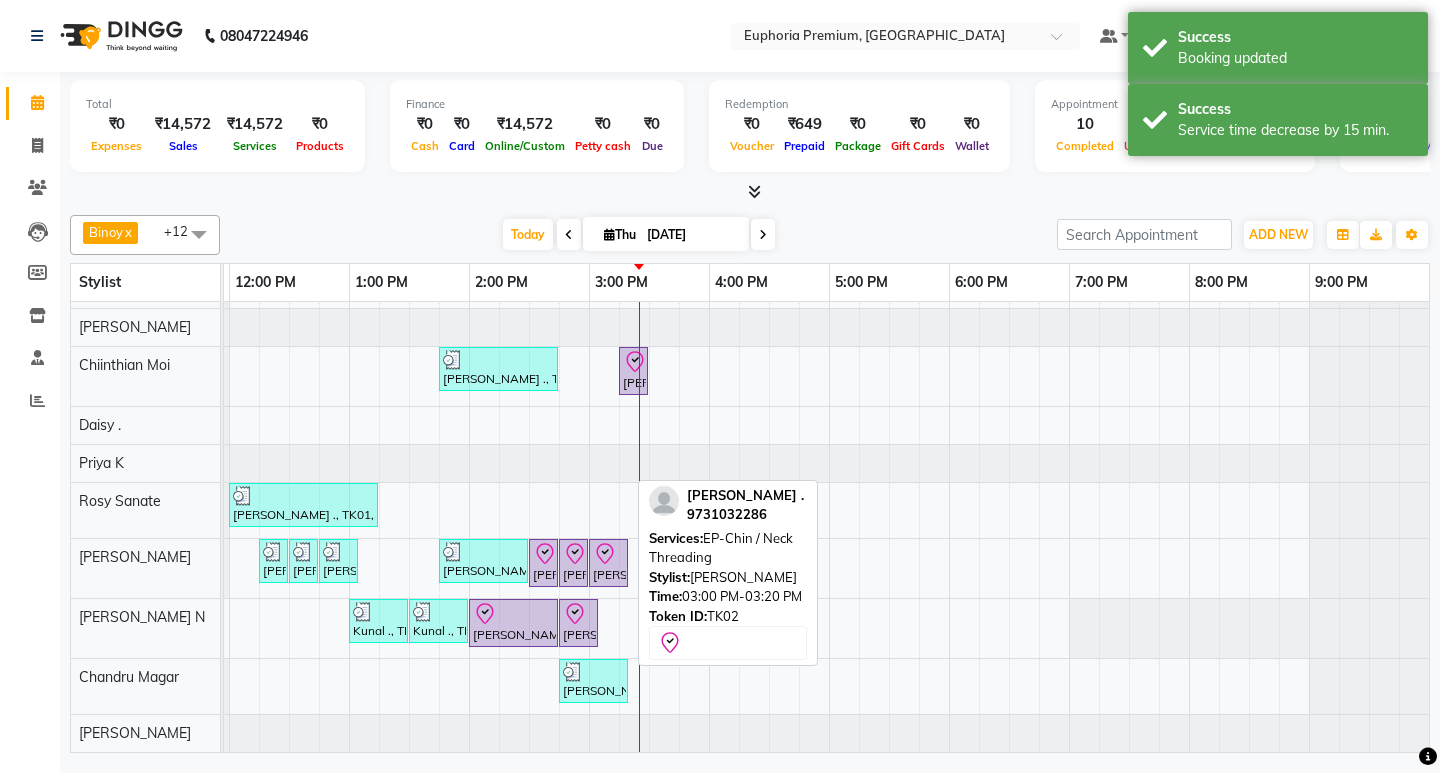 click on "[PERSON_NAME] ., TK01, 12:15 PM-12:20 PM, EP-Eyebrows Threading     [PERSON_NAME] ., TK01, 12:30 PM-12:35 PM, EP-Full Arms Cream Wax     [PERSON_NAME] ., TK01, 12:45 PM-01:05 PM, EP-Half Legs Cream Wax     [PERSON_NAME] ., TK01, 01:45 PM-02:30 PM, EP-Cookies & Cup Cake [PERSON_NAME] ., TK02, 02:30 PM-02:35 PM, EP-Eyebrows Threading
[PERSON_NAME] ., TK02, 02:45 PM-02:50 PM, EP-Upperlip Threading
[PERSON_NAME] ., TK02, 03:00 PM-03:20 PM, EP-Chin / Neck Threading" at bounding box center (-251, 568) 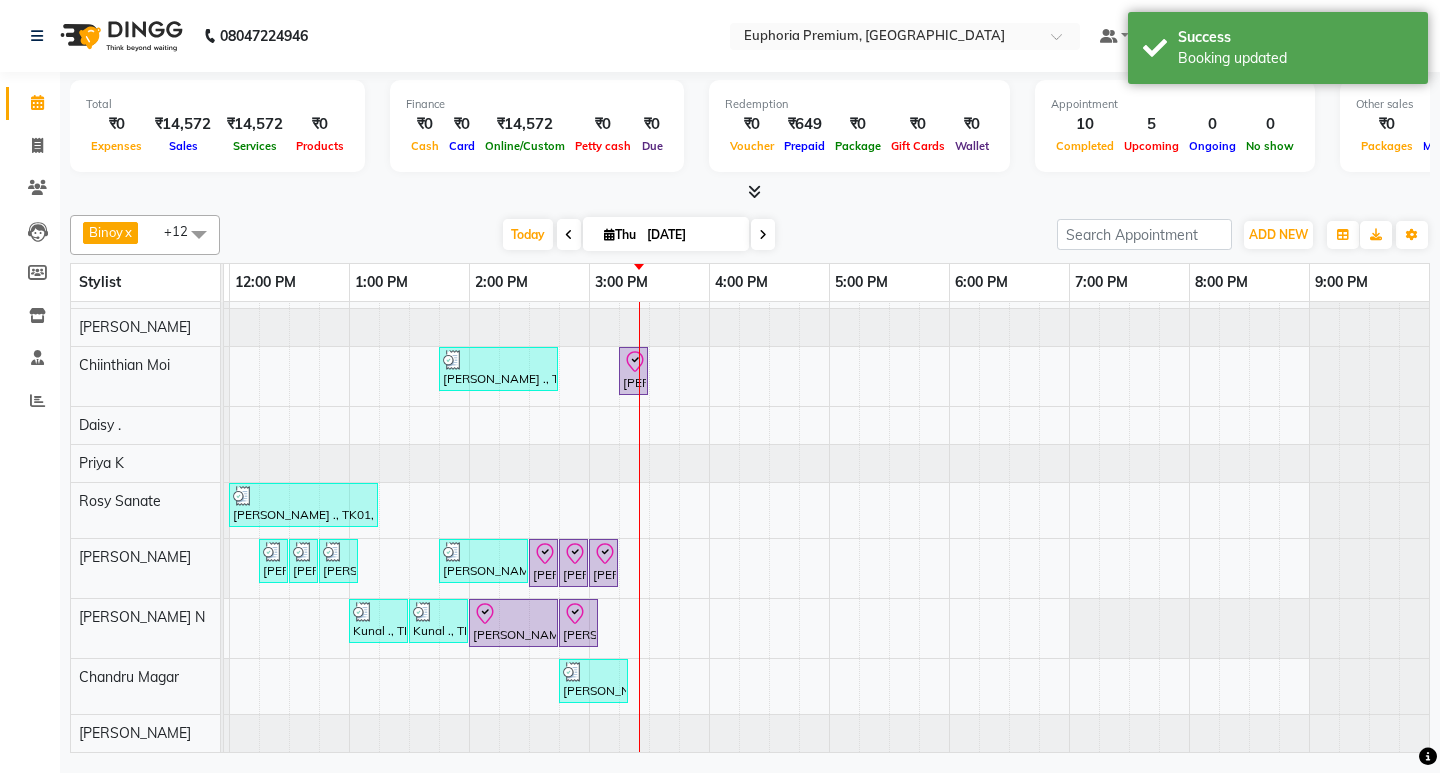 scroll, scrollTop: 144, scrollLeft: 475, axis: both 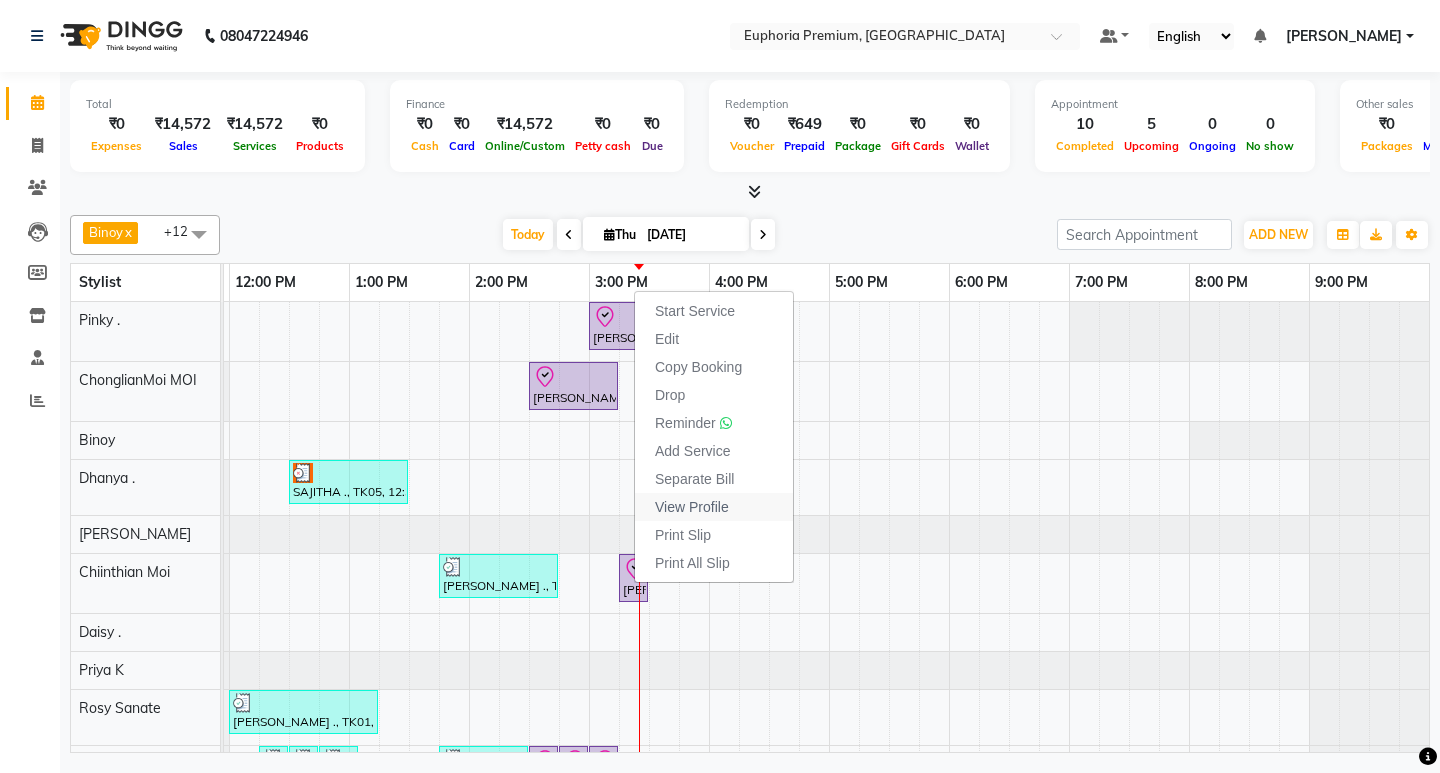 click on "View Profile" at bounding box center [692, 507] 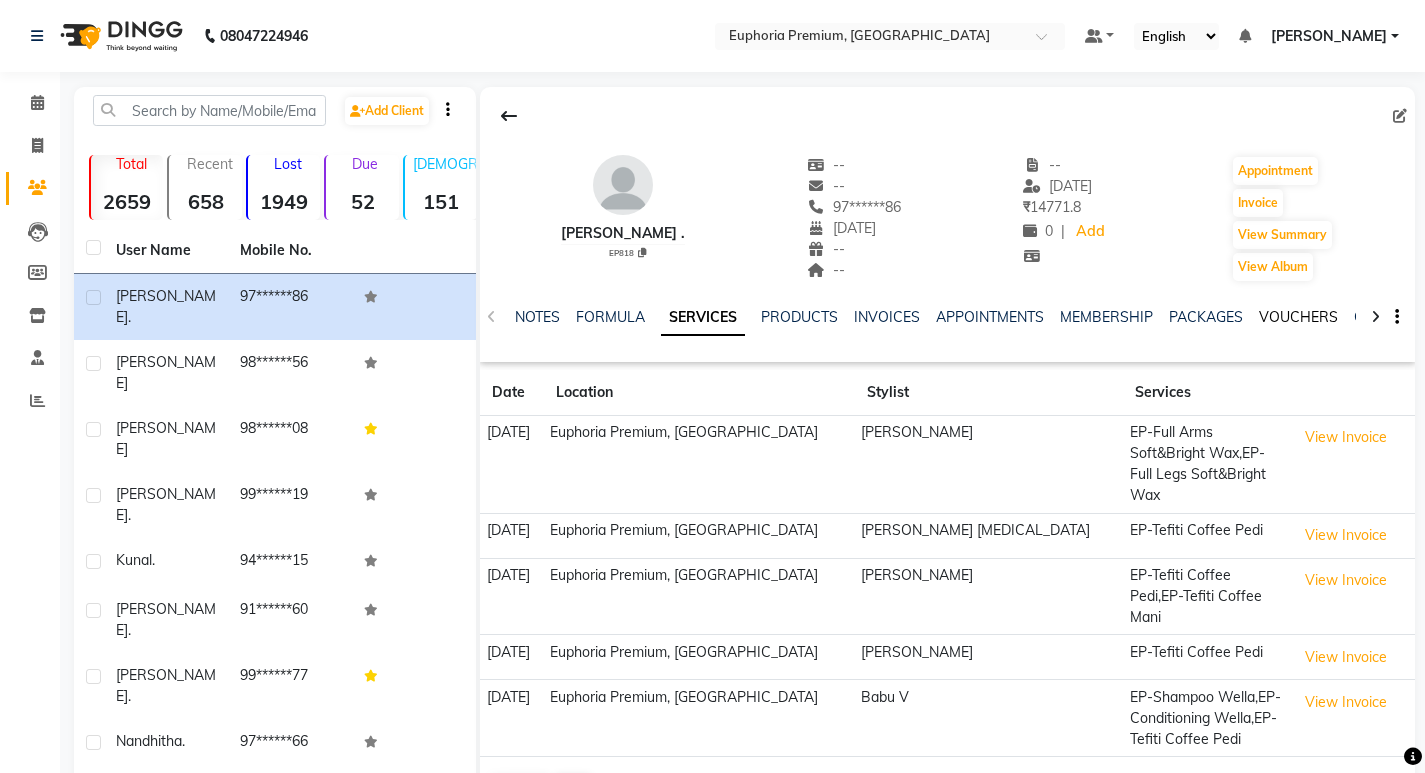 click on "VOUCHERS" 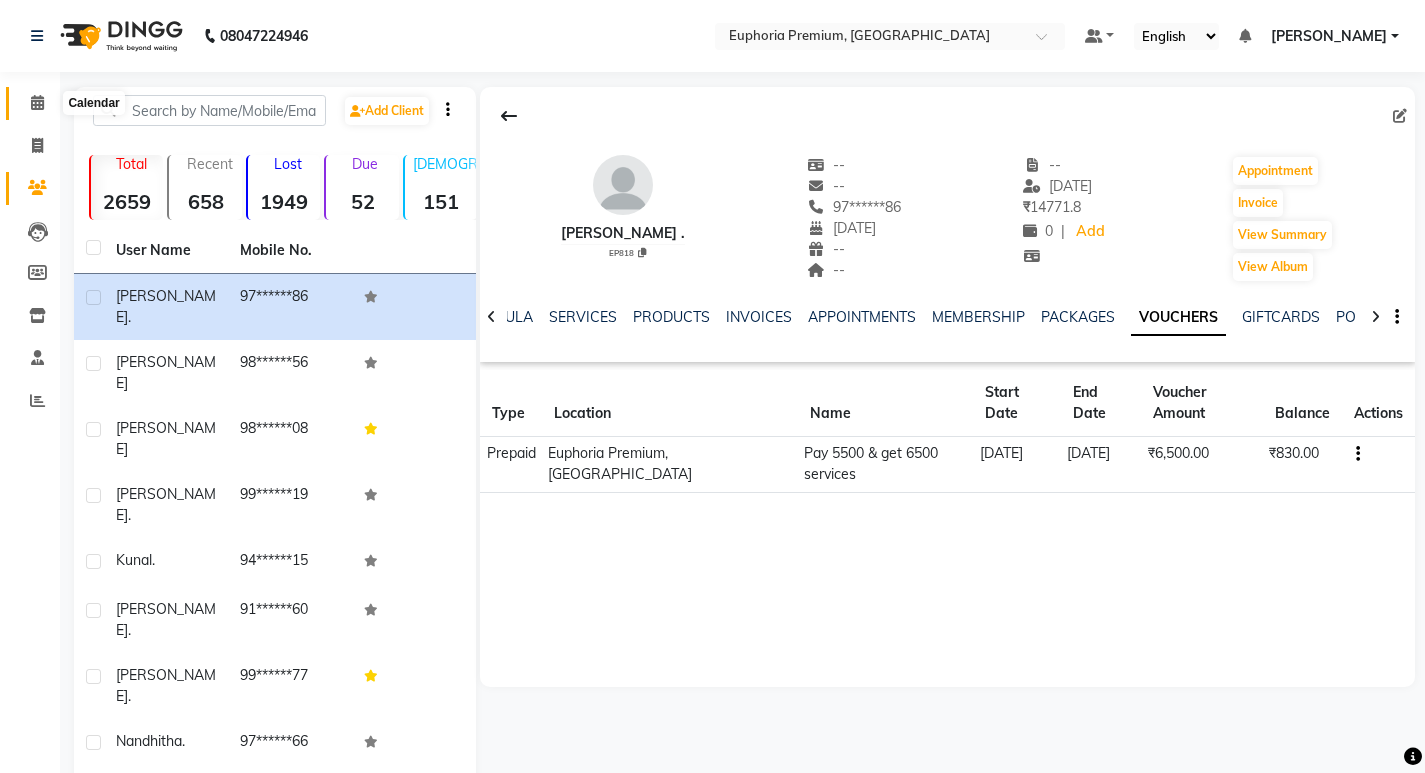 click 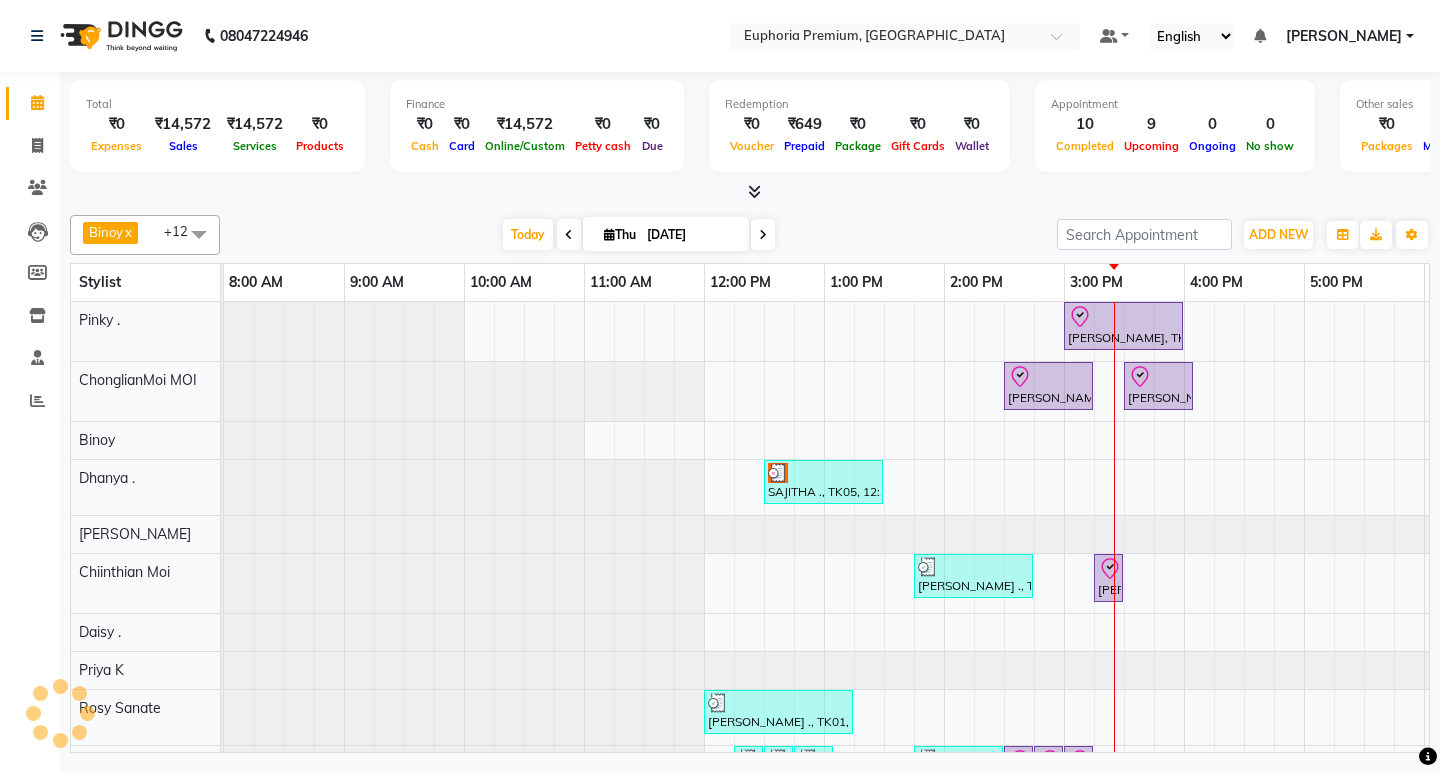 scroll, scrollTop: 0, scrollLeft: 0, axis: both 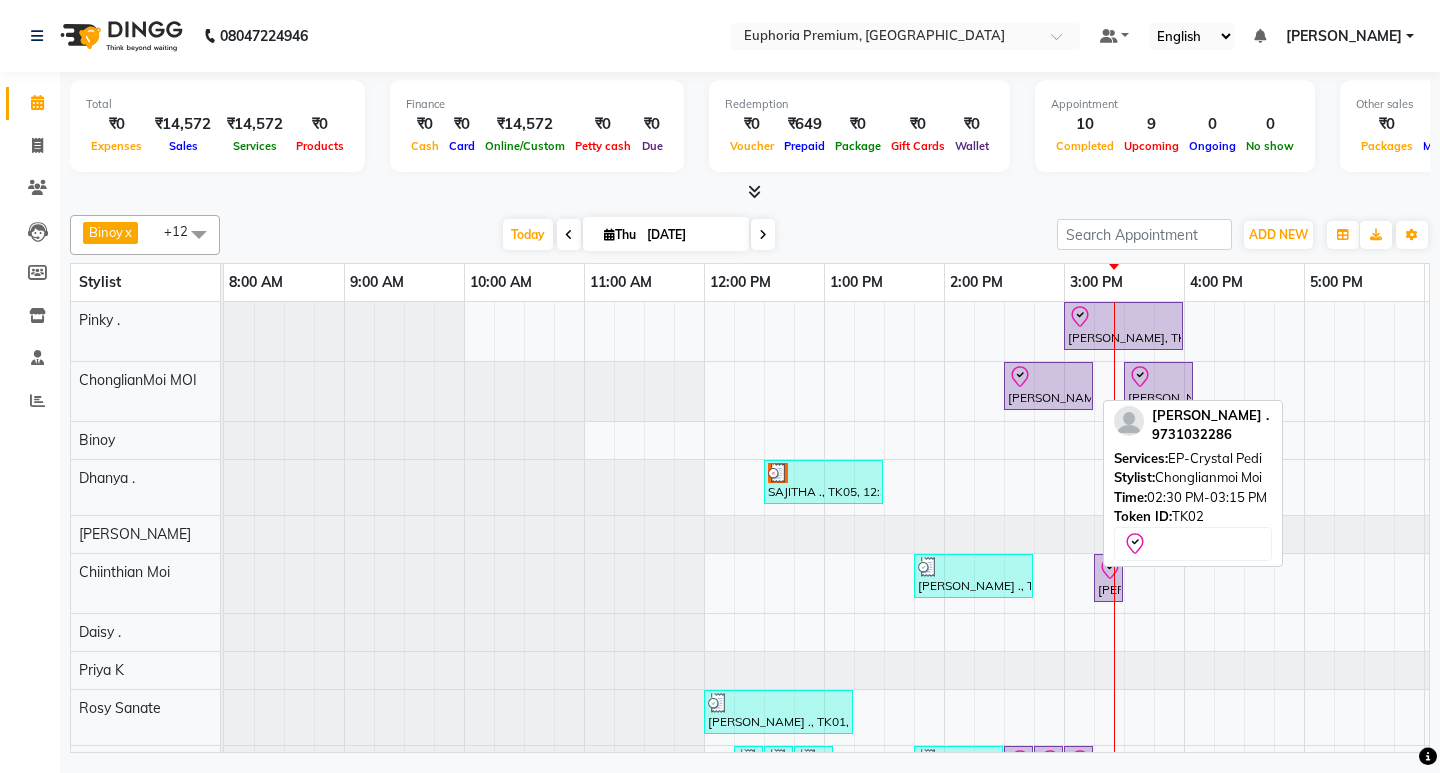 click at bounding box center [1048, 377] 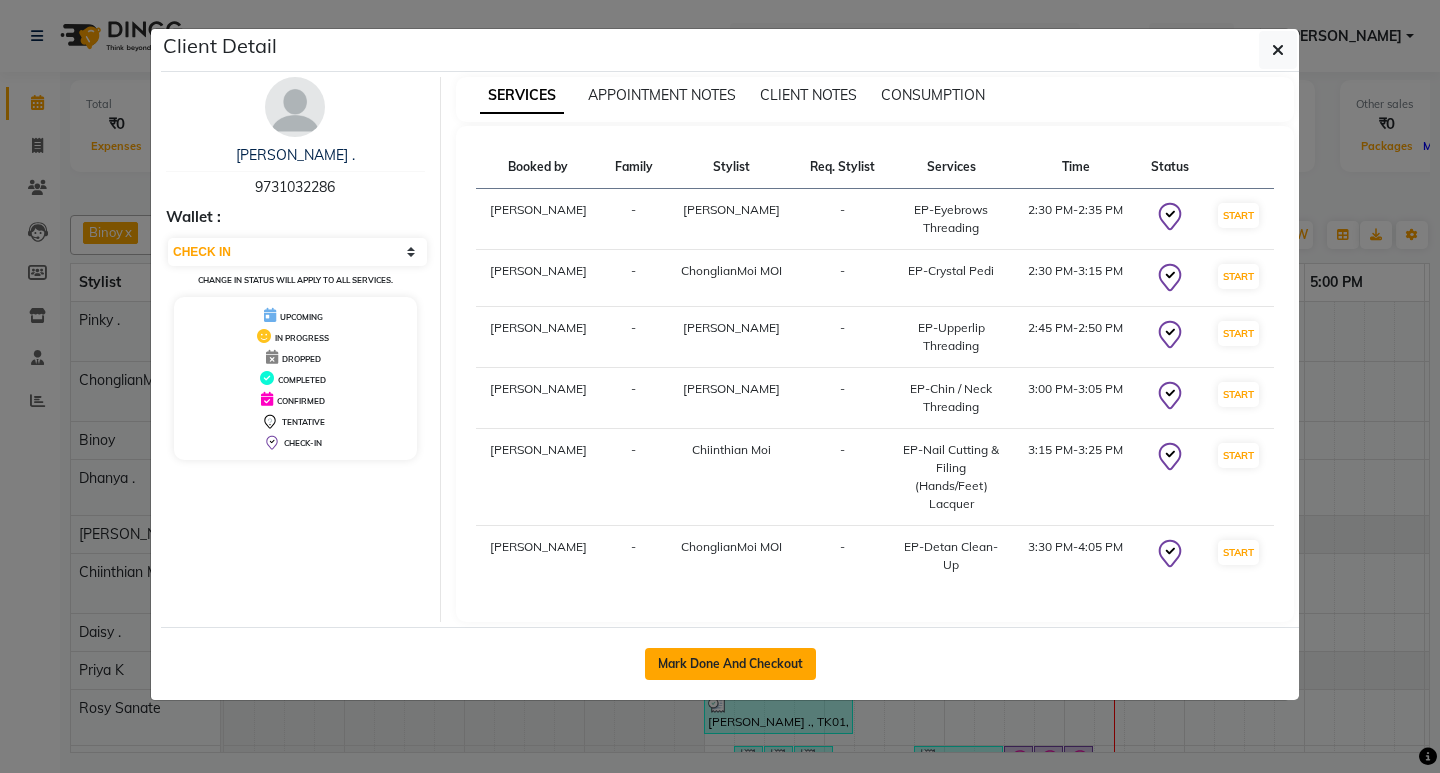 click on "Mark Done And Checkout" 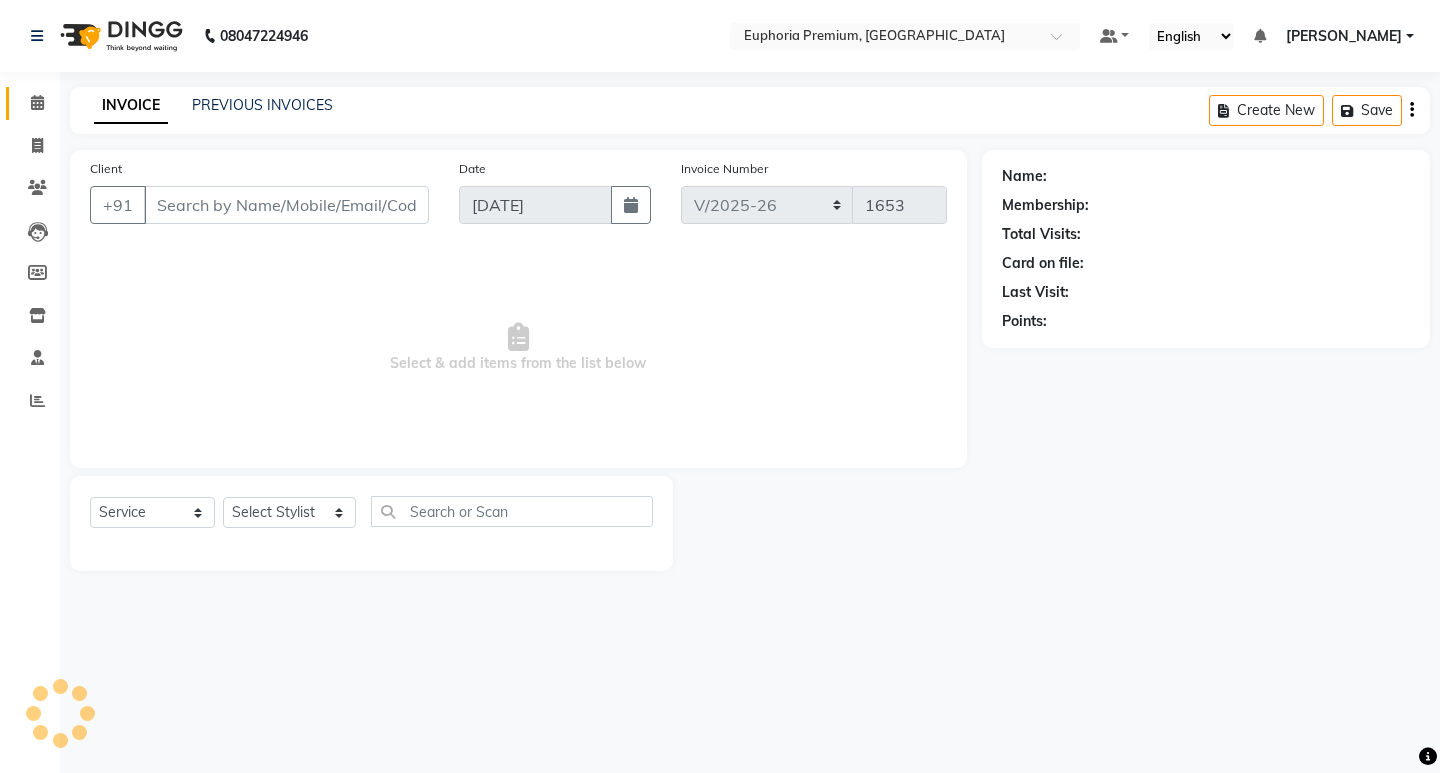 type on "97******86" 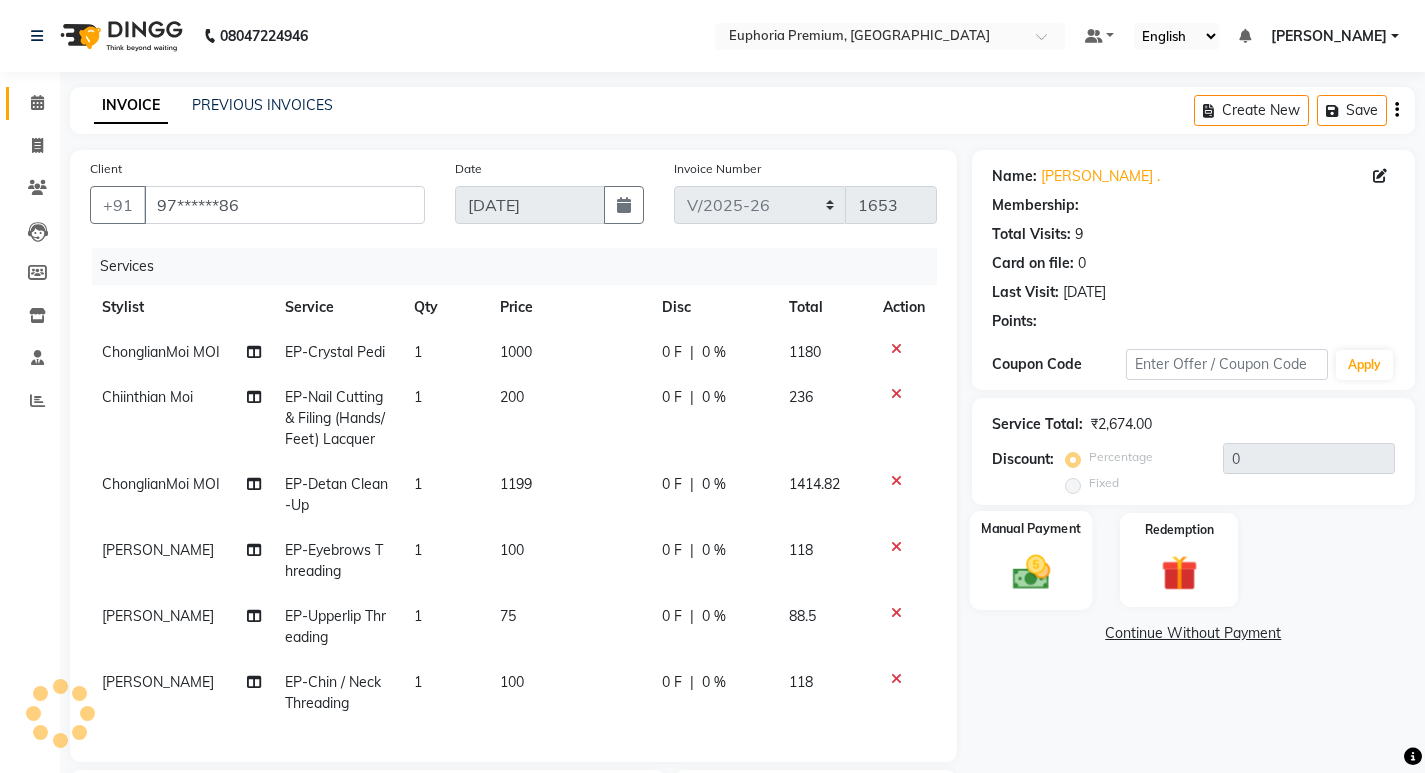 select on "1: Object" 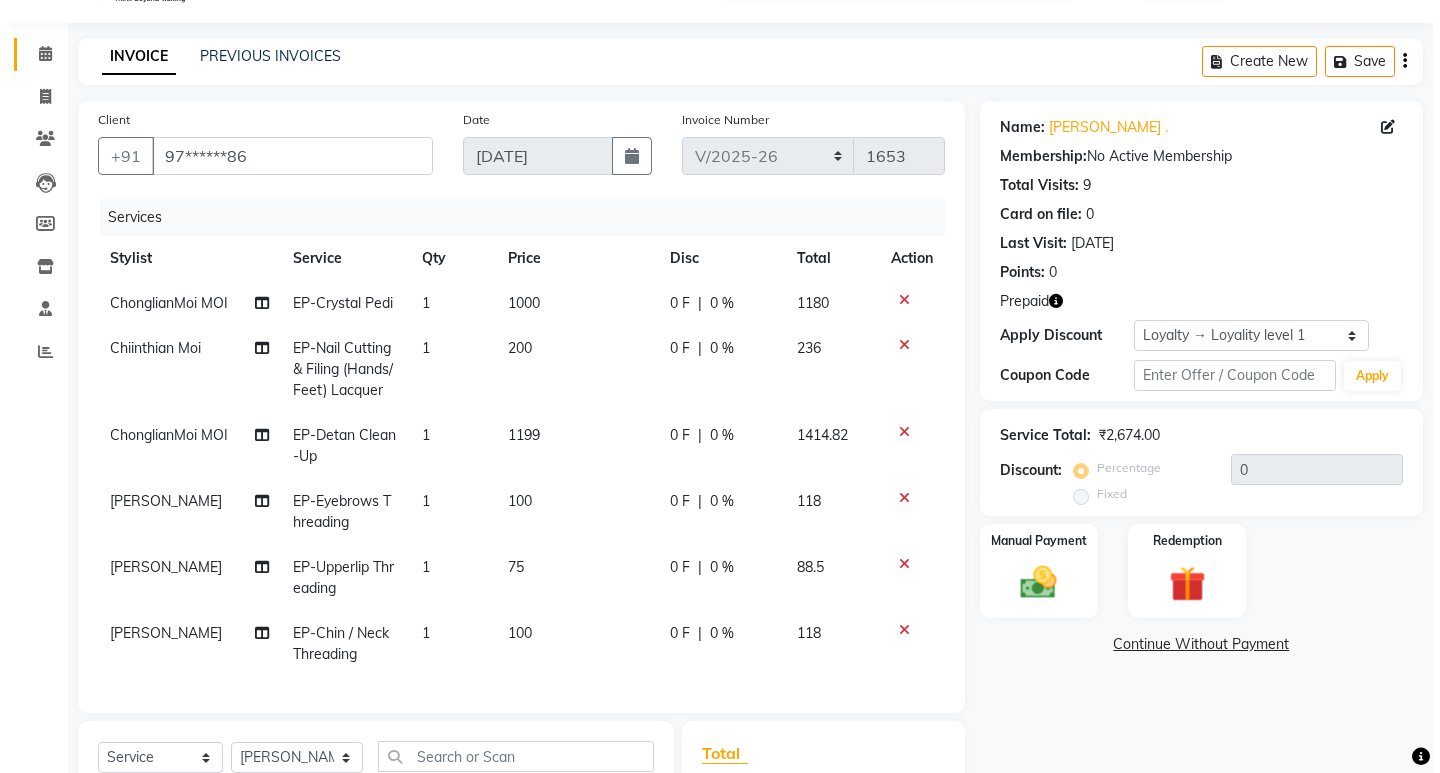 scroll, scrollTop: 0, scrollLeft: 0, axis: both 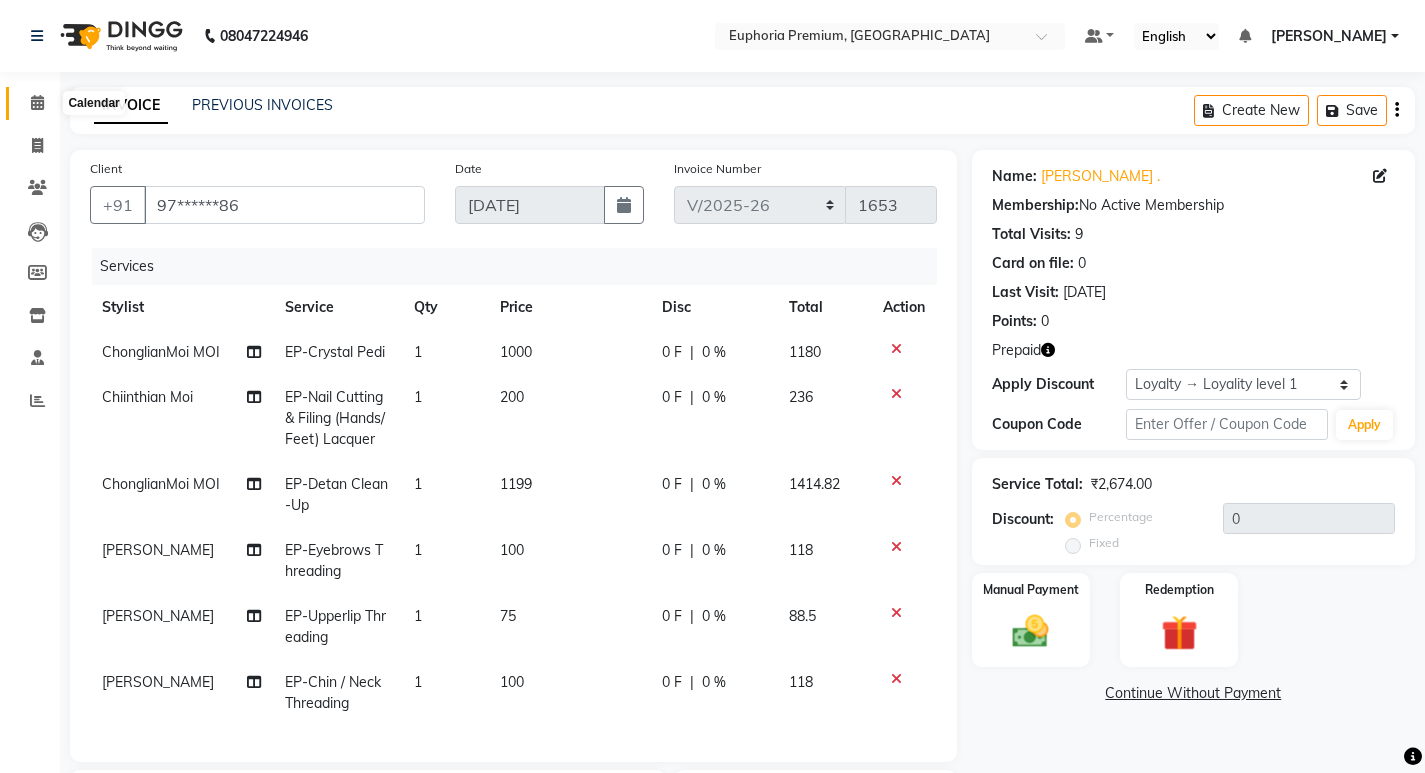 click 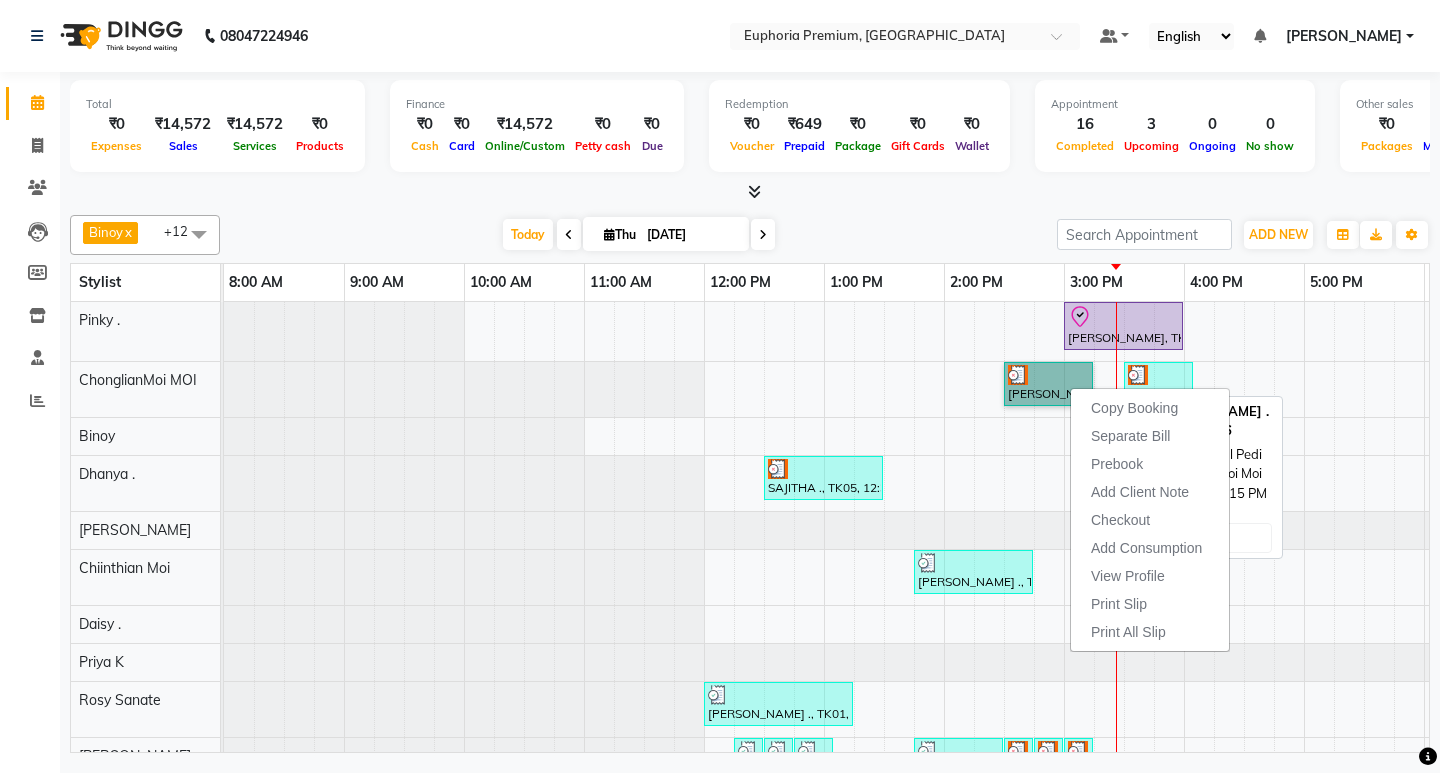 click on "[PERSON_NAME] ., TK02, 02:30 PM-03:15 PM, EP-[PERSON_NAME]" at bounding box center [1048, 384] 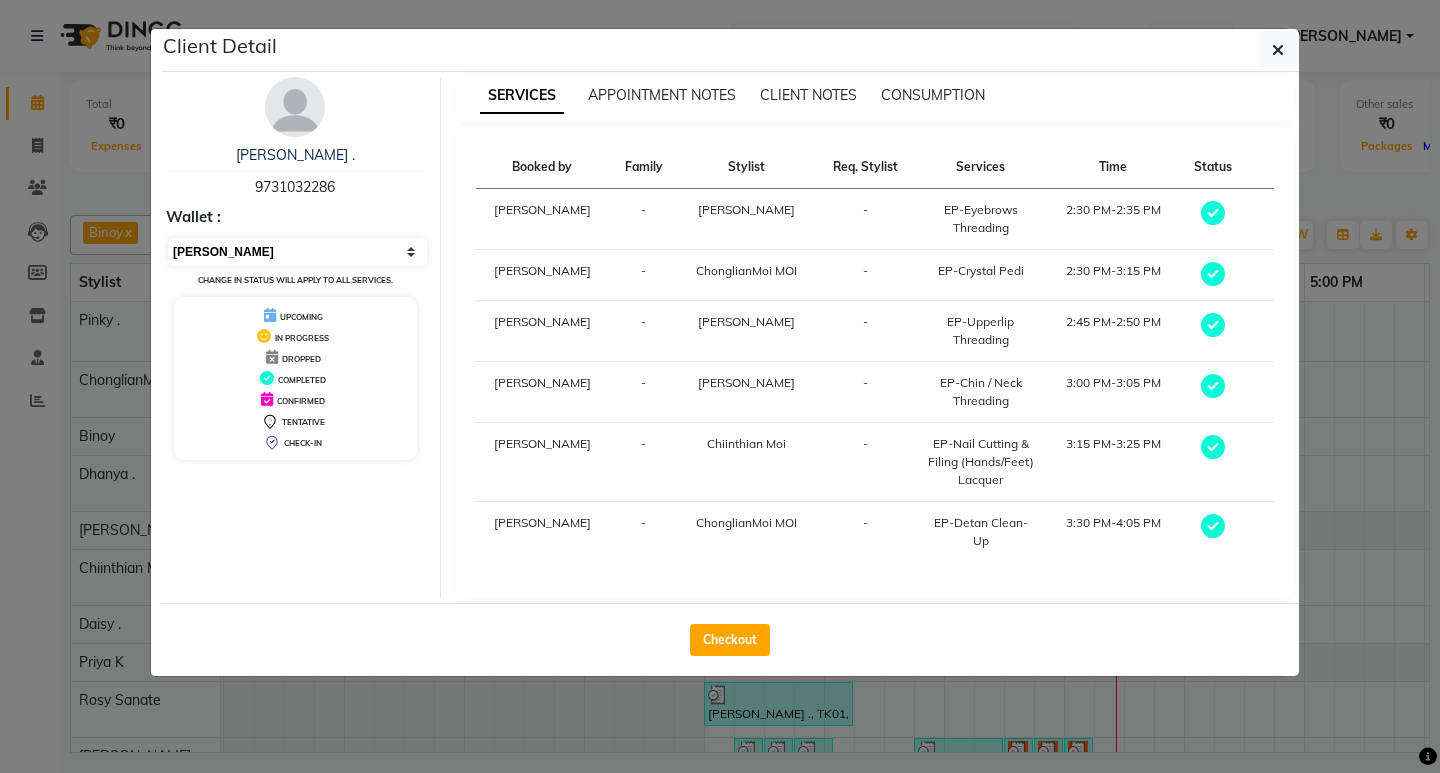click on "Select MARK DONE UPCOMING" at bounding box center (297, 252) 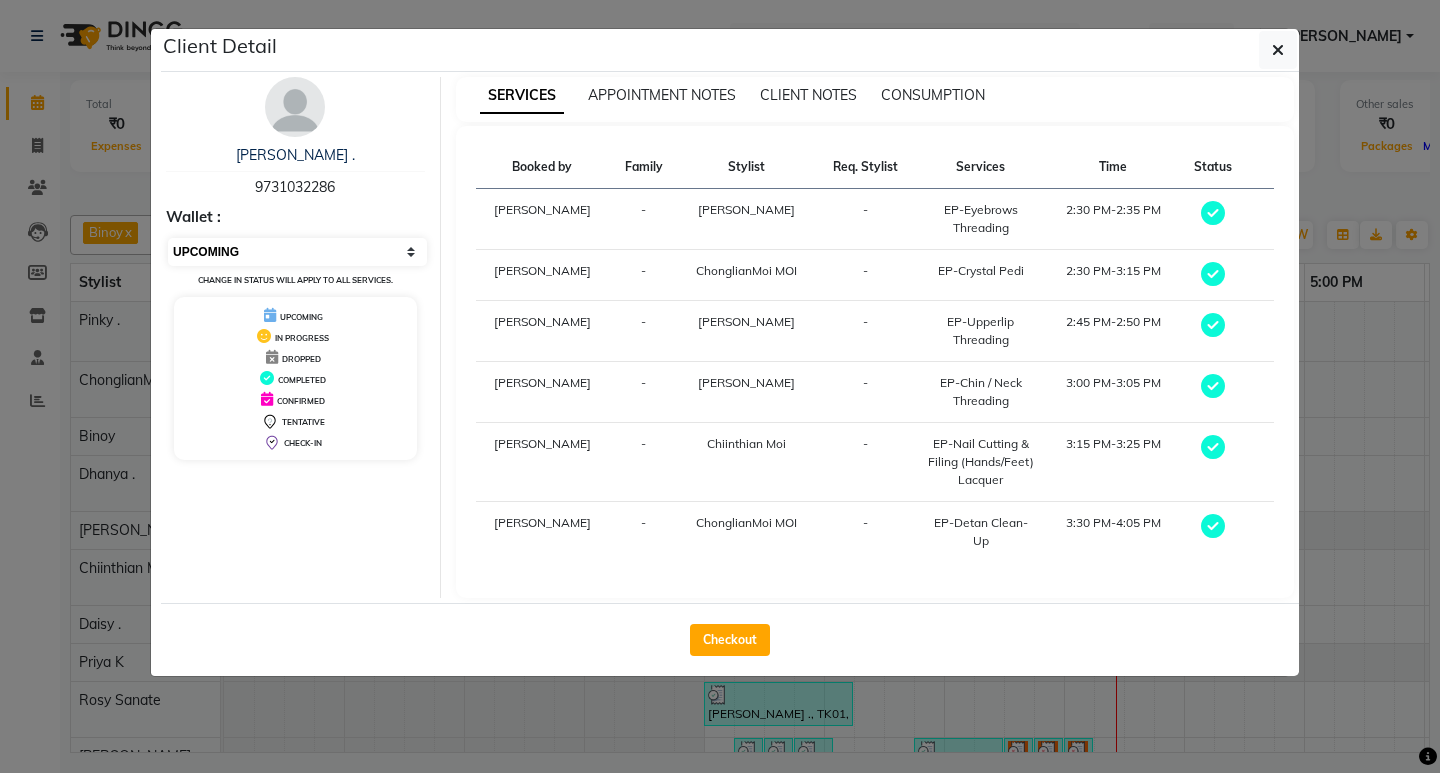 click on "Select MARK DONE UPCOMING" at bounding box center [297, 252] 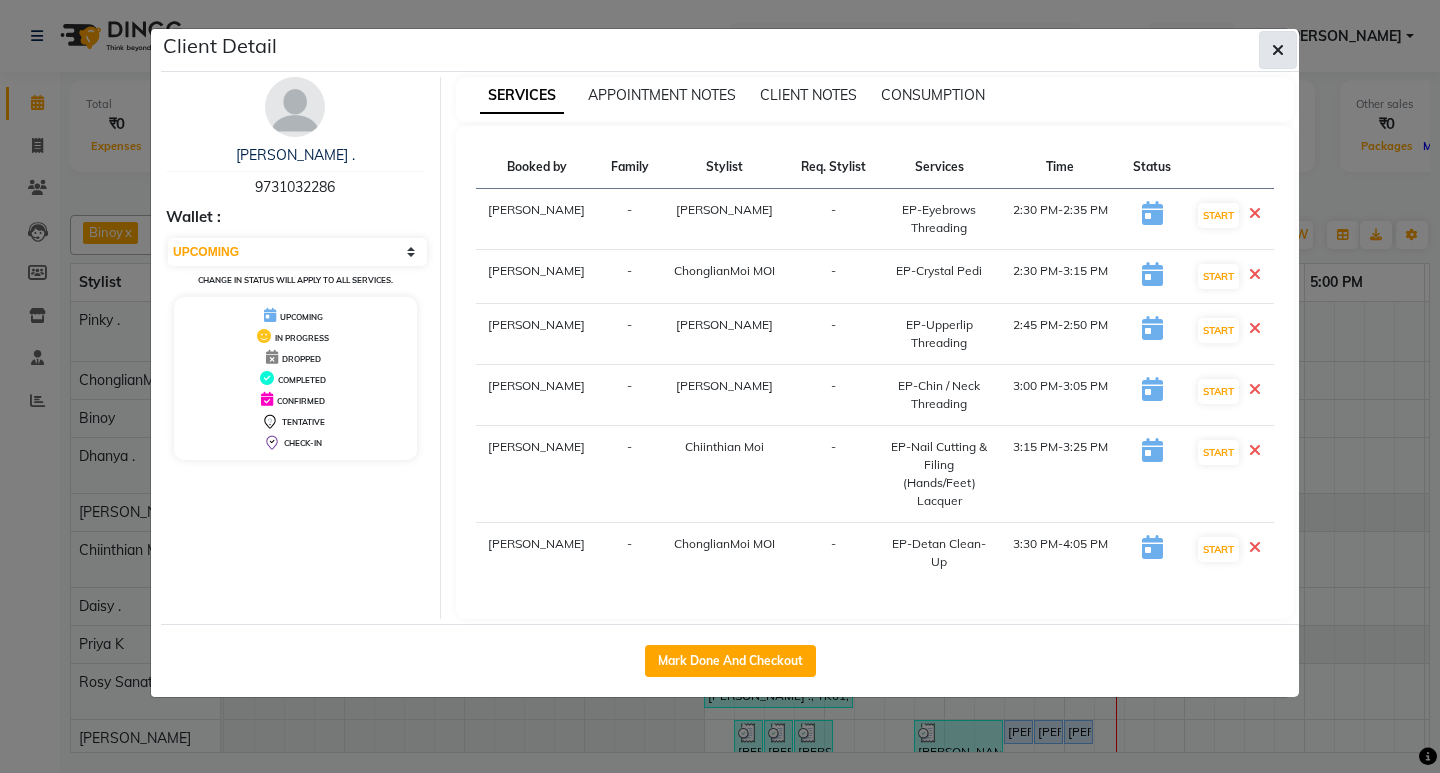 click 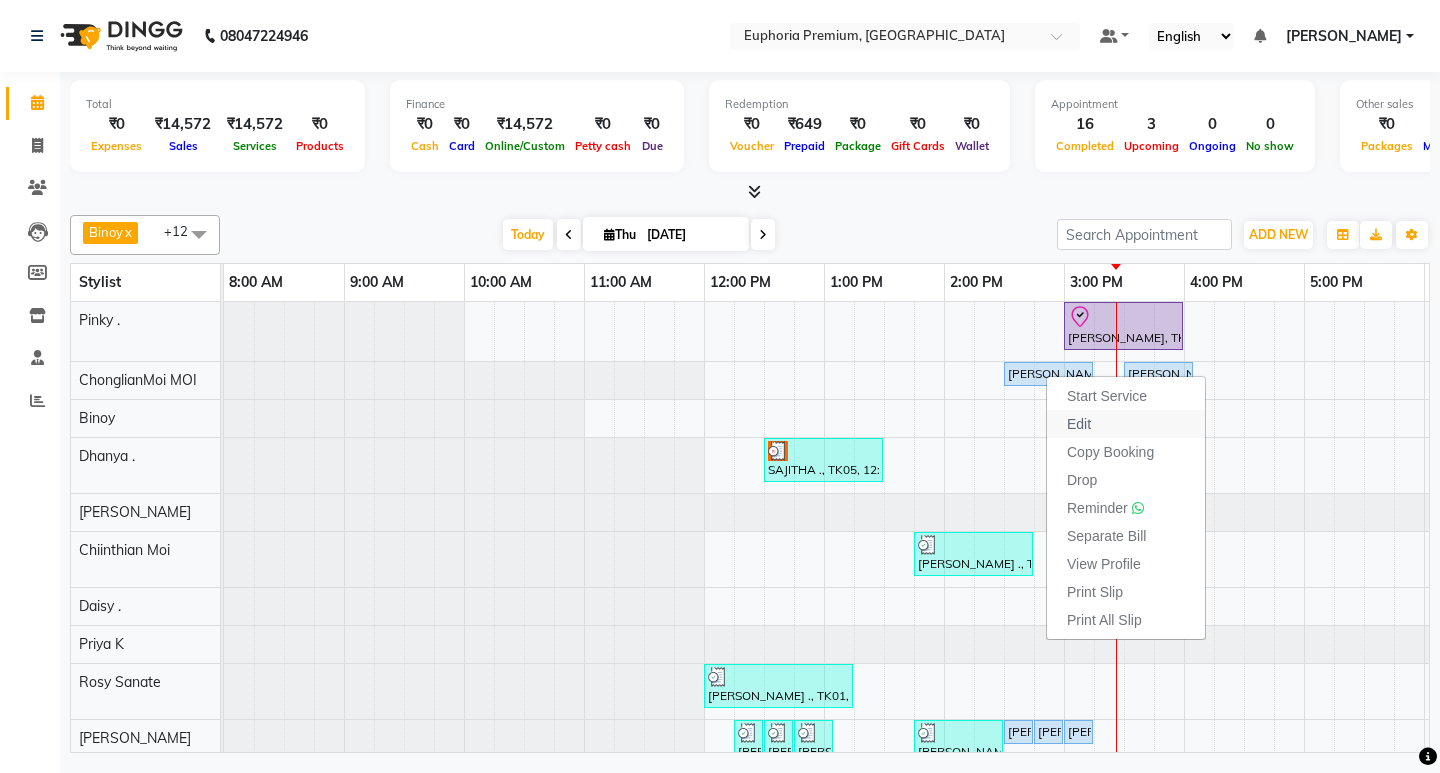 click on "Edit" at bounding box center (1079, 424) 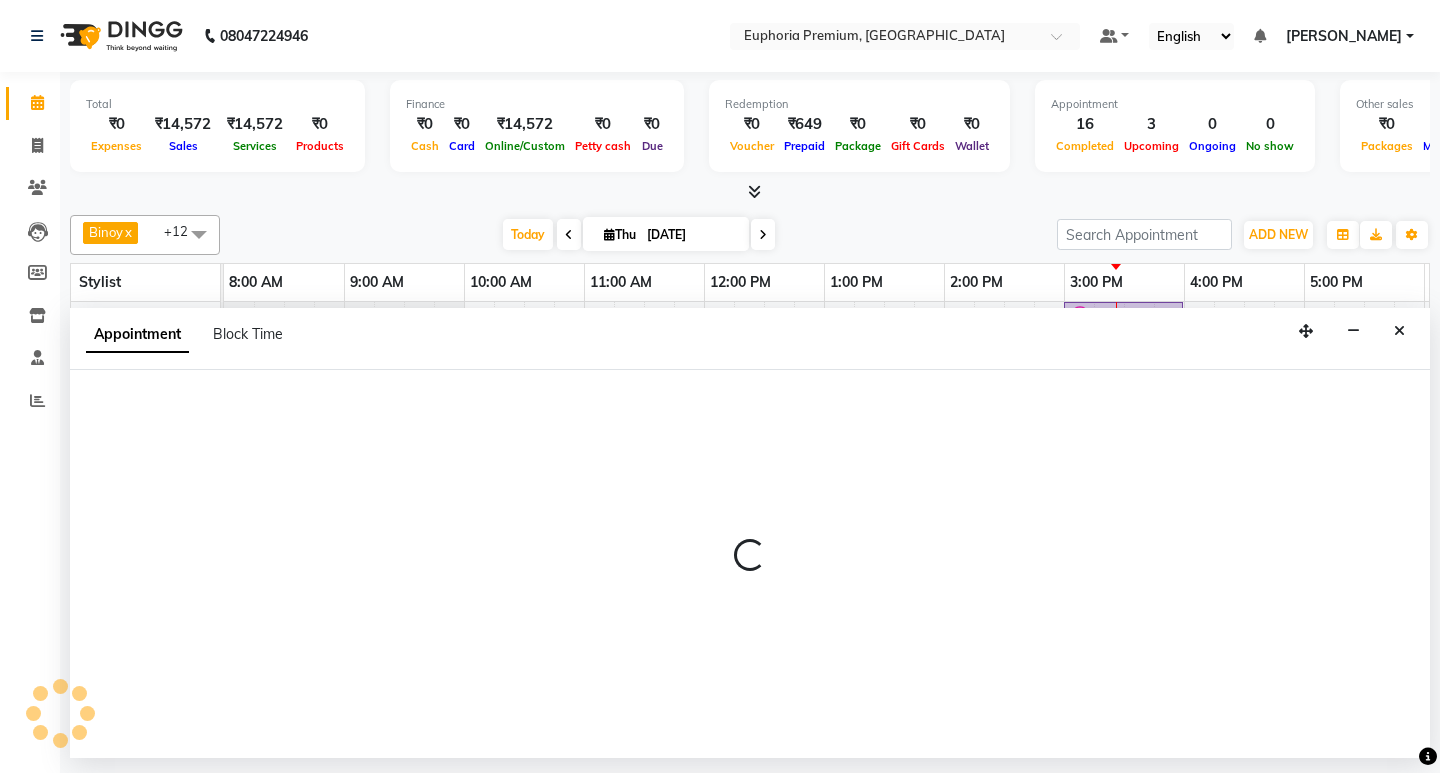 select on "870" 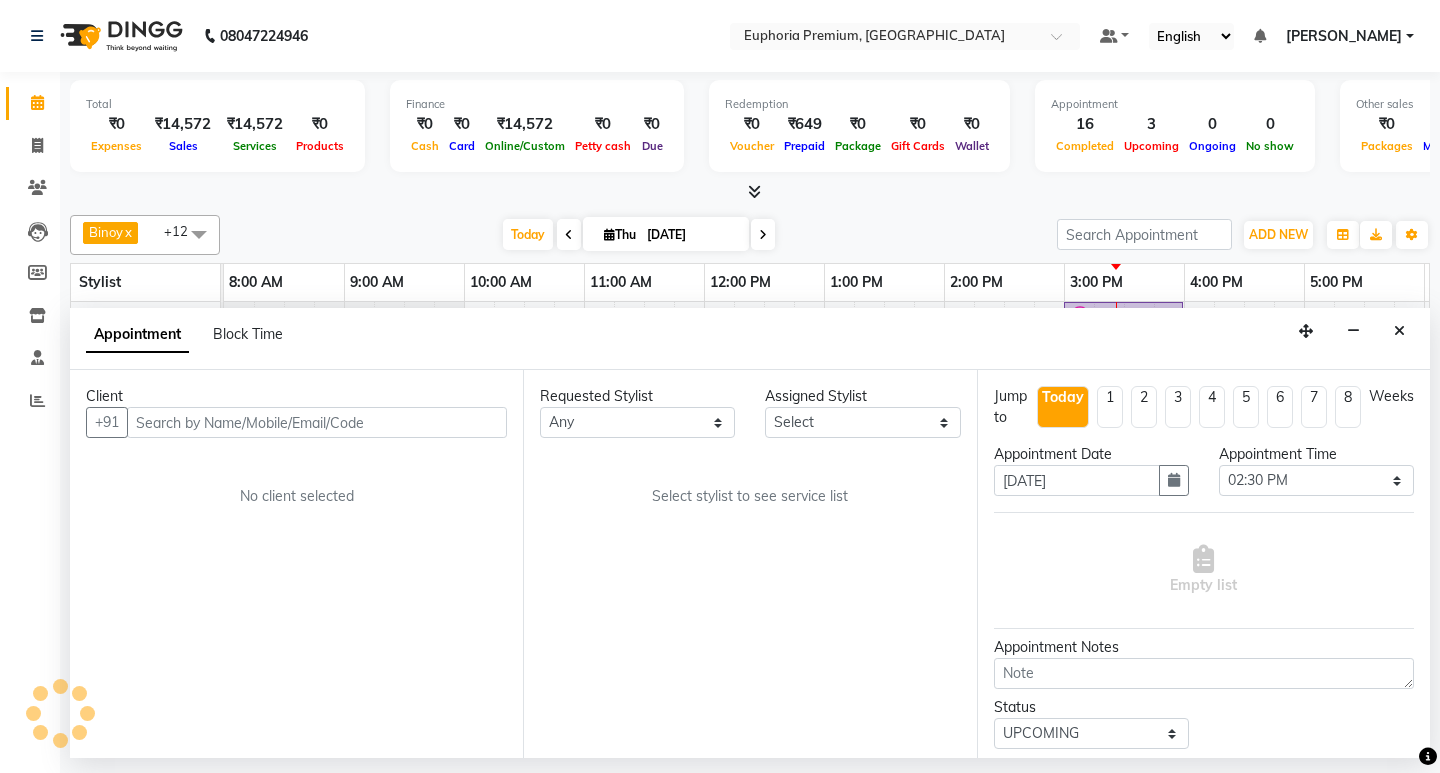 select on "71597" 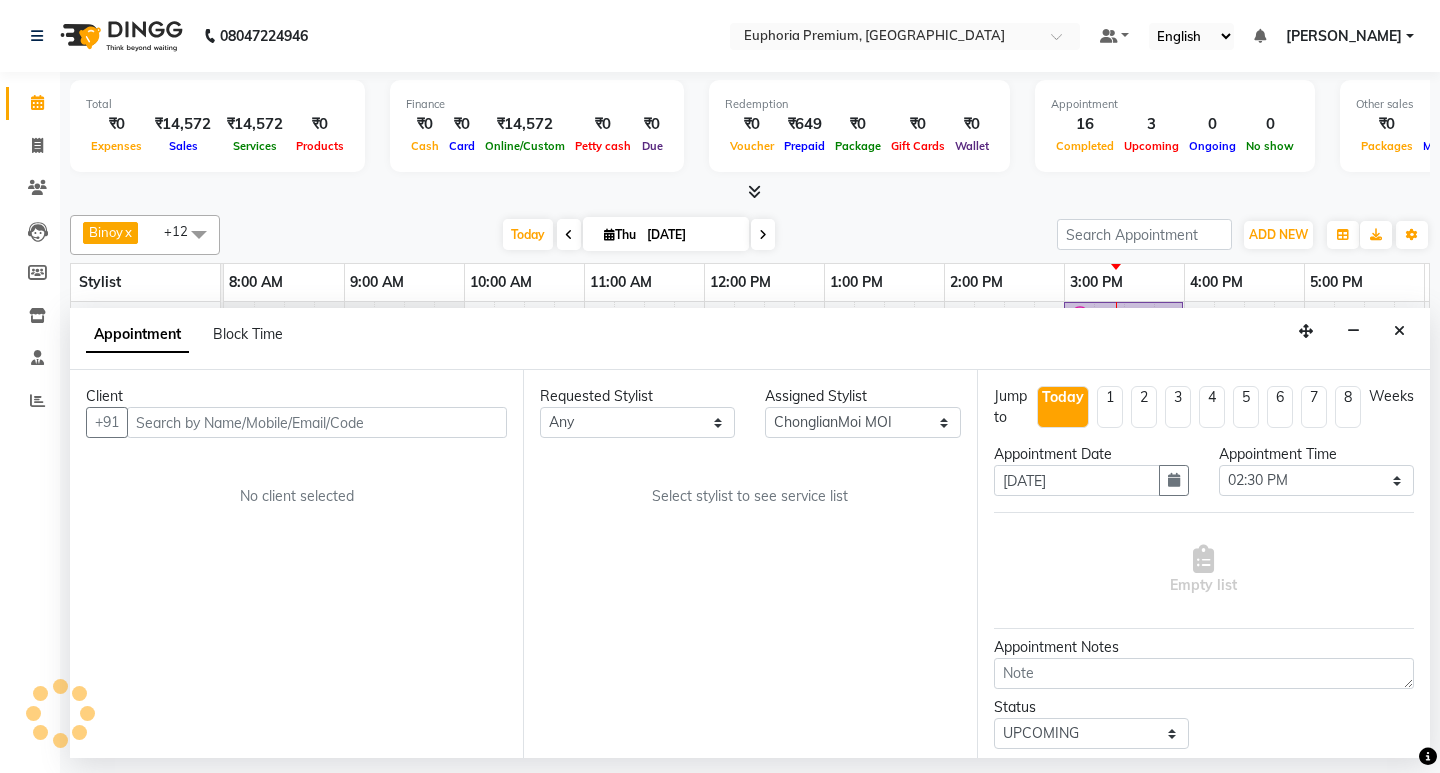 scroll, scrollTop: 0, scrollLeft: 475, axis: horizontal 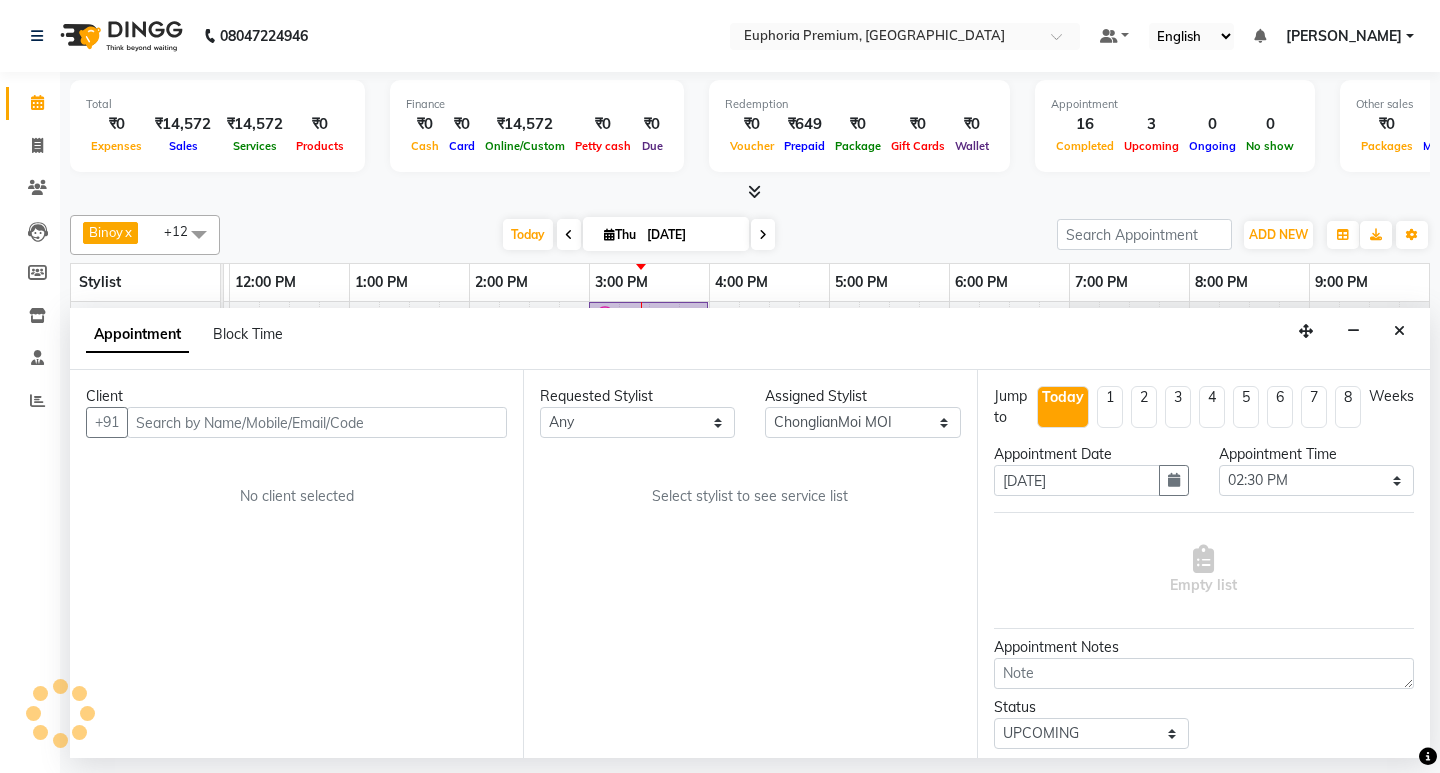 select on "4006" 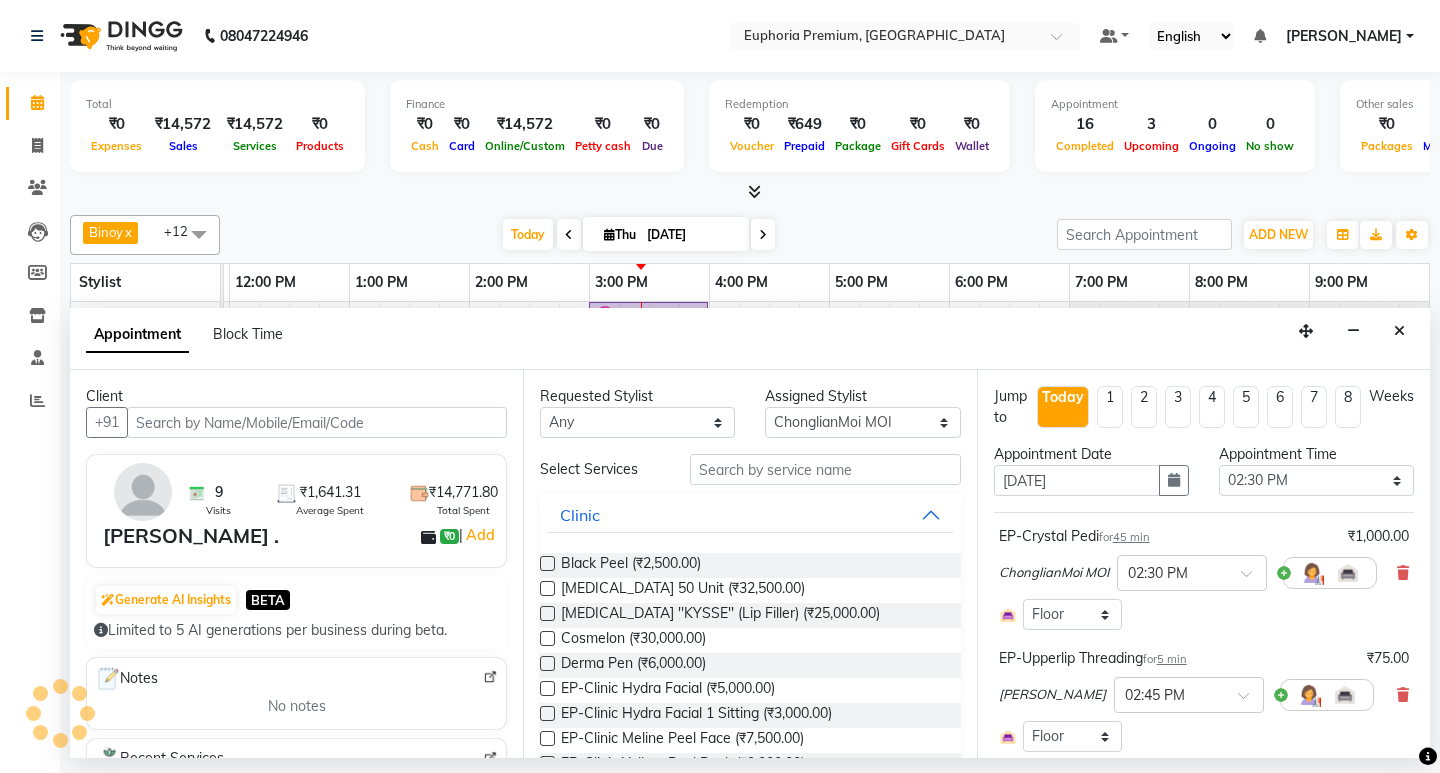 select on "4006" 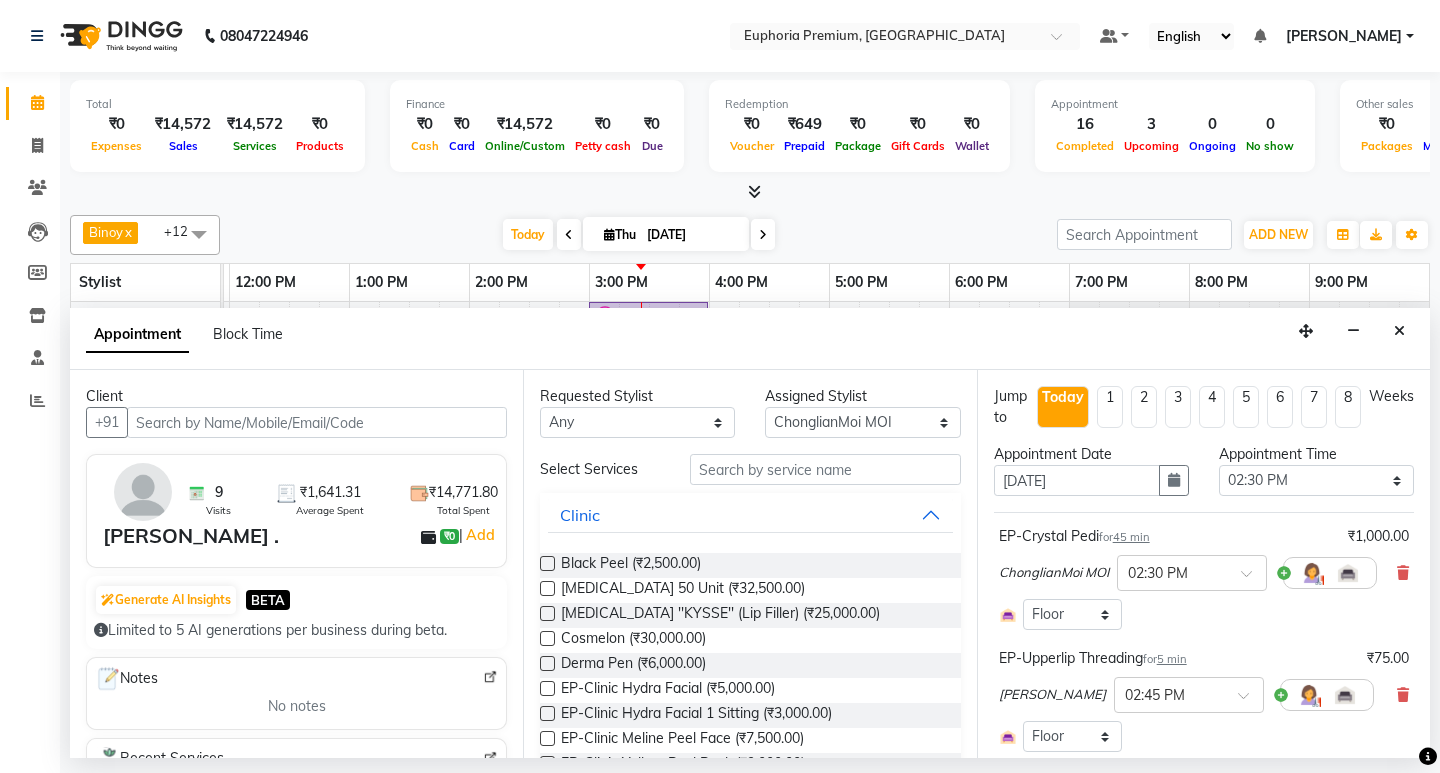 select on "4006" 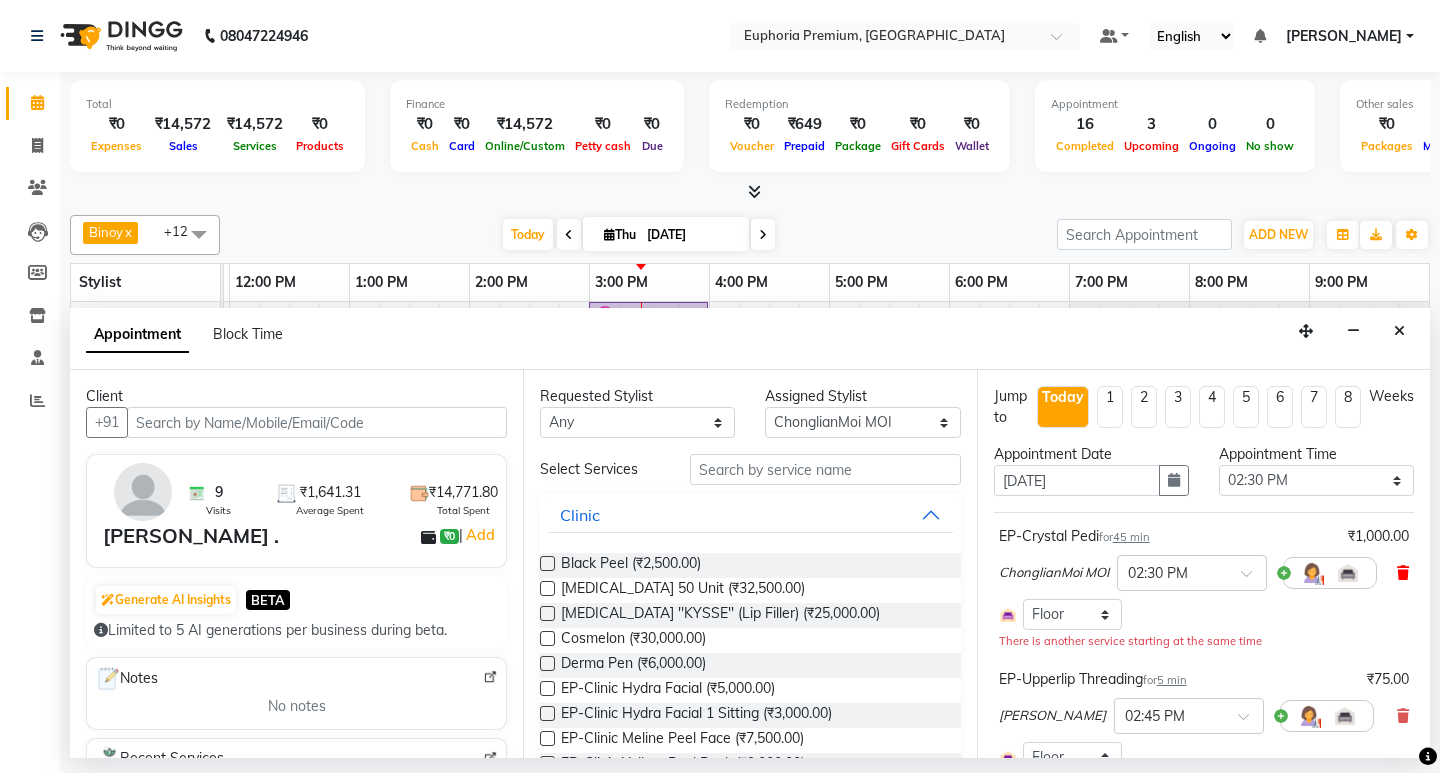 click at bounding box center (1403, 573) 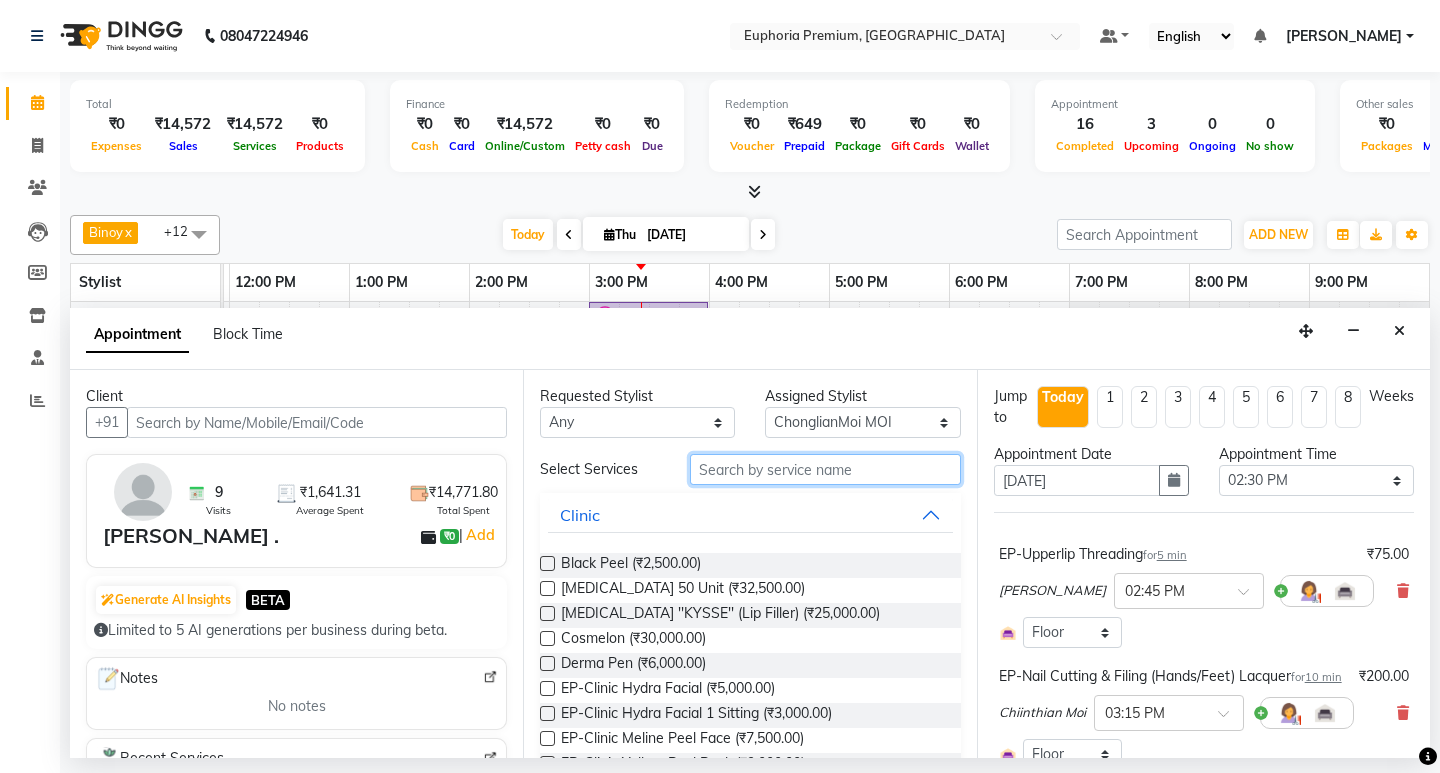 click at bounding box center (825, 469) 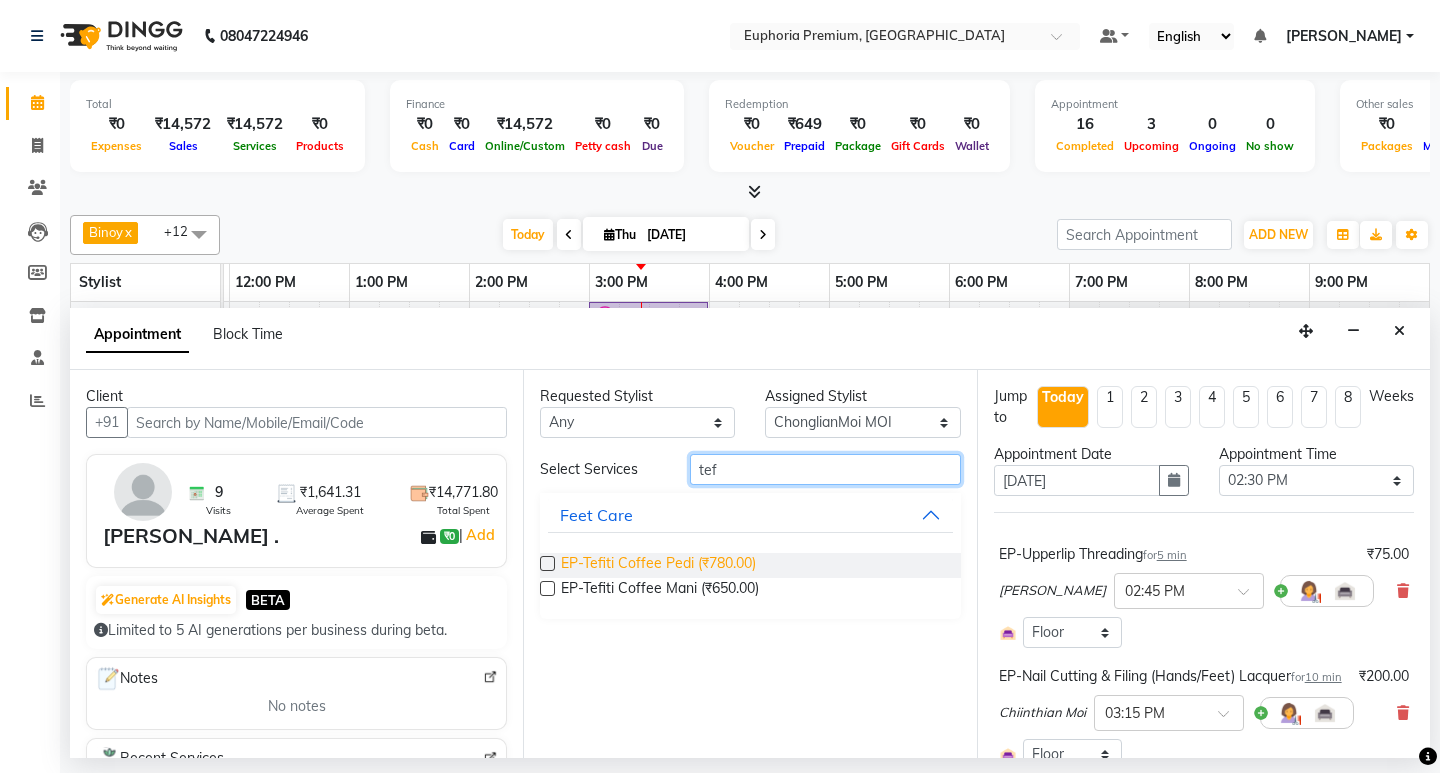 type on "tef" 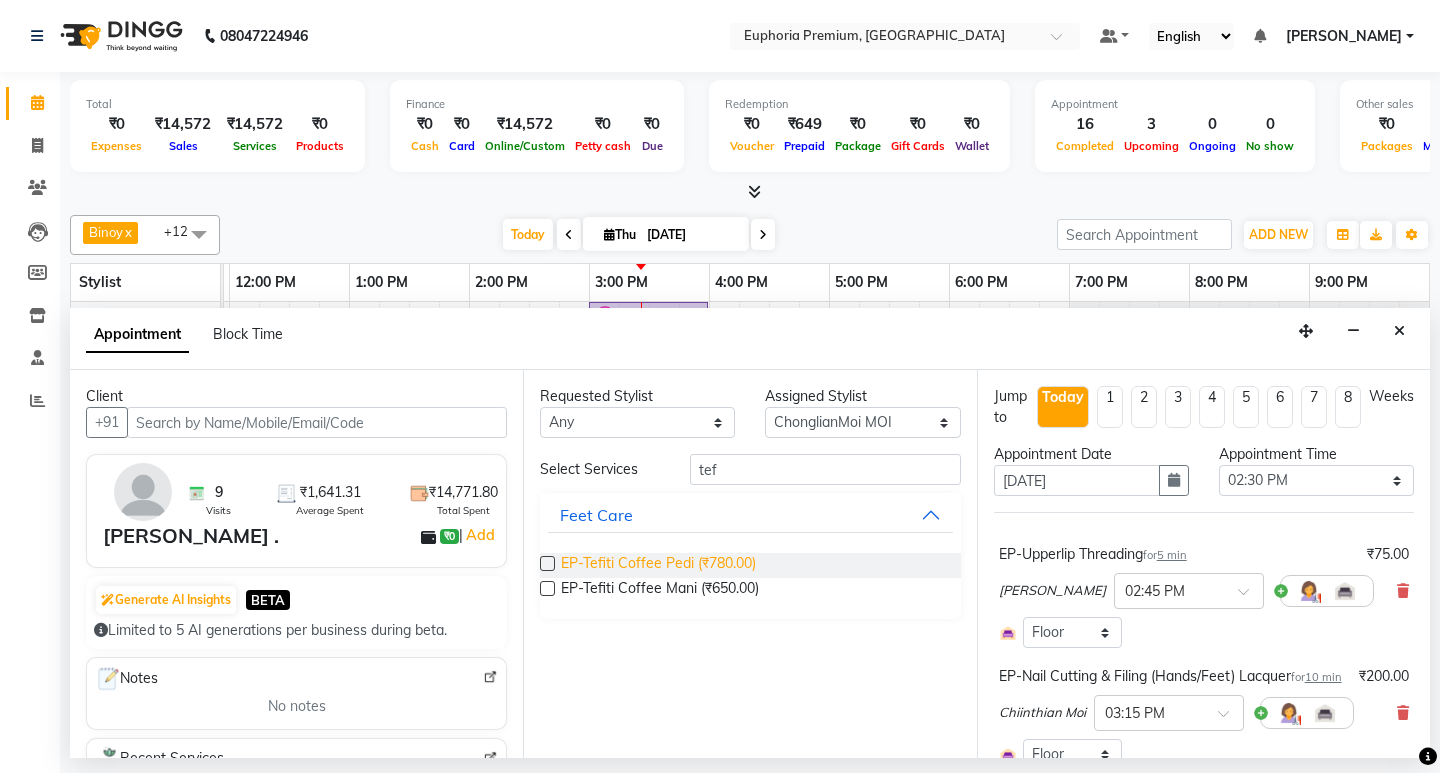 click on "EP-Tefiti Coffee Pedi (₹780.00)" at bounding box center [658, 565] 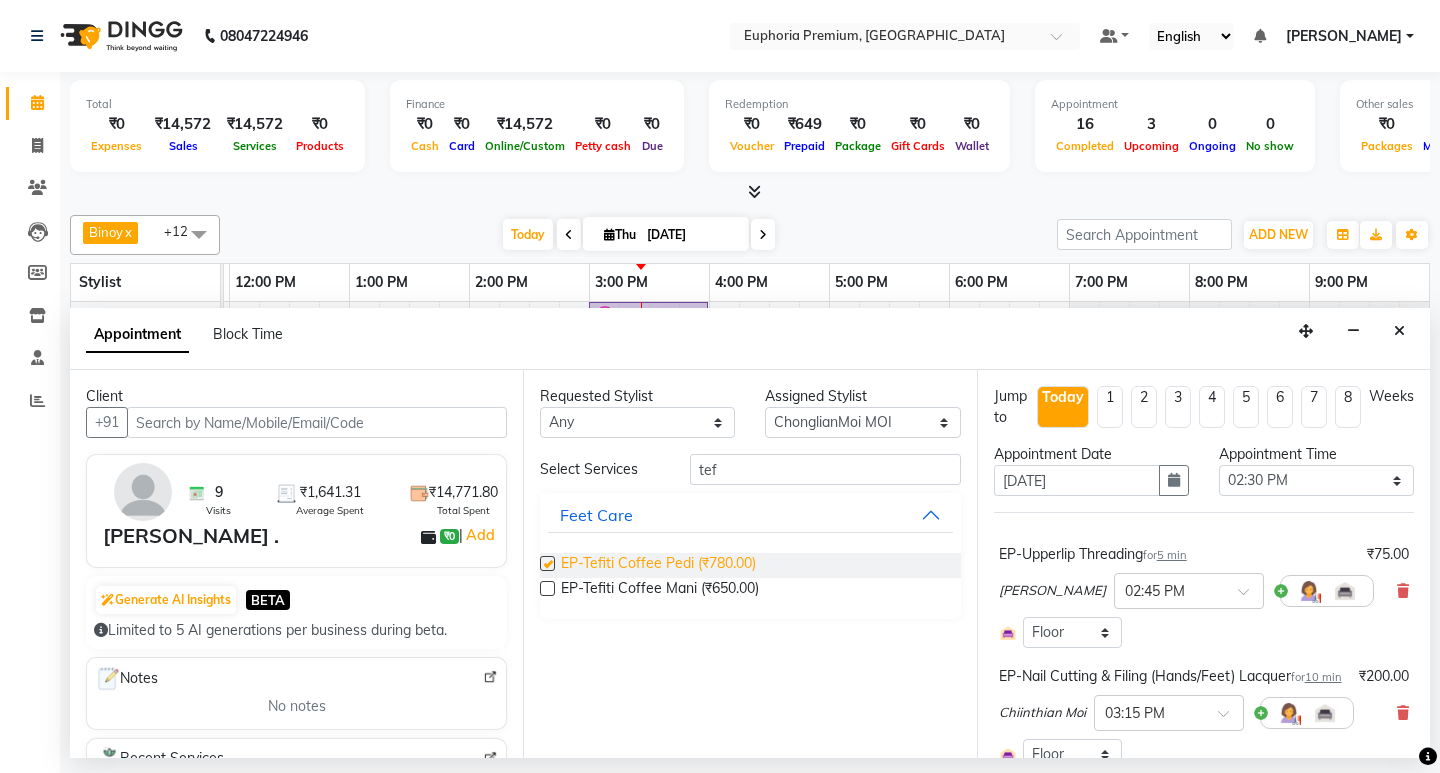 checkbox on "false" 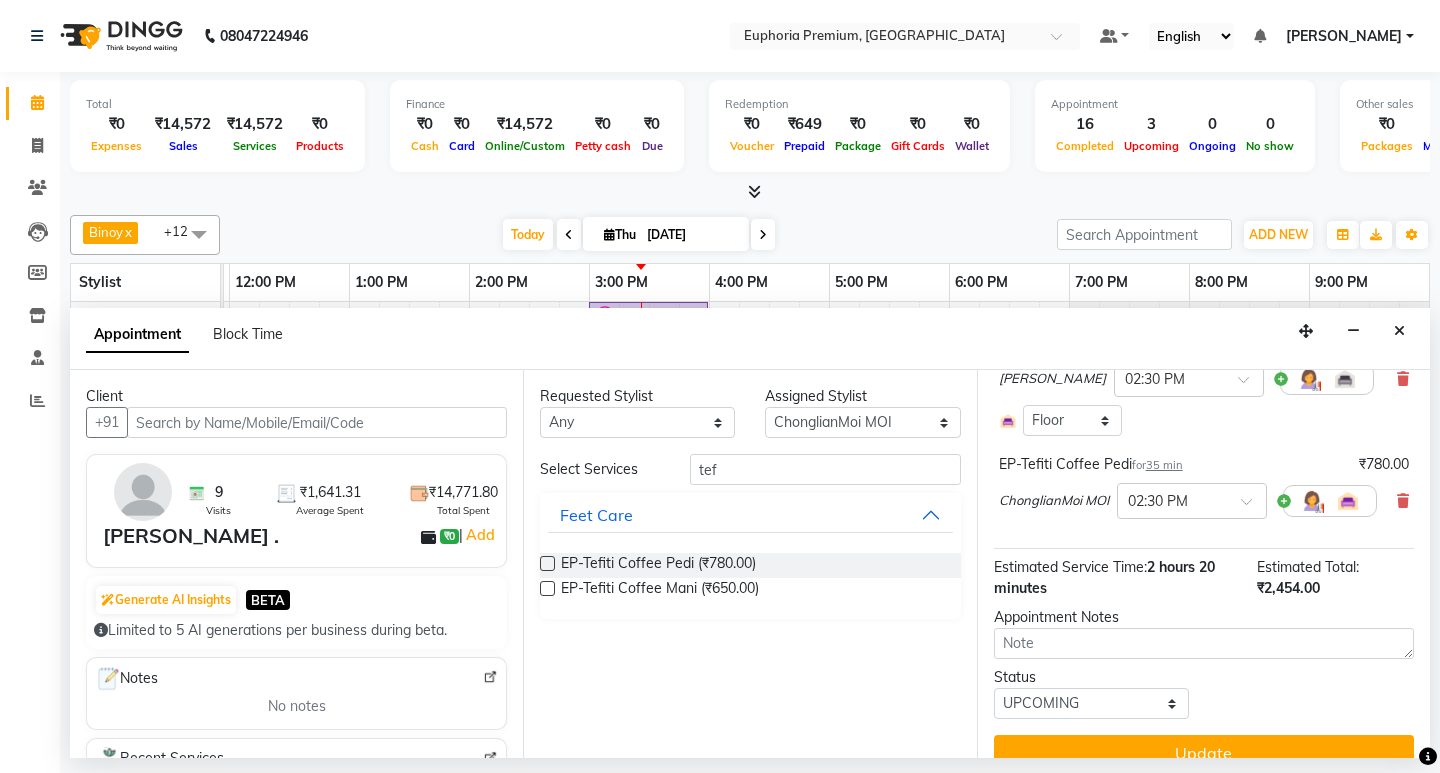 scroll, scrollTop: 756, scrollLeft: 0, axis: vertical 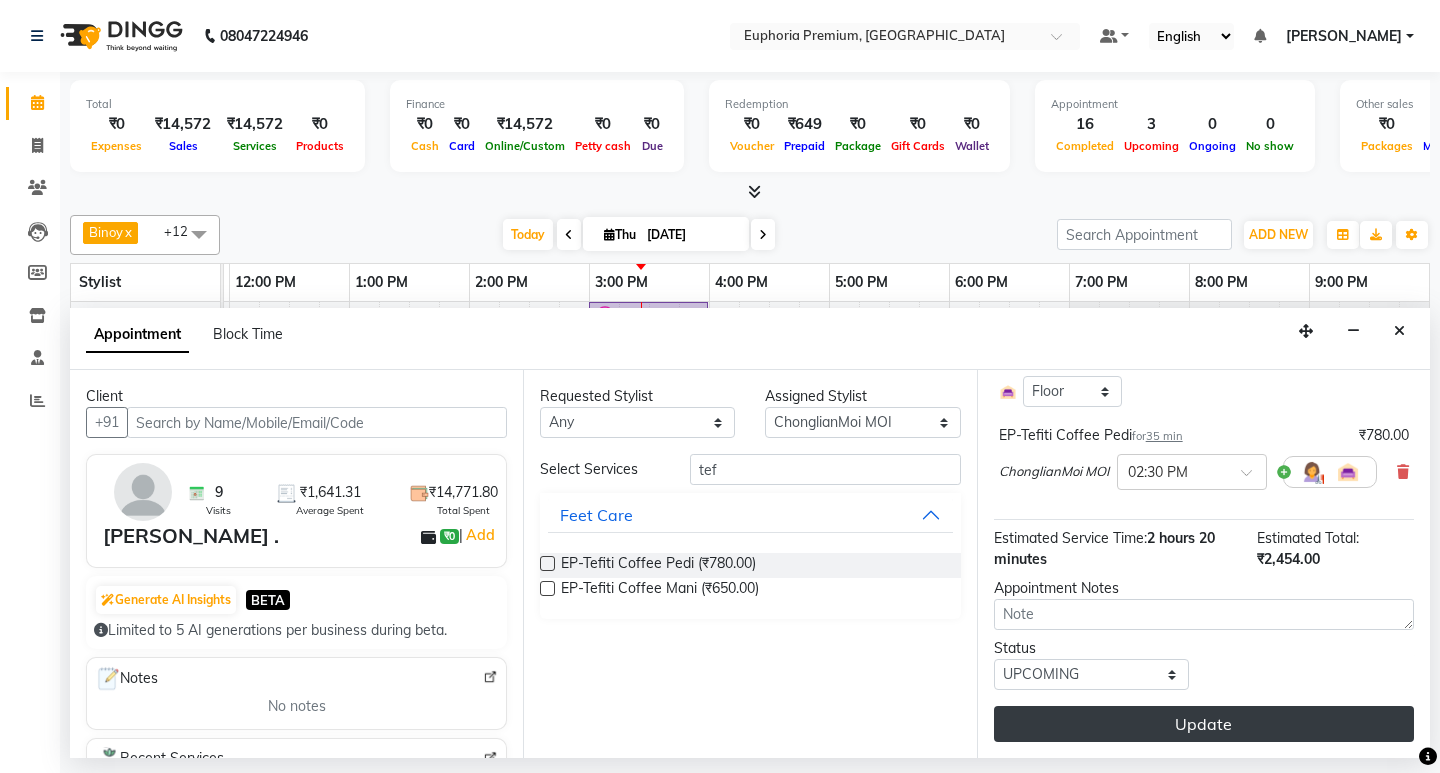 click on "Update" at bounding box center [1204, 724] 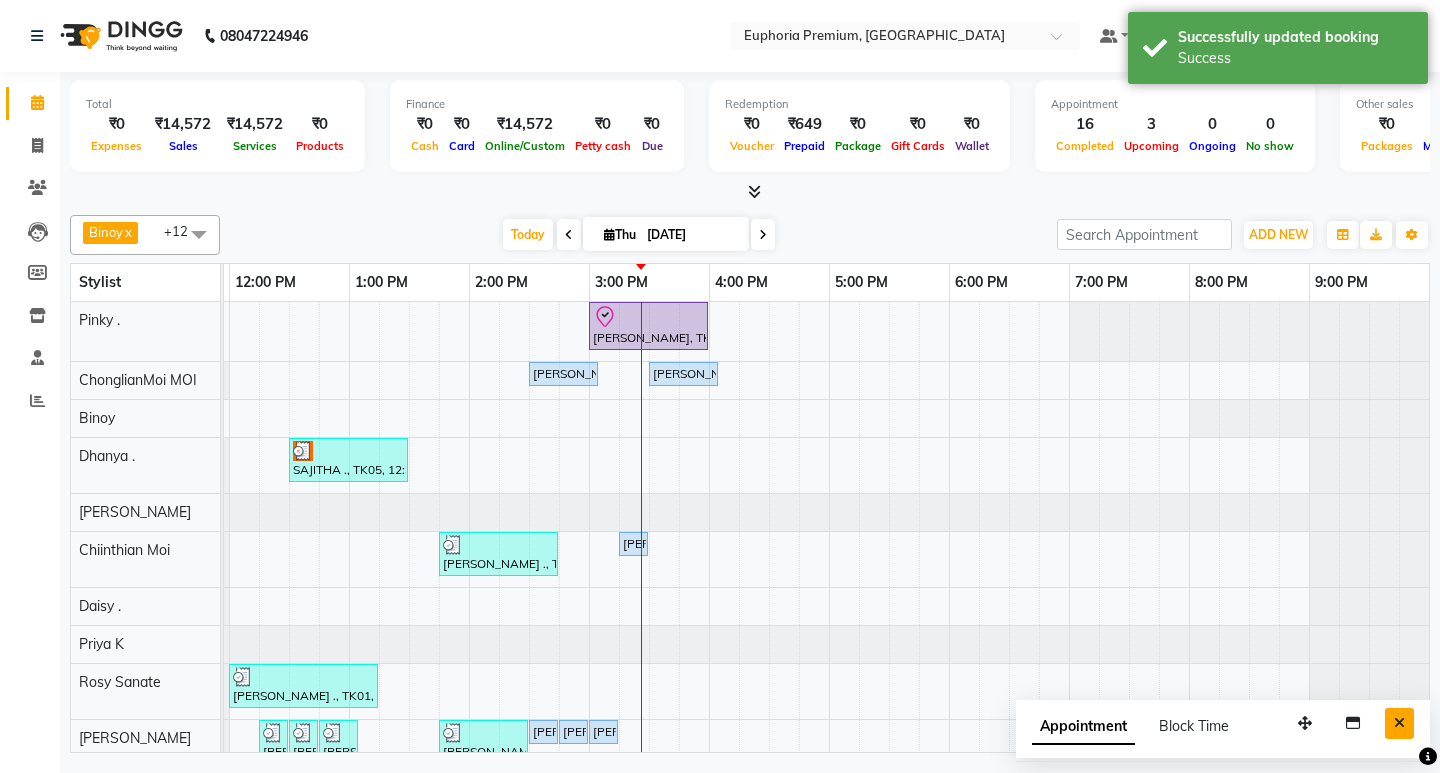 click at bounding box center (1399, 723) 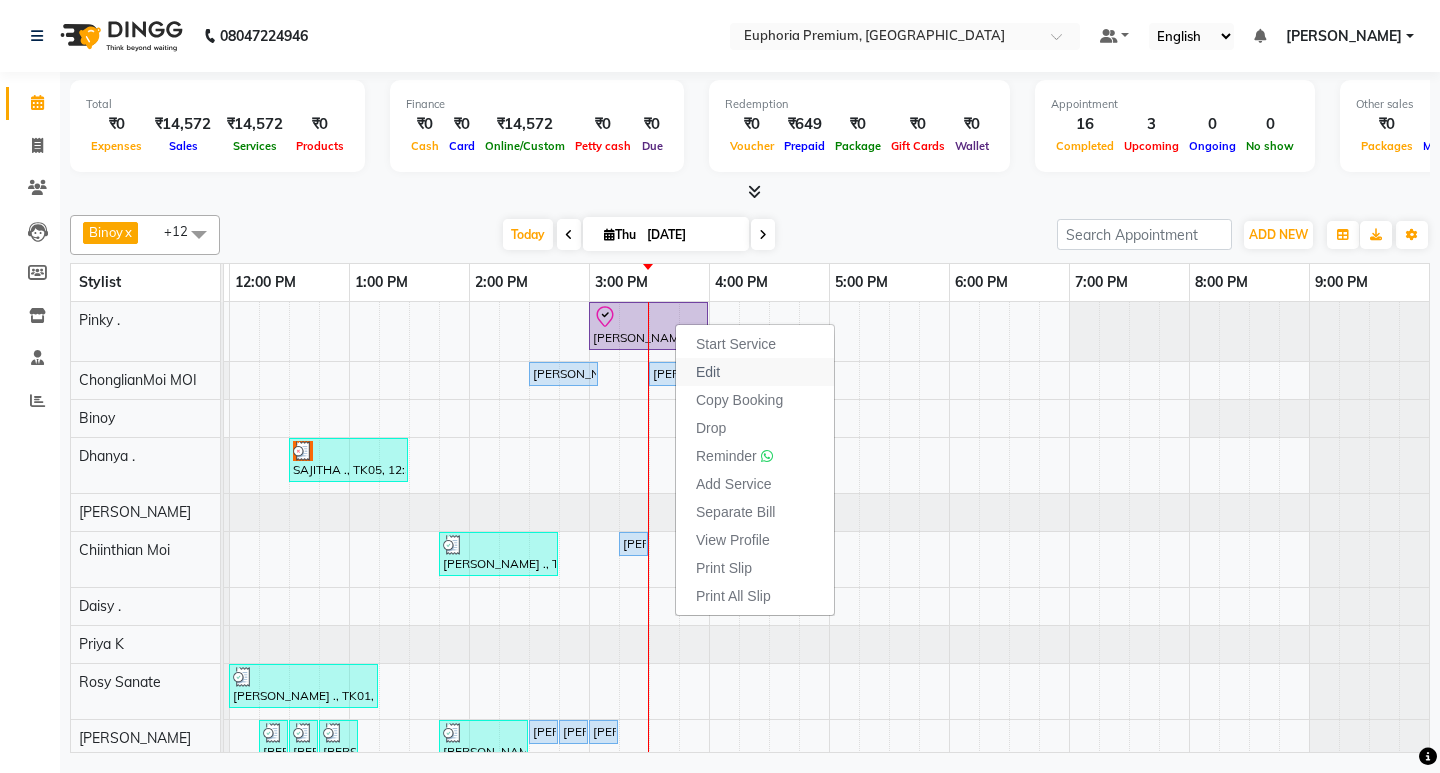 click on "Edit" at bounding box center (755, 372) 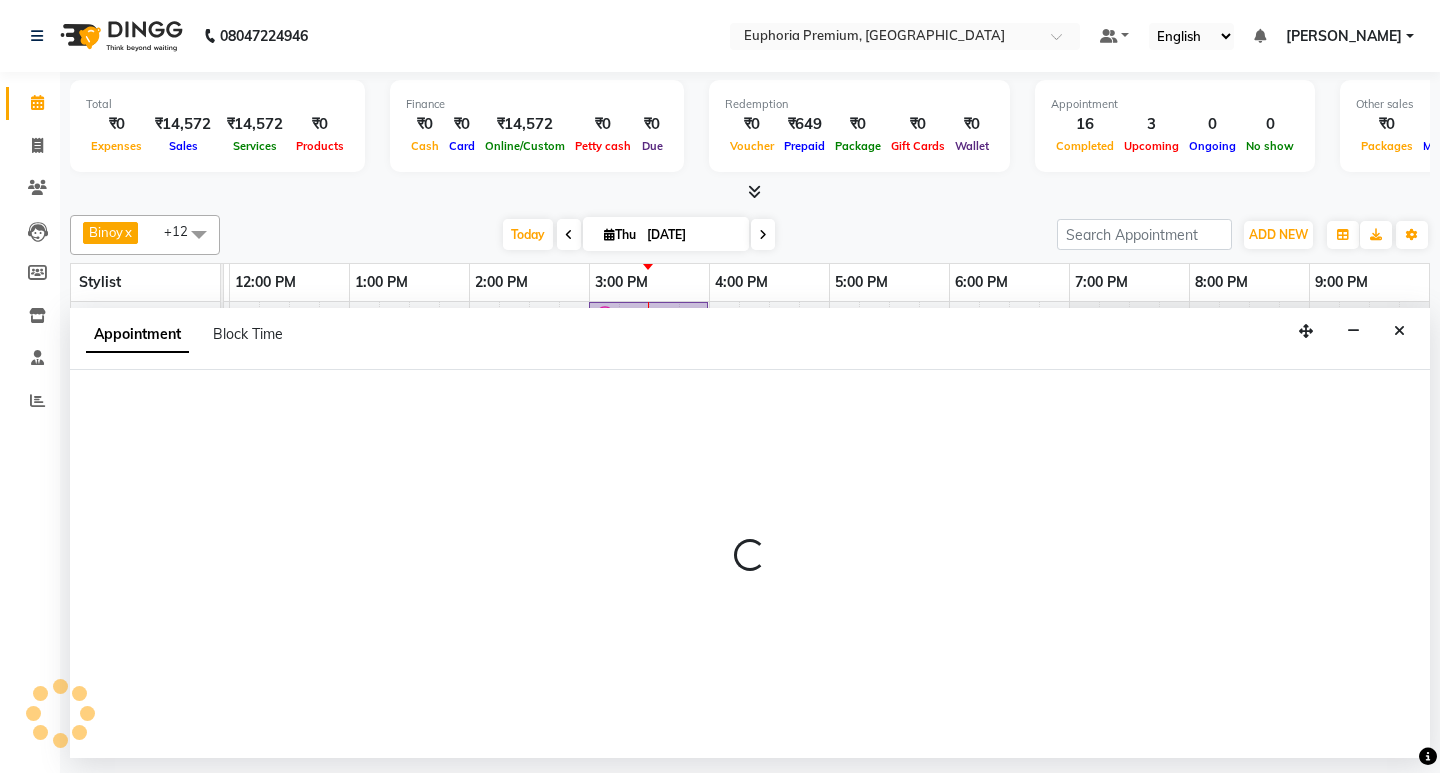 select on "tentative" 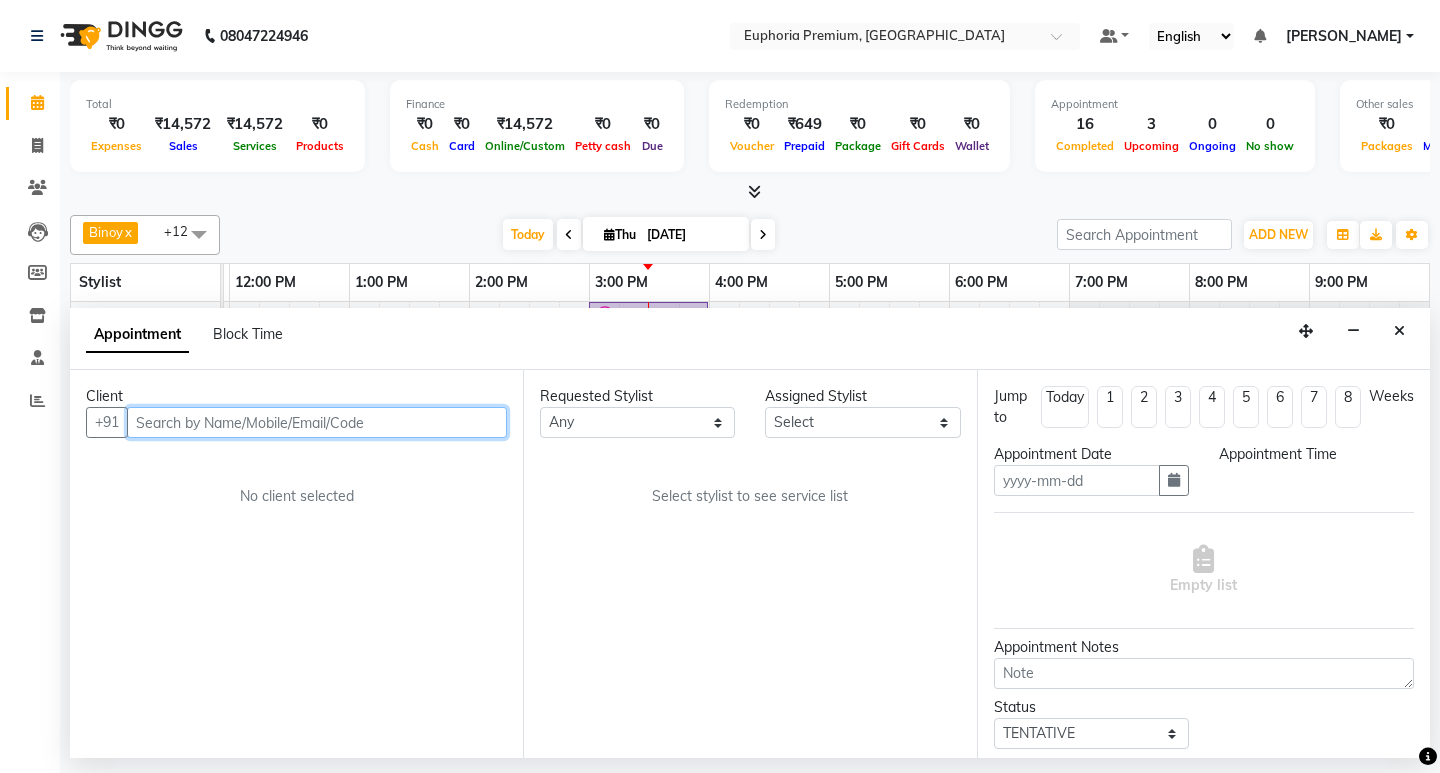 type on "[DATE]" 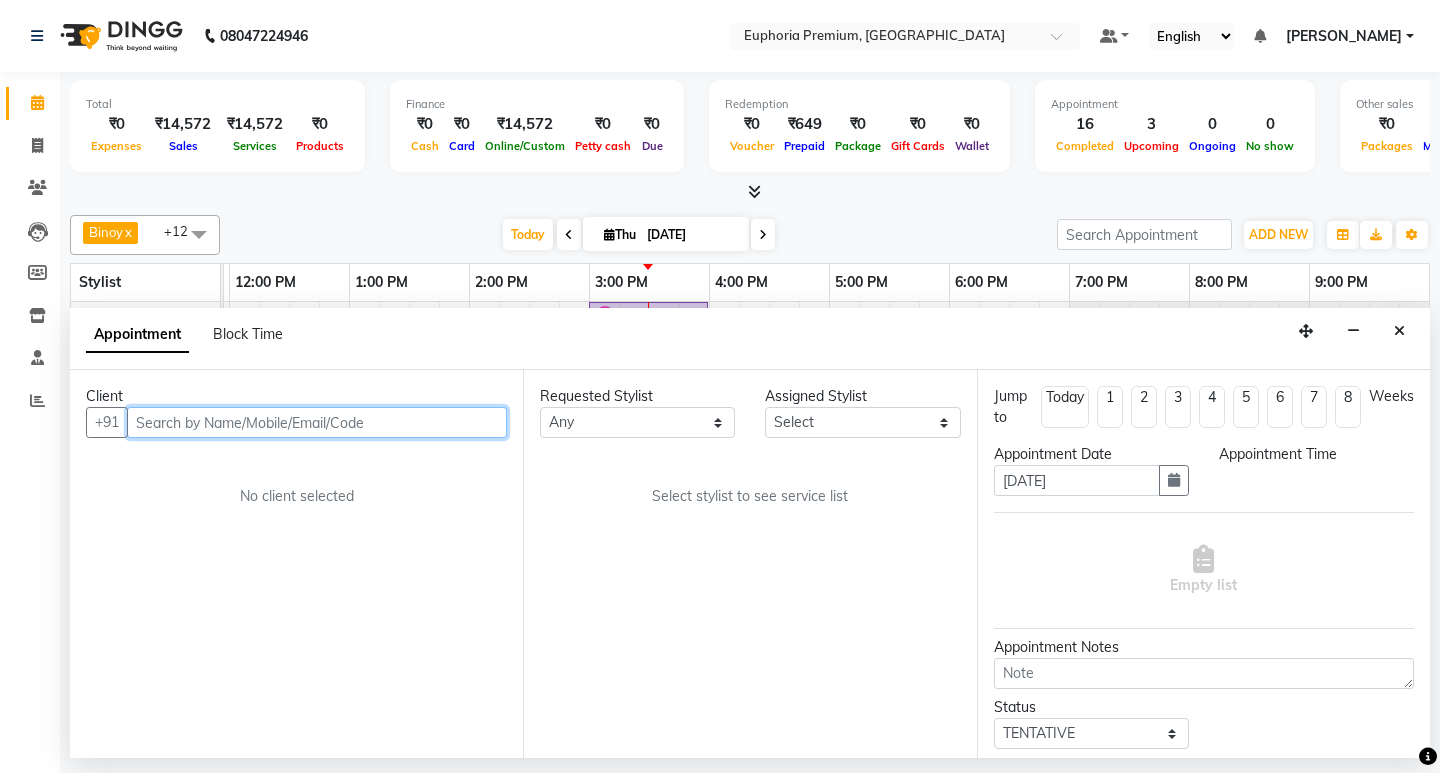 scroll, scrollTop: 0, scrollLeft: 475, axis: horizontal 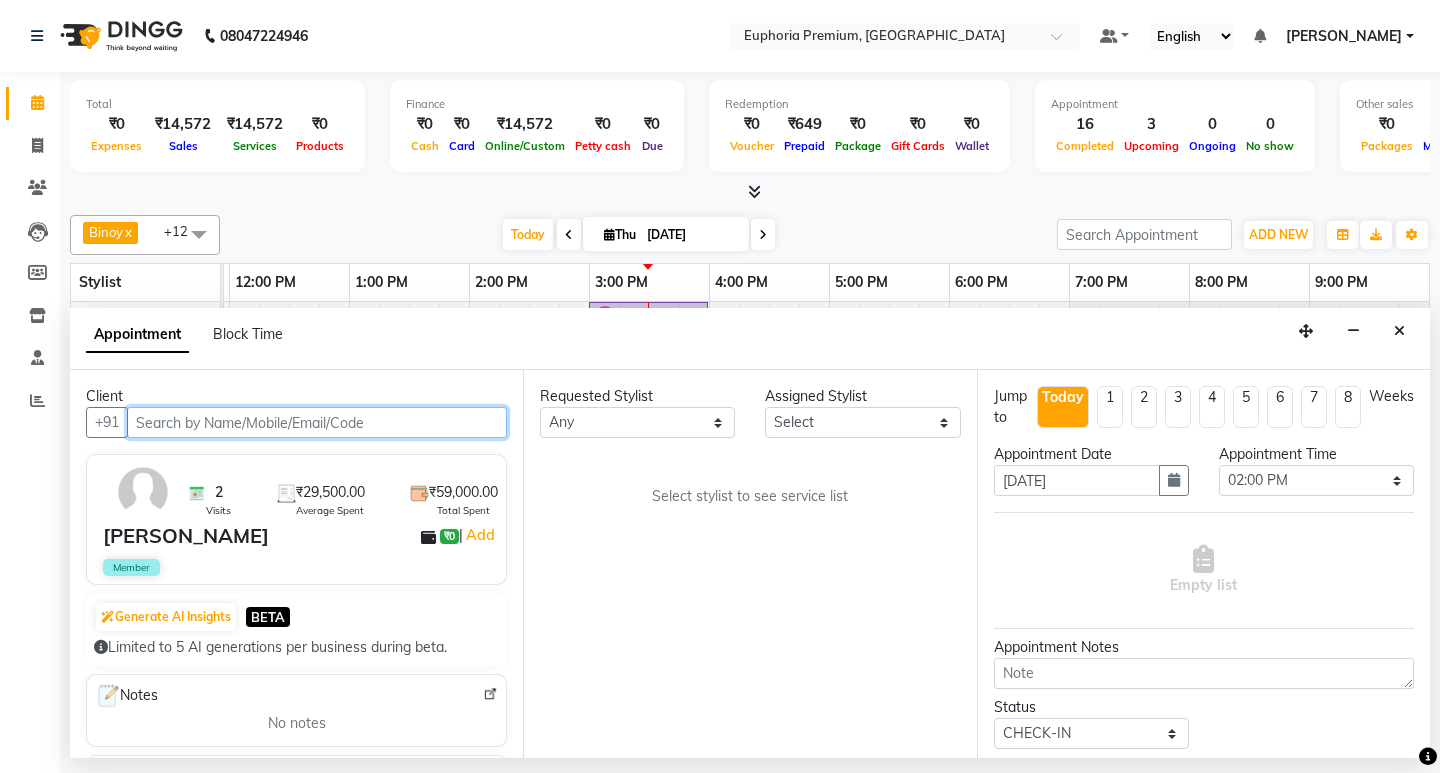 select on "71596" 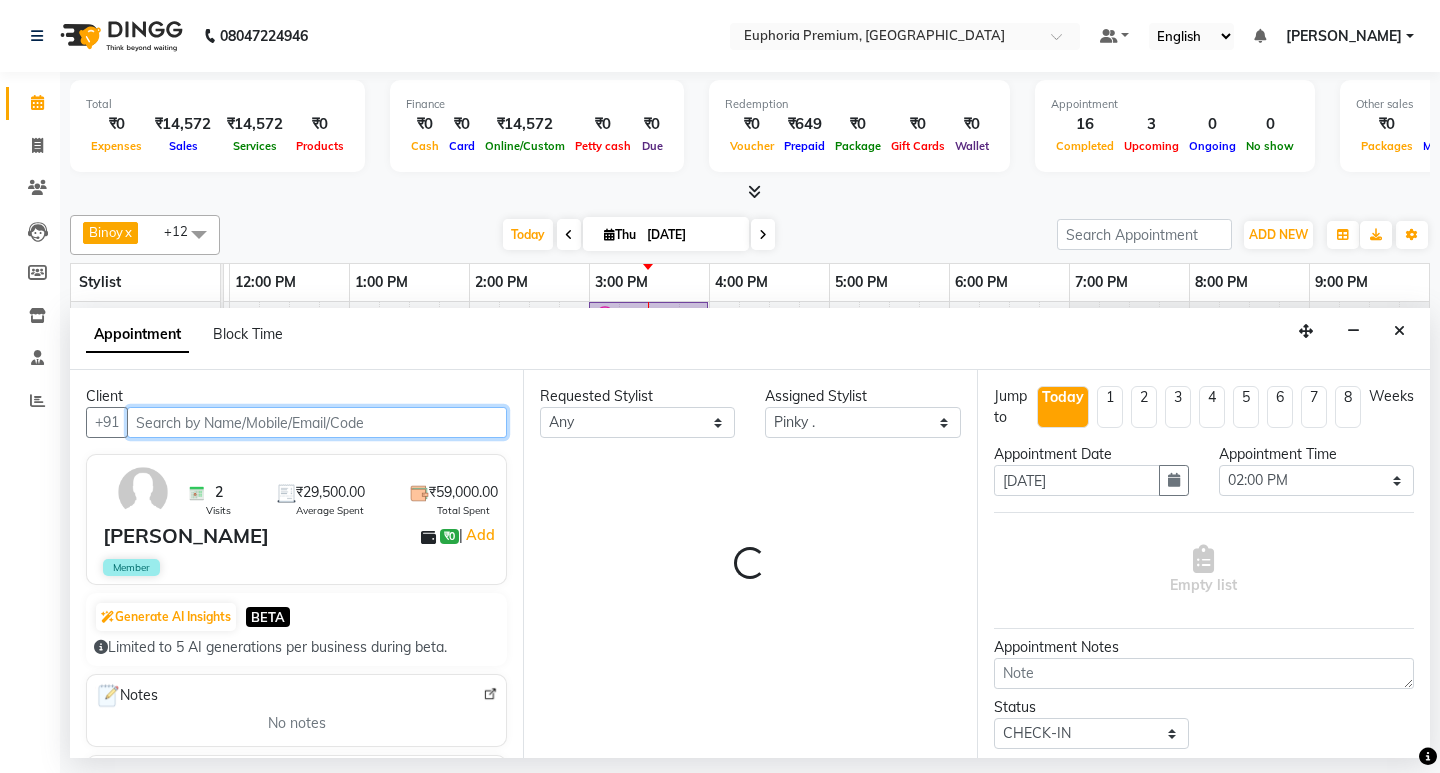 select on "4006" 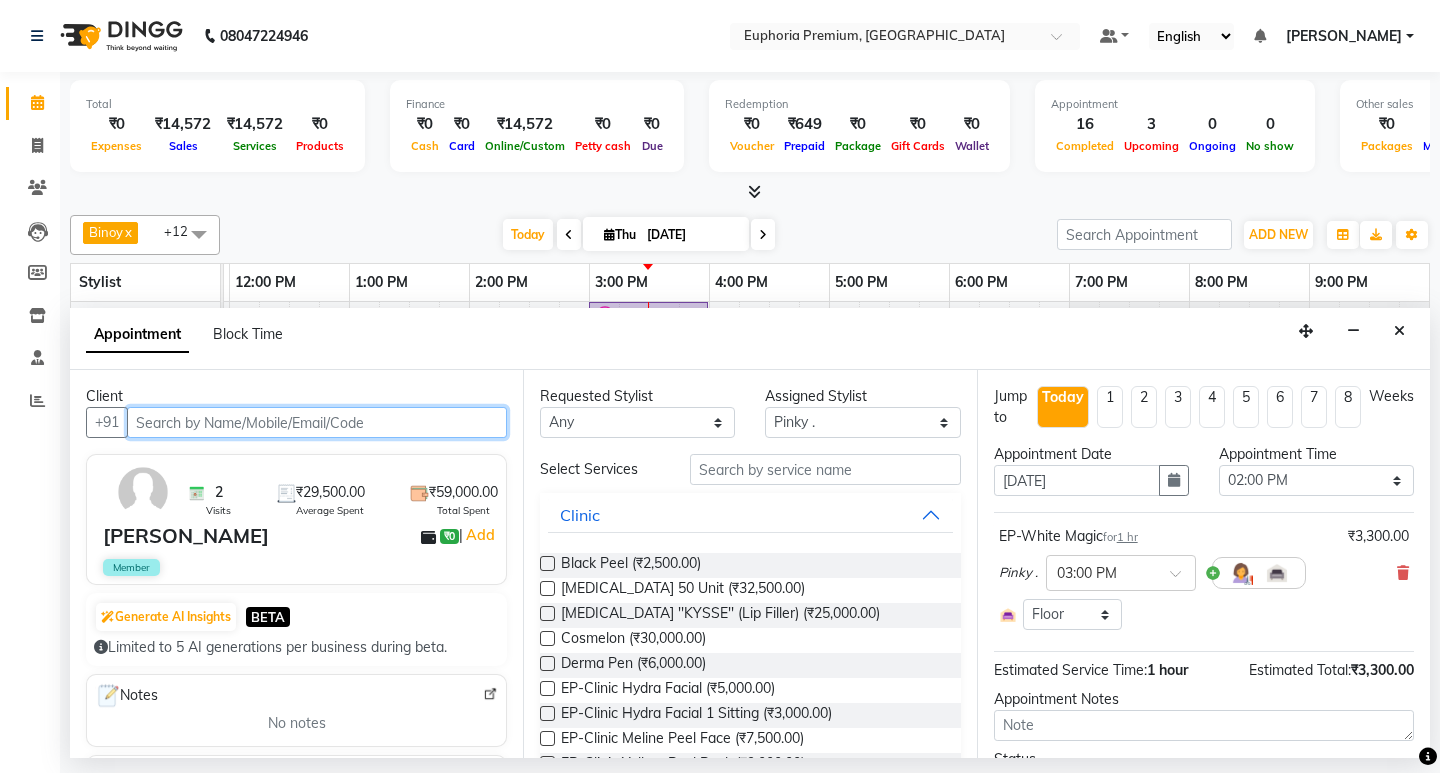 select on "4006" 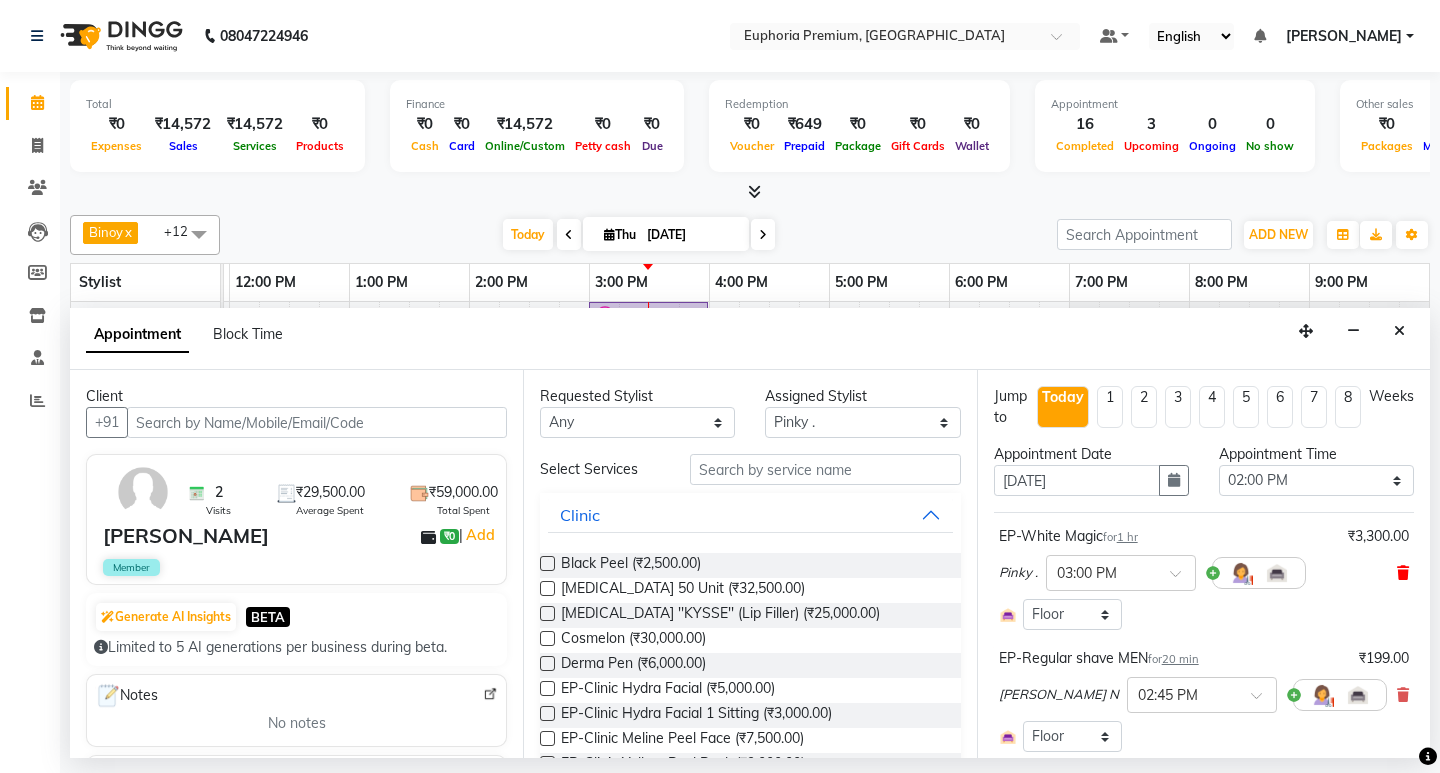 click at bounding box center [1403, 573] 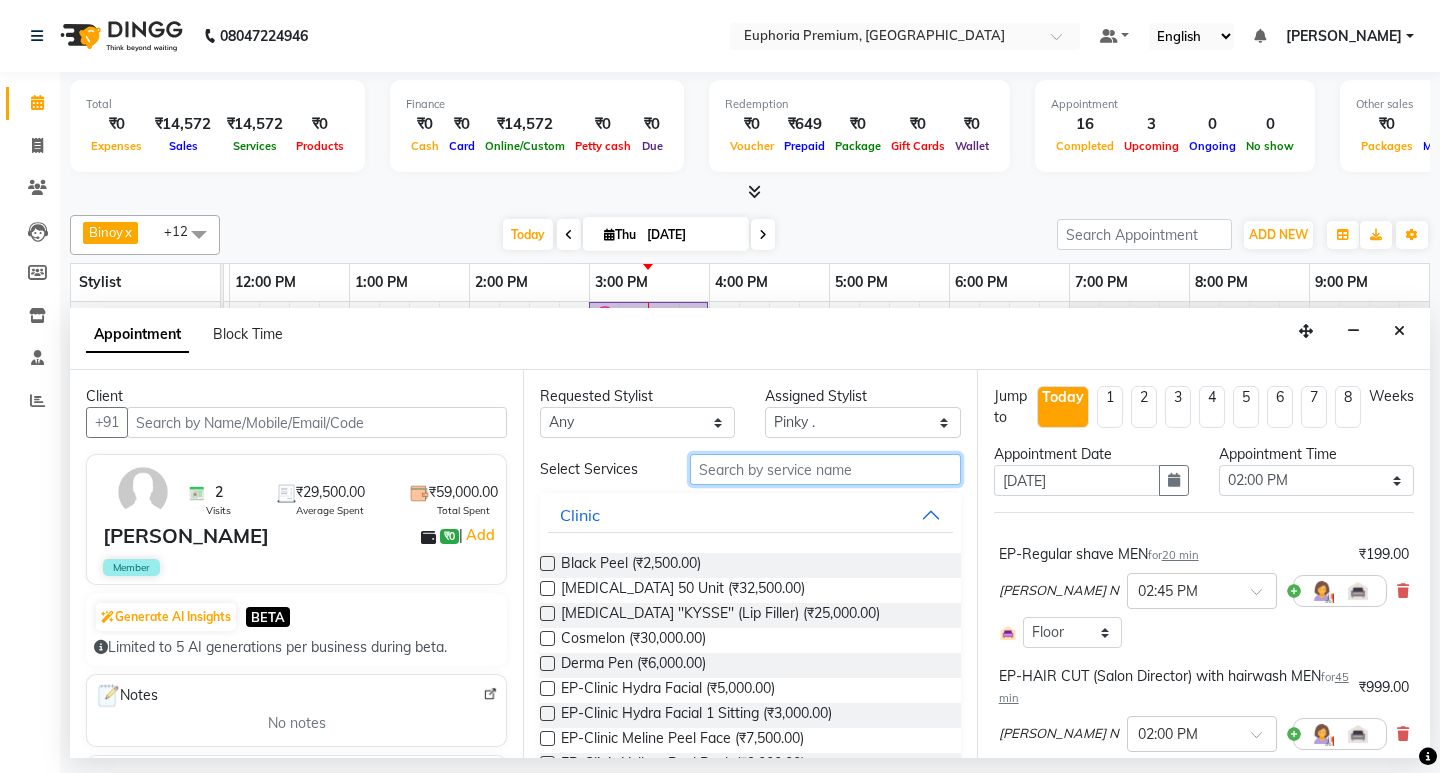 click at bounding box center (825, 469) 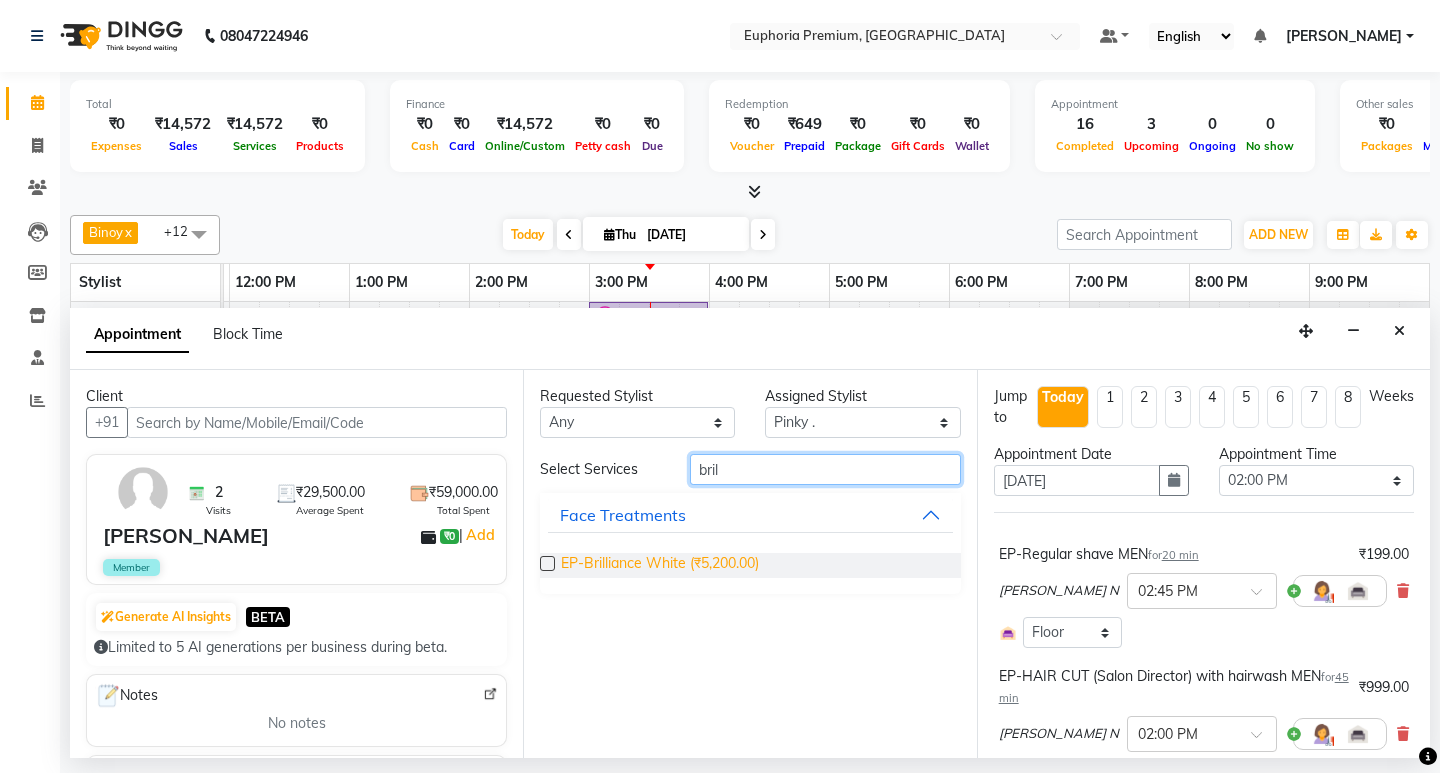 type on "bril" 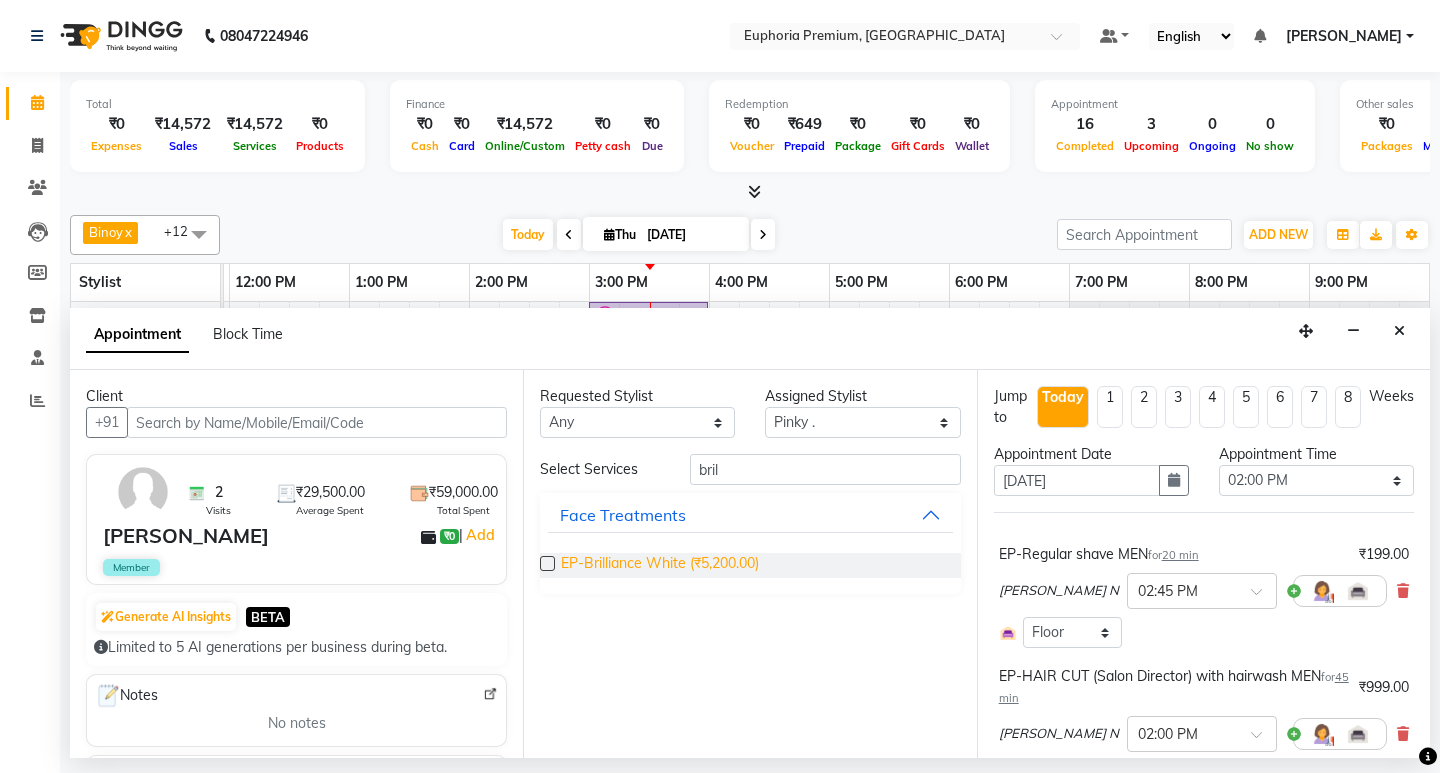click on "EP-Brilliance White (₹5,200.00)" at bounding box center [660, 565] 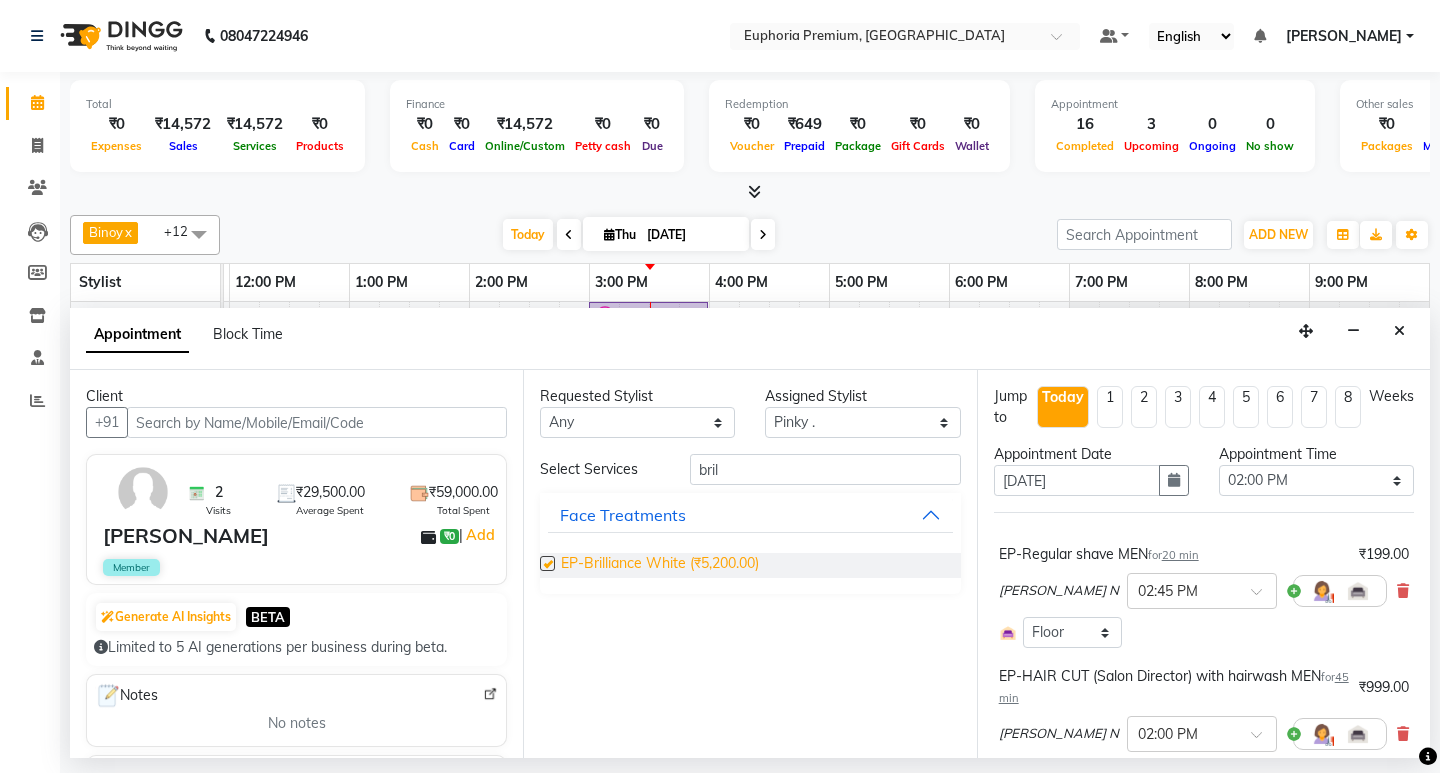 checkbox on "false" 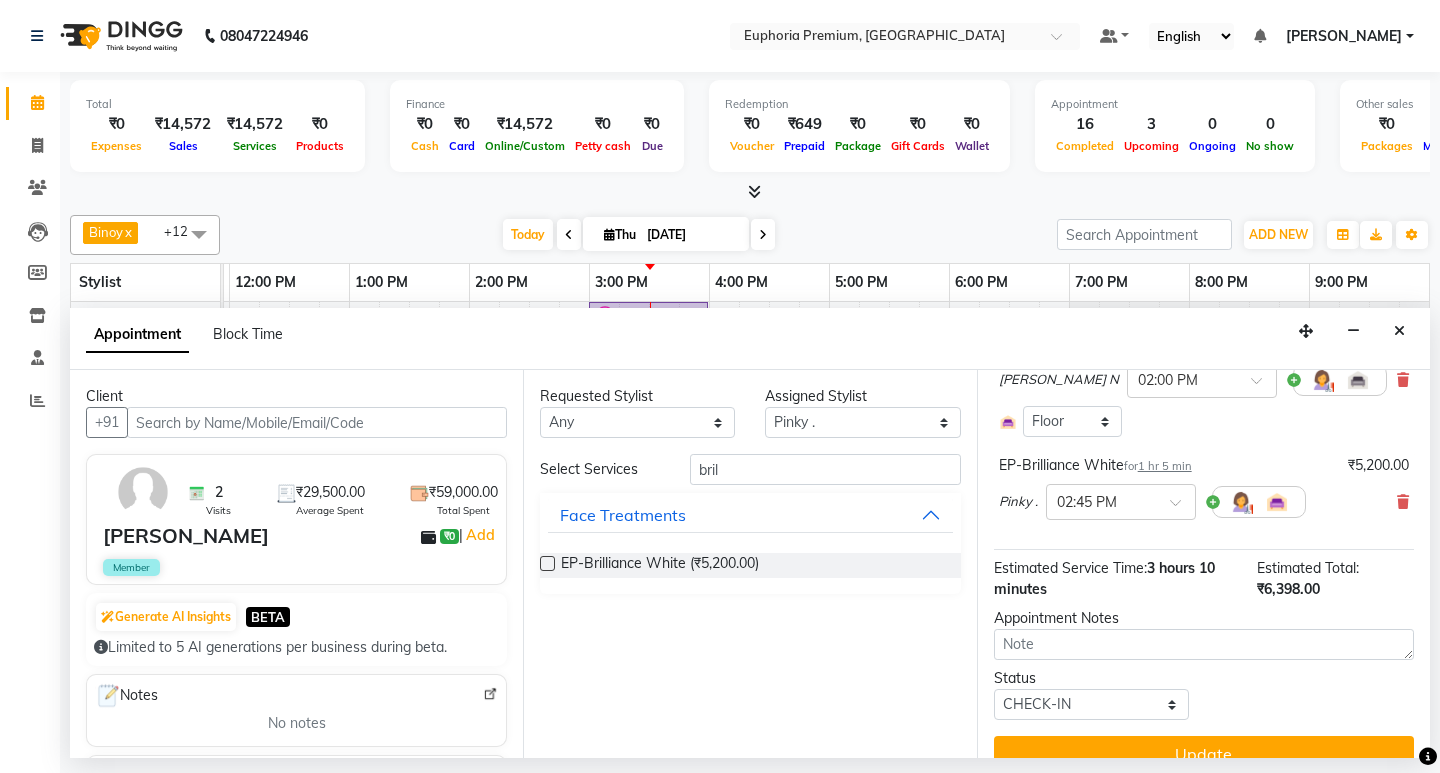 scroll, scrollTop: 384, scrollLeft: 0, axis: vertical 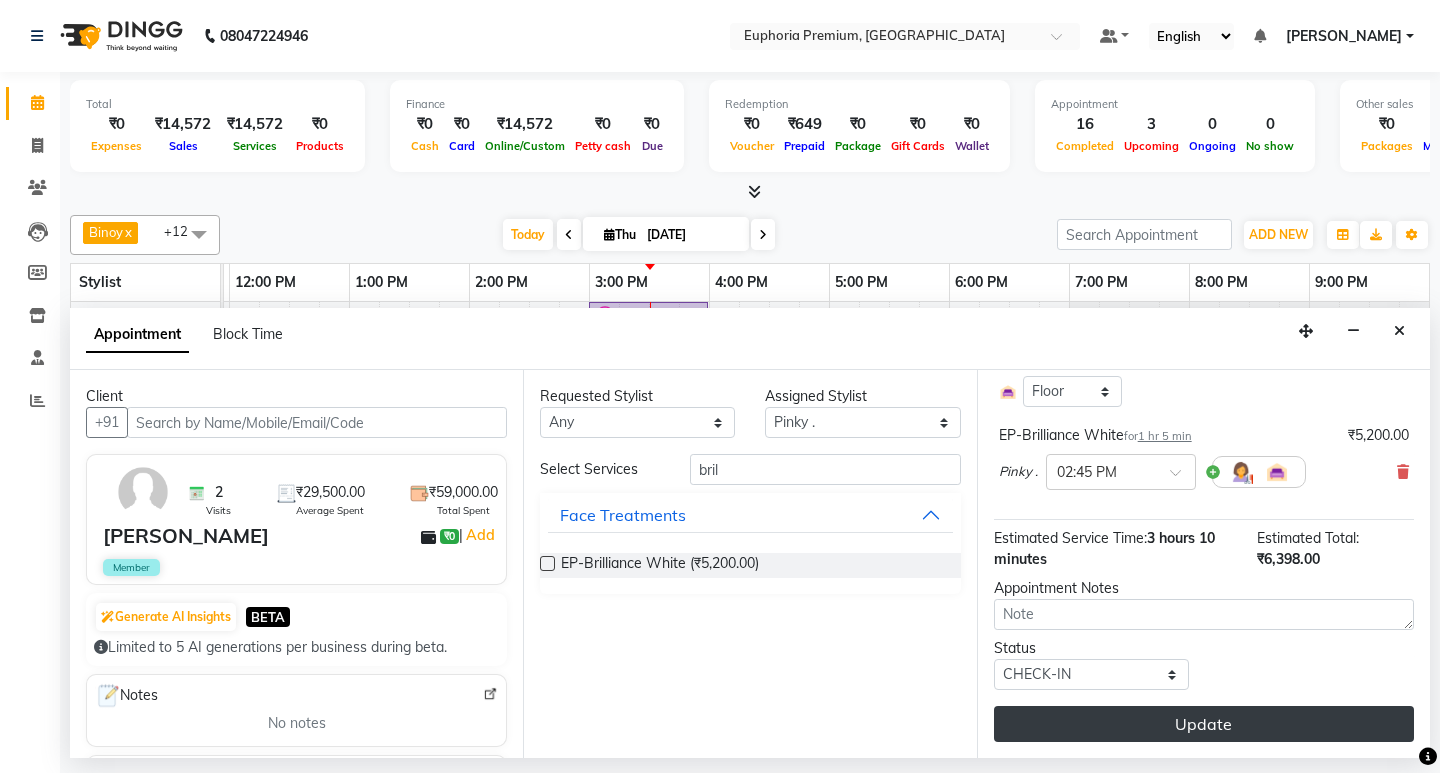 click on "Update" at bounding box center [1204, 724] 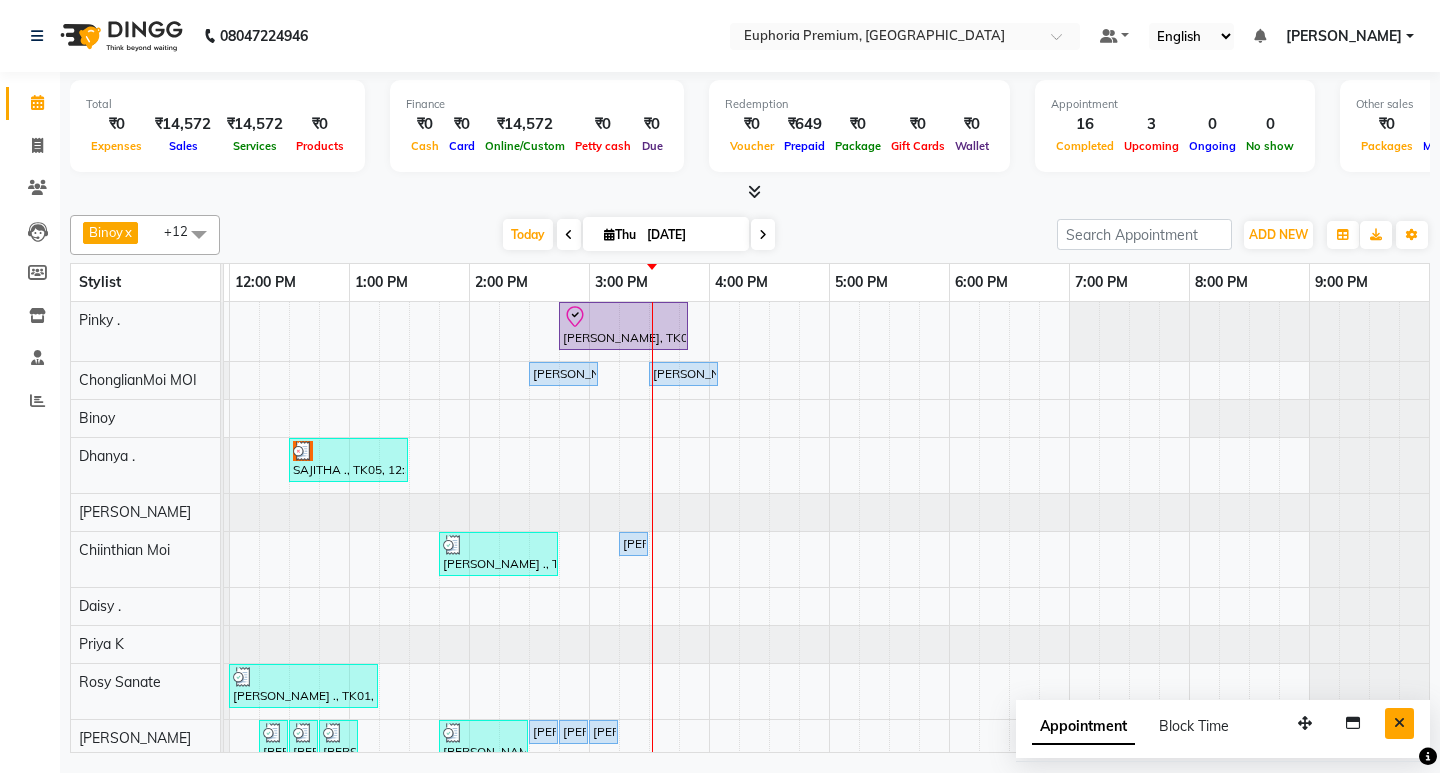 click at bounding box center [1399, 723] 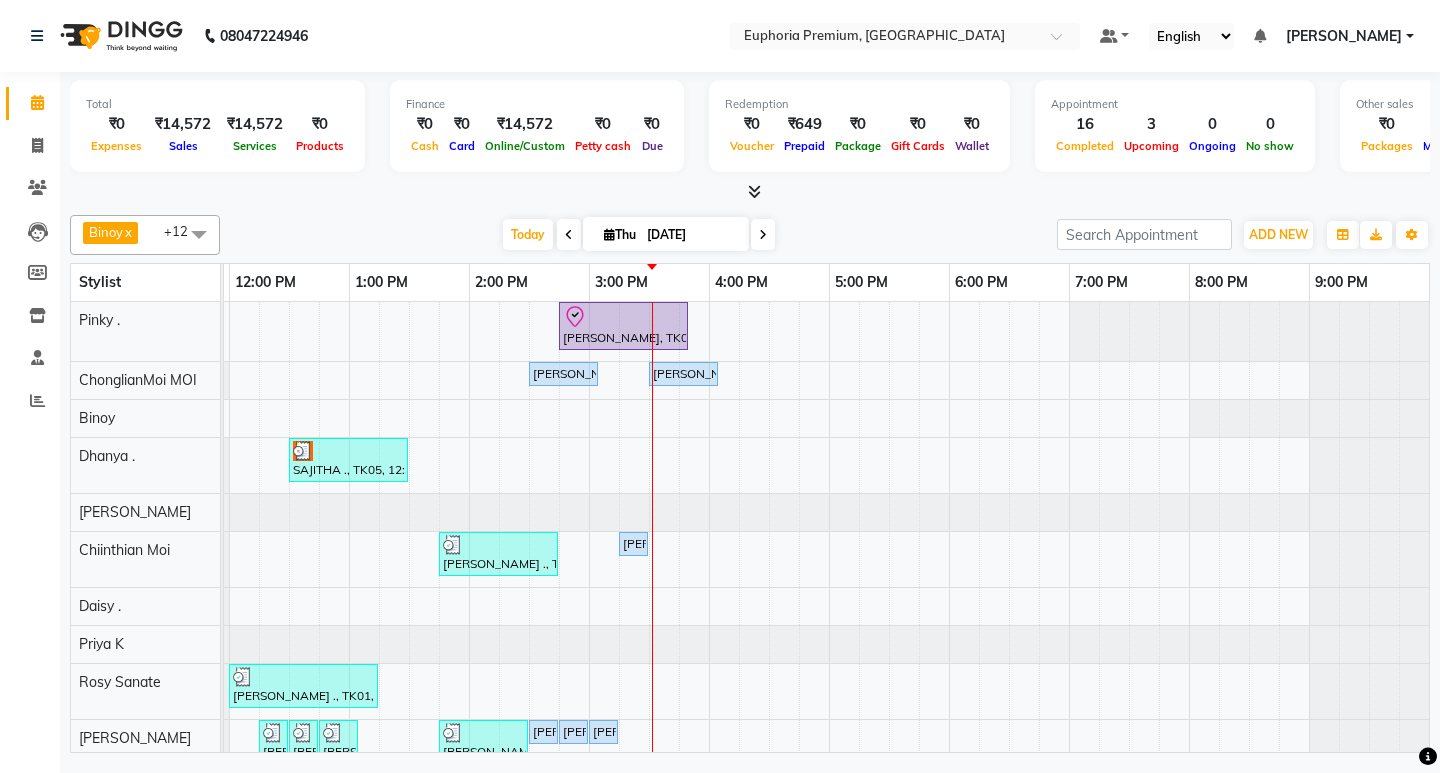 scroll, scrollTop: 121, scrollLeft: 475, axis: both 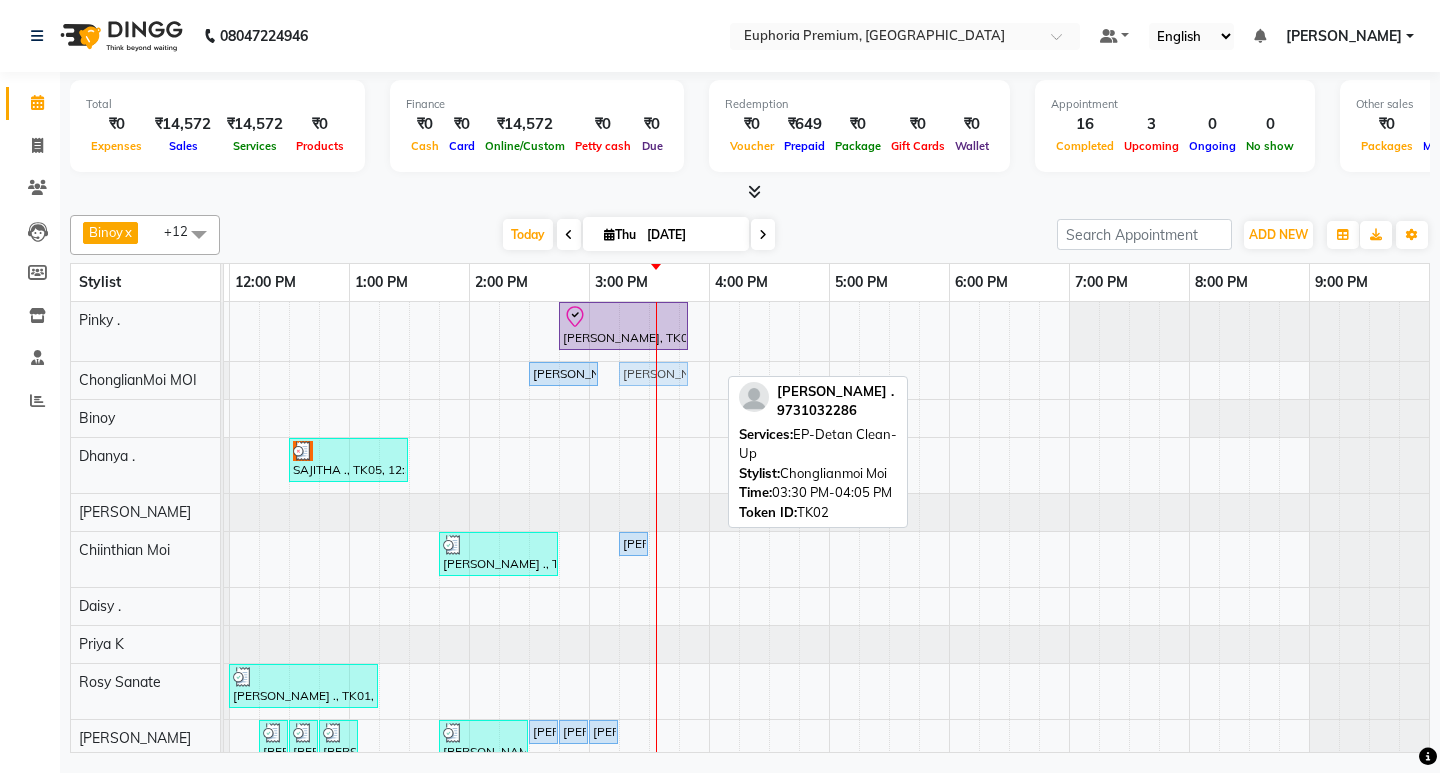 drag, startPoint x: 680, startPoint y: 369, endPoint x: 659, endPoint y: 366, distance: 21.213203 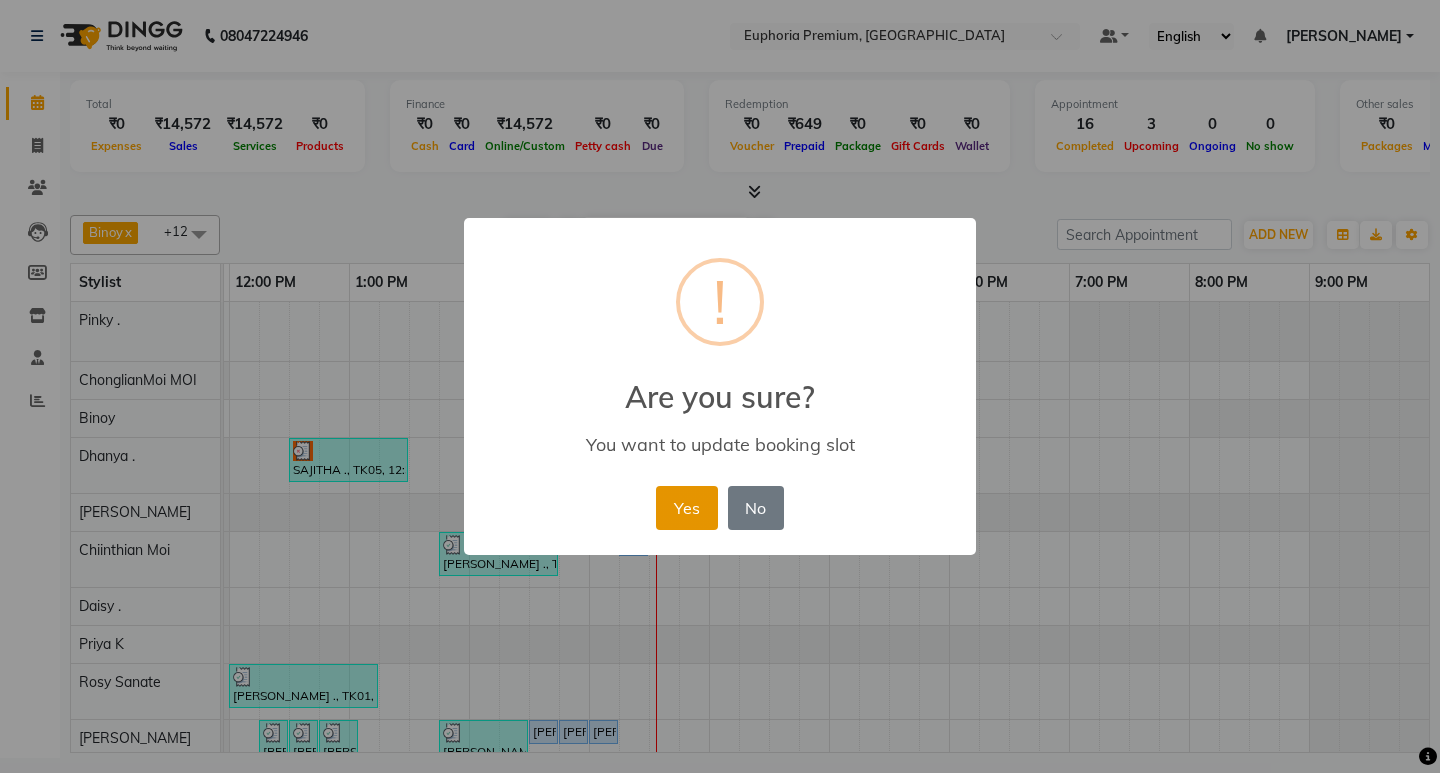 click on "Yes" at bounding box center (686, 508) 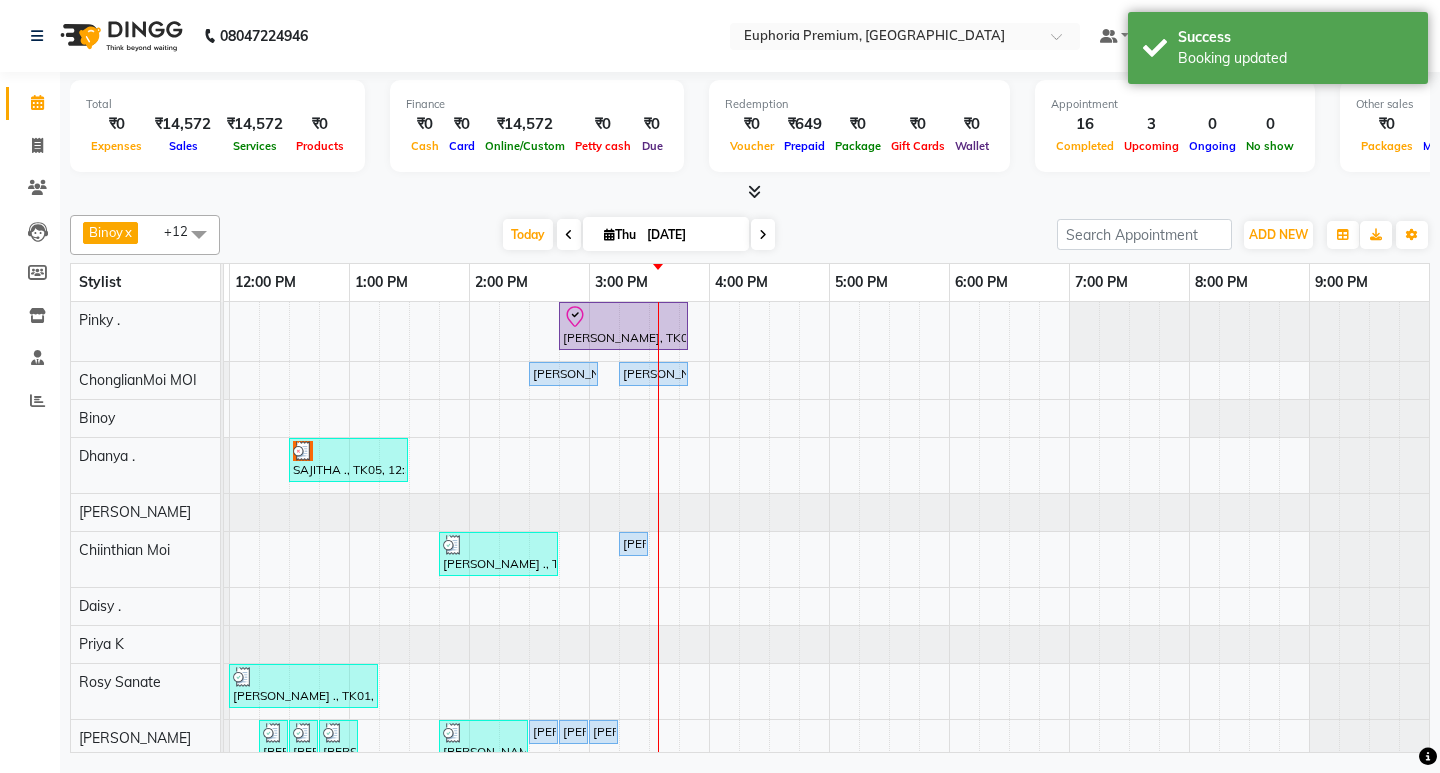 scroll, scrollTop: 179, scrollLeft: 475, axis: both 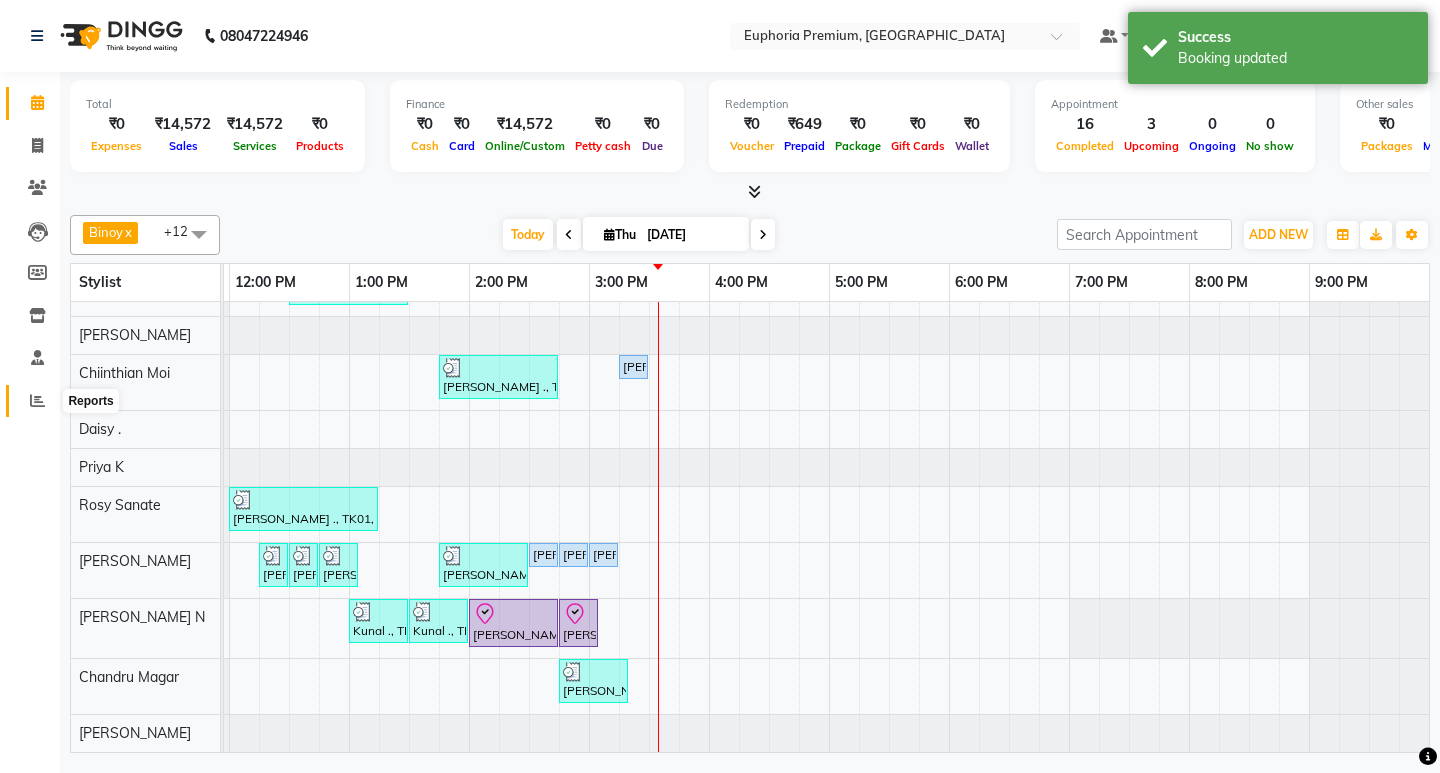 click 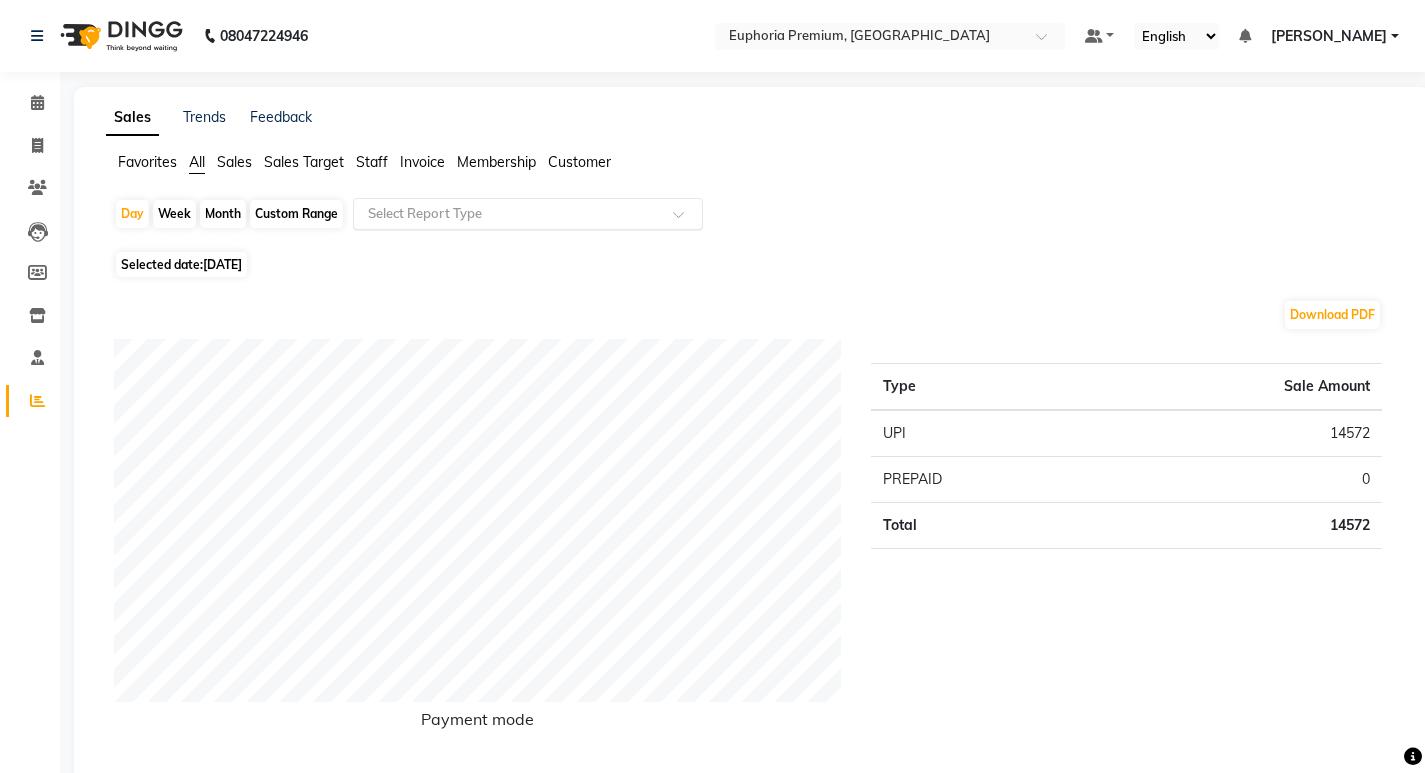 click 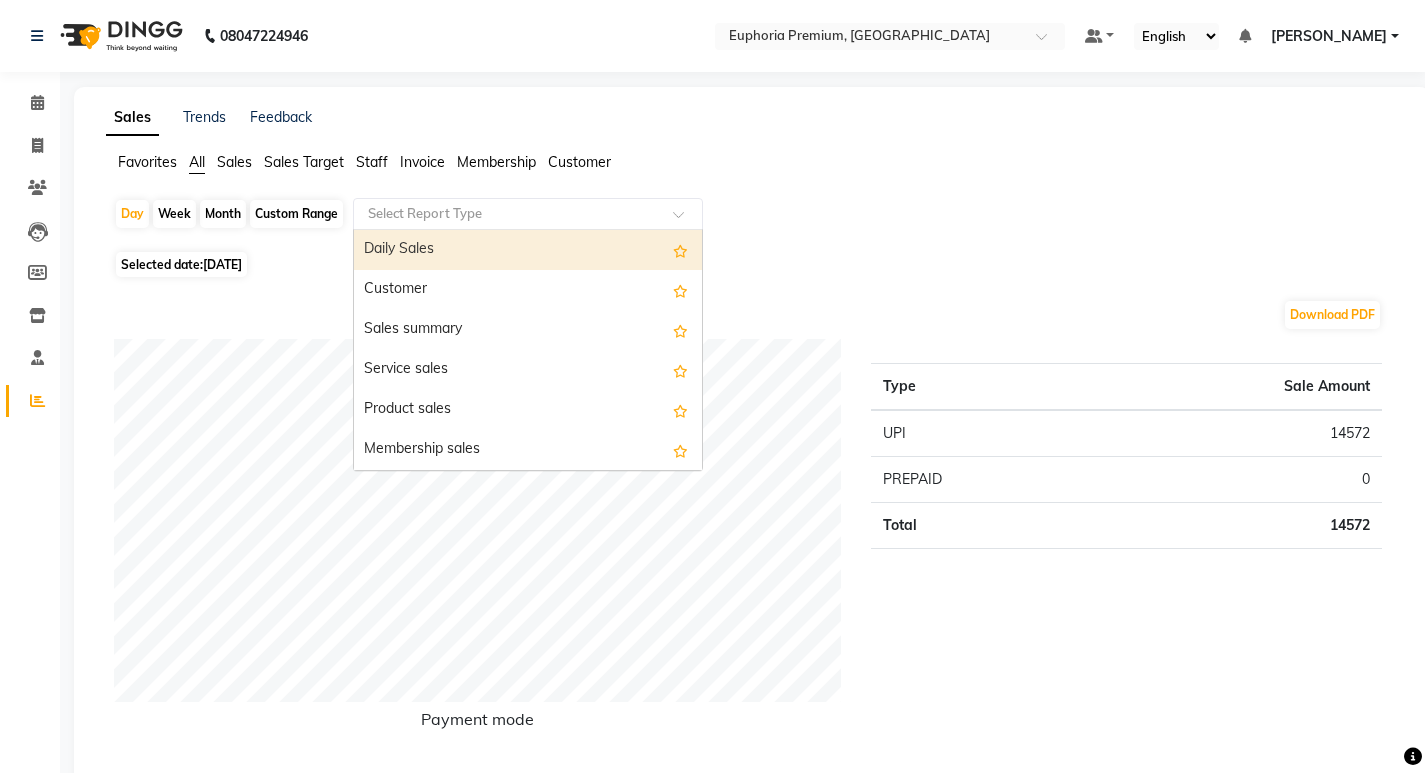 click on "Daily Sales" at bounding box center [528, 250] 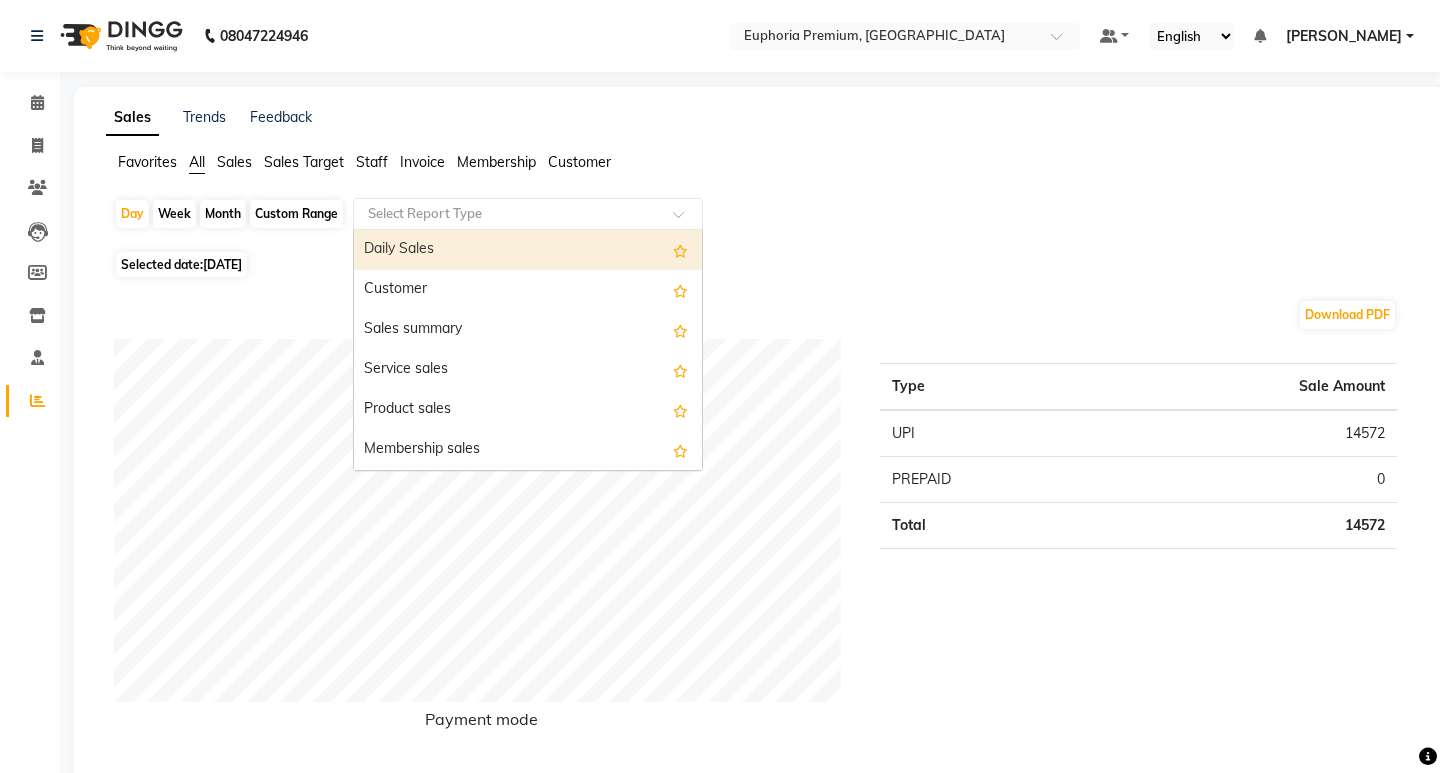 select on "full_report" 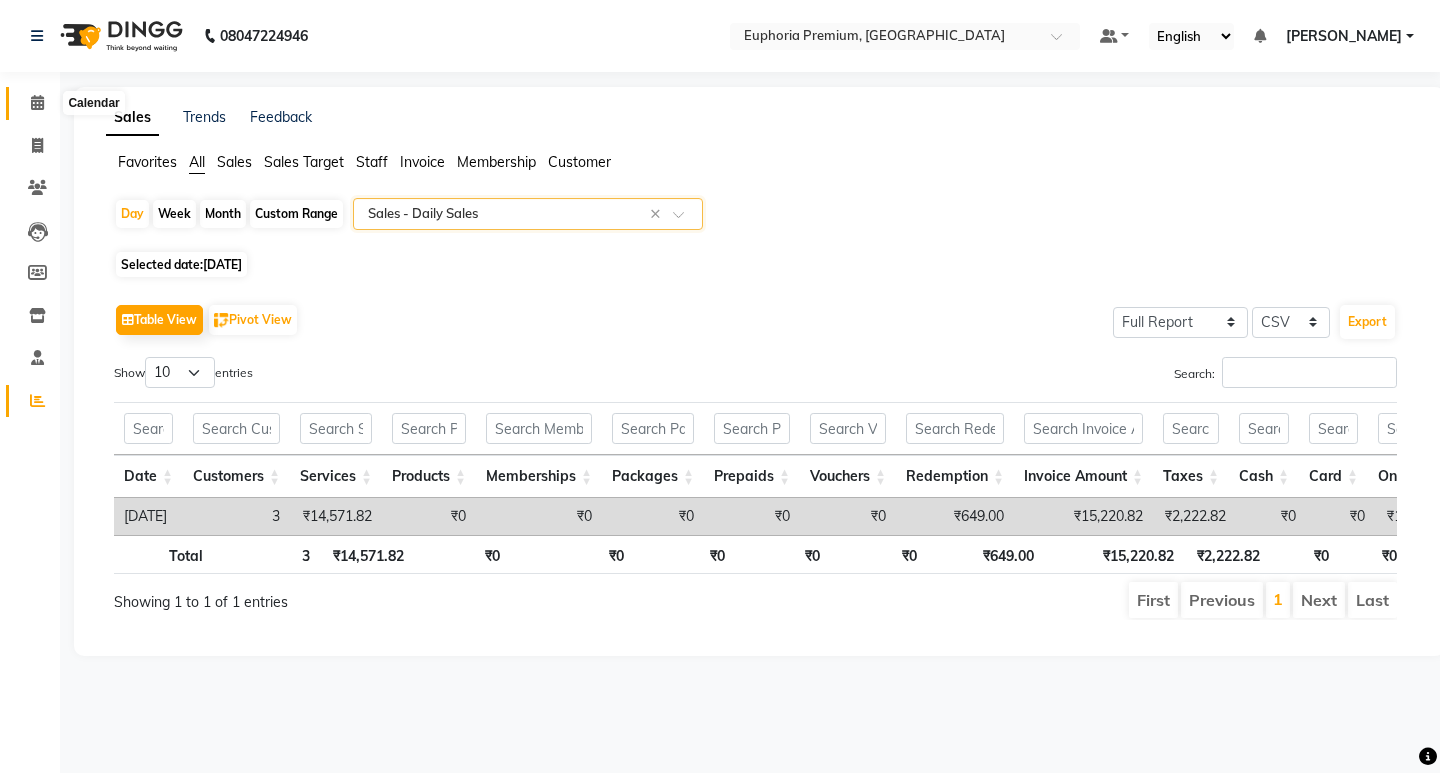 click 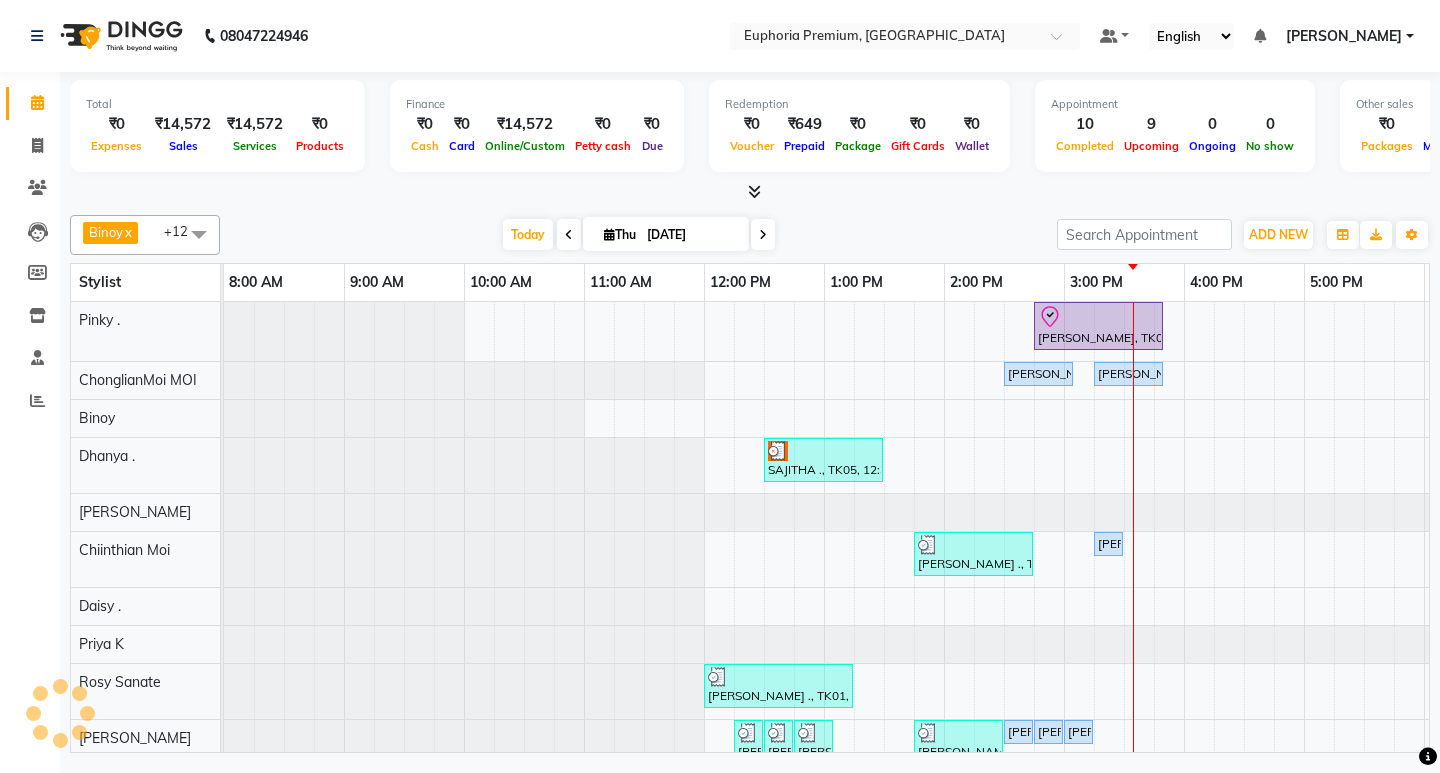 scroll, scrollTop: 0, scrollLeft: 0, axis: both 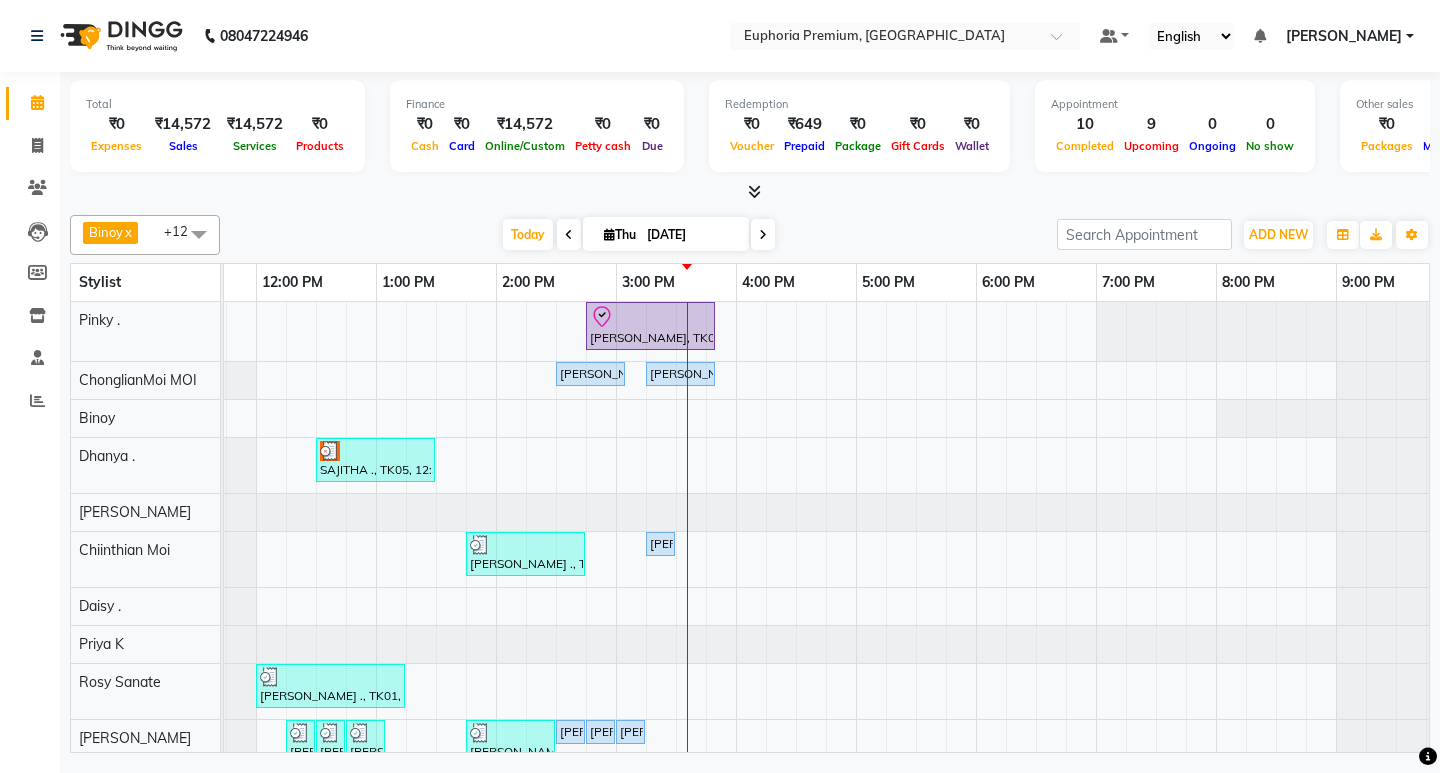 click on "[PERSON_NAME], TK03, 02:45 PM-03:50 PM, EP-Brilliance [PERSON_NAME] ., TK02, 02:30 PM-03:05 PM, EP-Tefiti Coffee [PERSON_NAME] ., TK02, 03:15 PM-03:50 PM, EP-Detan Clean-Up     SAJITHA ., TK05, 12:30 PM-01:30 PM, EP-Swedish Massage (Oil) 45+15 Package     [PERSON_NAME] ., TK01, 01:45 PM-02:45 PM, EP-Cookies & Cup Cake [PERSON_NAME] ., TK02, 03:15 PM-03:25 PM, EP-Nail Cutting & Filing (Hands/Feet) Lacquer     [PERSON_NAME] ., TK01, 12:00 PM-01:15 PM, EEP-SK-Eternal Facial     [PERSON_NAME] ., TK01, 12:15 PM-12:20 PM, EP-Eyebrows Threading     [PERSON_NAME] ., TK01, 12:30 PM-12:35 PM, EP-Full Arms Cream Wax     [PERSON_NAME] ., TK01, 12:45 PM-01:05 PM, EP-Half Legs Cream Wax     [PERSON_NAME] ., TK01, 01:45 PM-02:30 PM, EP-Cookies & Cup Cake [PERSON_NAME] ., TK02, 02:30 PM-02:35 PM, EP-Eyebrows Threading    [PERSON_NAME] ., TK02, 02:45 PM-02:50 PM, EP-Upperlip Threading    [PERSON_NAME] ., TK02, 03:00 PM-03:05 PM, EP-Chin / Neck Threading     Kunal ., TK06, 01:00 PM-01:30 PM, EEP-HAIR CUT (Senior Stylist) with hairwash MEN" at bounding box center (616, 615) 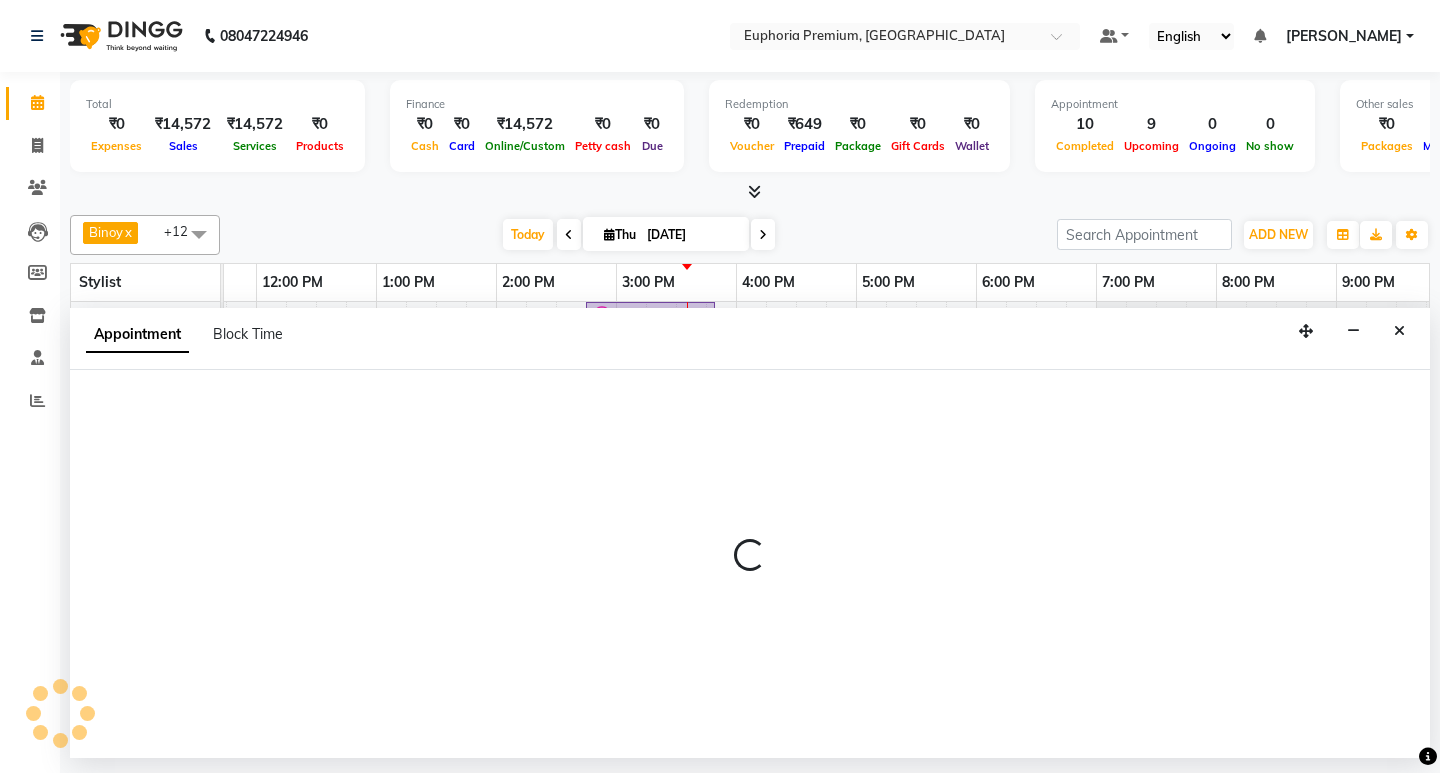 select on "71607" 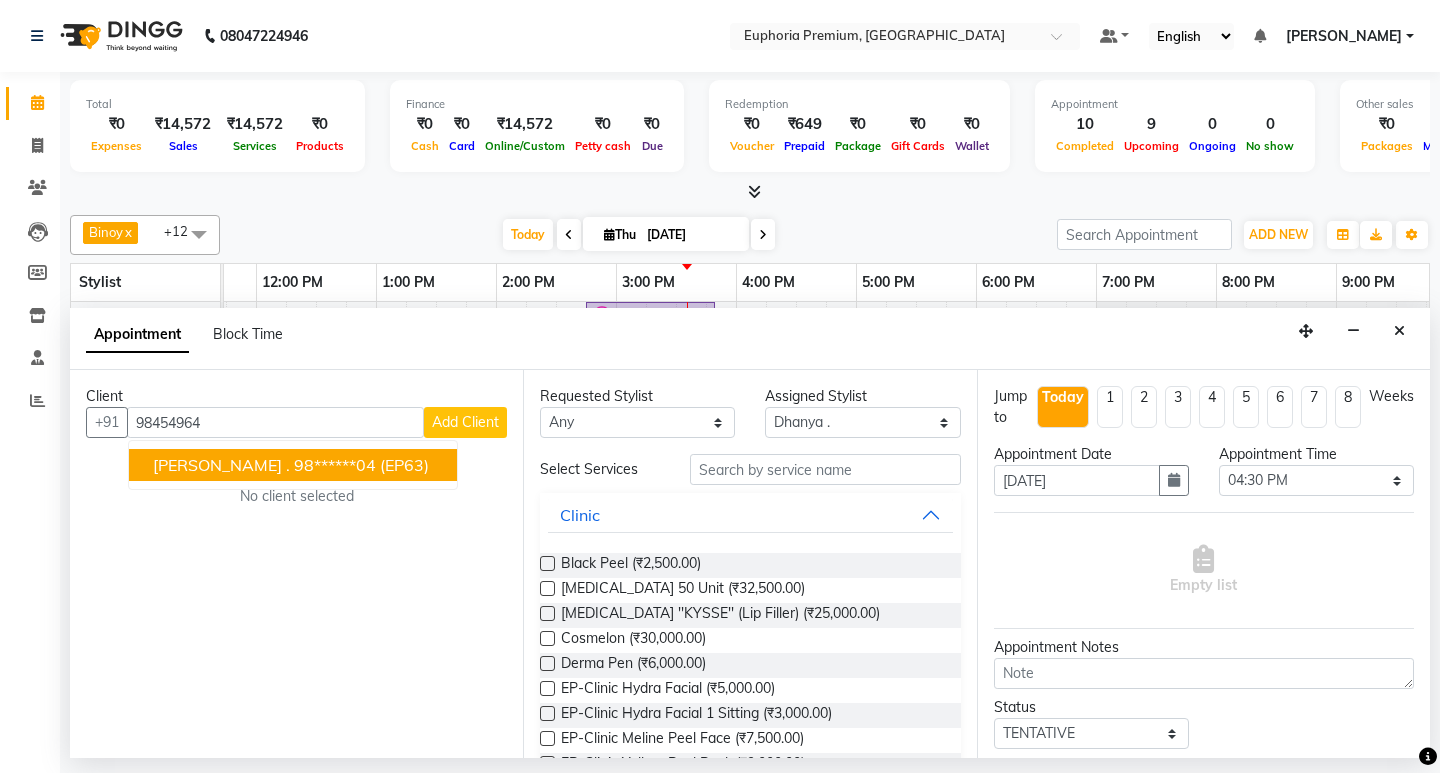 click on "[PERSON_NAME] ." at bounding box center (221, 465) 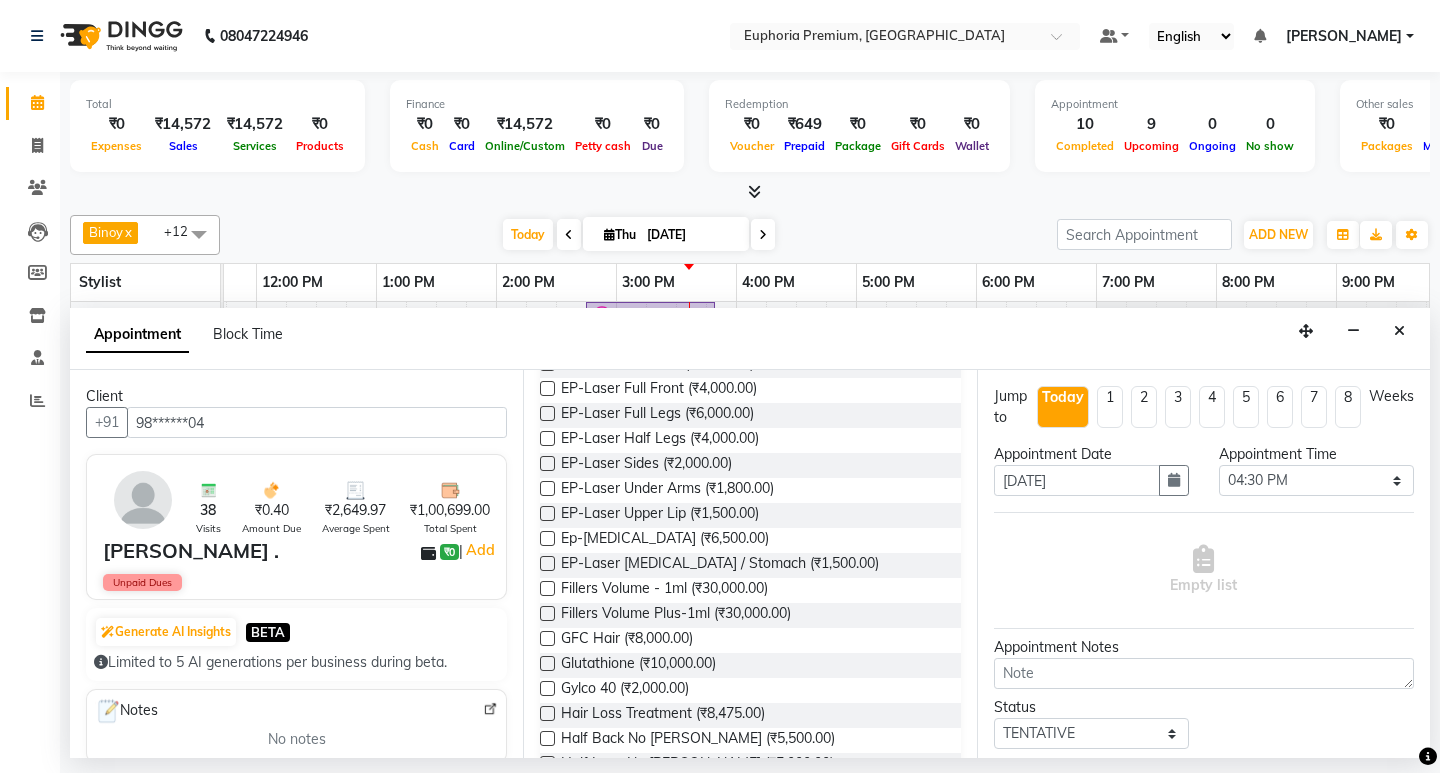 scroll, scrollTop: 0, scrollLeft: 0, axis: both 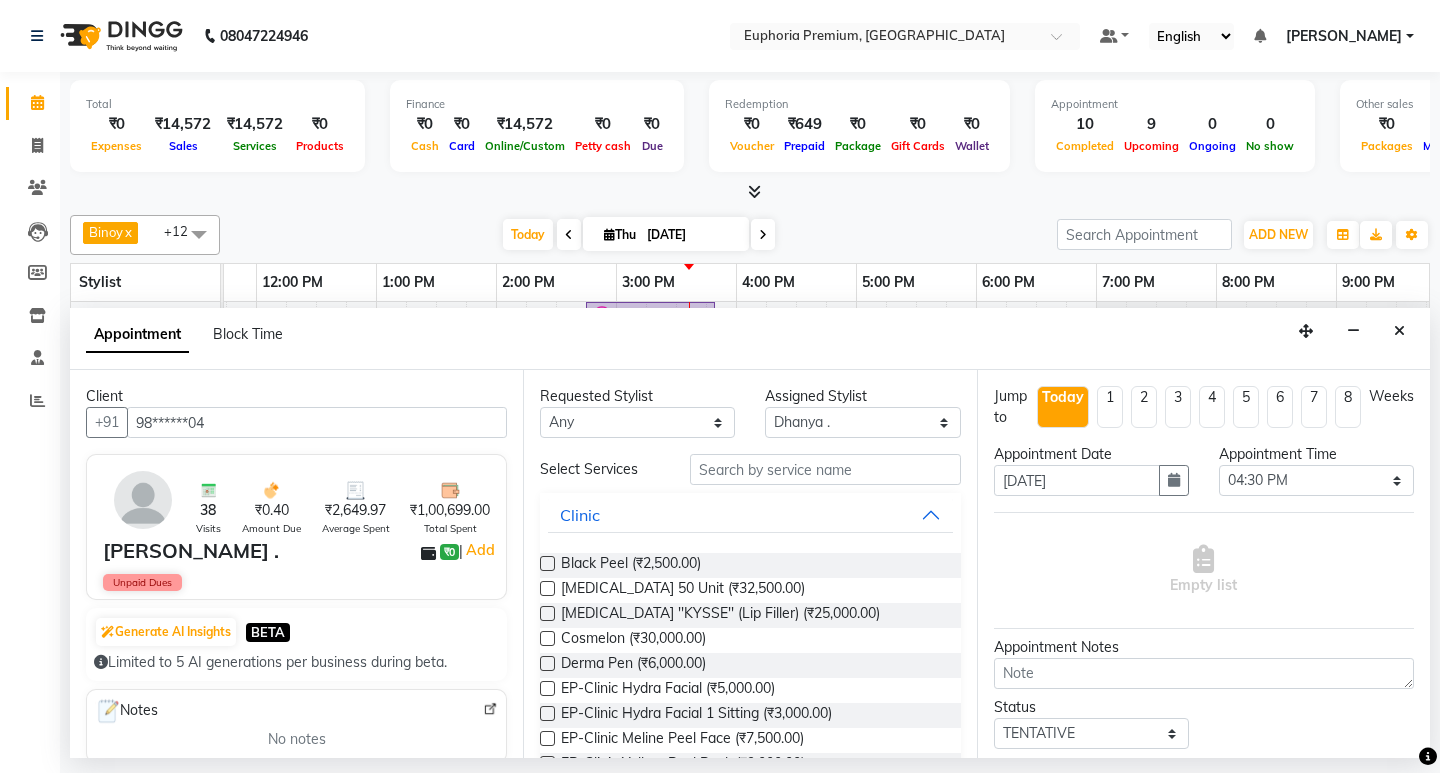 type on "98******04" 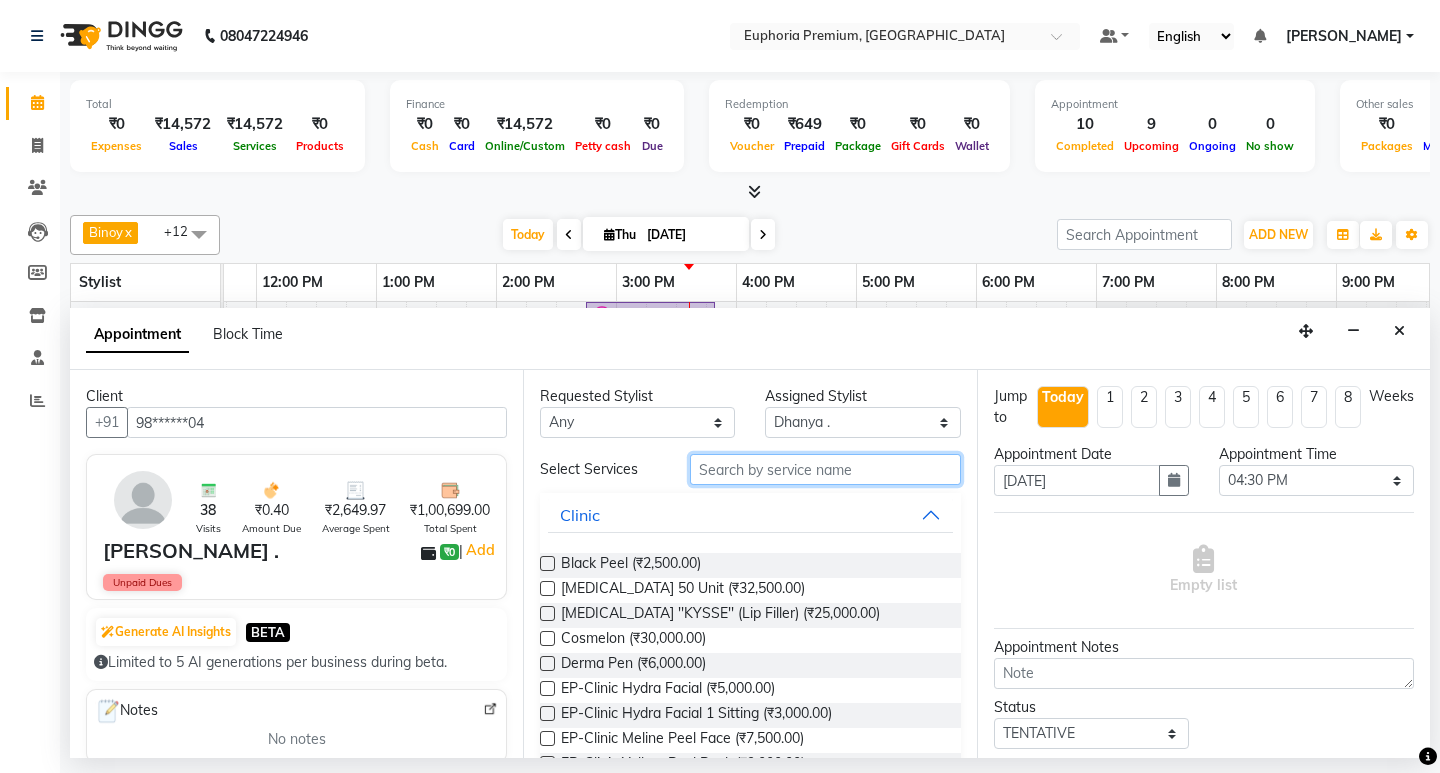 click at bounding box center (825, 469) 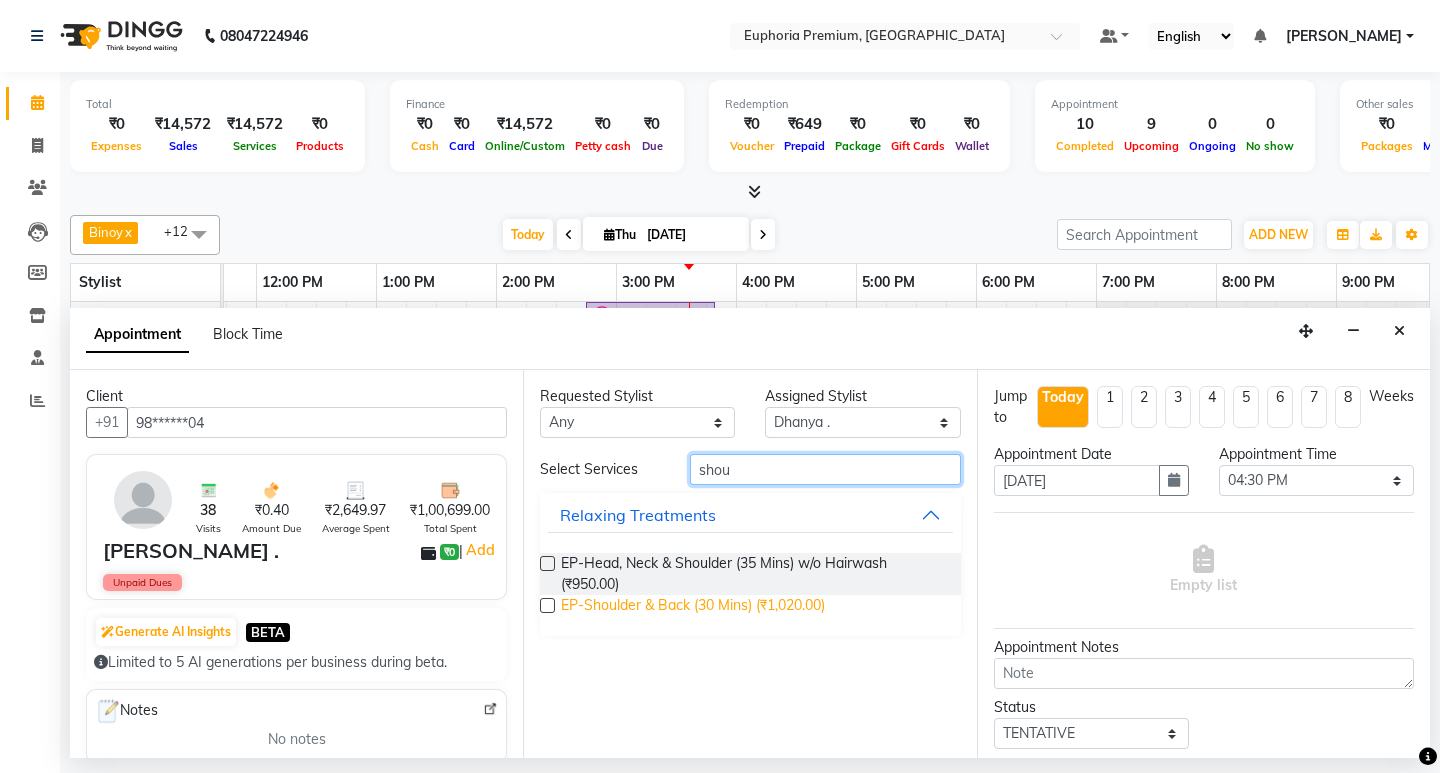 type on "shou" 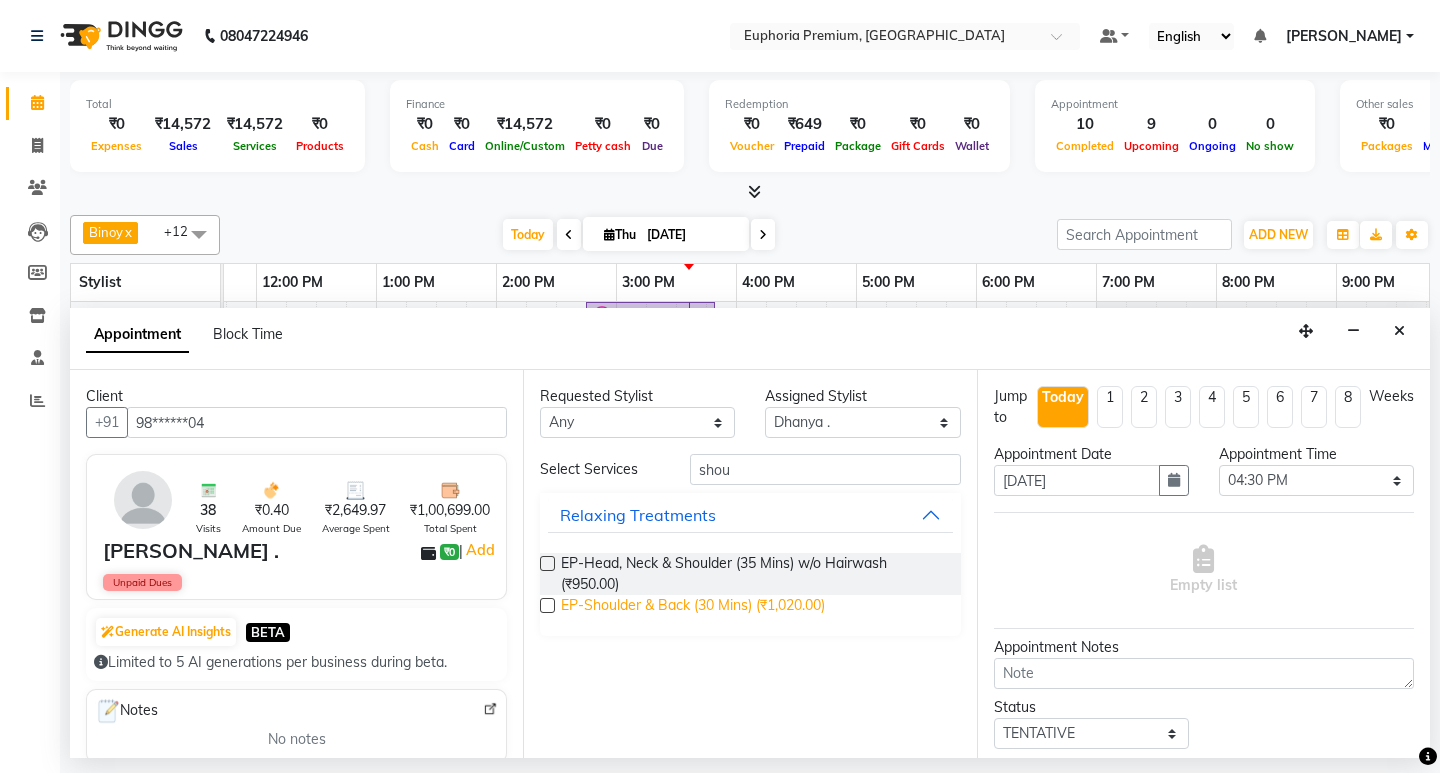 click on "EP-Shoulder & Back (30 Mins) (₹1,020.00)" at bounding box center (693, 607) 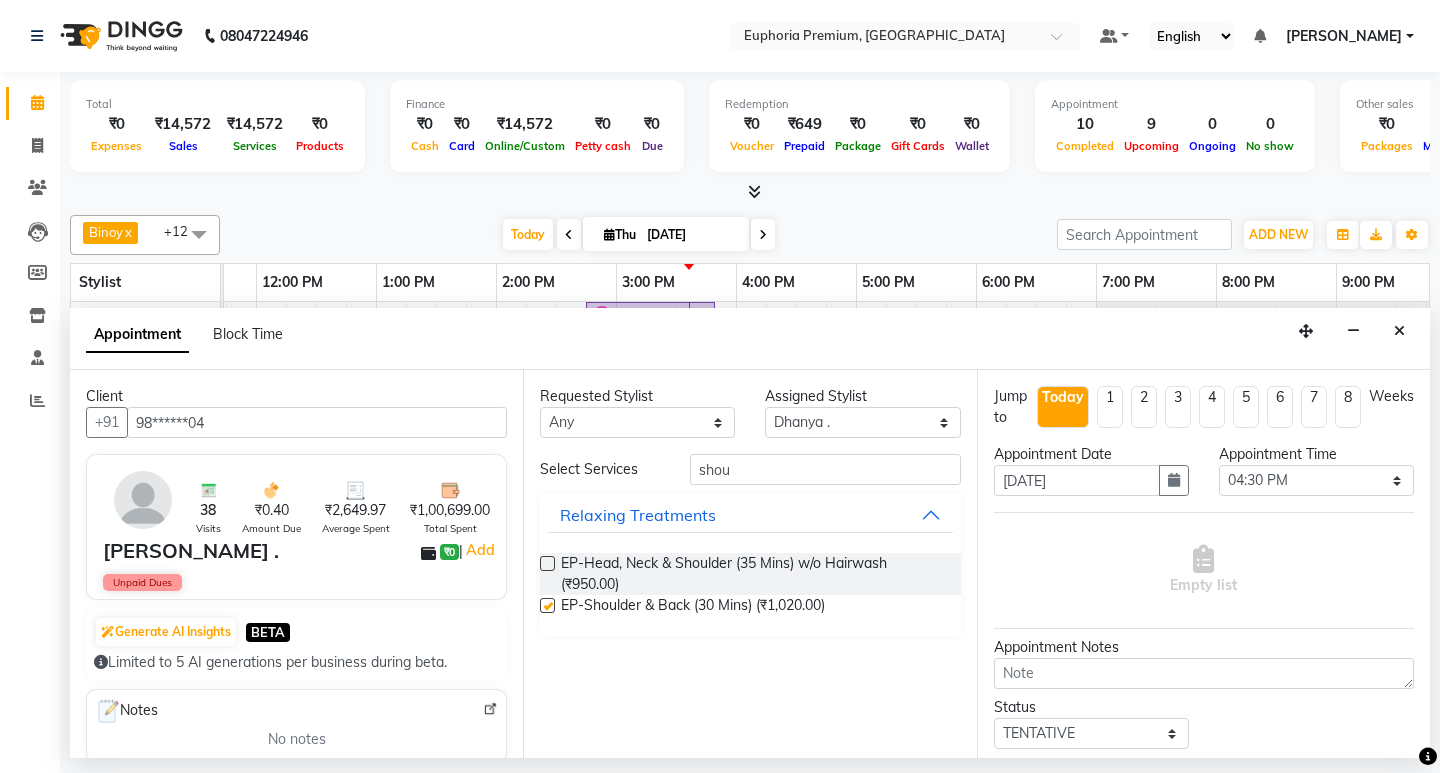 checkbox on "false" 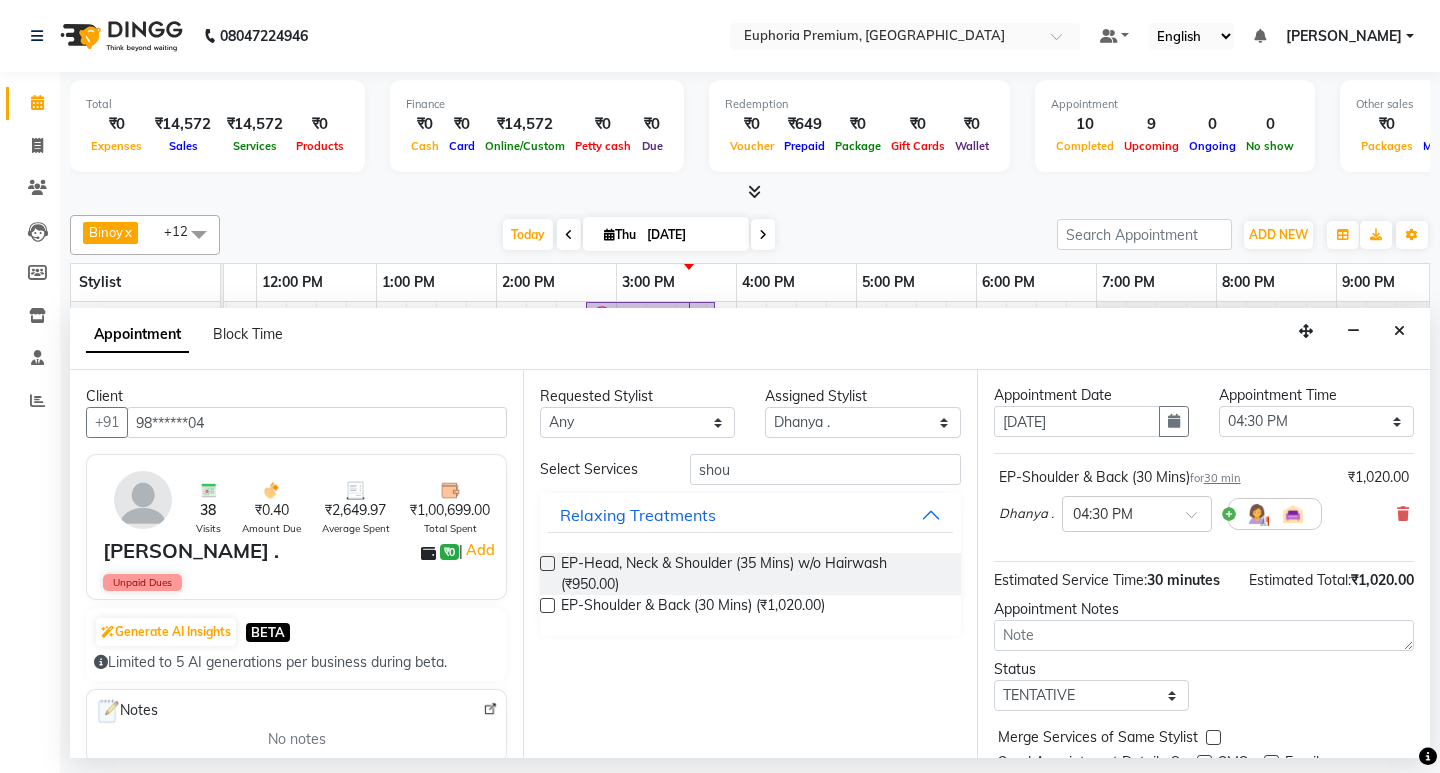 scroll, scrollTop: 0, scrollLeft: 0, axis: both 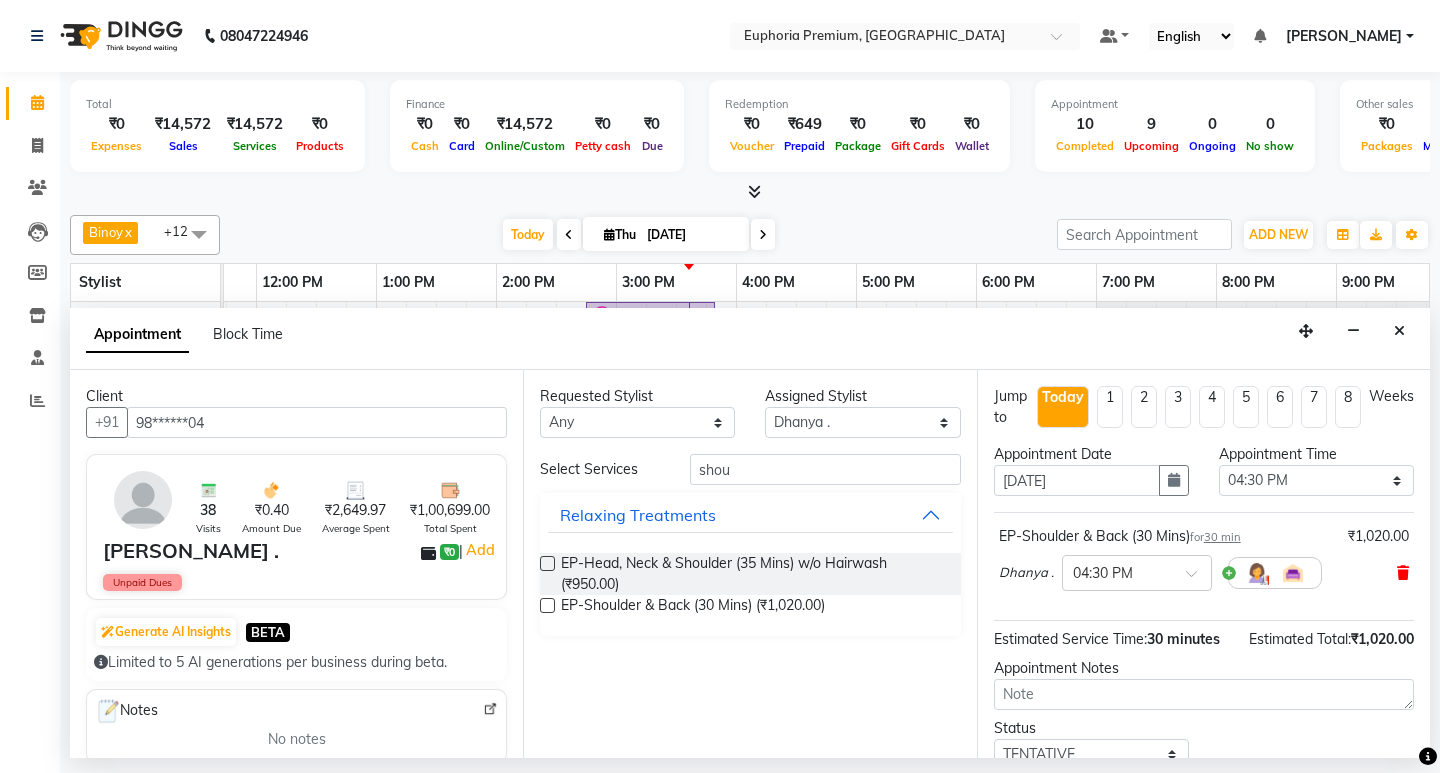 click at bounding box center (1403, 573) 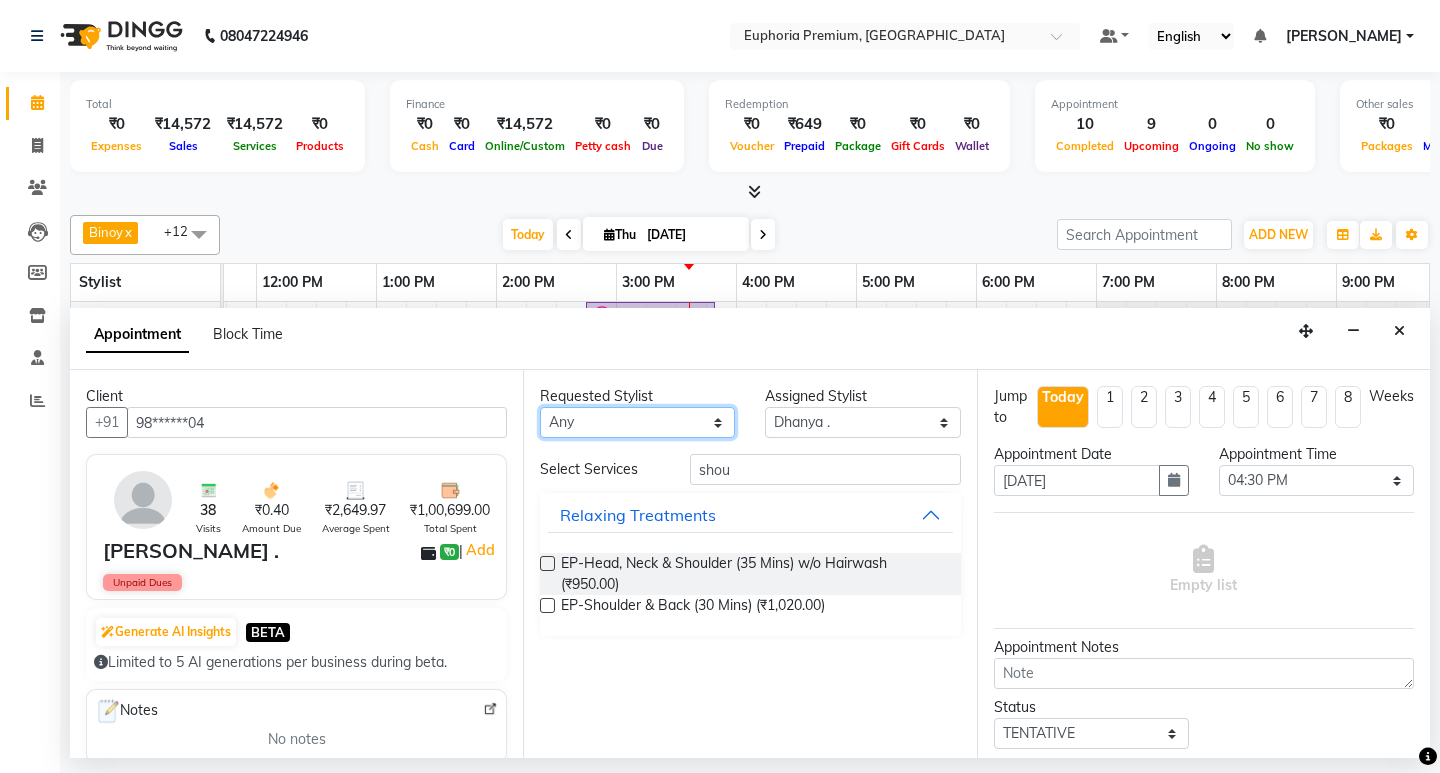 click on "Any Babu V Bharath N [PERSON_NAME] [PERSON_NAME] N  Chiinthian [PERSON_NAME] MOI [PERSON_NAME] . [PERSON_NAME] . [PERSON_NAME] [PERSON_NAME] K [PERSON_NAME] [PERSON_NAME] [MEDICAL_DATA] Pinky . Priya  K Rosy Sanate [PERSON_NAME] [PERSON_NAME] Shishi L [PERSON_NAME] M [PERSON_NAME]" at bounding box center (637, 422) 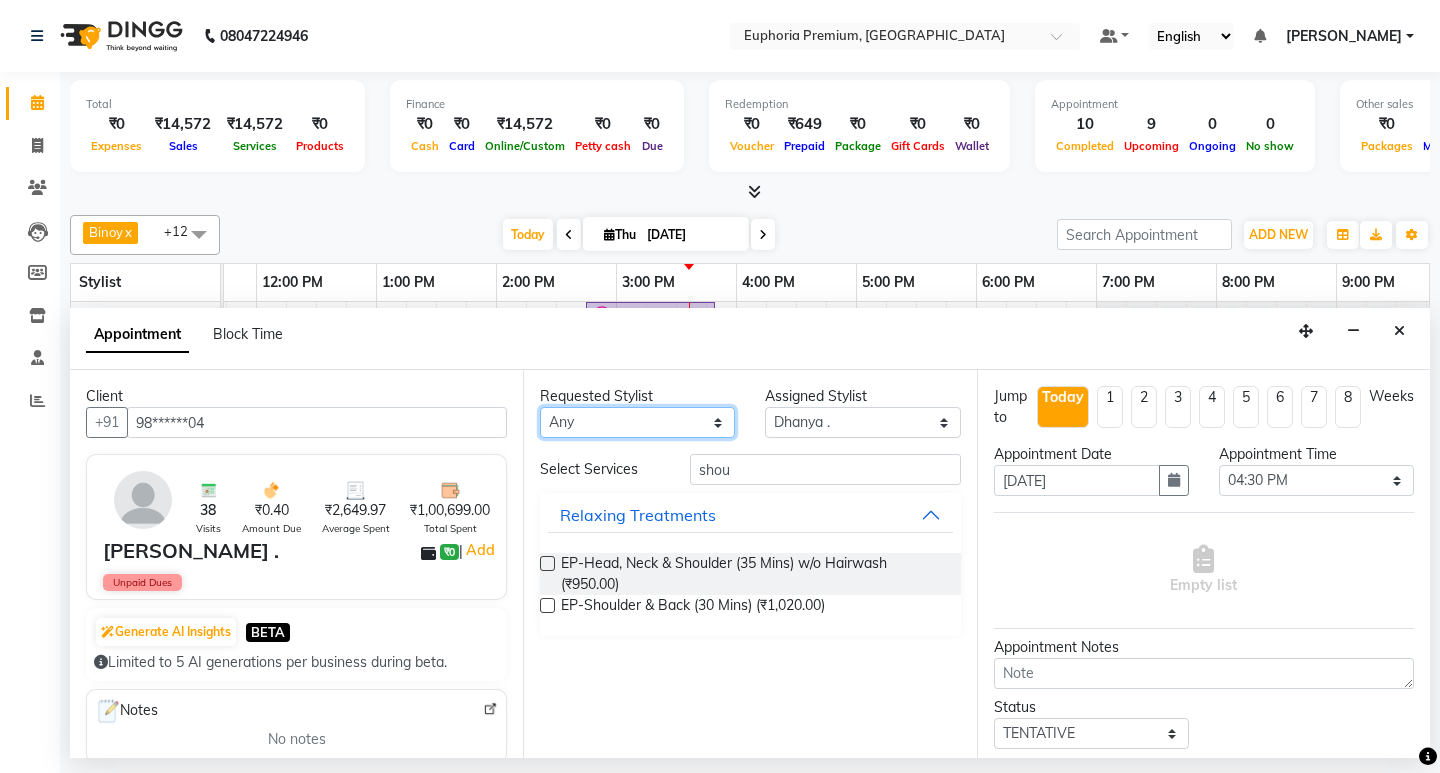 select on "71607" 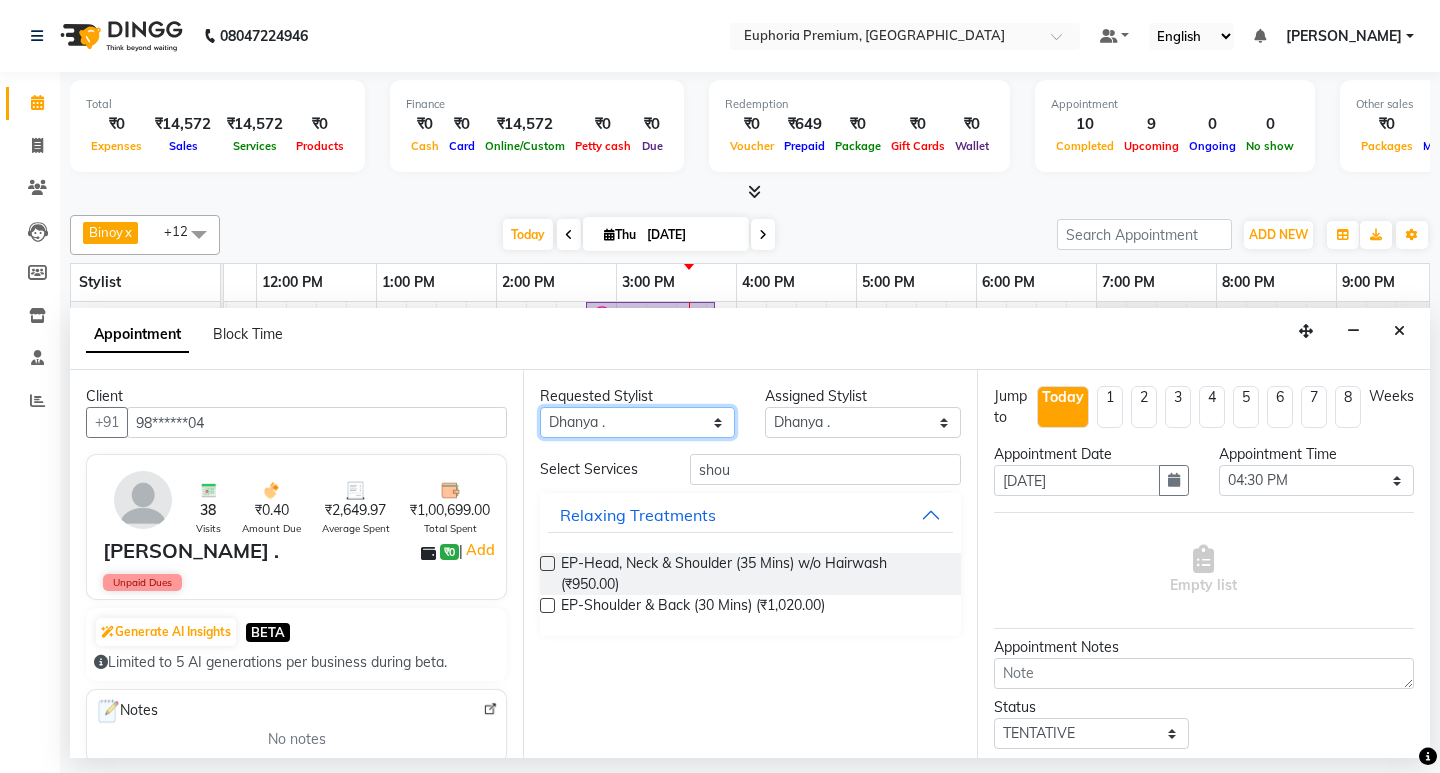 click on "Any Babu V Bharath N [PERSON_NAME] [PERSON_NAME] N  Chiinthian [PERSON_NAME] MOI [PERSON_NAME] . [PERSON_NAME] . [PERSON_NAME] [PERSON_NAME] K [PERSON_NAME] [PERSON_NAME] [MEDICAL_DATA] Pinky . Priya  K Rosy Sanate [PERSON_NAME] [PERSON_NAME] Shishi L [PERSON_NAME] M [PERSON_NAME]" at bounding box center [637, 422] 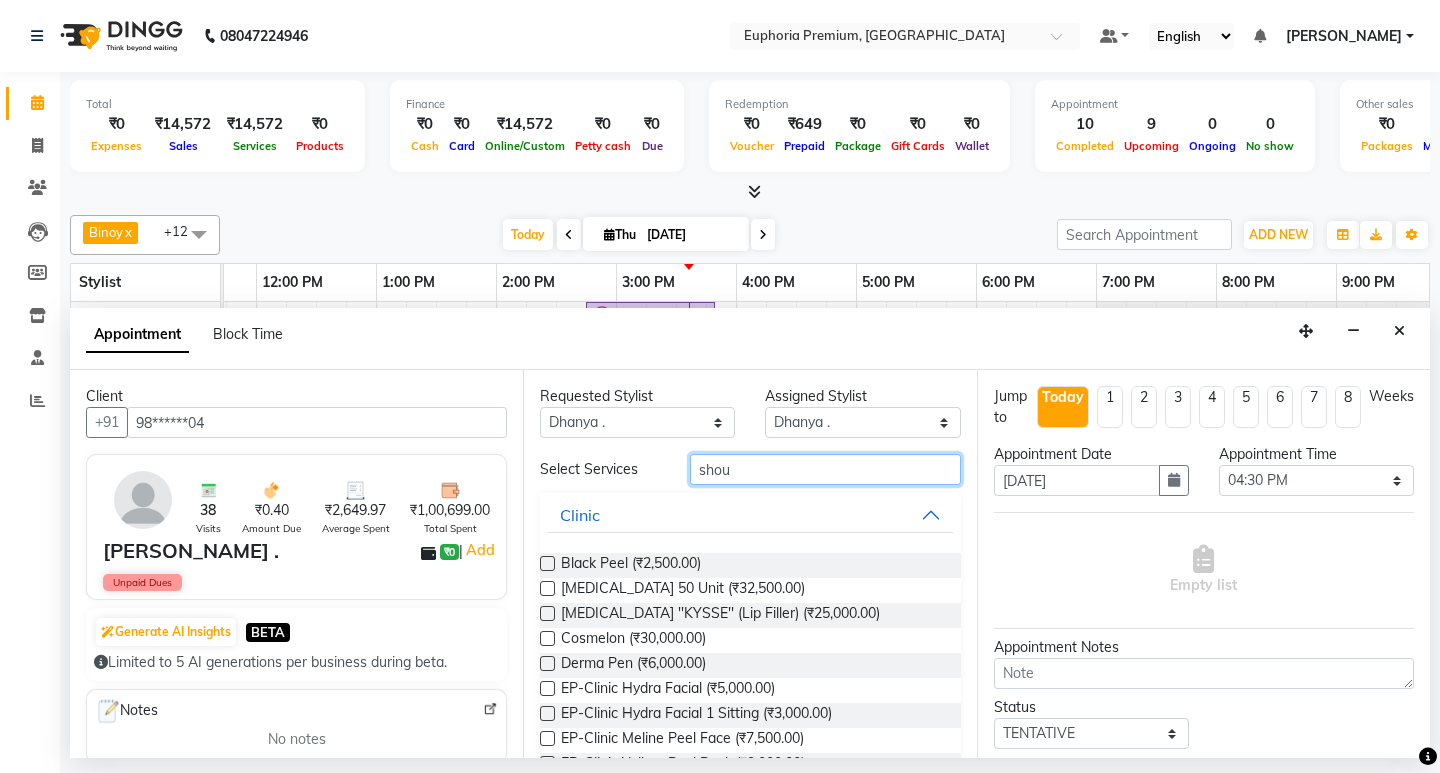 click on "shou" at bounding box center [825, 469] 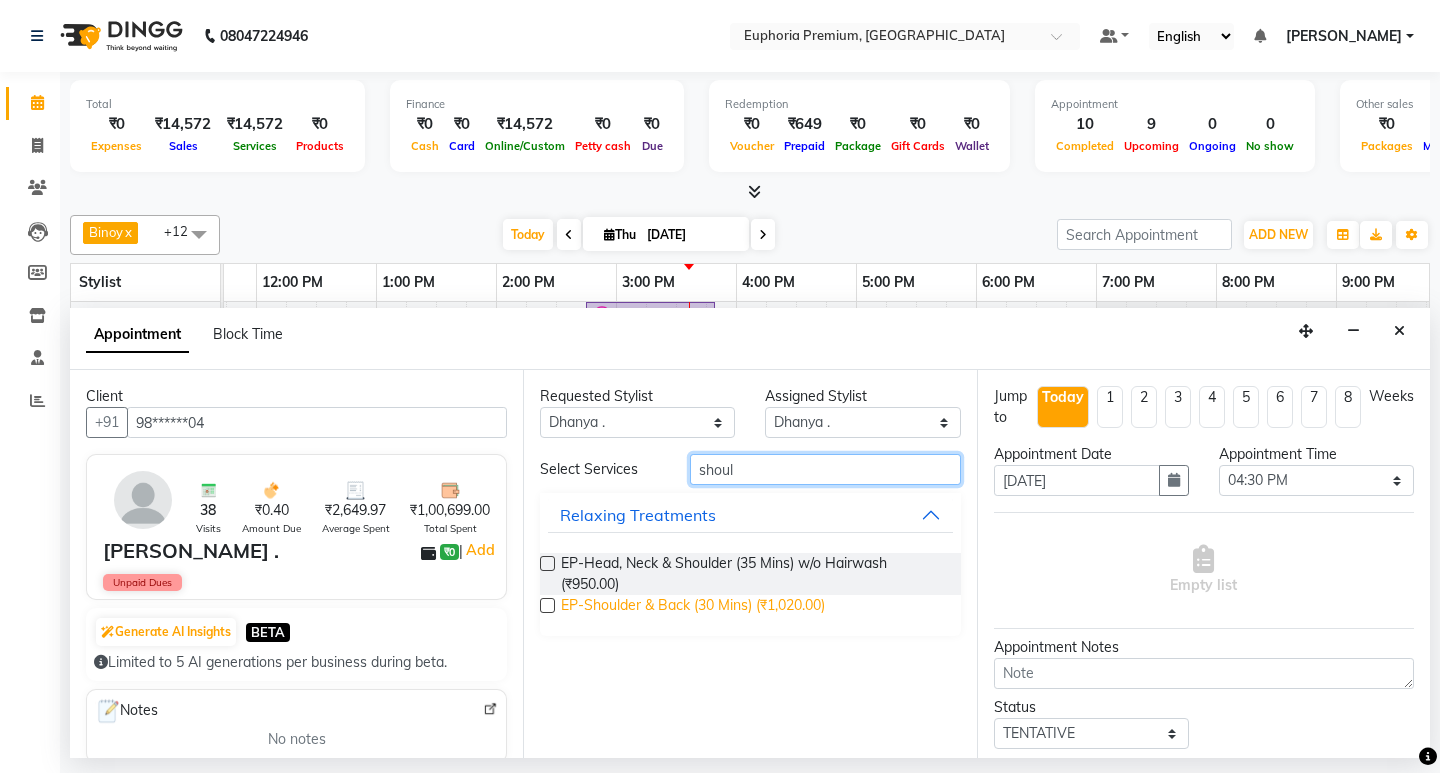 type on "shoul" 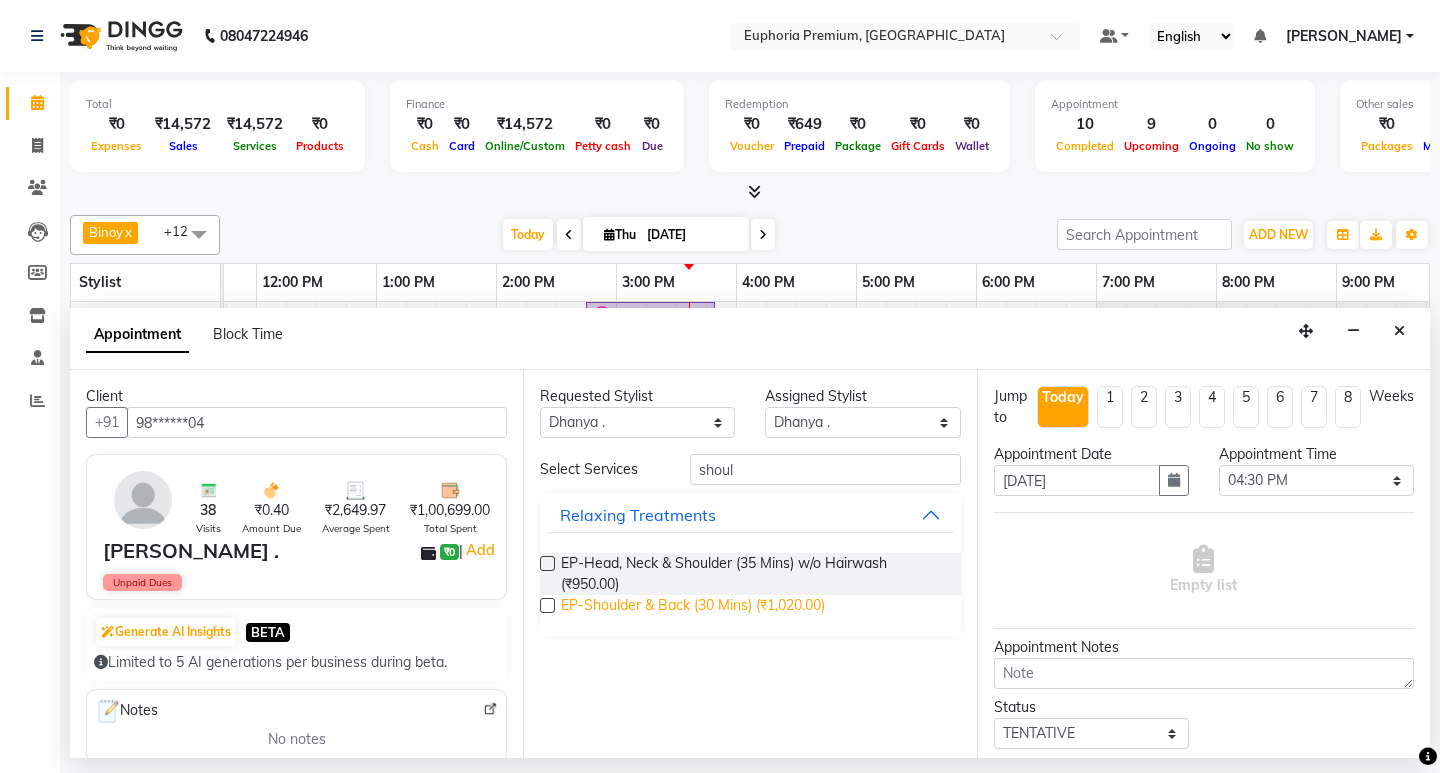 click on "EP-Shoulder & Back (30 Mins) (₹1,020.00)" at bounding box center (693, 607) 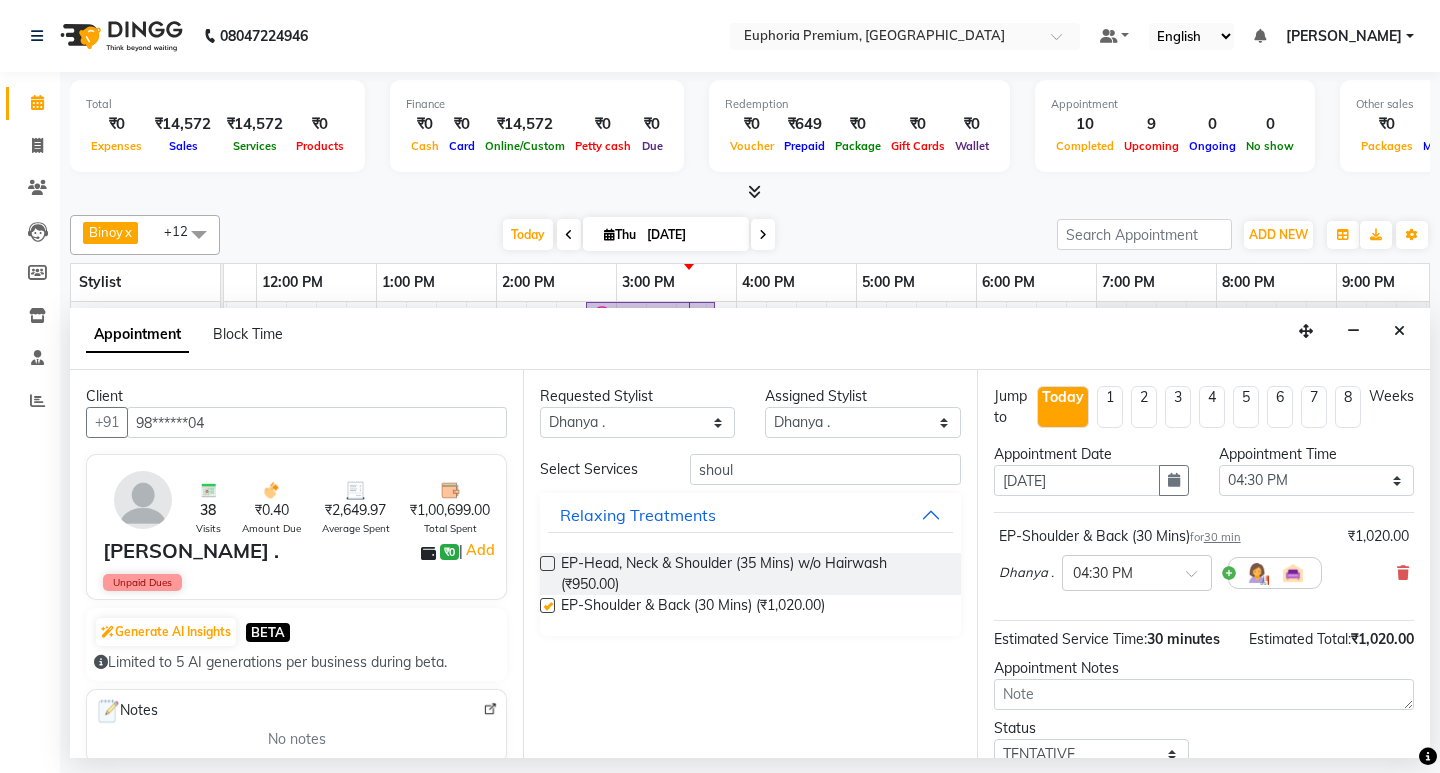 checkbox on "false" 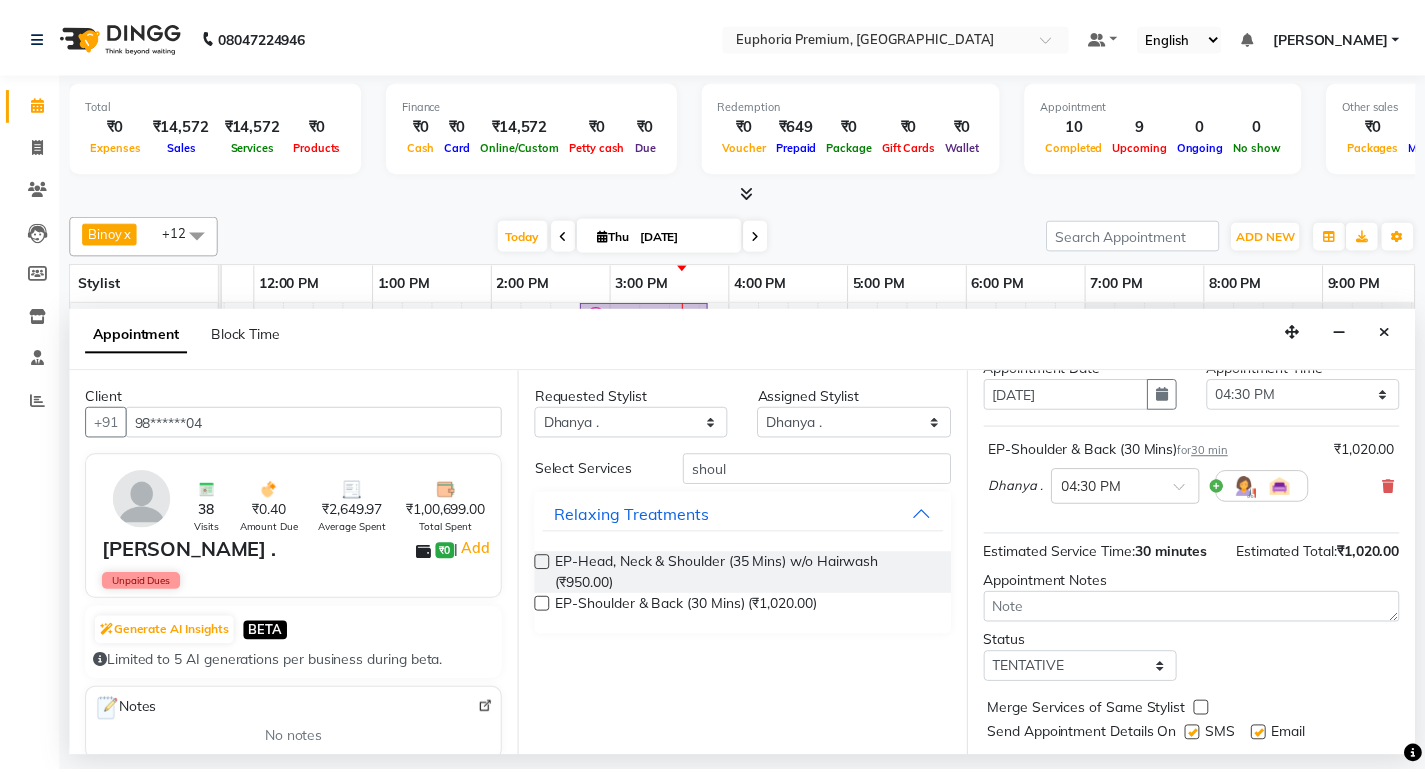 scroll, scrollTop: 138, scrollLeft: 0, axis: vertical 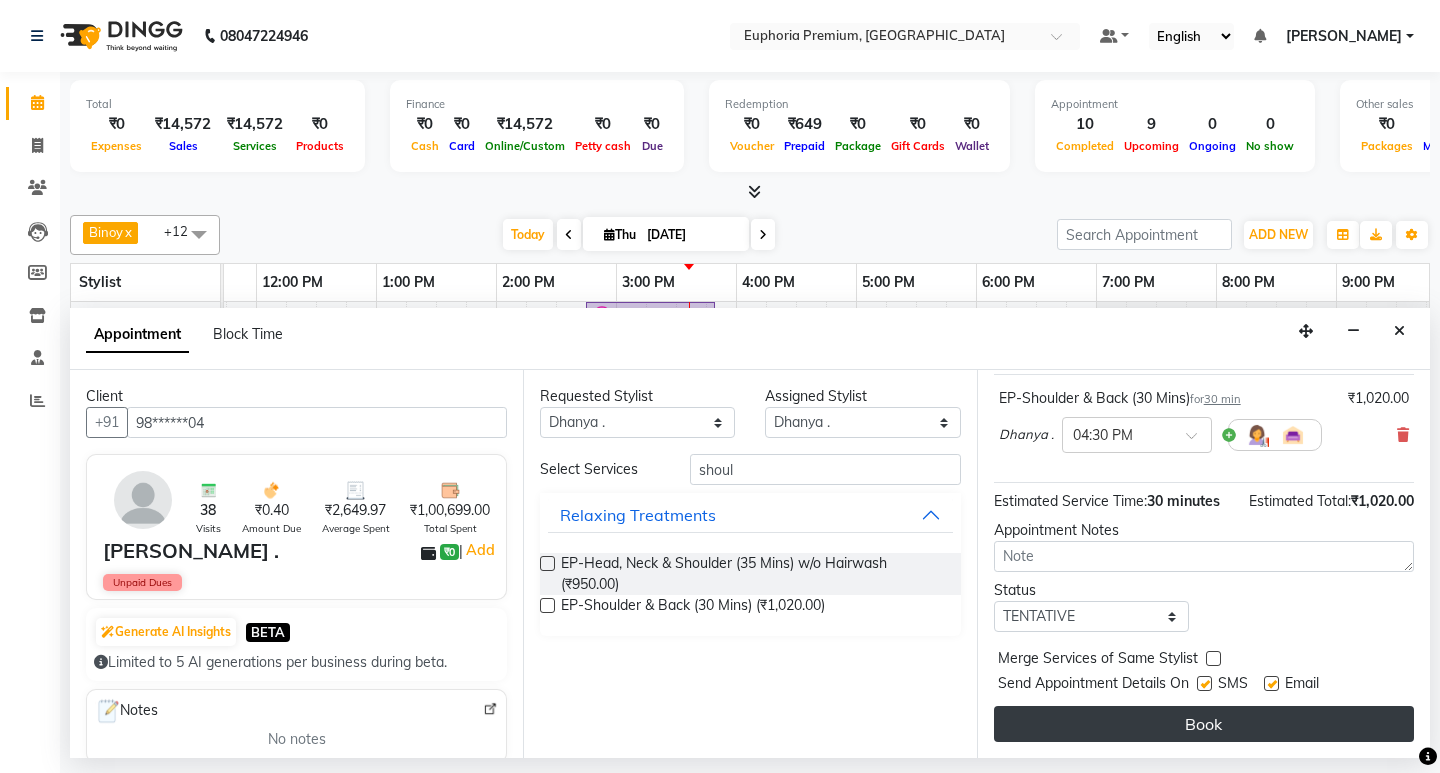 click on "Book" at bounding box center (1204, 724) 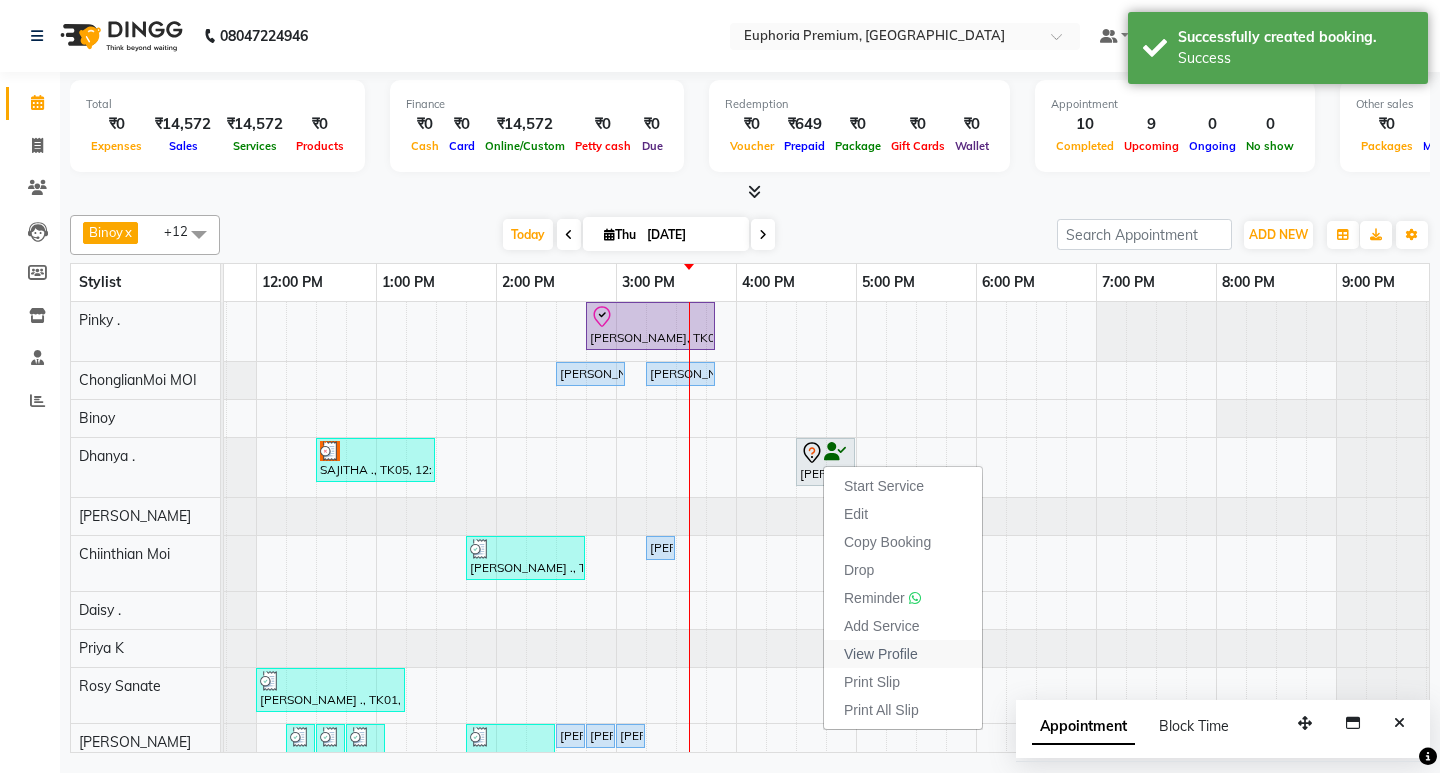 click on "View Profile" at bounding box center [881, 654] 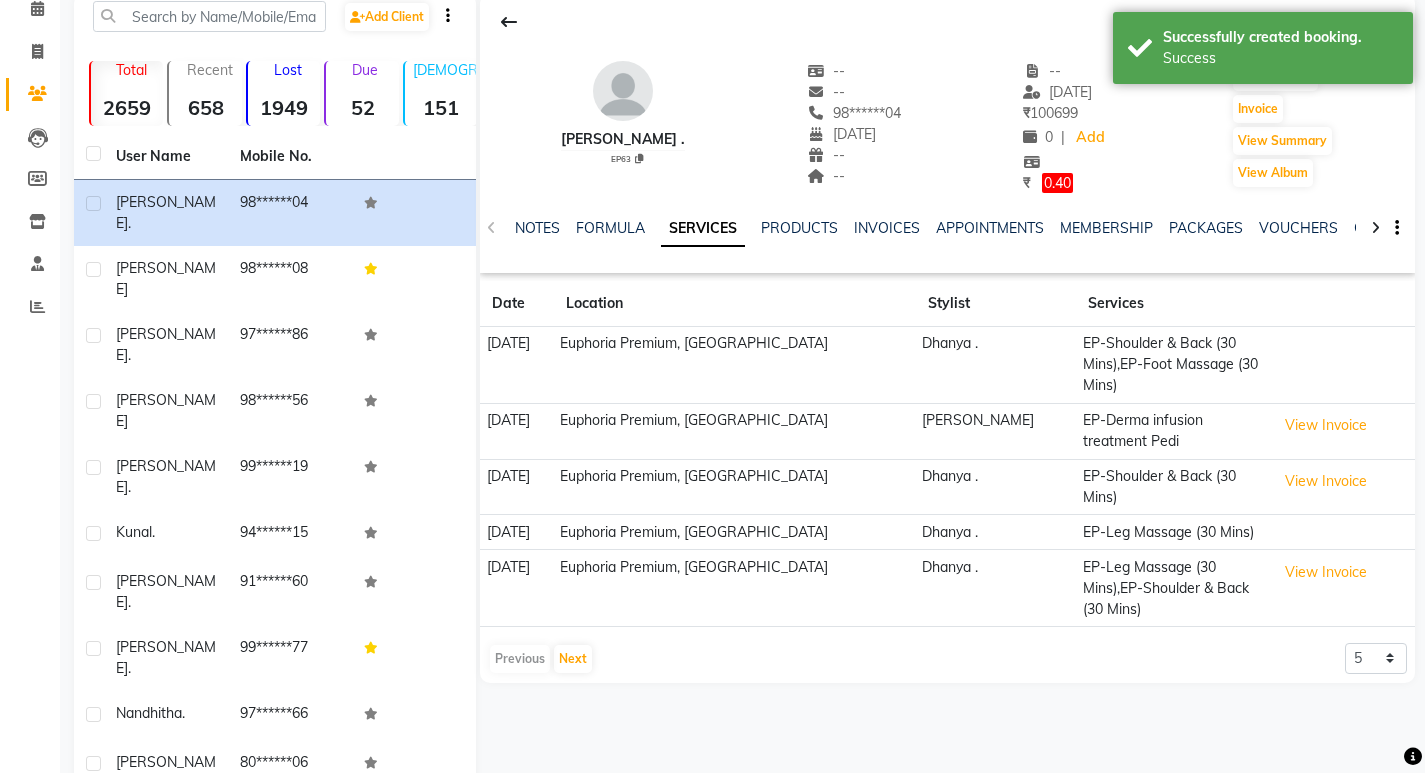 scroll, scrollTop: 0, scrollLeft: 0, axis: both 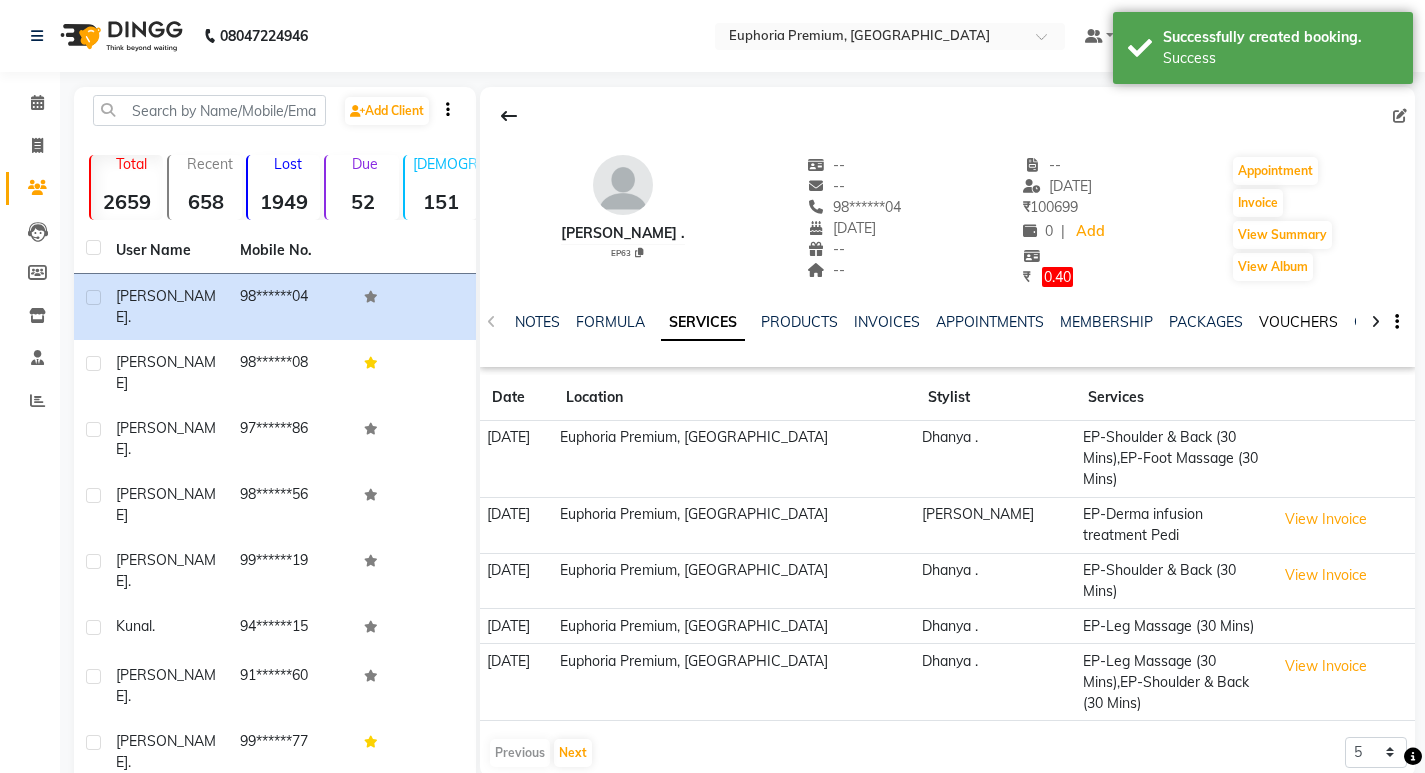 click on "VOUCHERS" 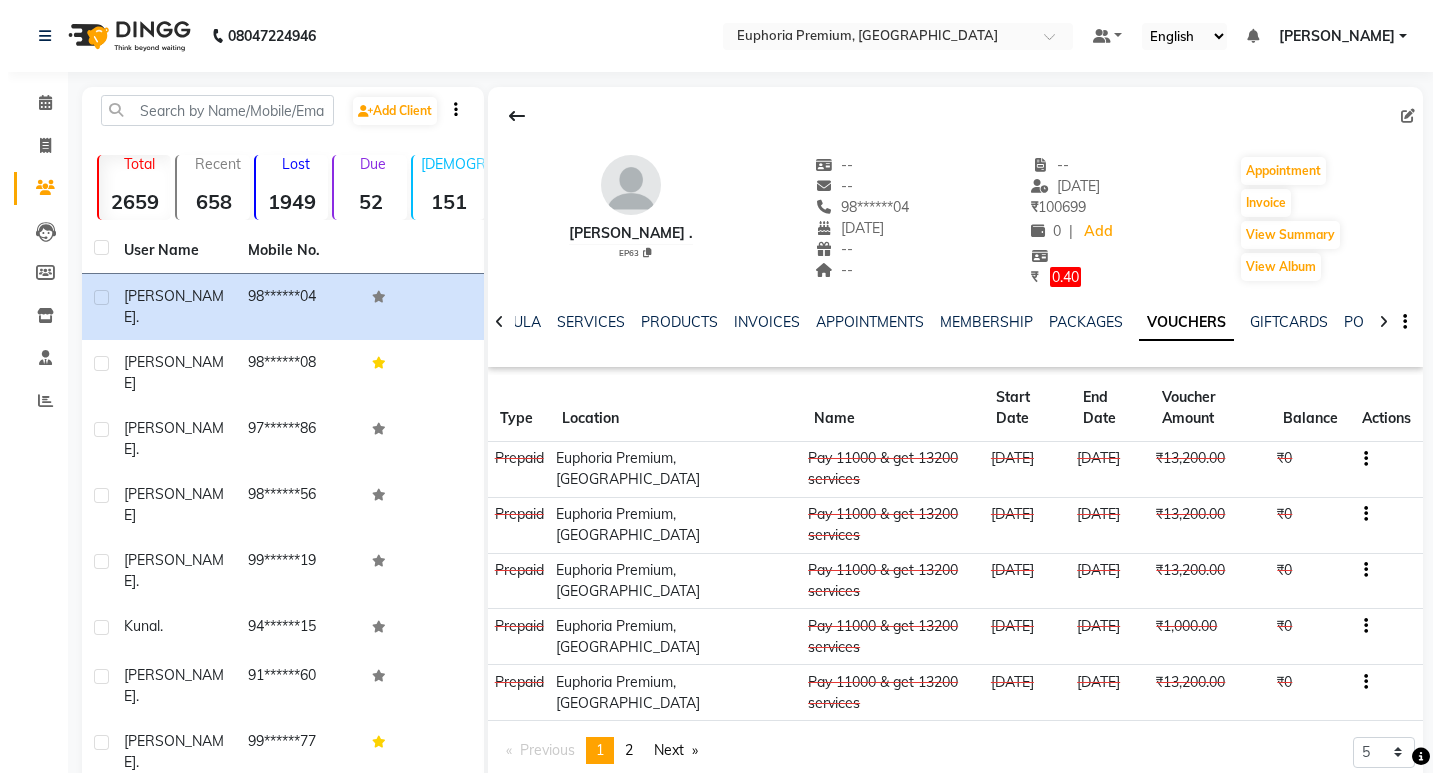 scroll, scrollTop: 94, scrollLeft: 0, axis: vertical 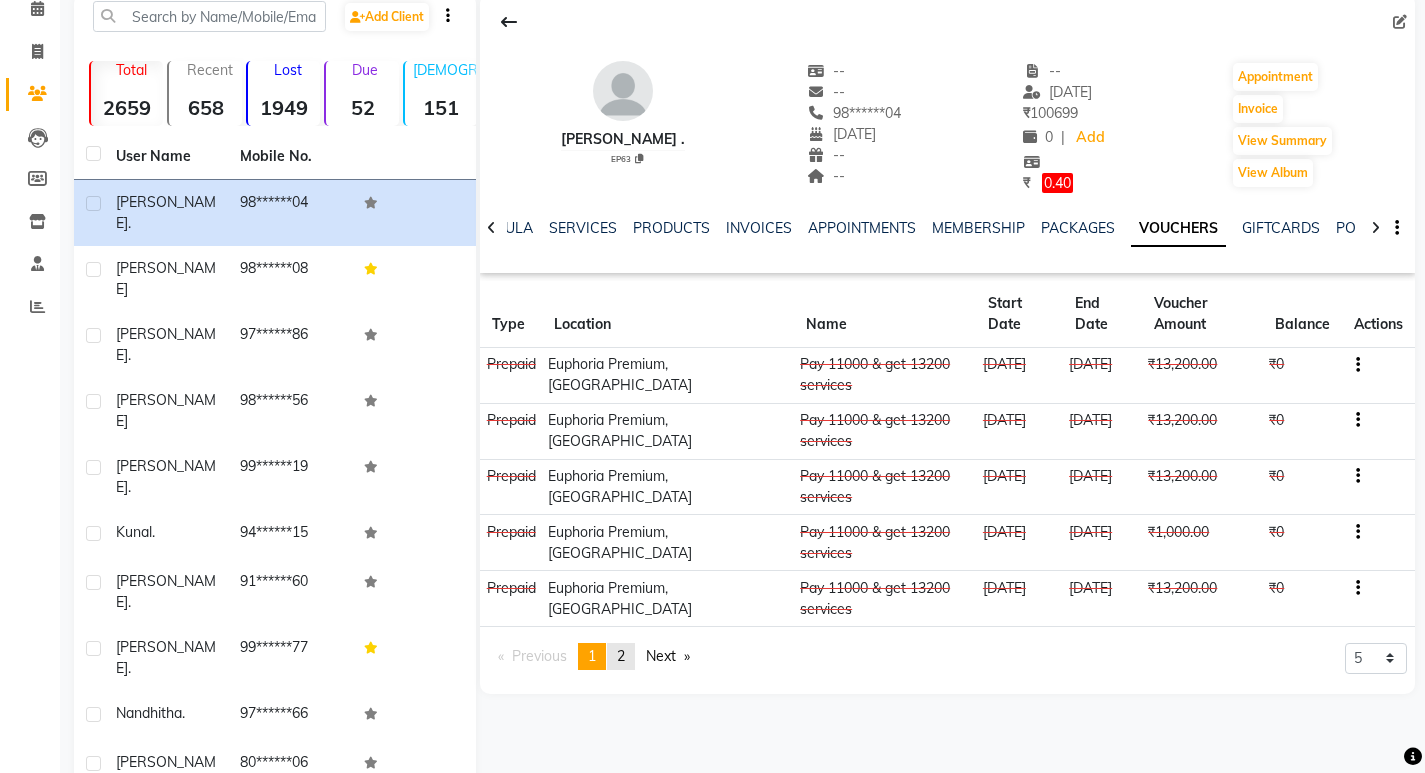 click on "2" 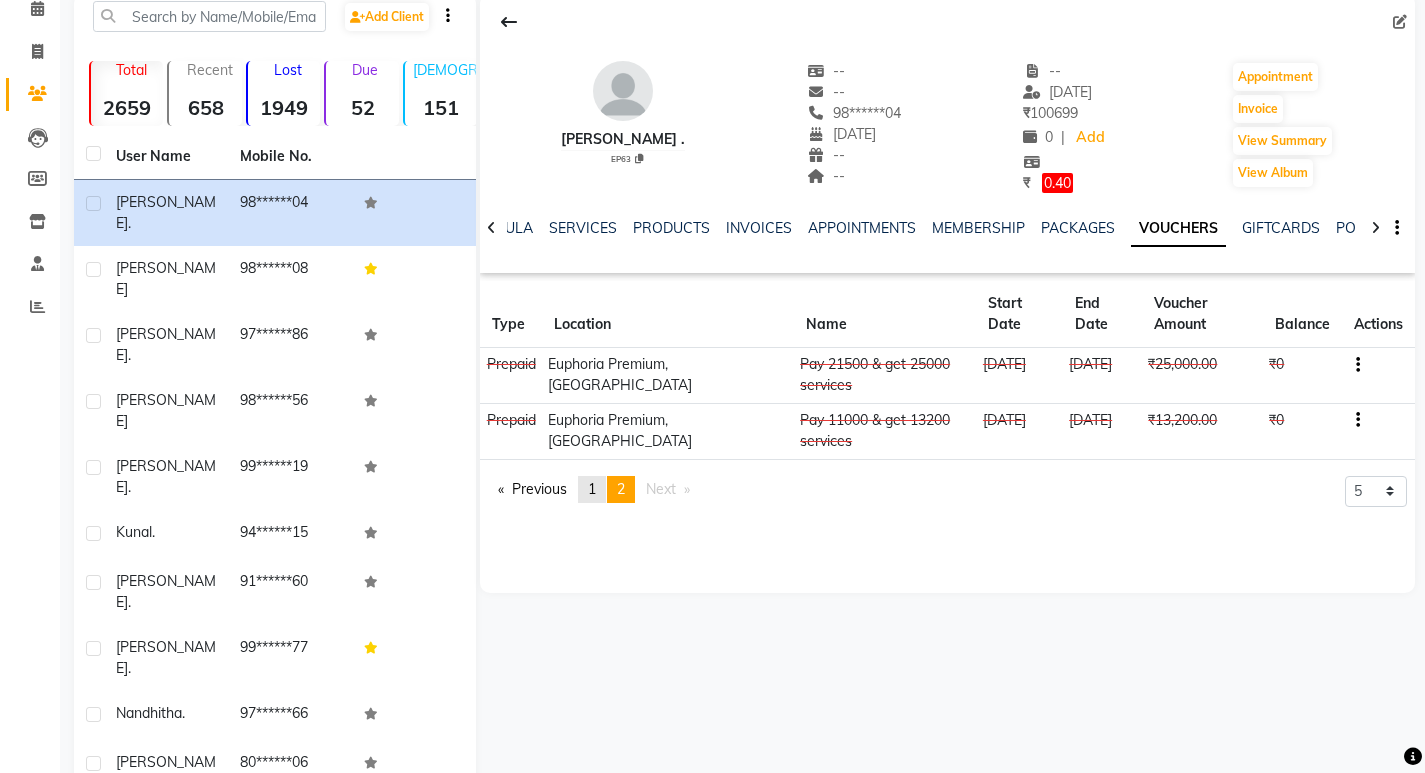 click on "1" 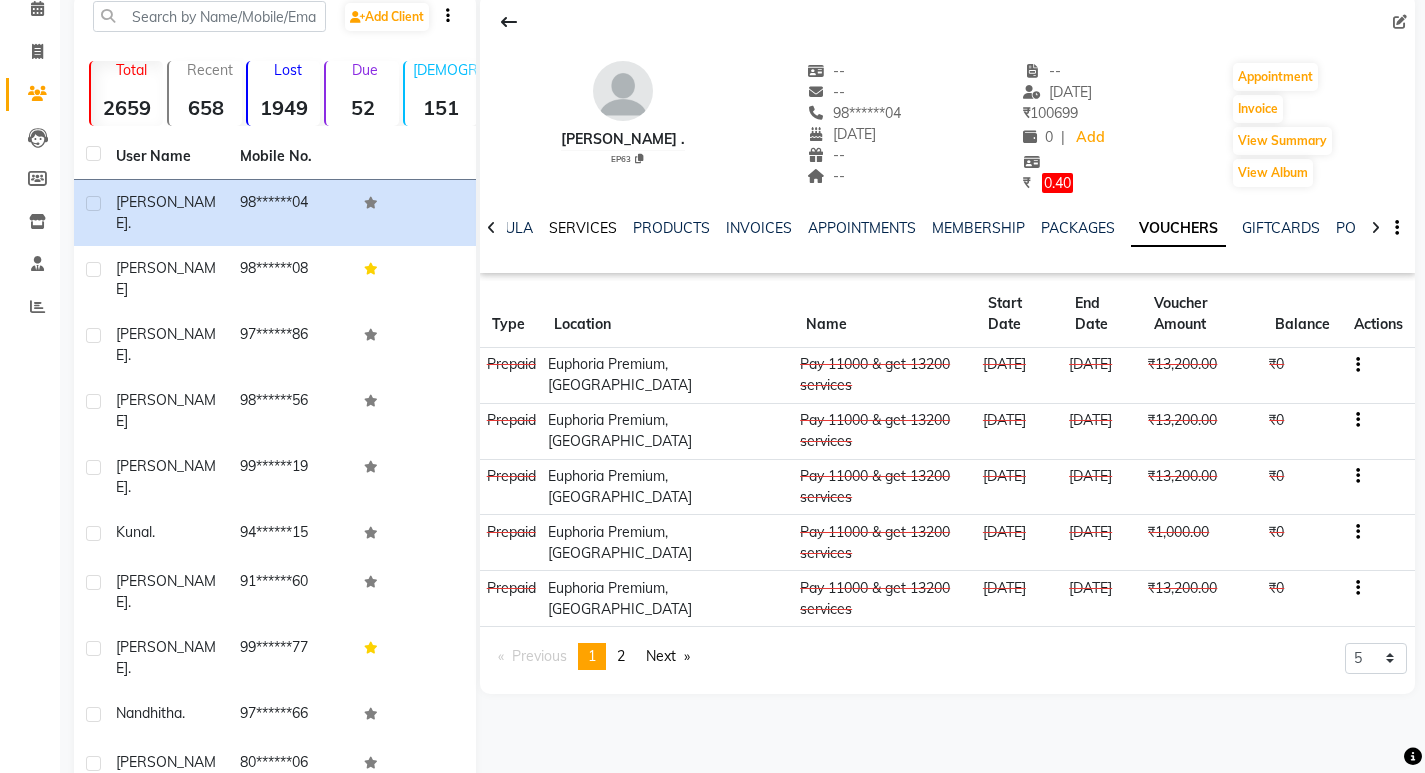 click on "SERVICES" 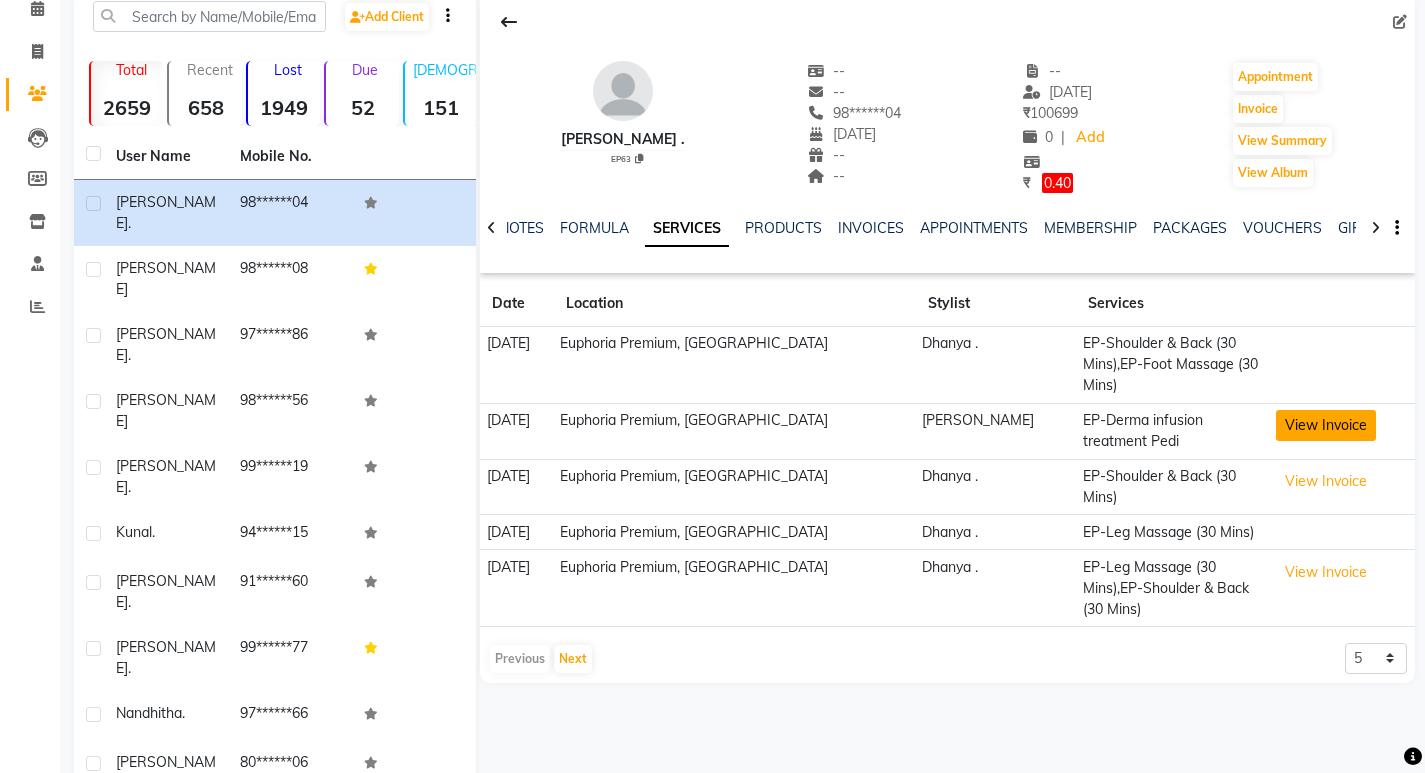 click on "View Invoice" 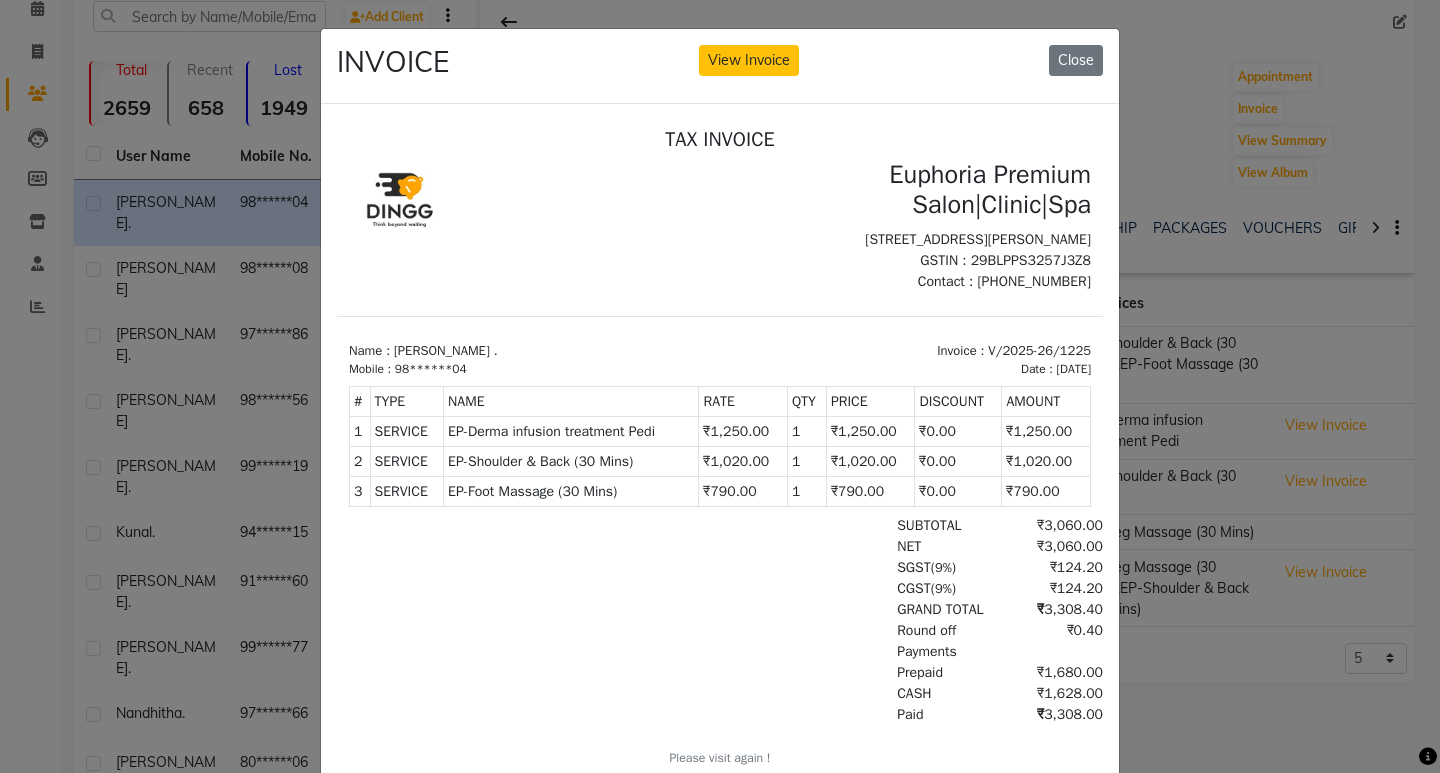 scroll, scrollTop: 16, scrollLeft: 0, axis: vertical 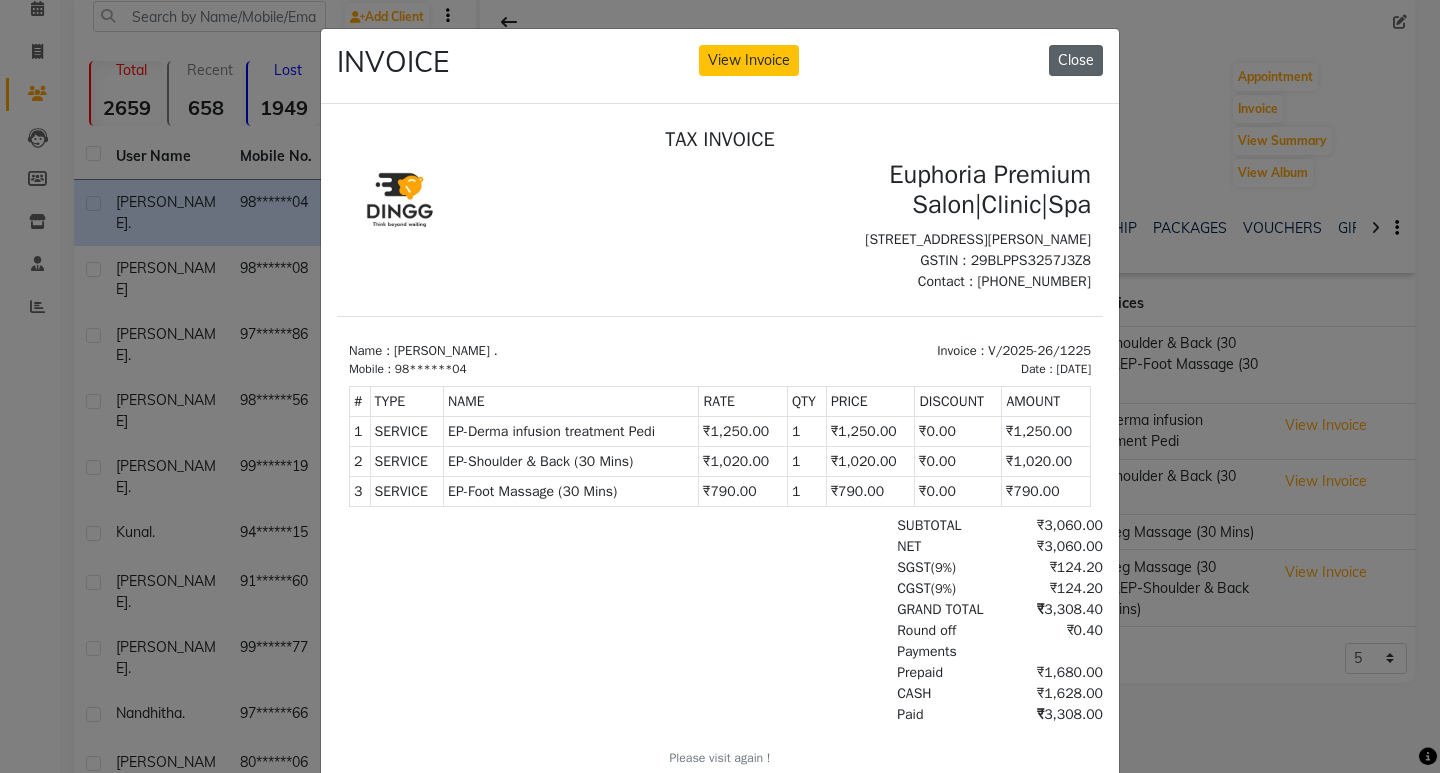 click on "Close" 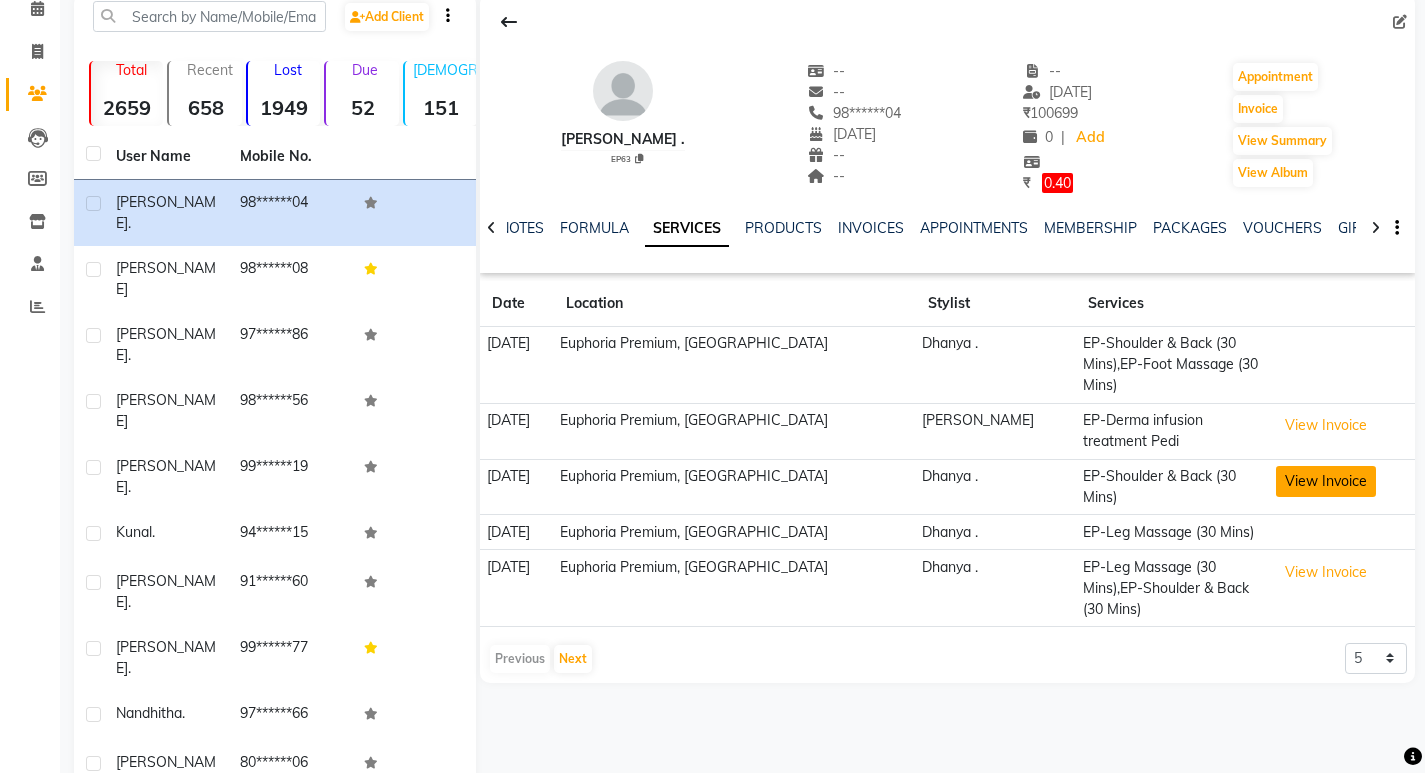 click on "View Invoice" 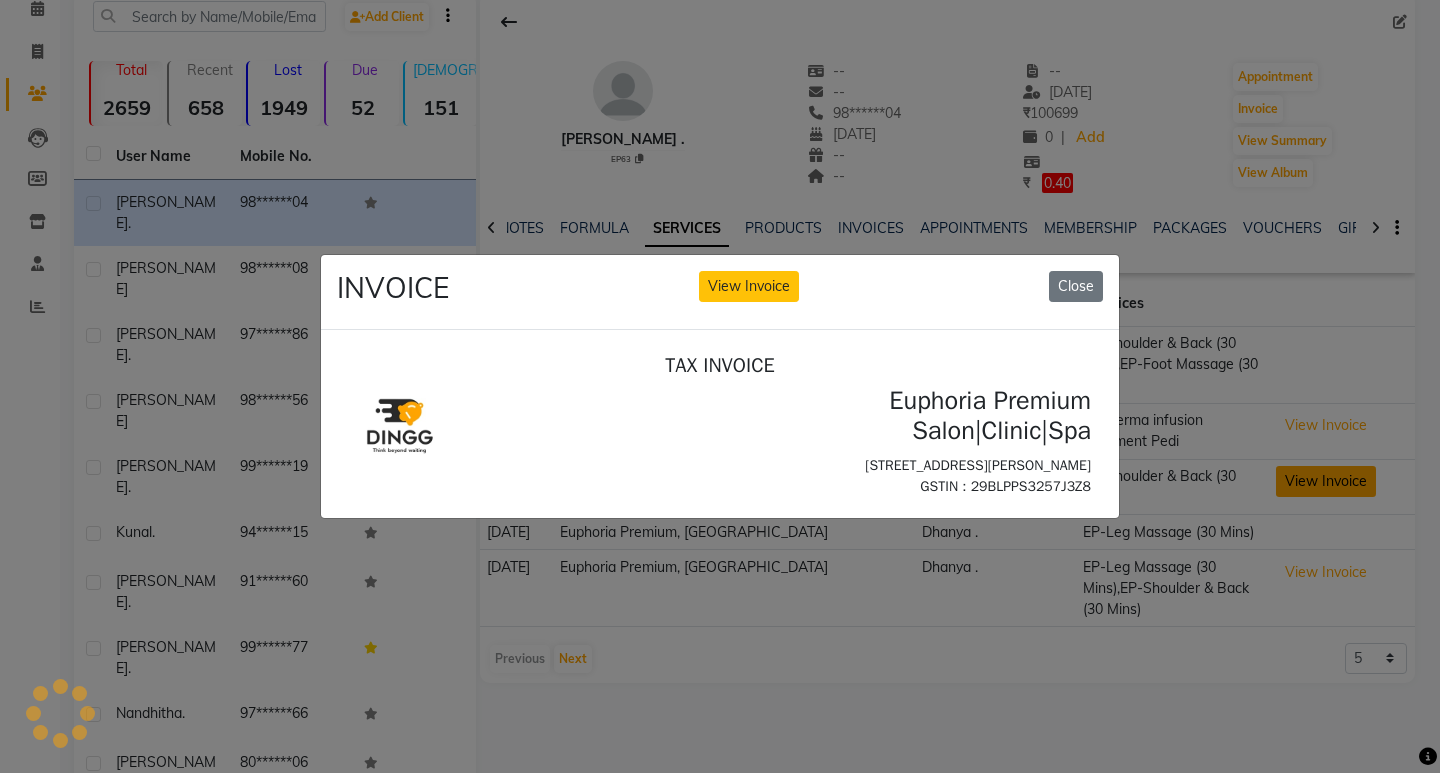 scroll, scrollTop: 0, scrollLeft: 0, axis: both 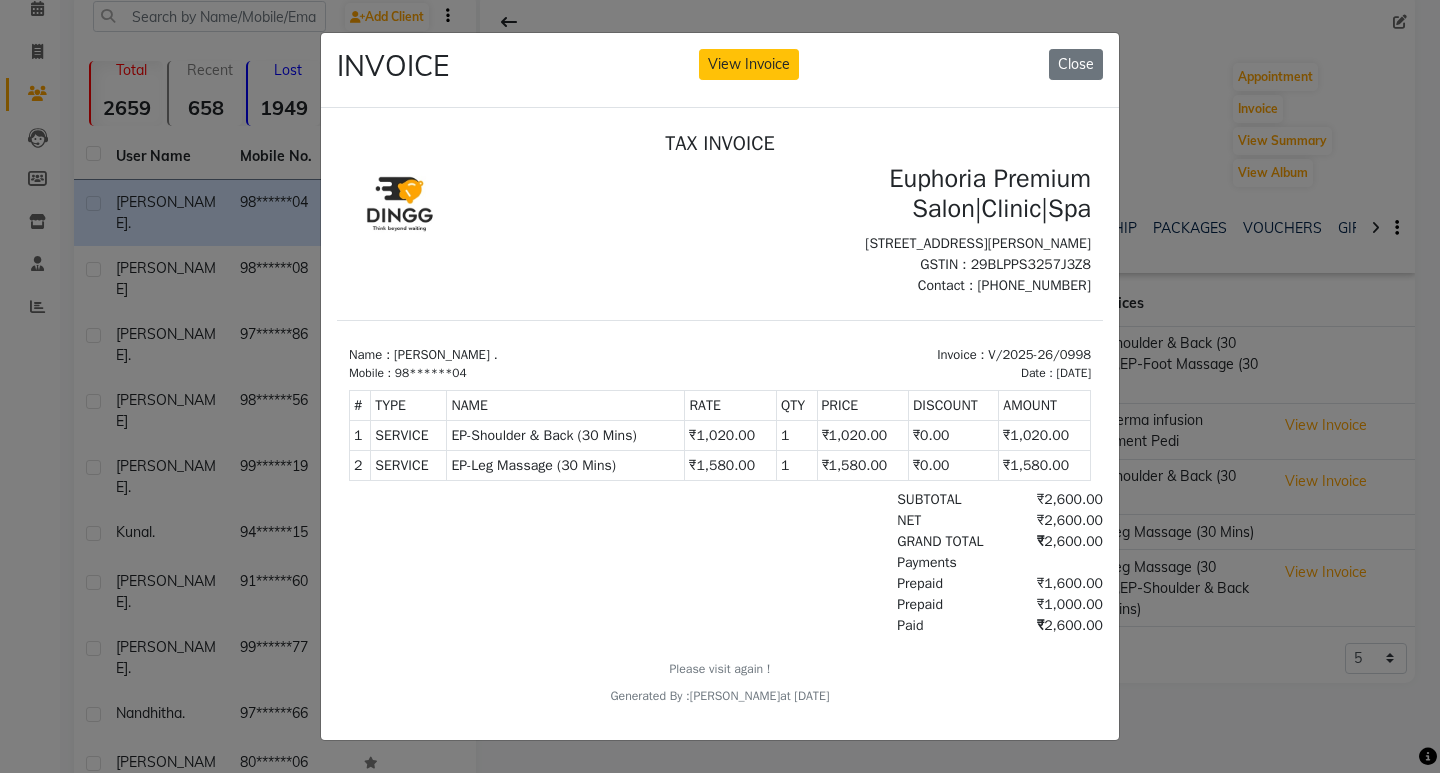 click on "INVOICE View Invoice Close" 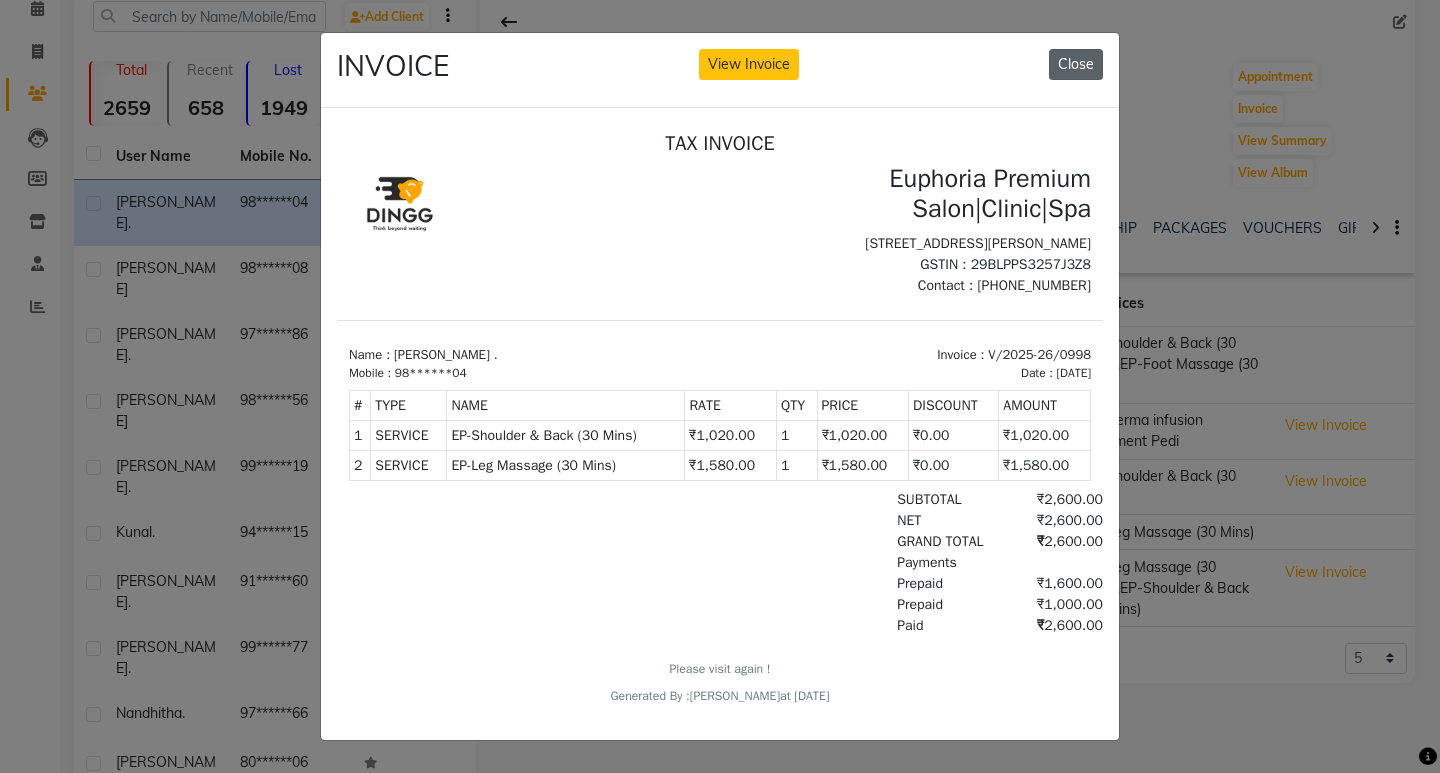 click on "Close" 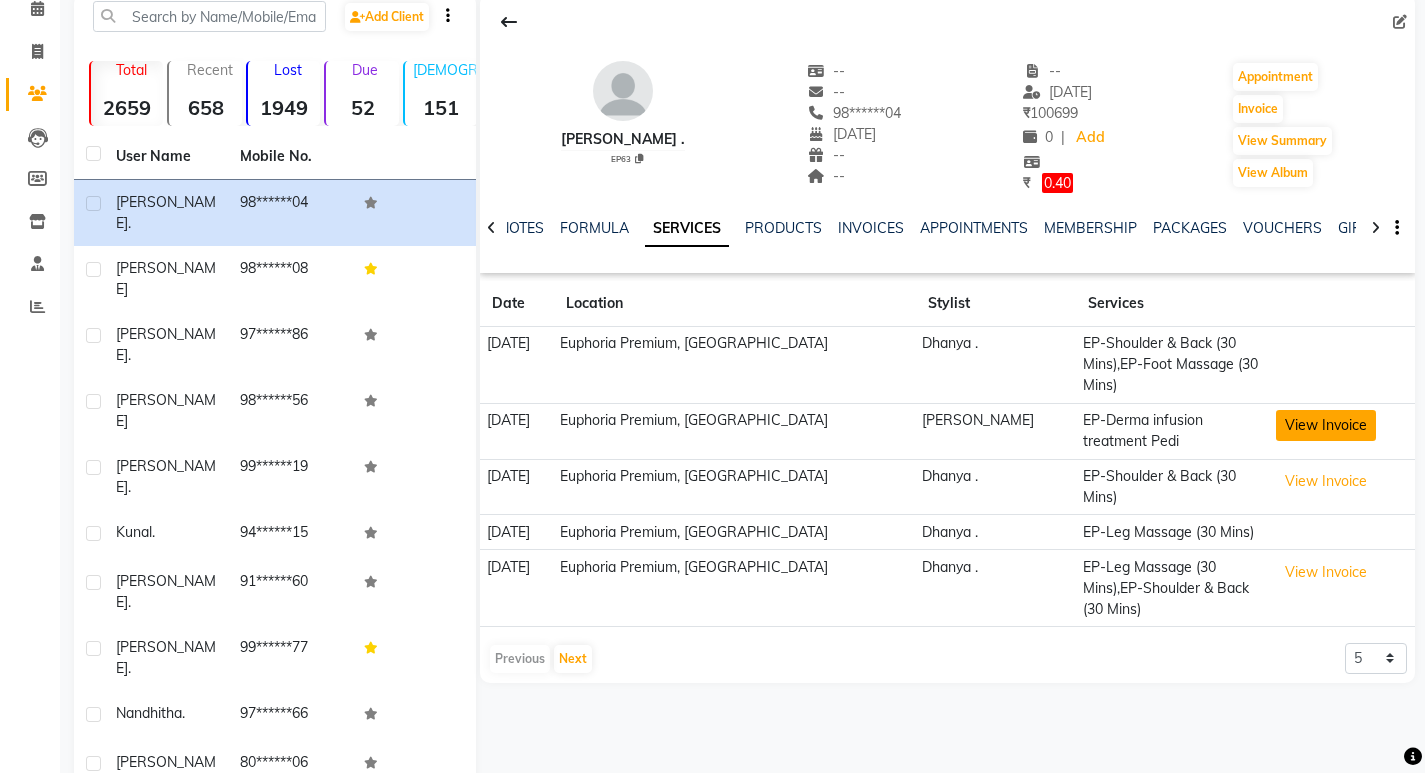 click on "View Invoice" 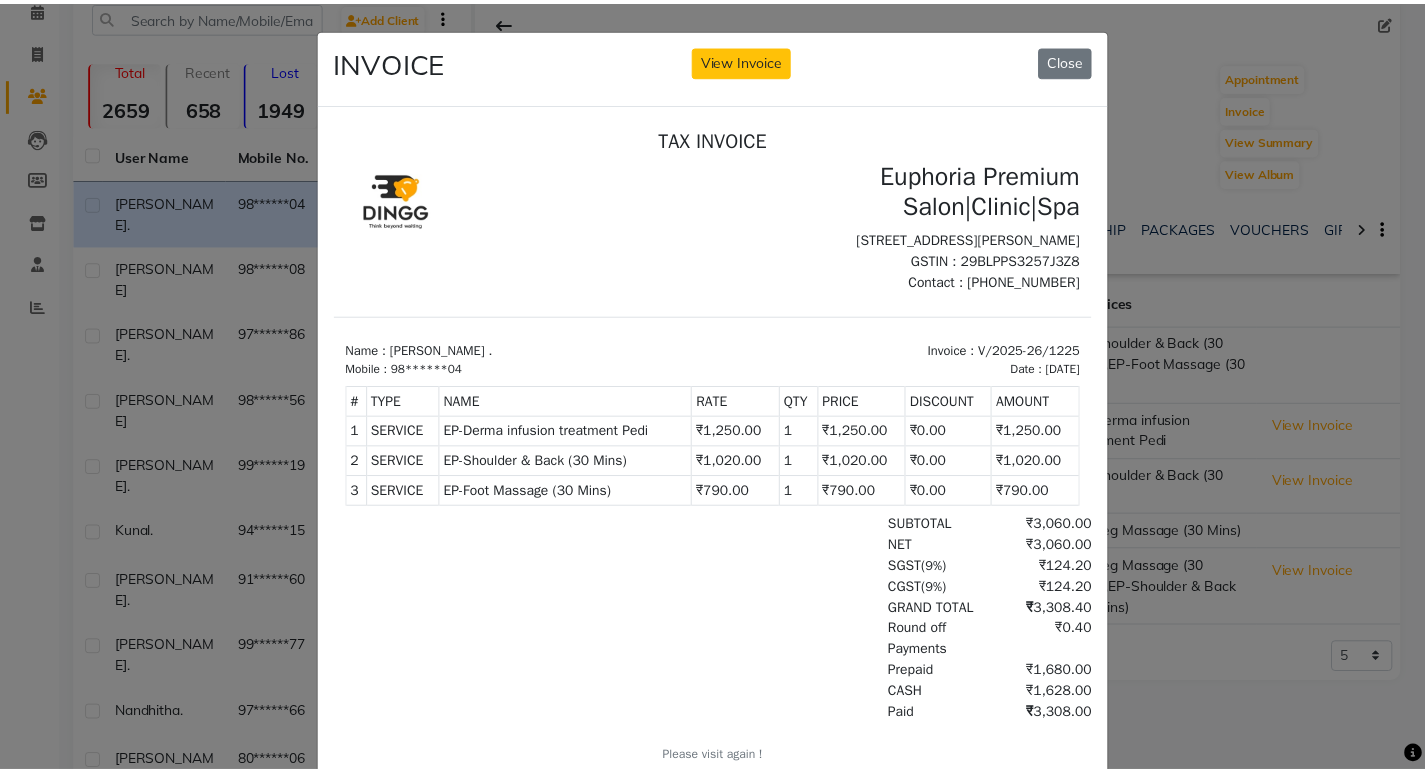 scroll, scrollTop: 16, scrollLeft: 0, axis: vertical 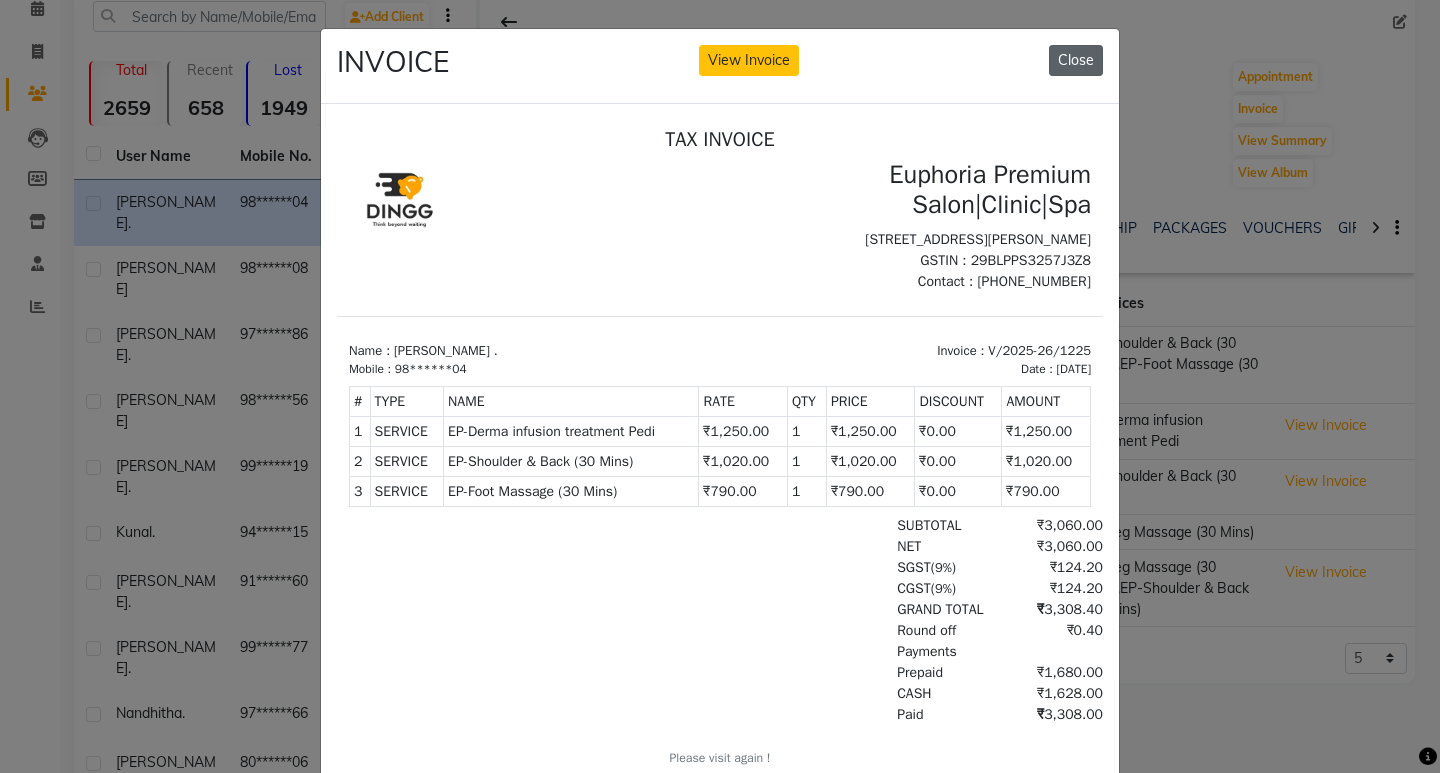 click on "Close" 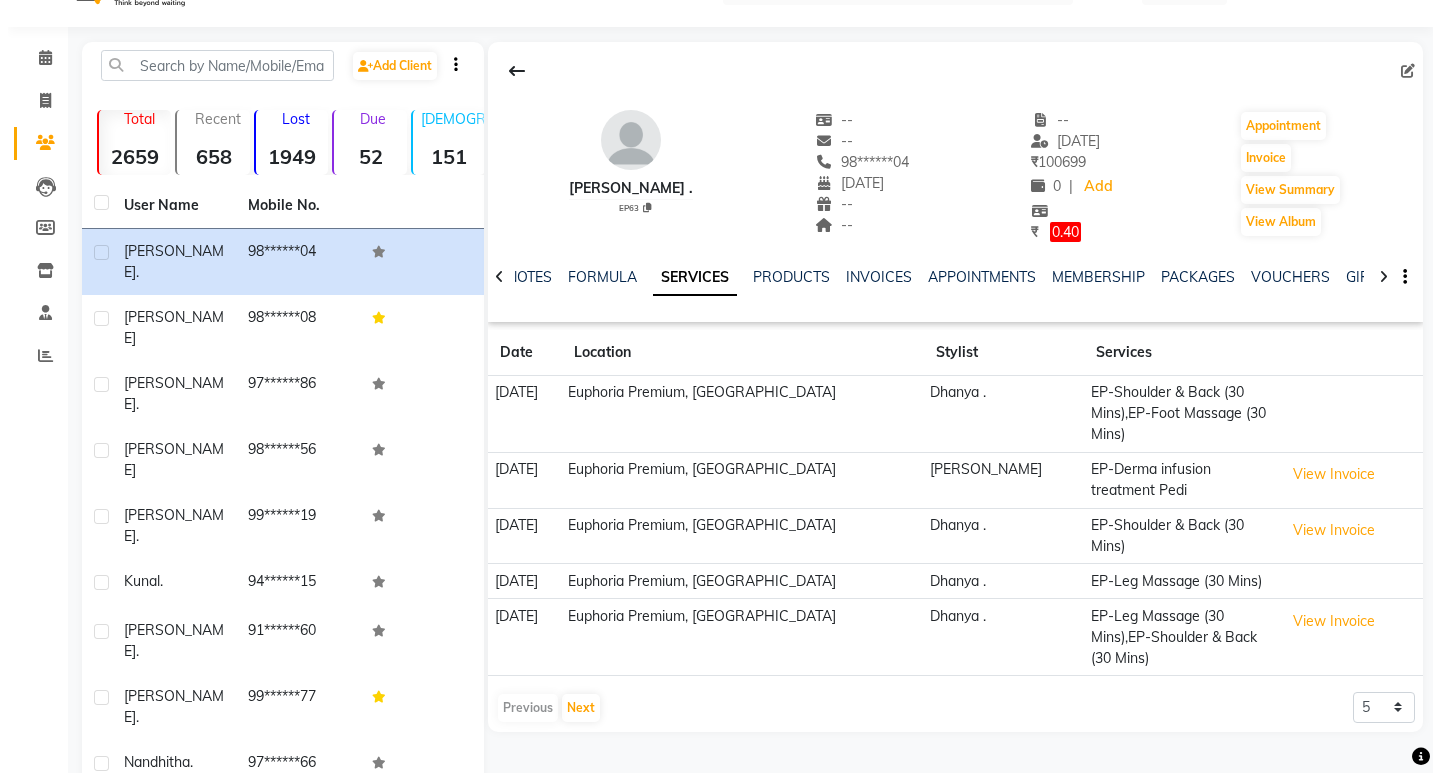 scroll, scrollTop: 0, scrollLeft: 0, axis: both 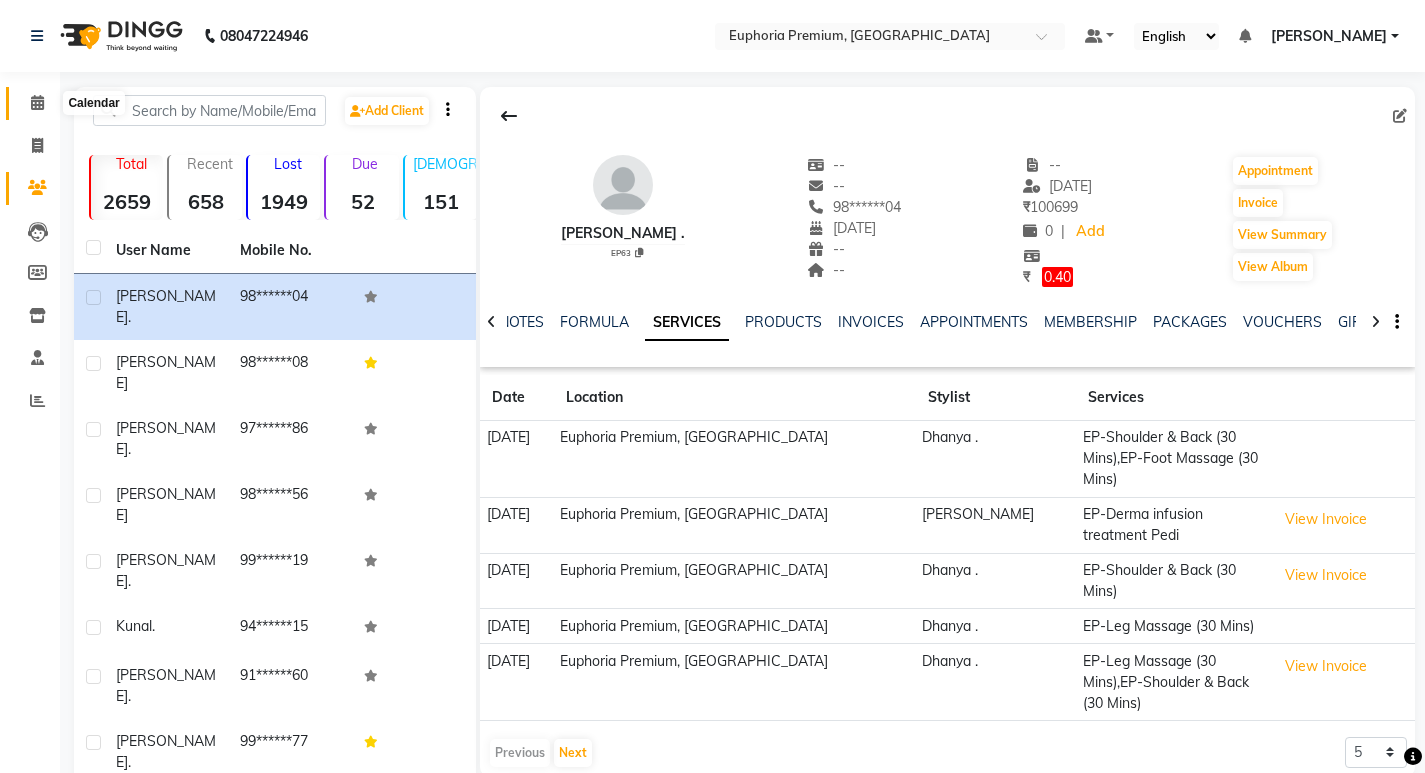 click 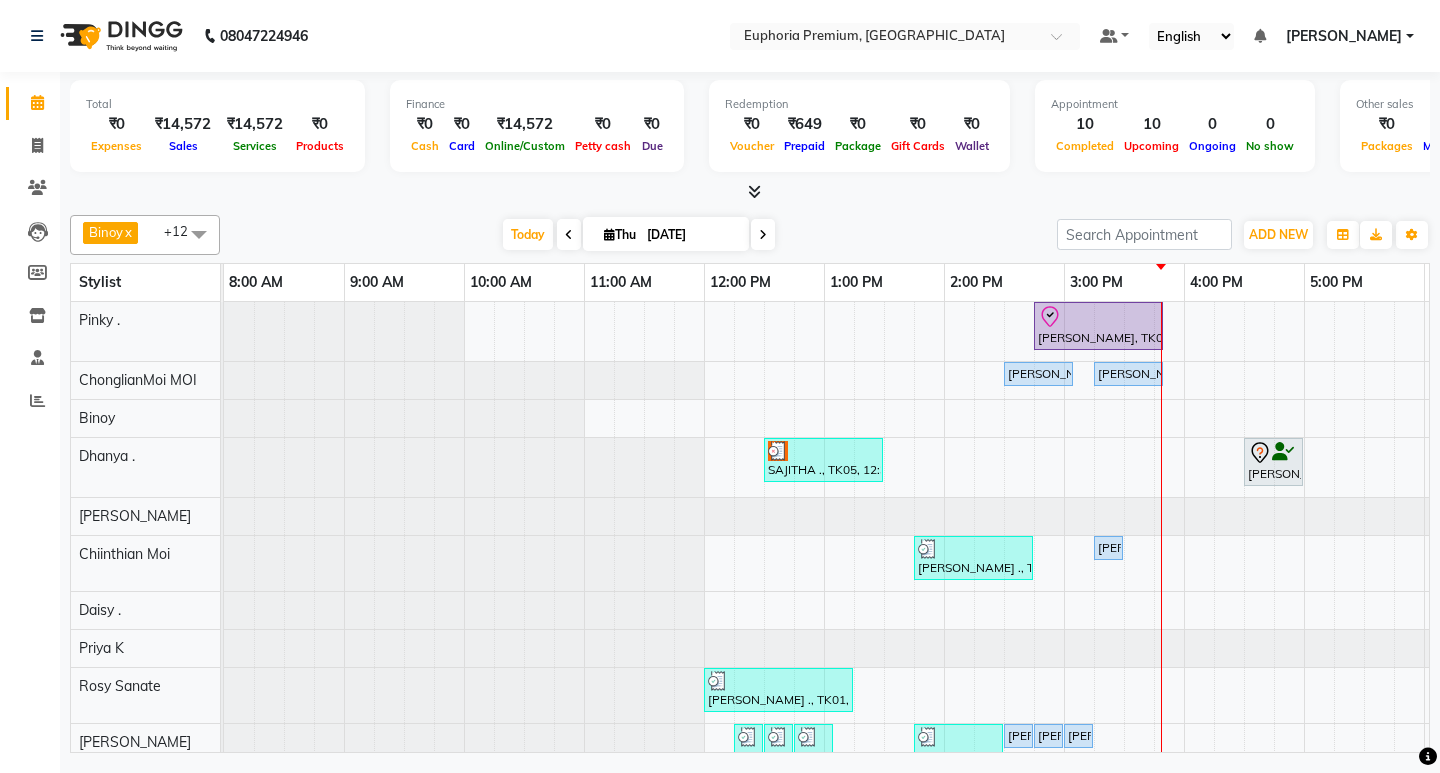 scroll, scrollTop: 101, scrollLeft: 0, axis: vertical 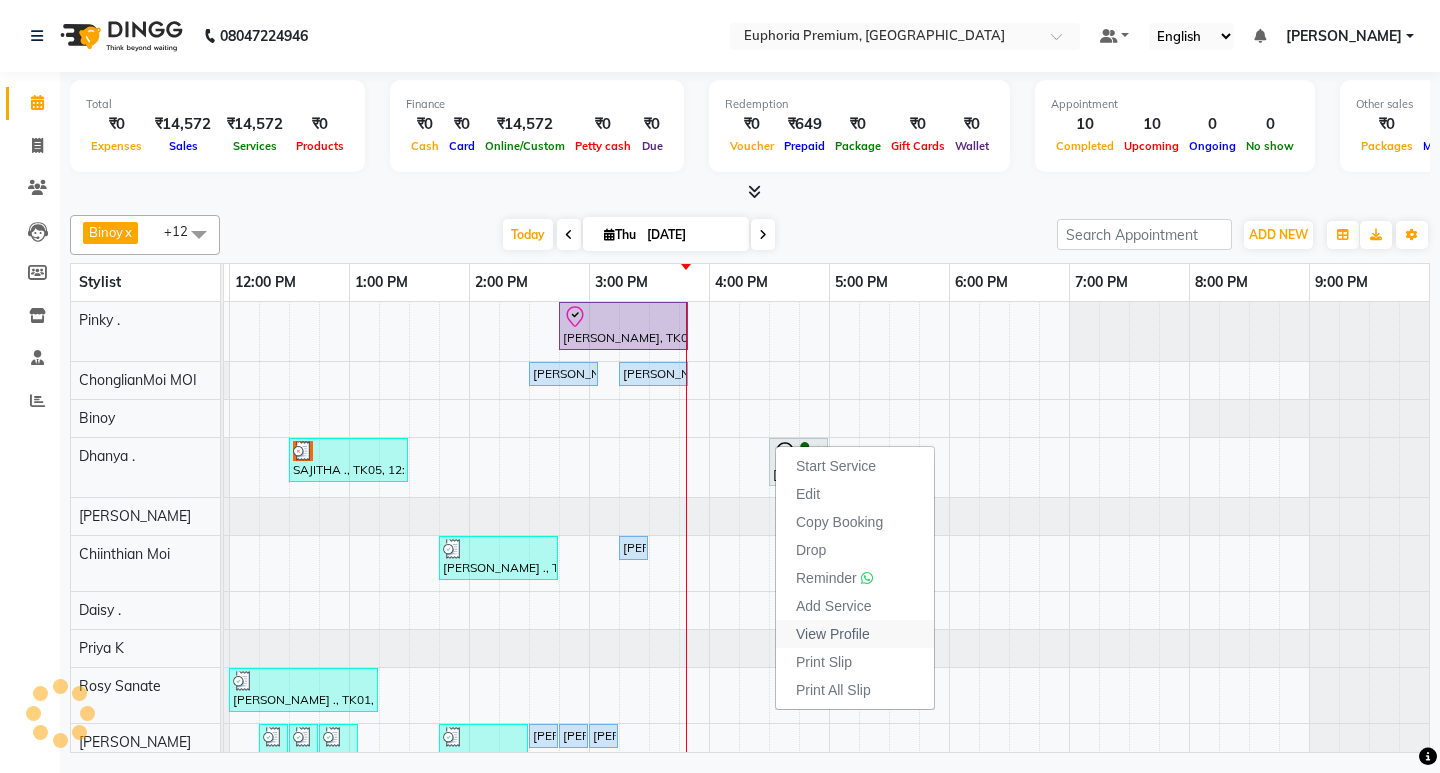 click on "View Profile" at bounding box center [833, 634] 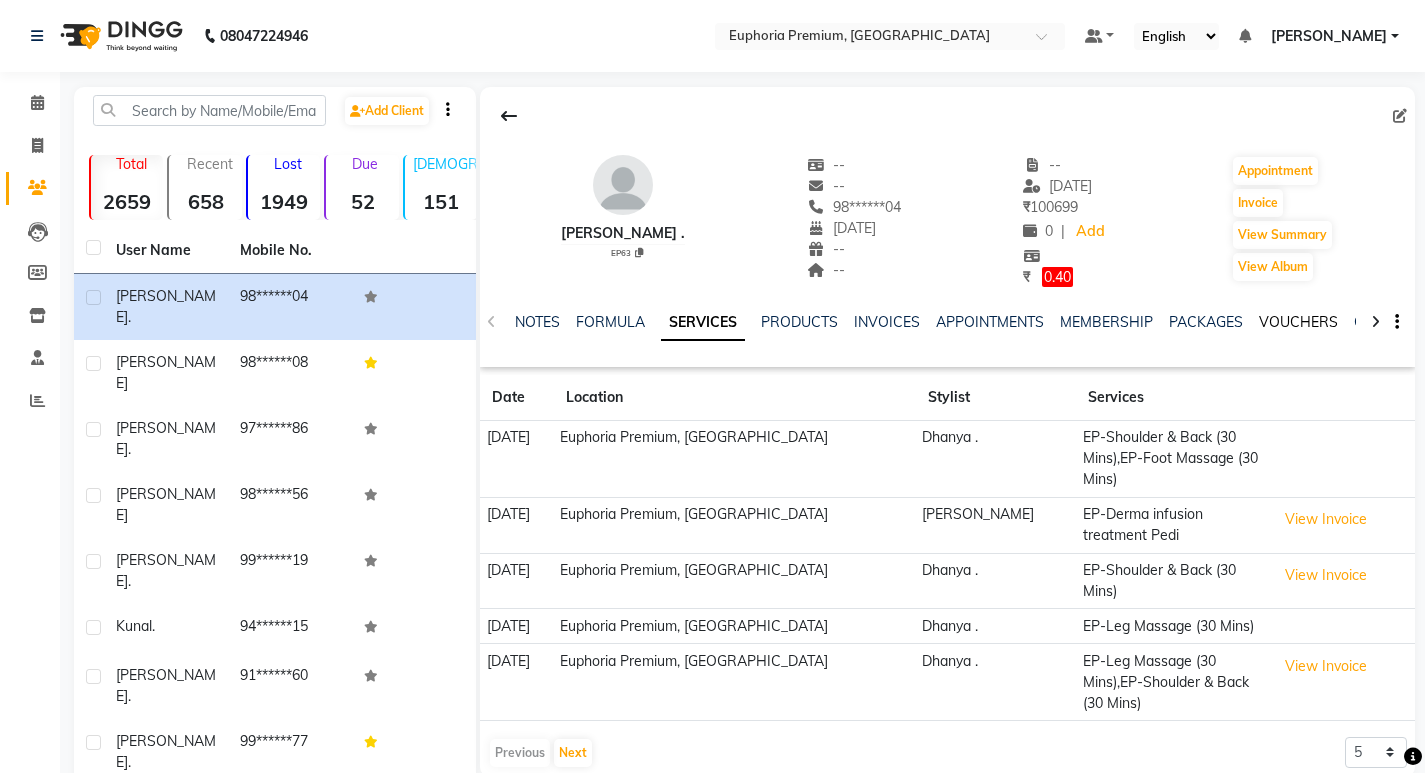 click on "VOUCHERS" 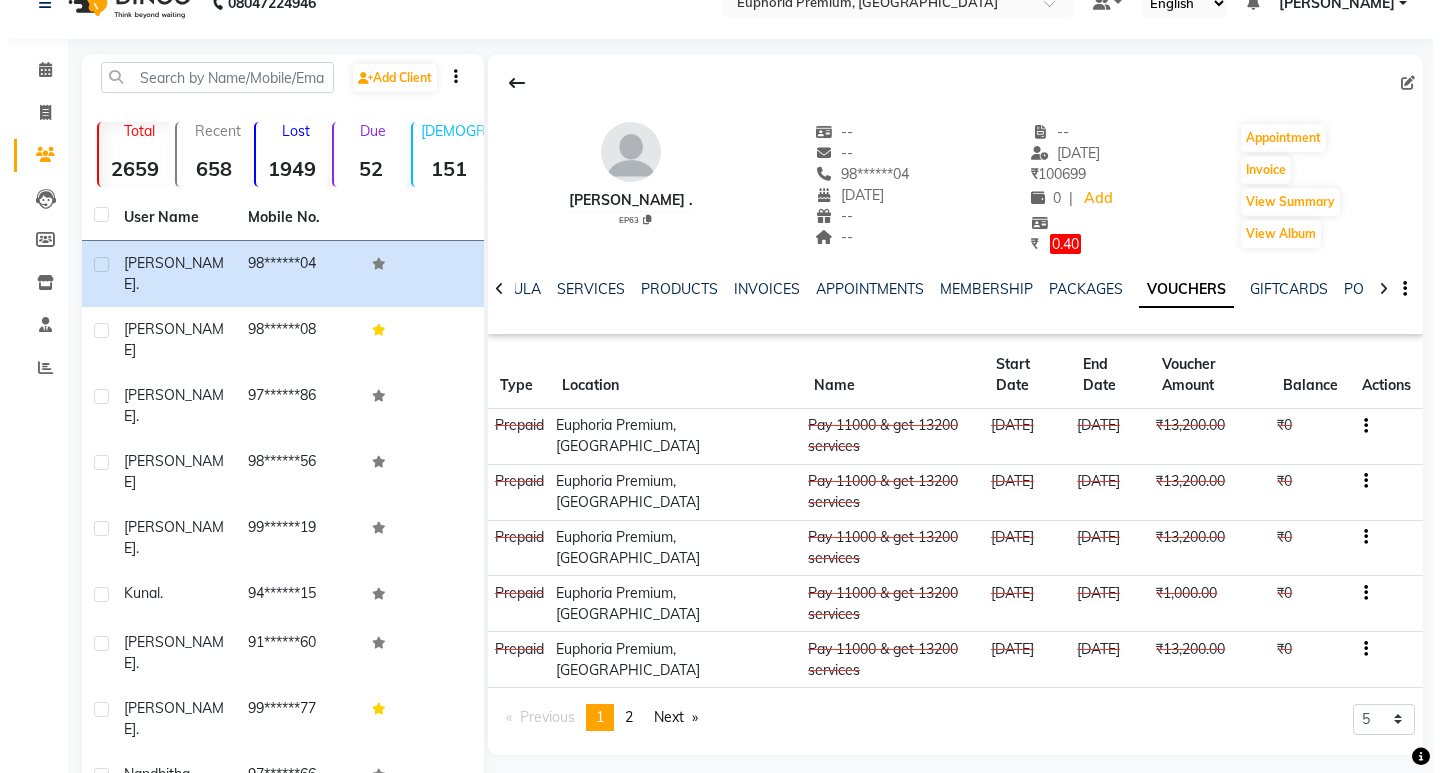 scroll, scrollTop: 0, scrollLeft: 0, axis: both 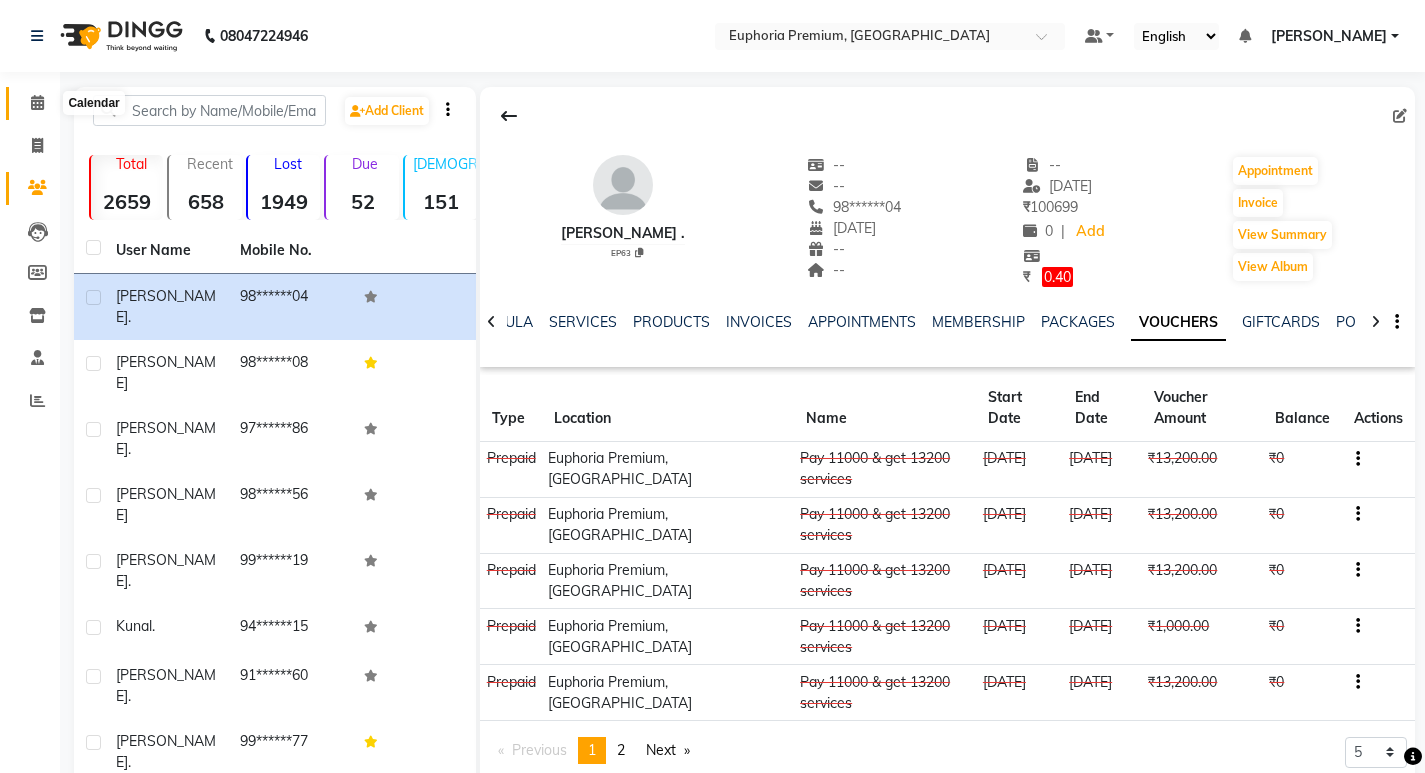 click 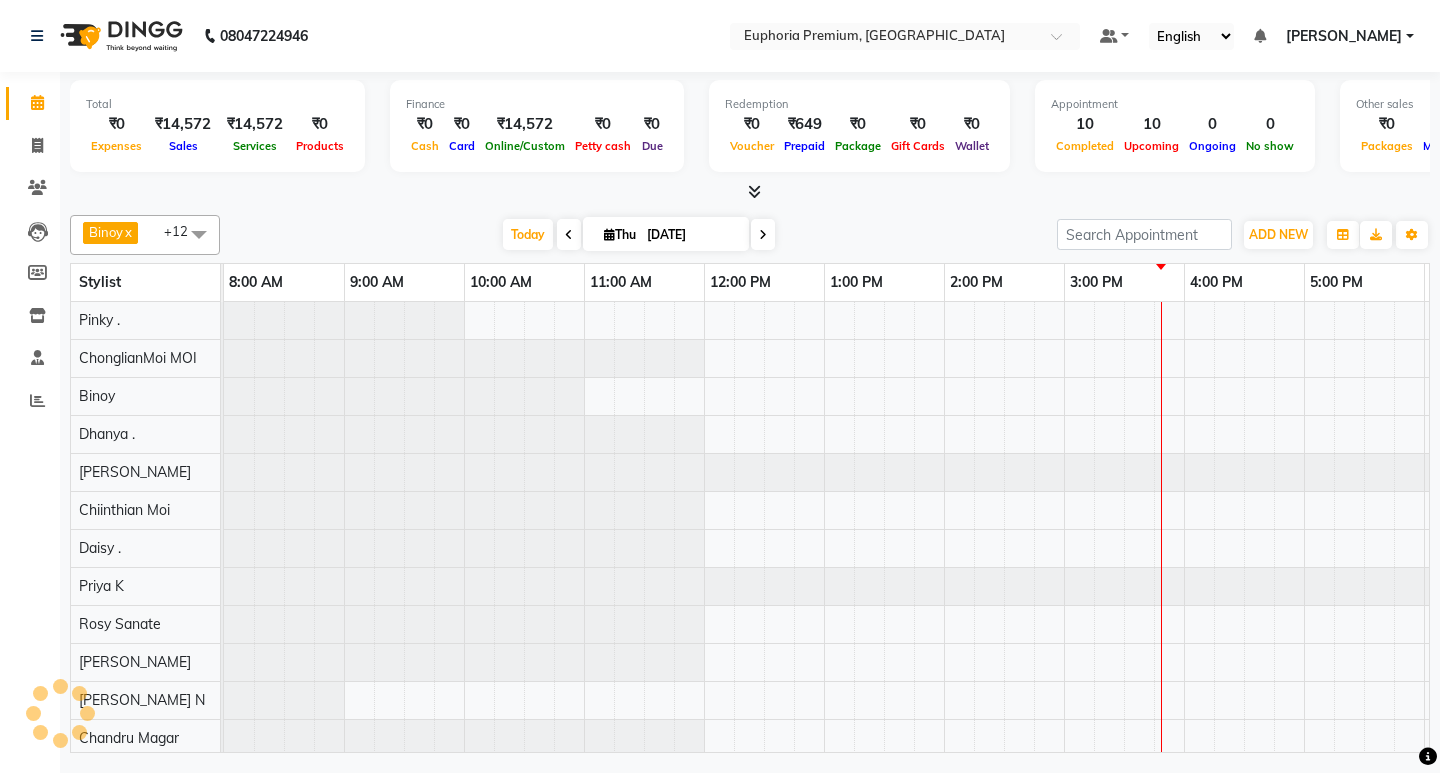 scroll, scrollTop: 0, scrollLeft: 0, axis: both 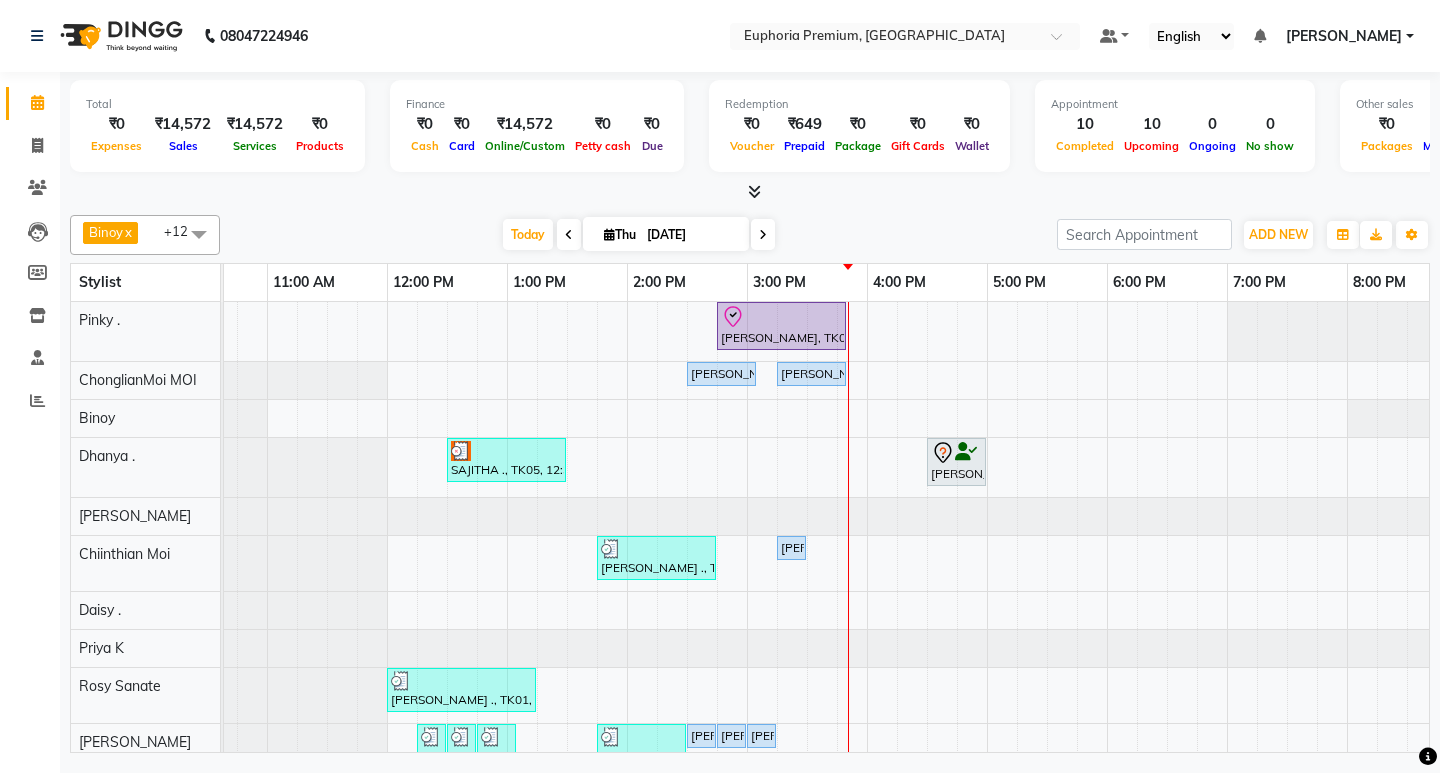 click at bounding box center [763, 234] 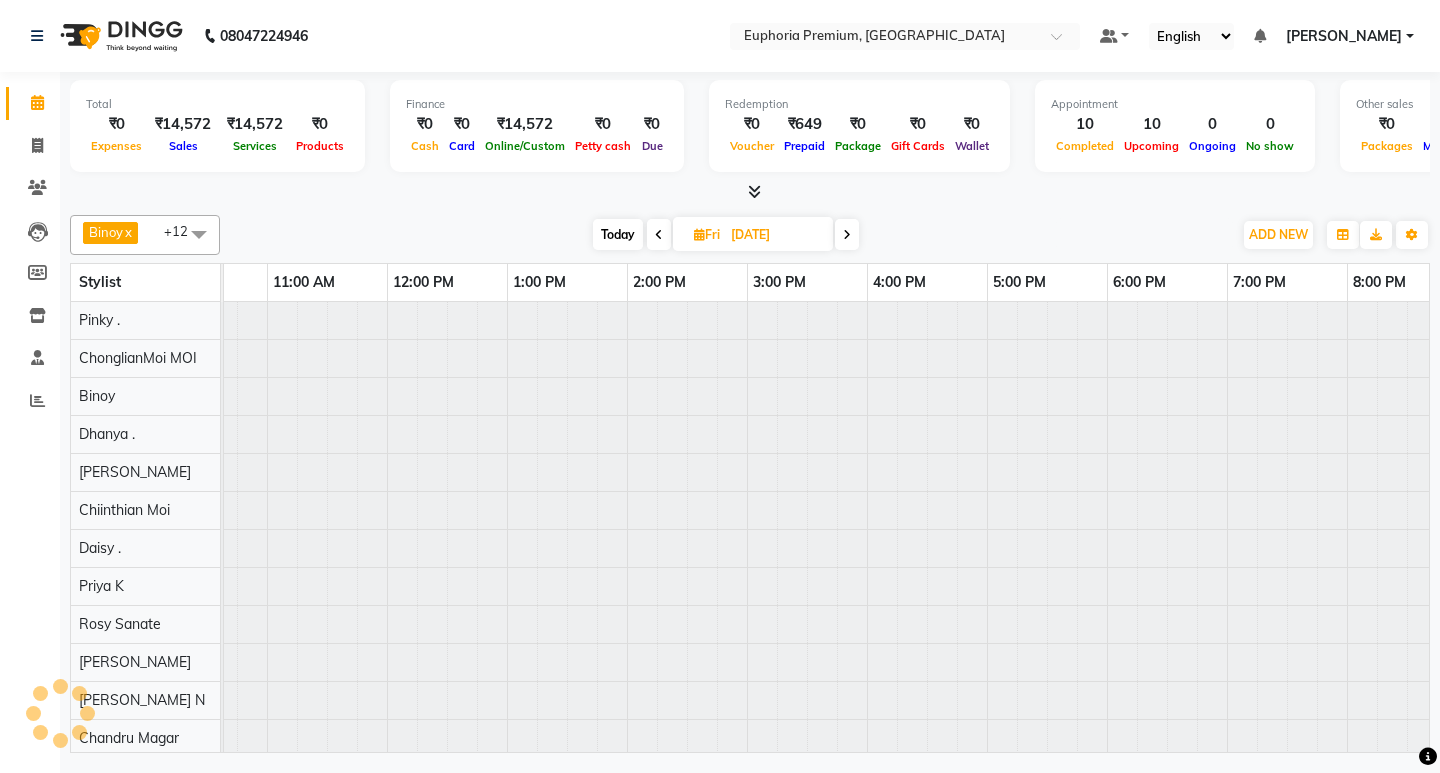 scroll, scrollTop: 0, scrollLeft: 0, axis: both 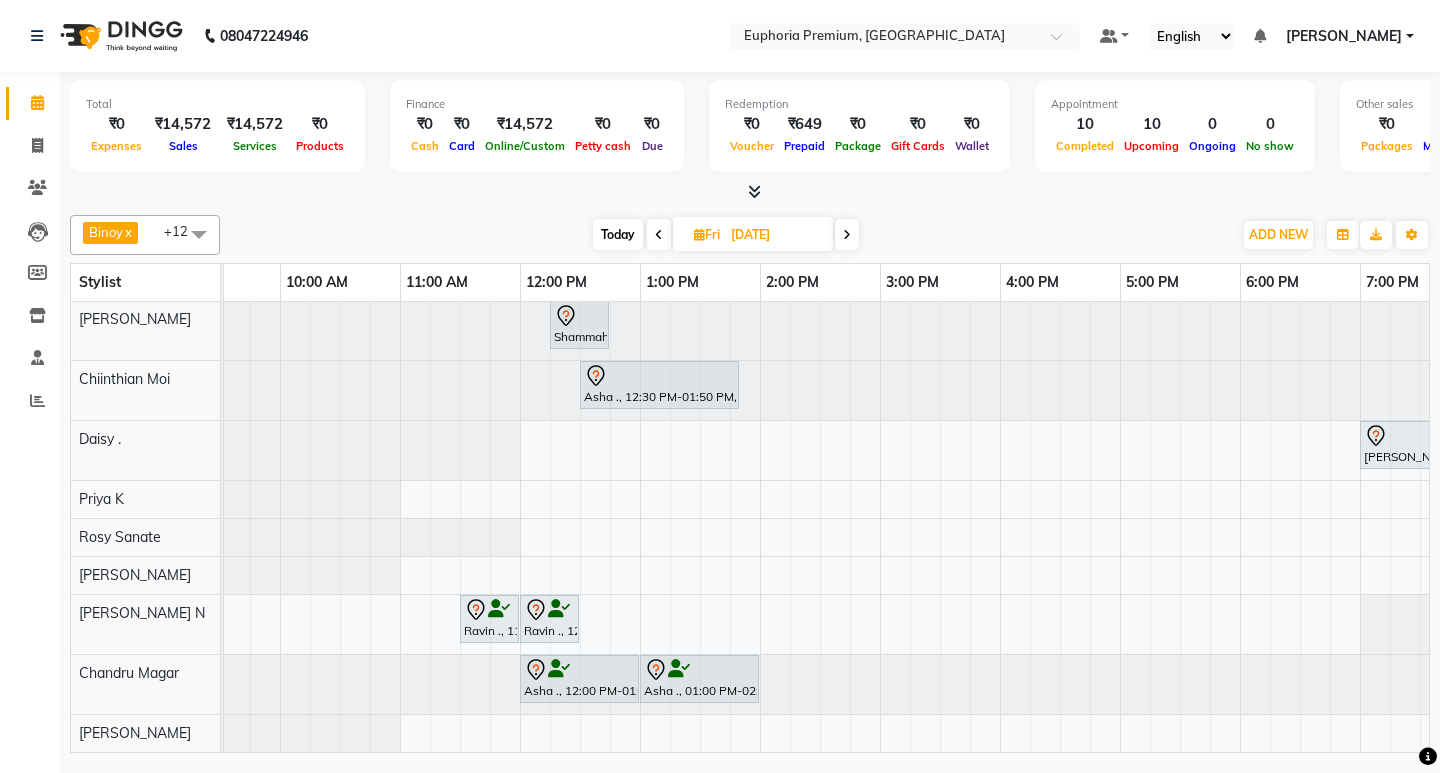click on "Fri 11-07-2025" at bounding box center [753, 234] 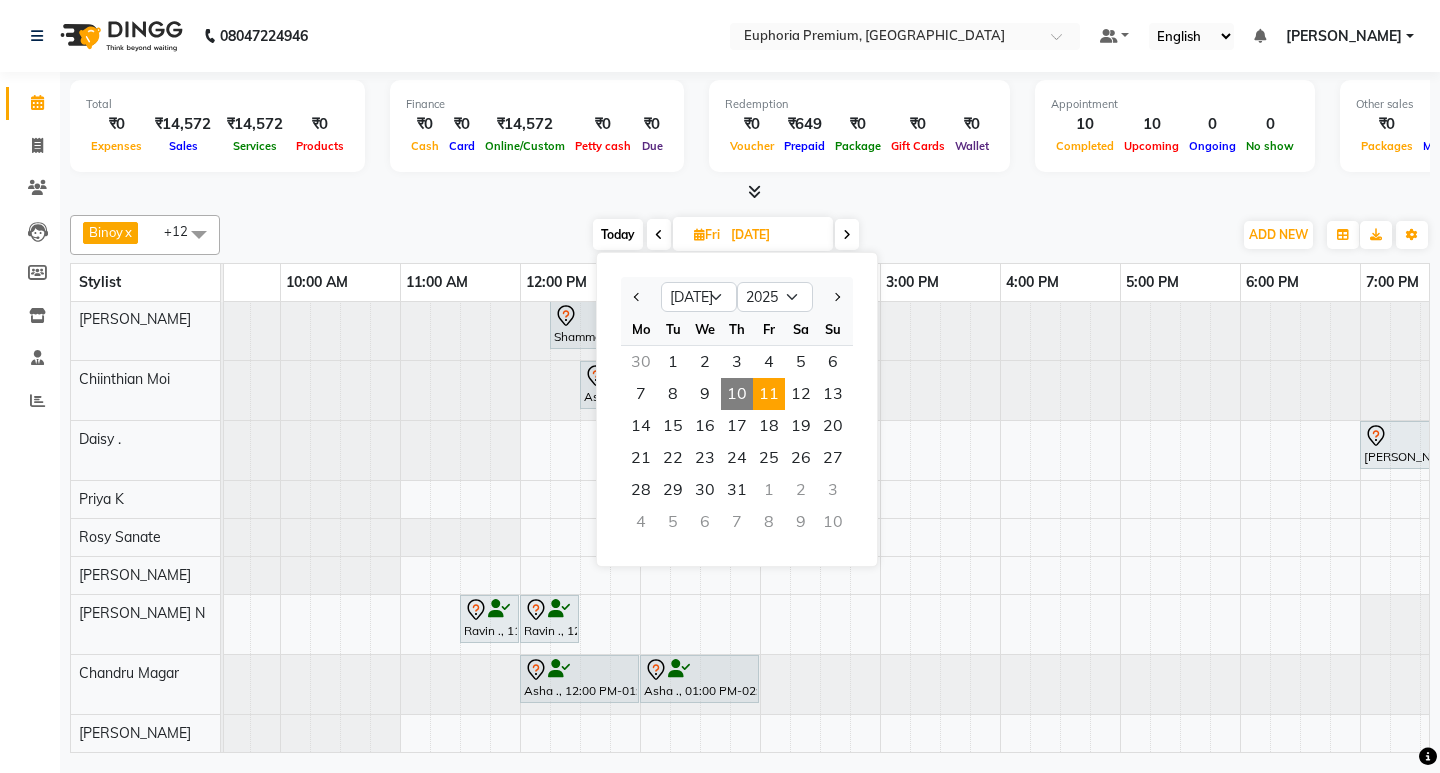 click on "10" at bounding box center [737, 394] 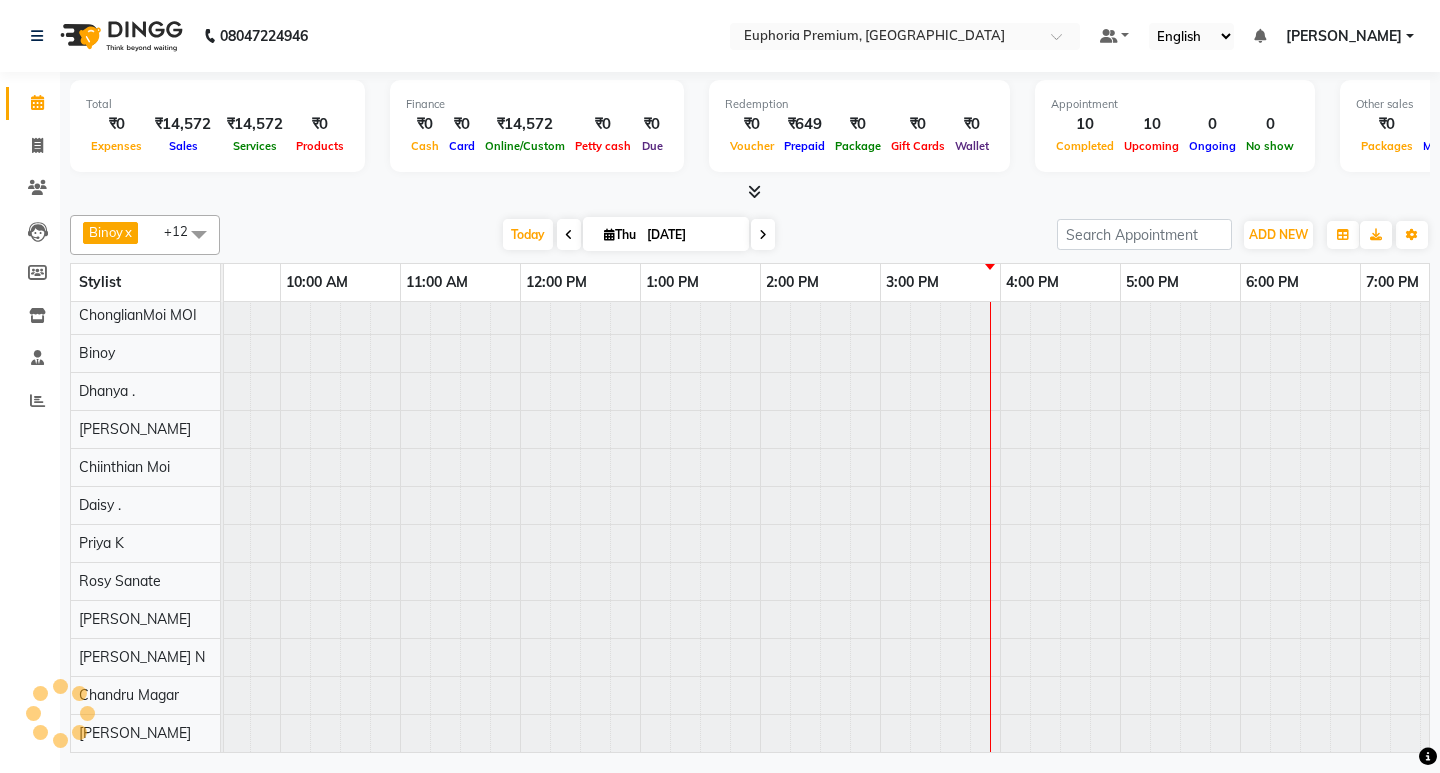 scroll, scrollTop: 0, scrollLeft: 475, axis: horizontal 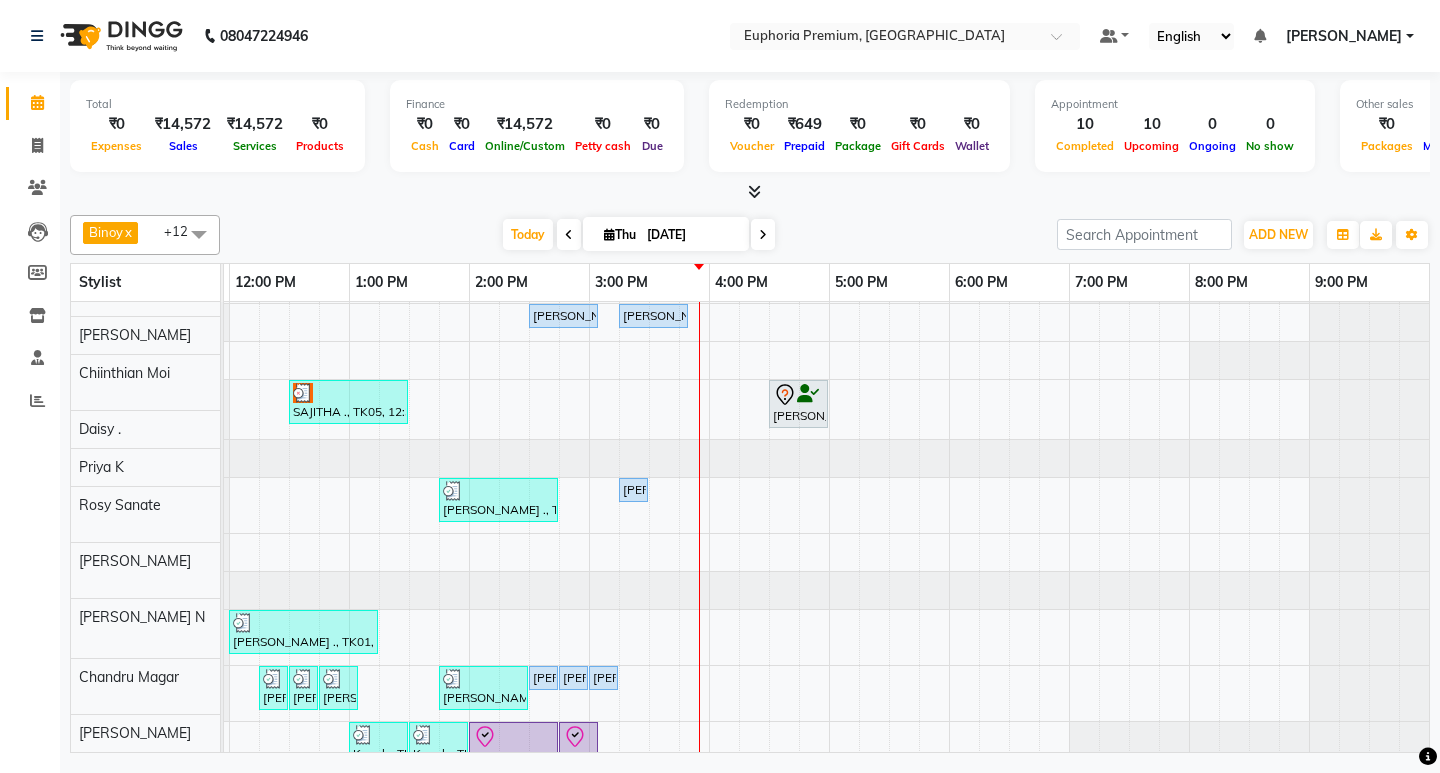 click on "[PERSON_NAME]" at bounding box center [1350, 36] 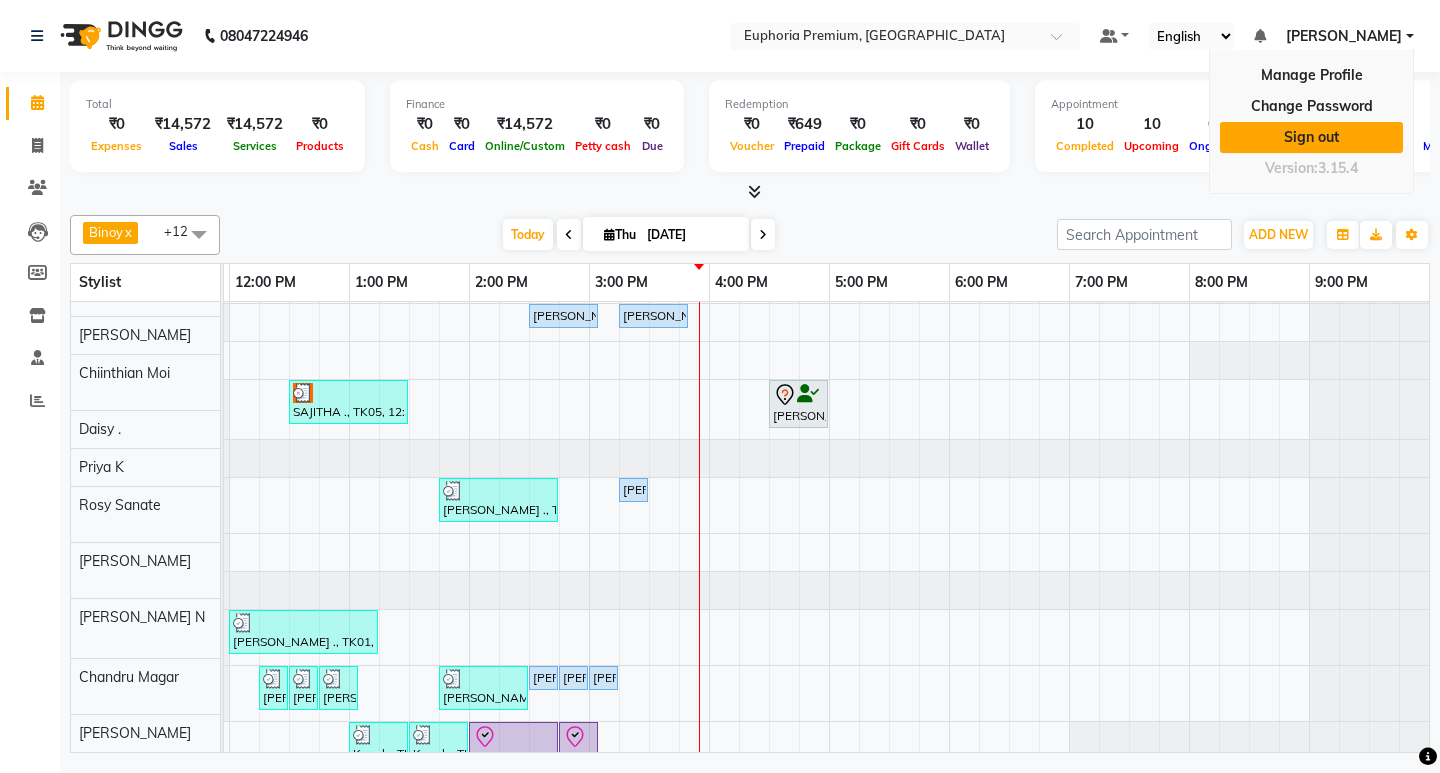 click on "Sign out" at bounding box center (1311, 137) 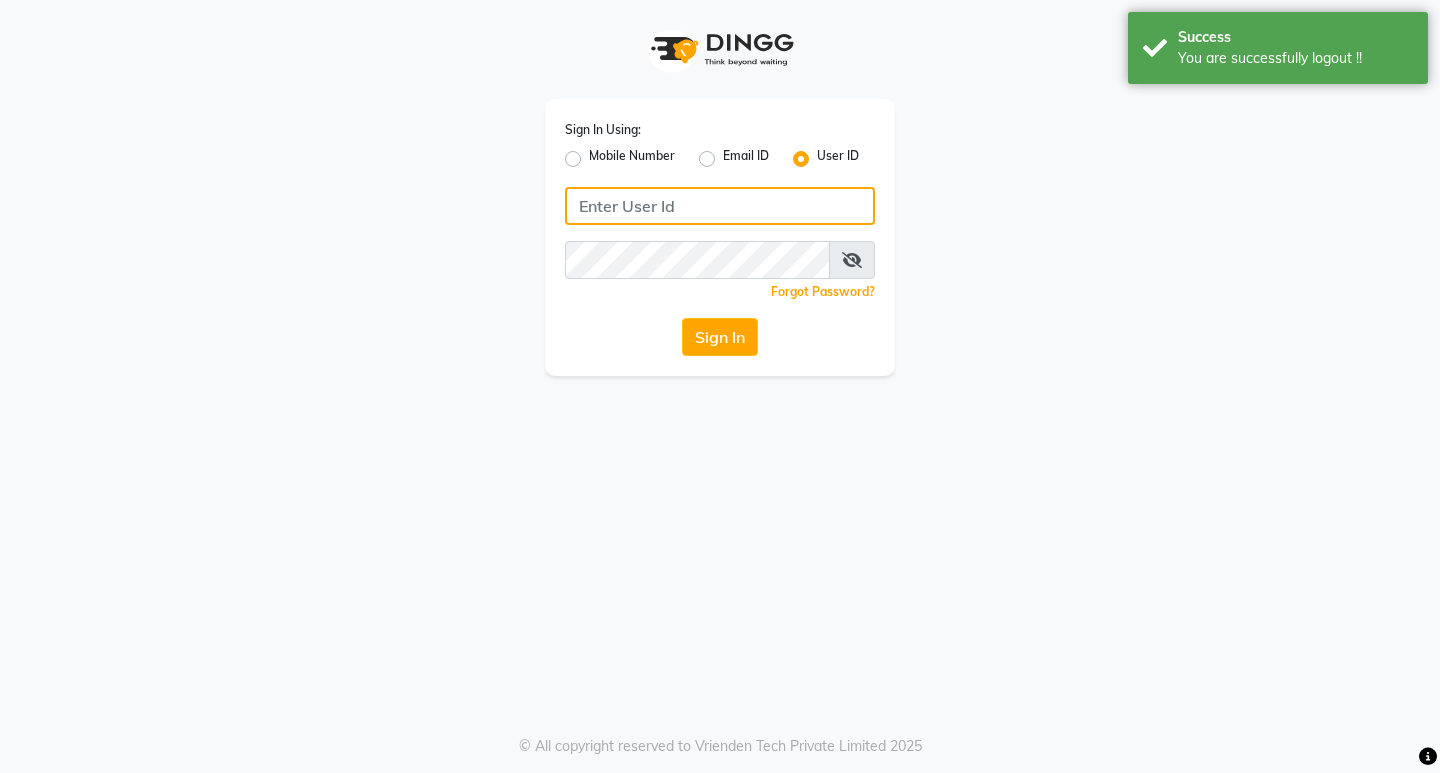 type on "7760179992" 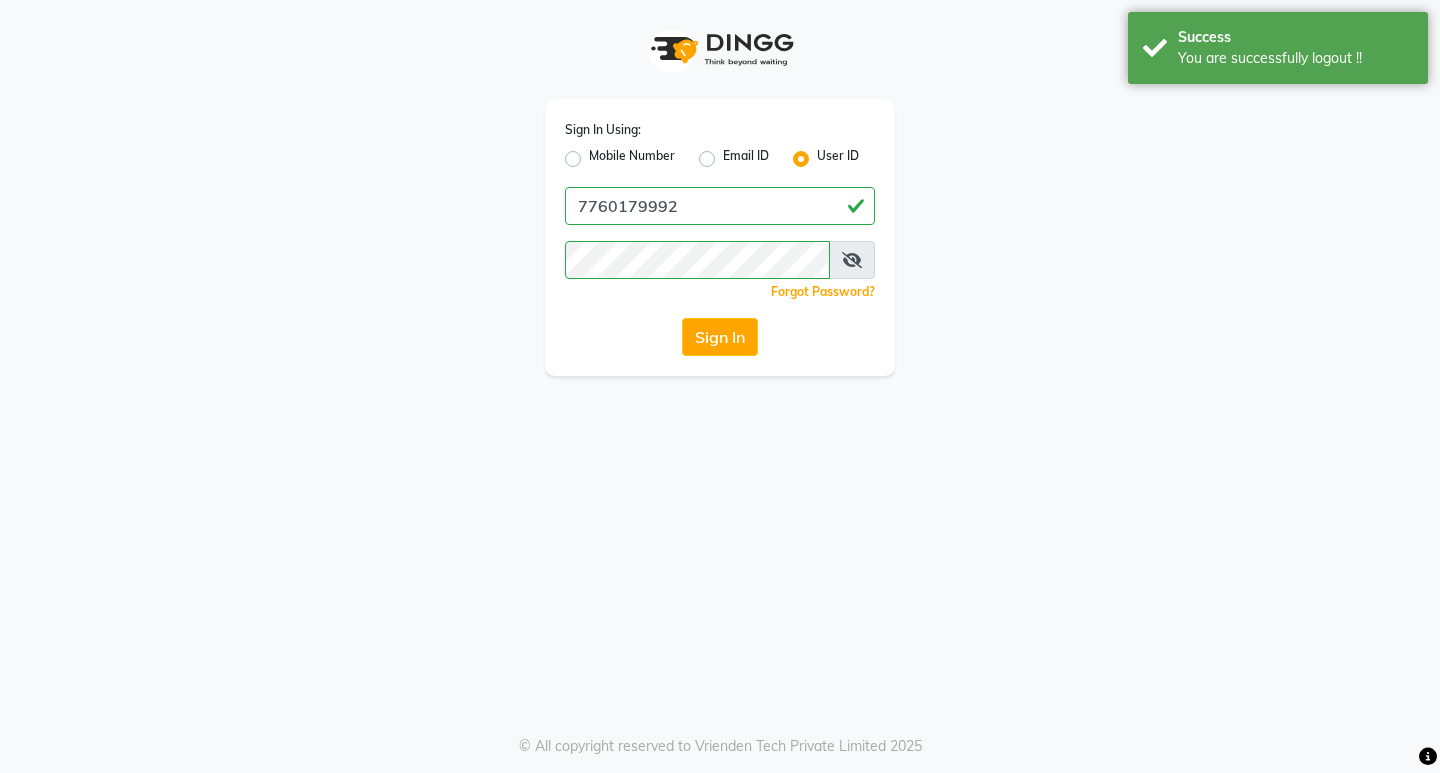 click on "Mobile Number" 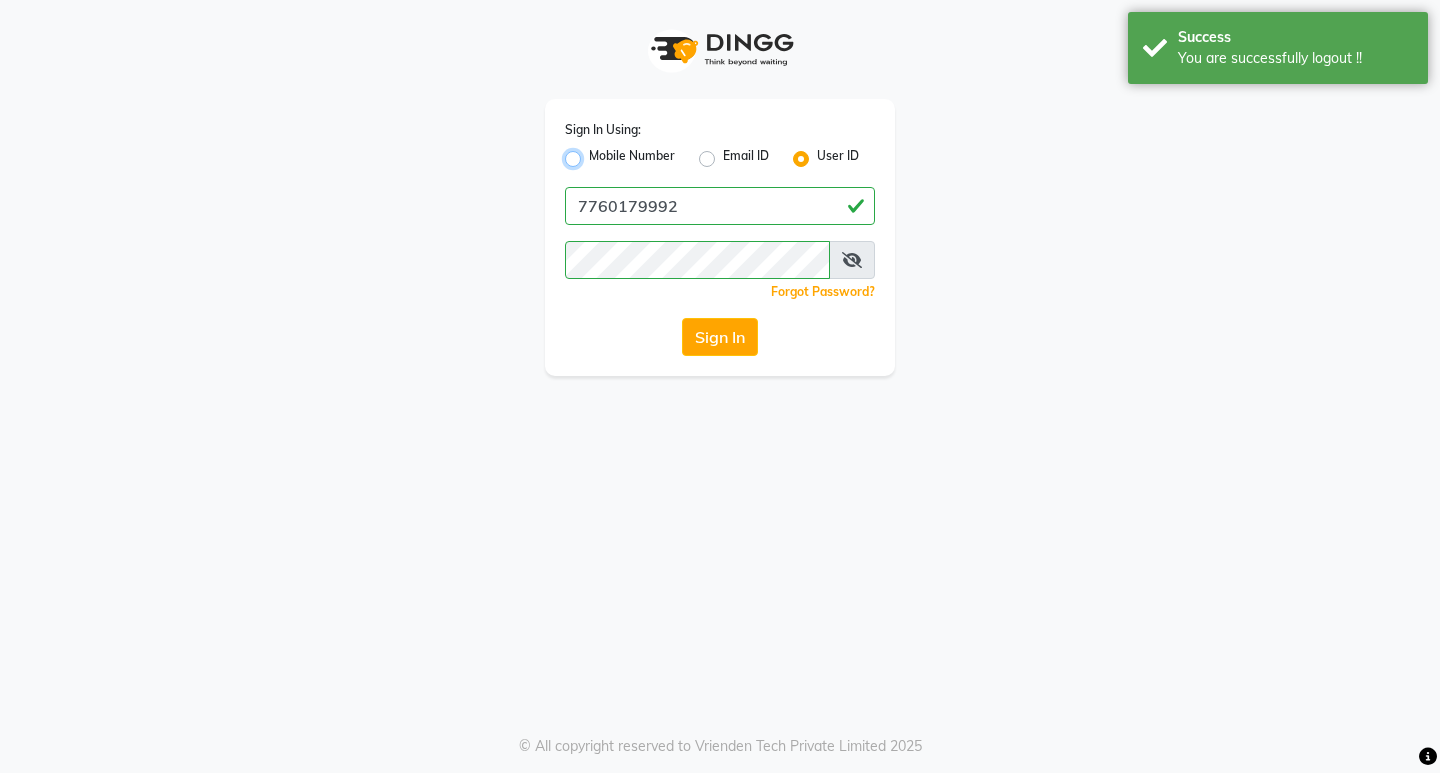 click on "Mobile Number" at bounding box center (595, 153) 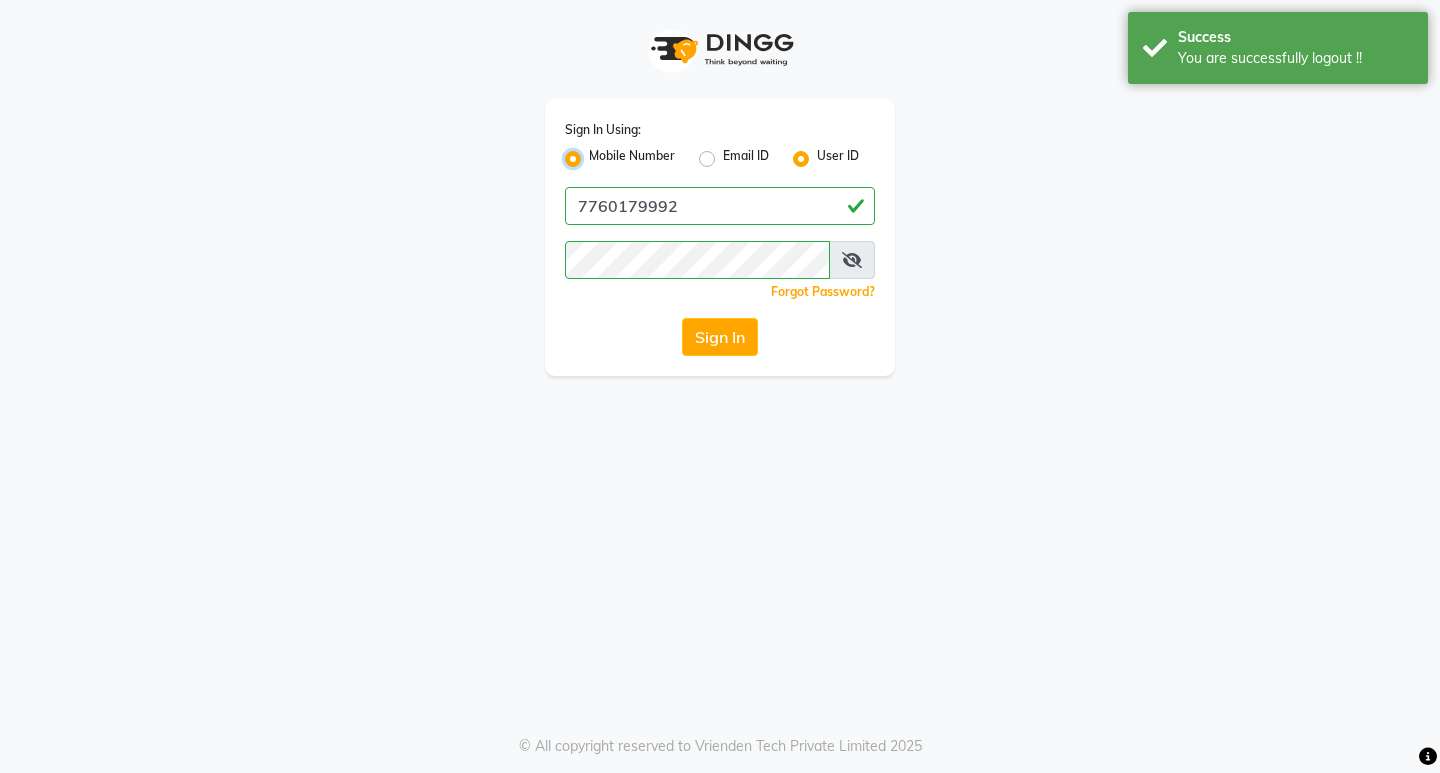 radio on "false" 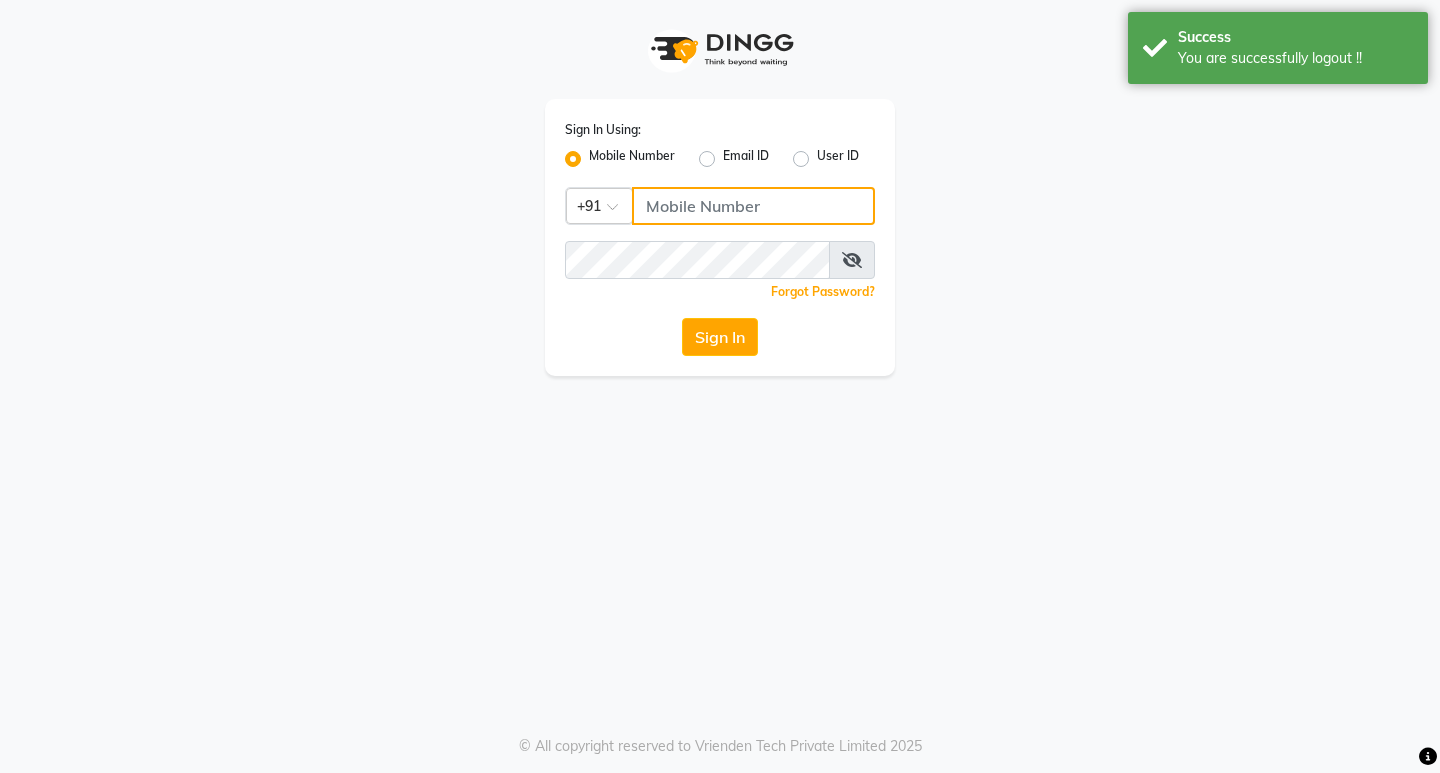 click 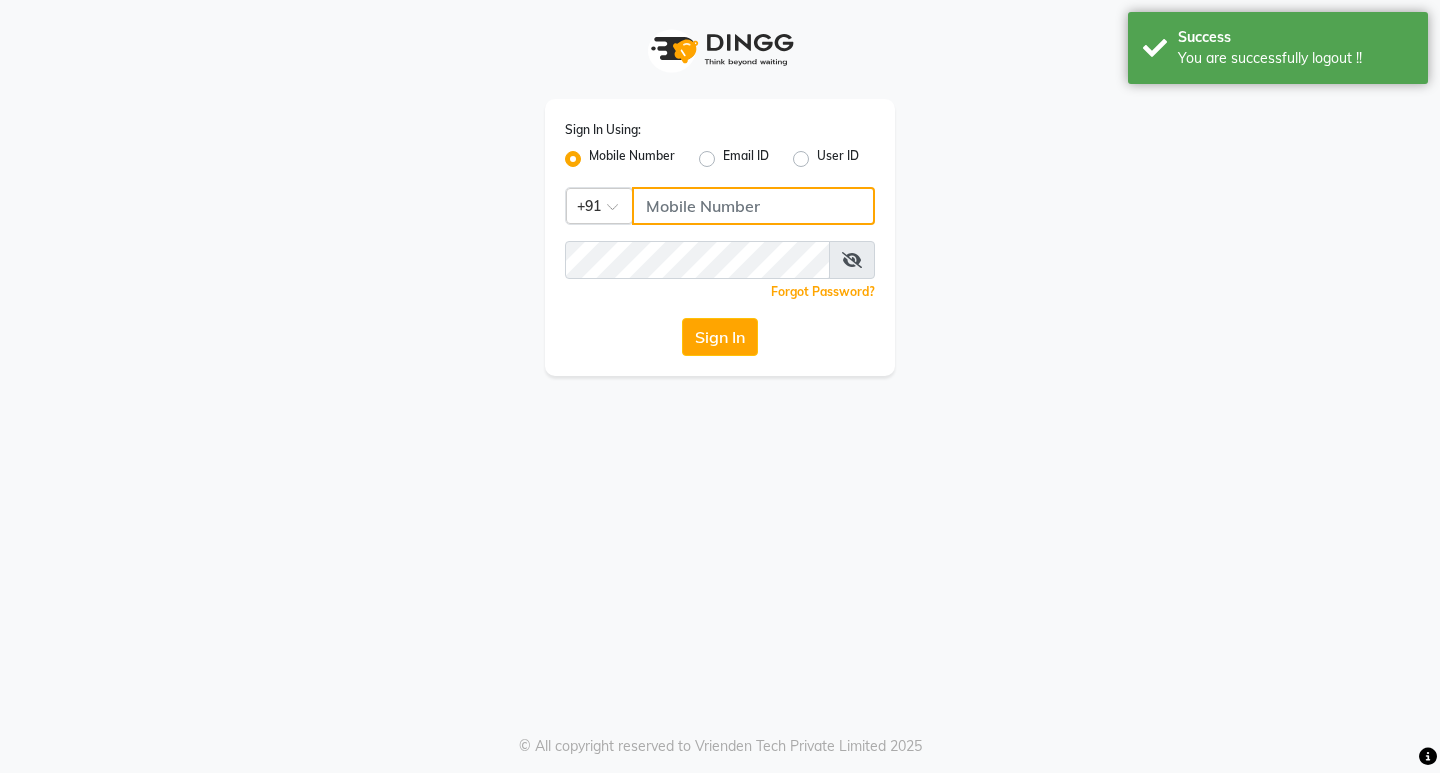type on "7002689281" 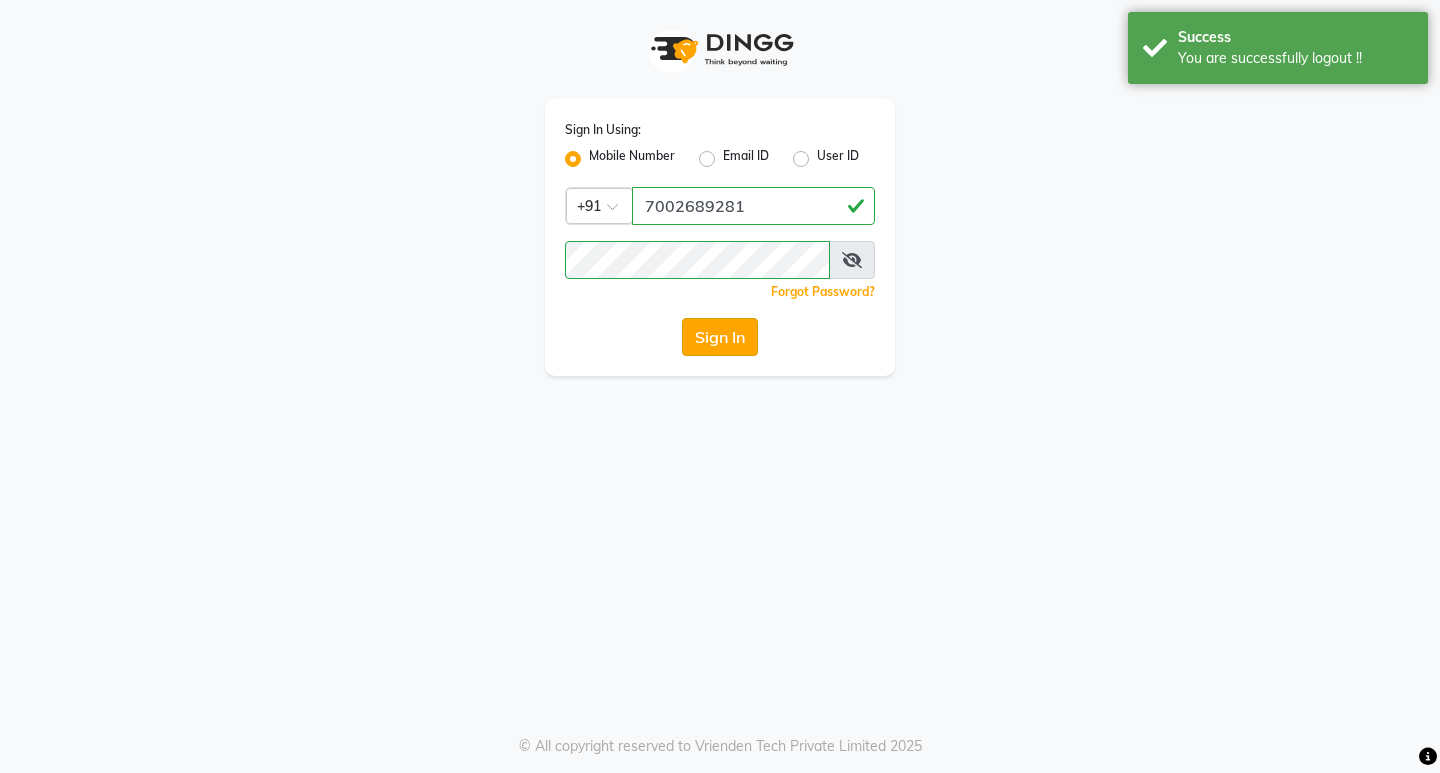 click on "Sign In" 